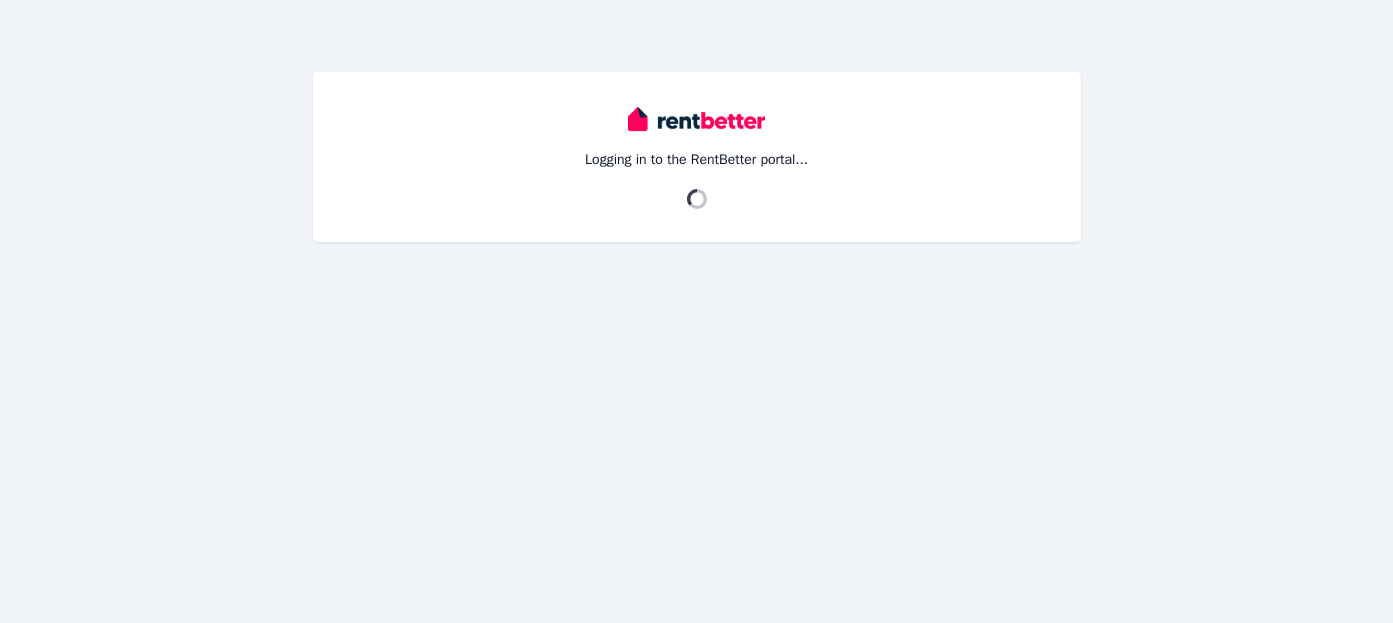 scroll, scrollTop: 0, scrollLeft: 0, axis: both 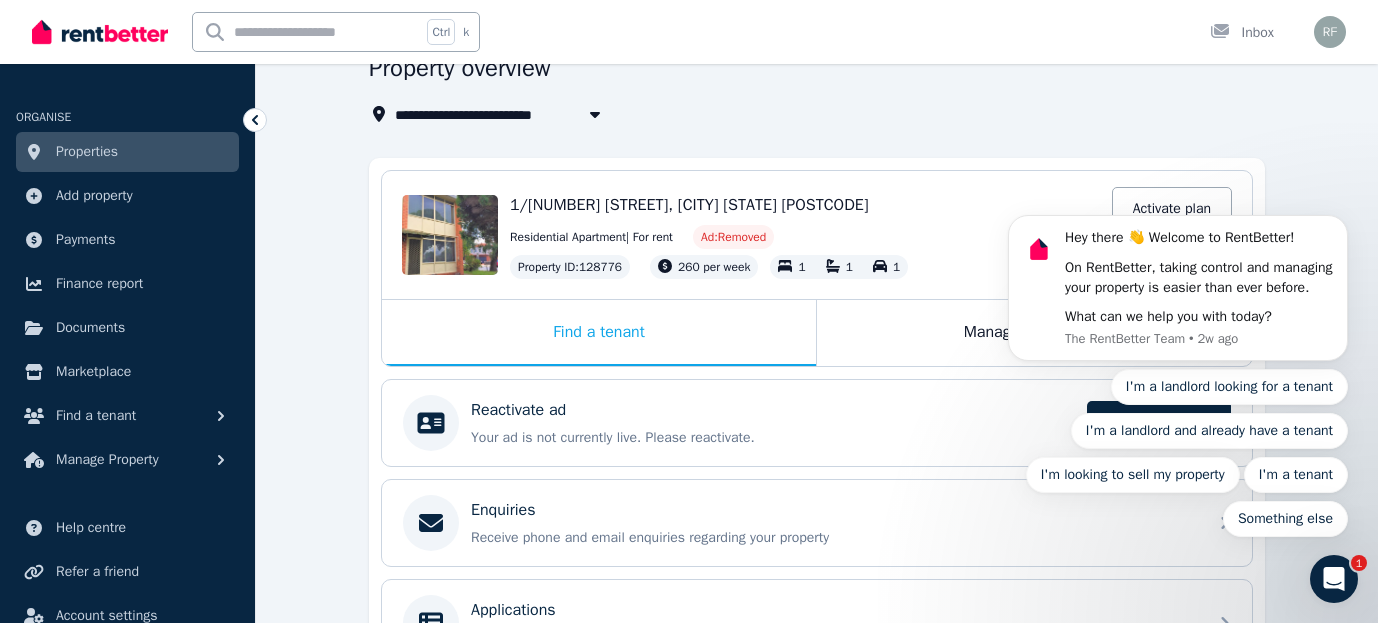 click on "Hey there 👋 Welcome to RentBetter!  On RentBetter, taking control and managing your property is easier than ever before.  What can we help you with today?  The RentBetter Team • 2w ago I'm a landlord looking for a tenant I'm a landlord and already have a tenant I'm looking to sell my property I'm a tenant Something else" at bounding box center [1178, 283] 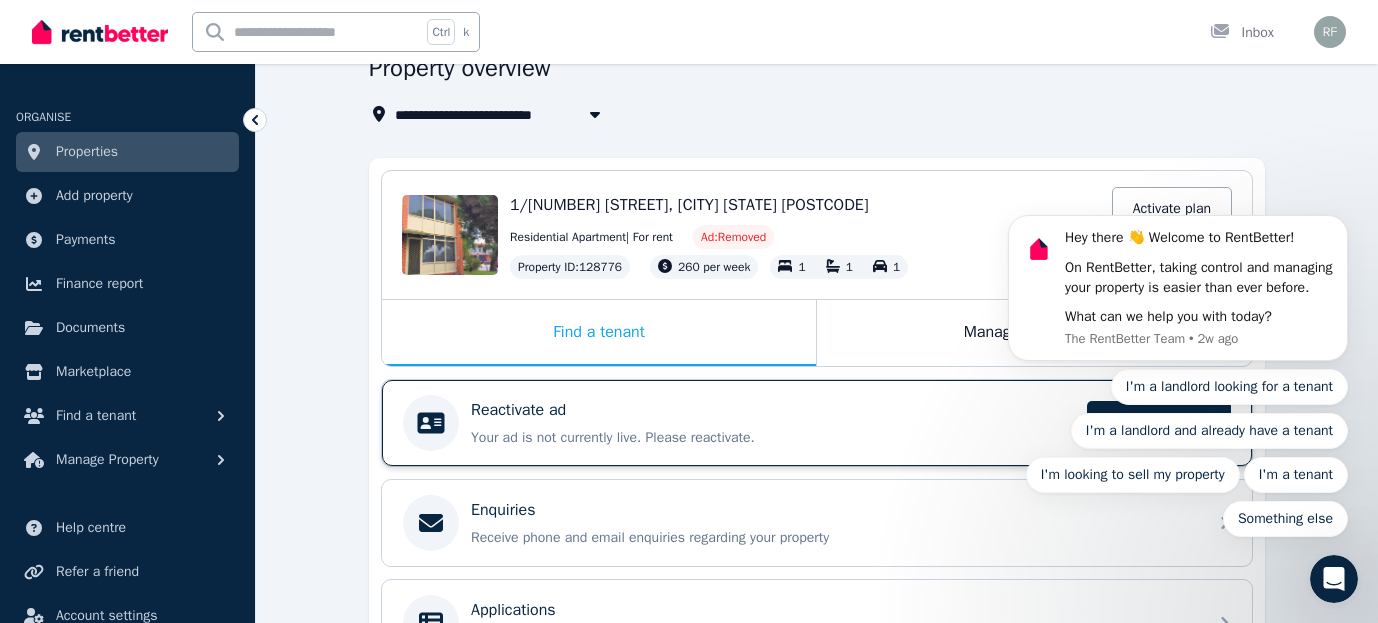 click on "Your ad is not currently live. Please reactivate." at bounding box center [773, 438] 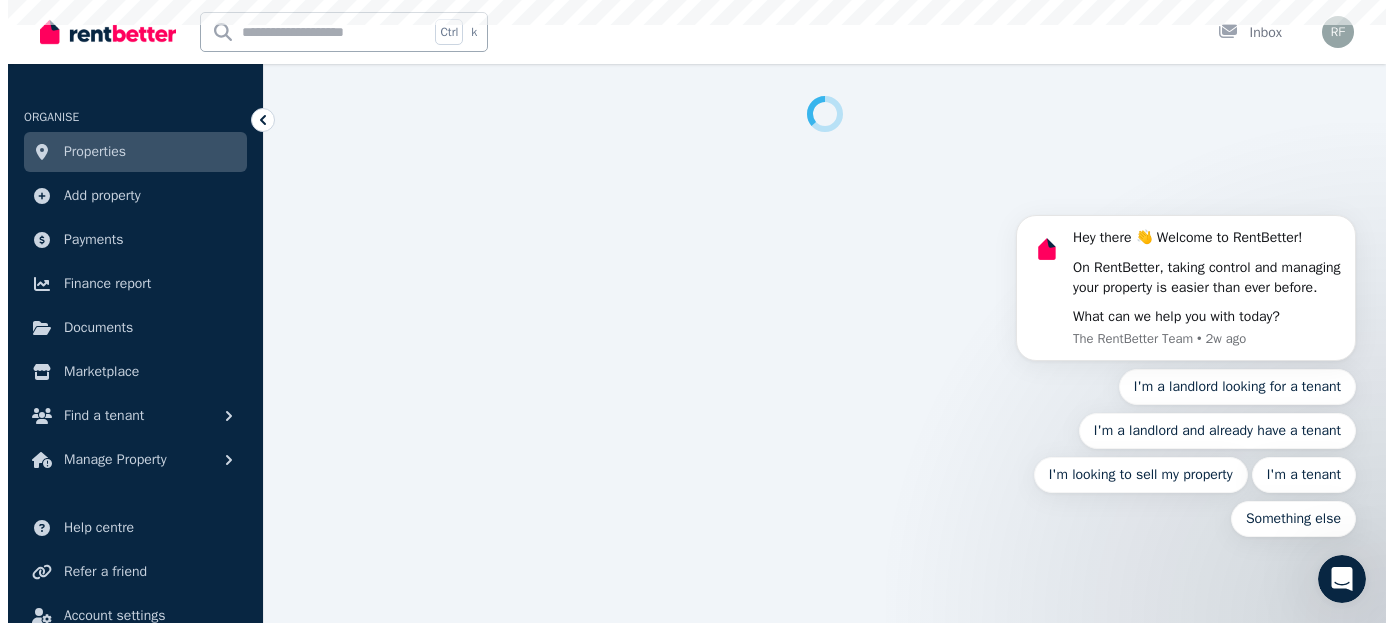 scroll, scrollTop: 0, scrollLeft: 0, axis: both 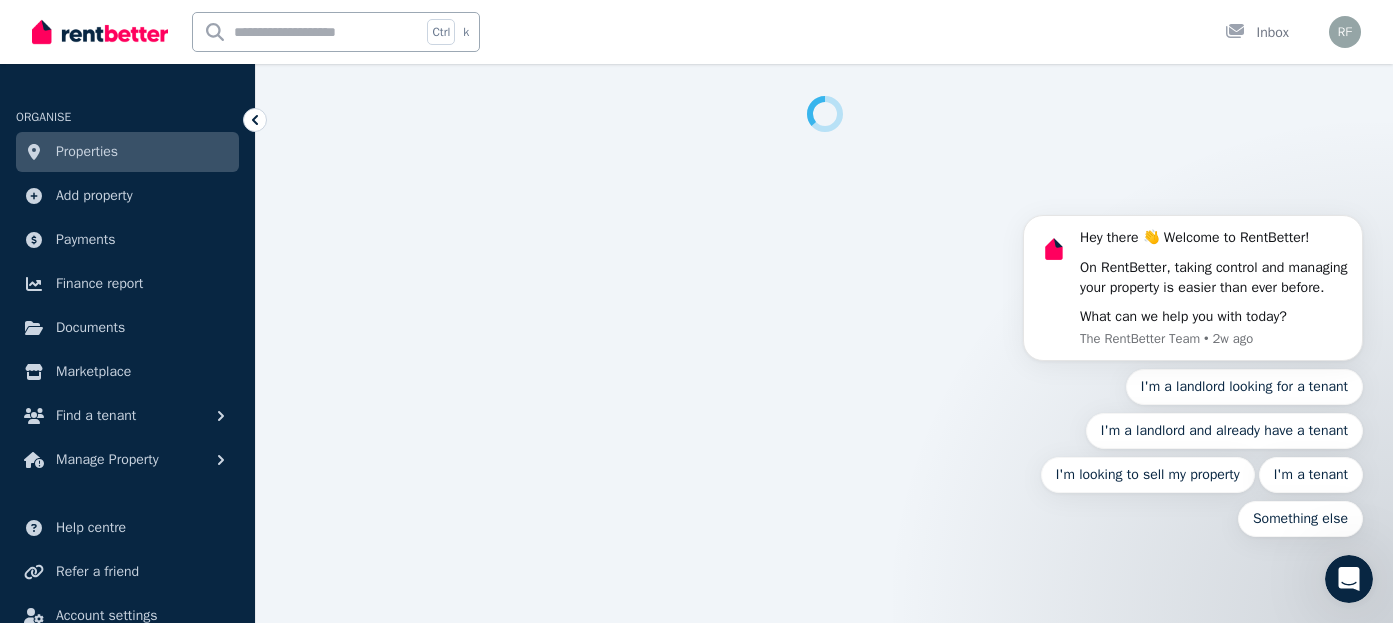 select on "**********" 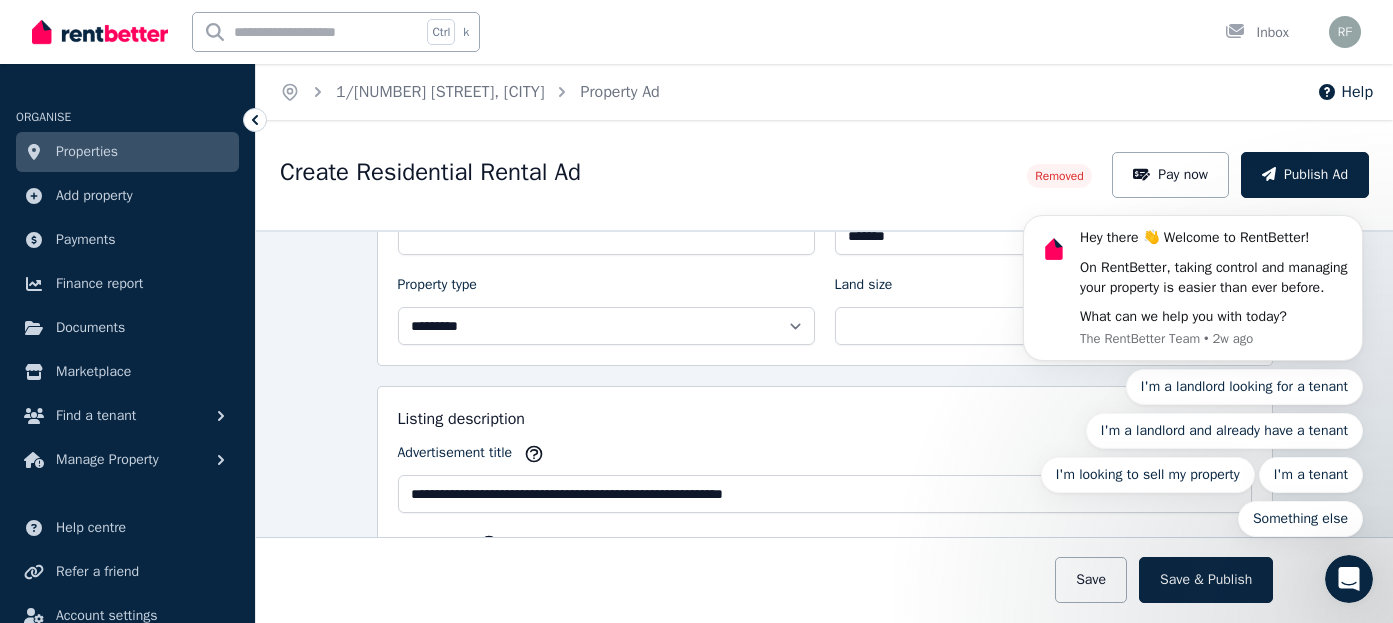 scroll, scrollTop: 700, scrollLeft: 0, axis: vertical 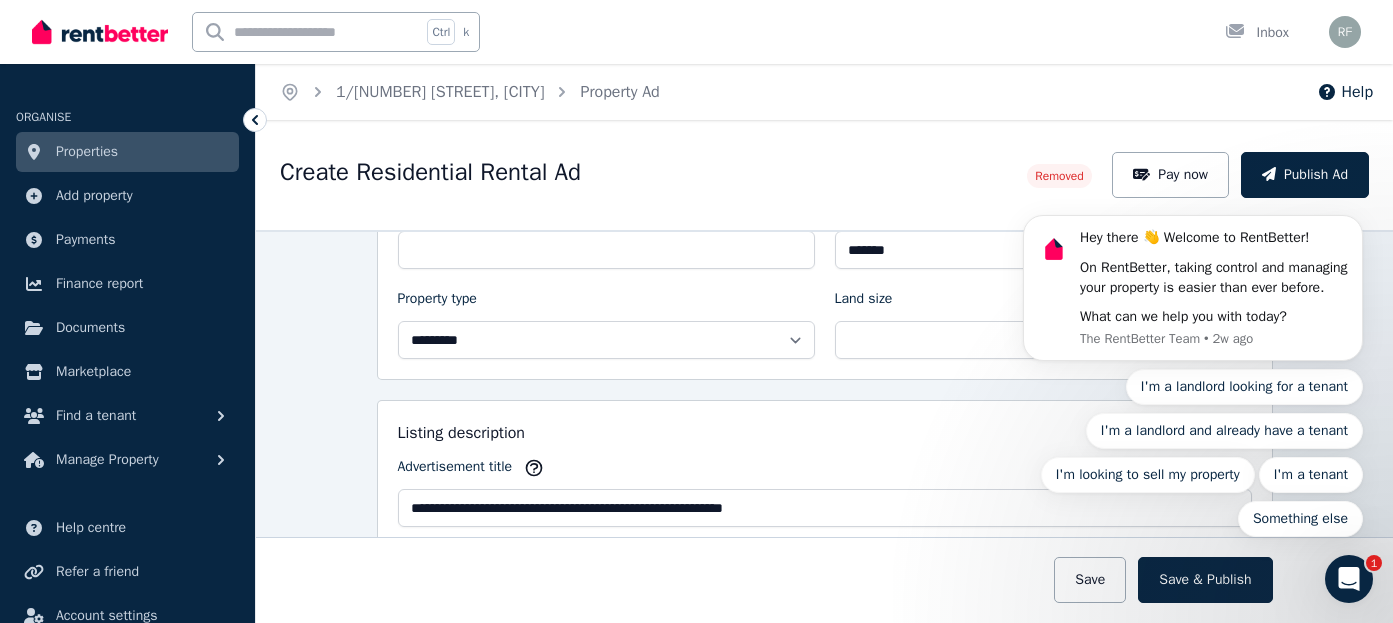 click 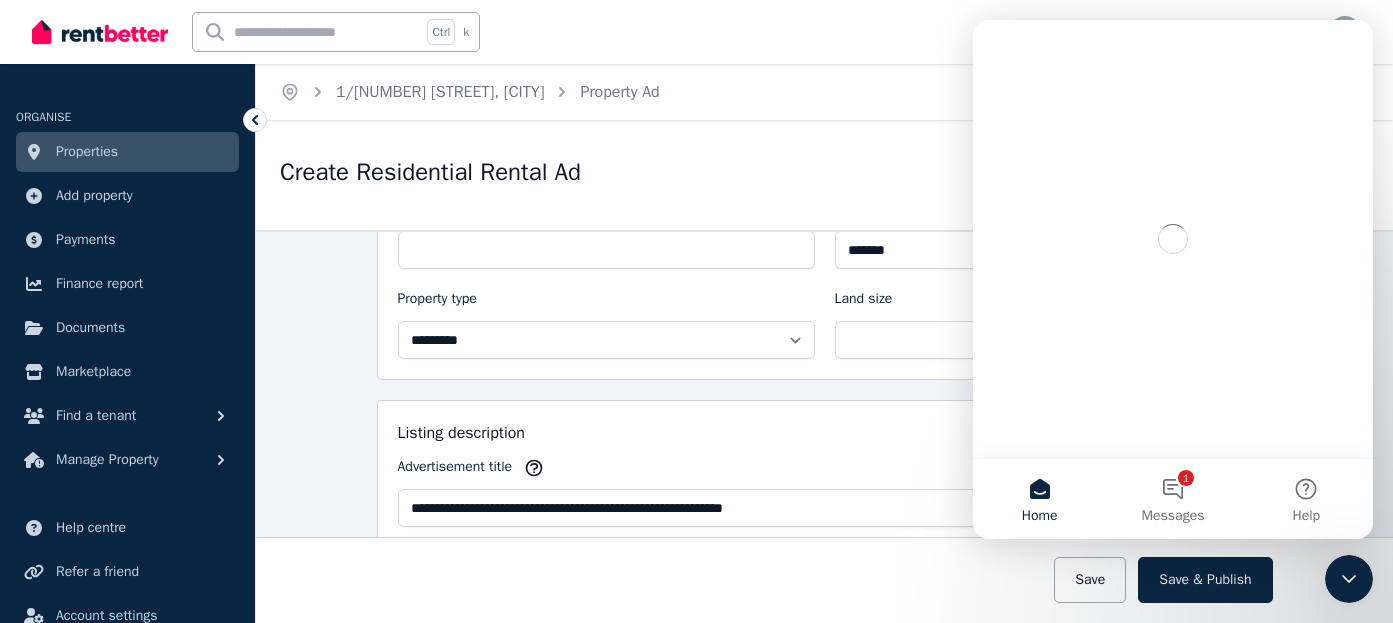 scroll, scrollTop: 0, scrollLeft: 0, axis: both 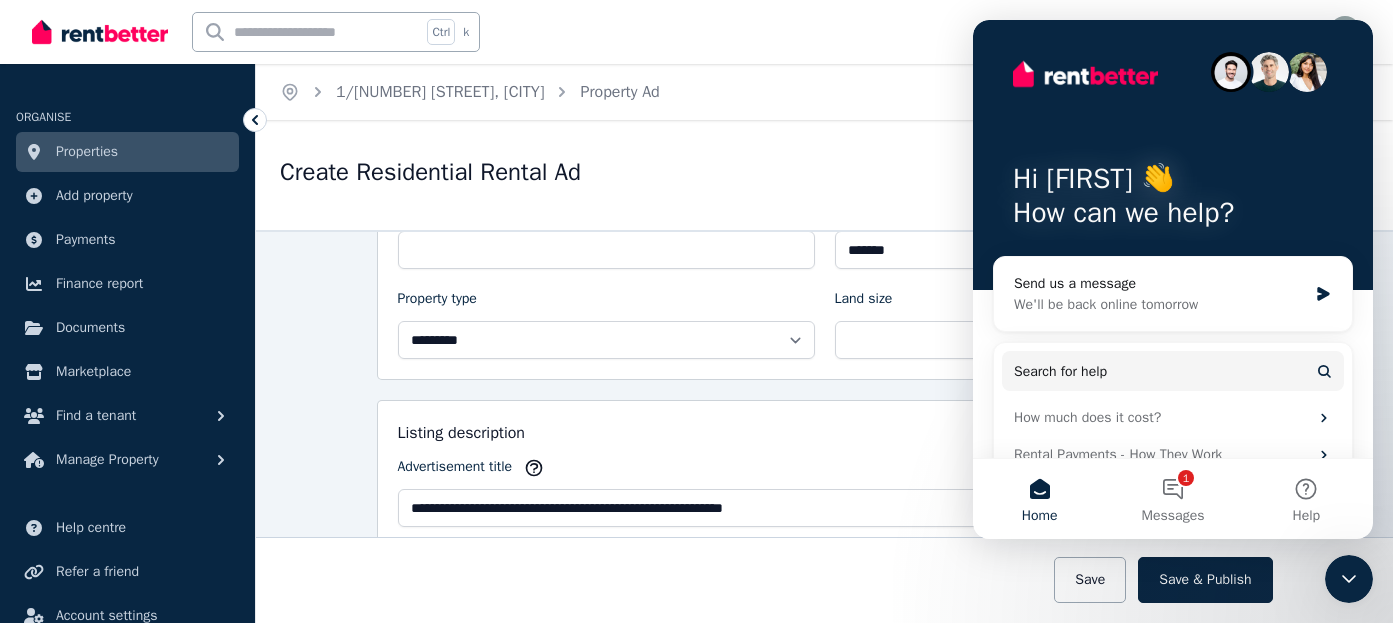 click on "Create Residential Rental Ad" at bounding box center (647, 175) 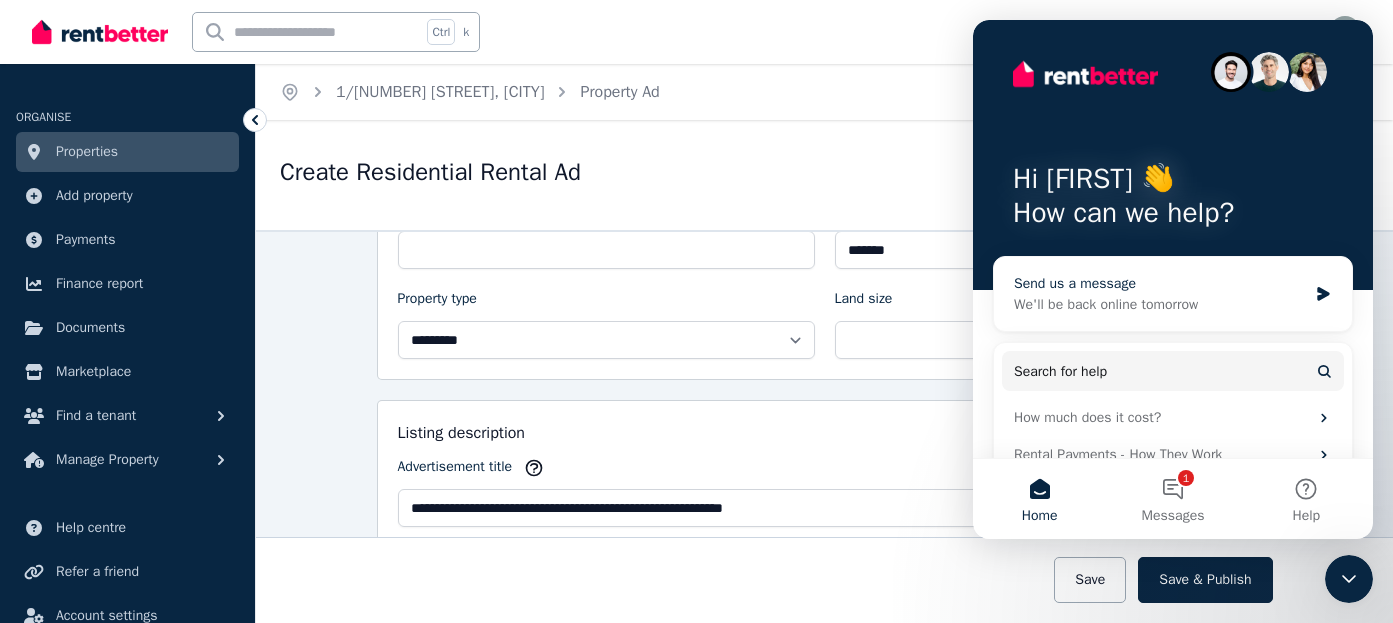 click on "Send us a message We'll be back online tomorrow" at bounding box center (1173, 294) 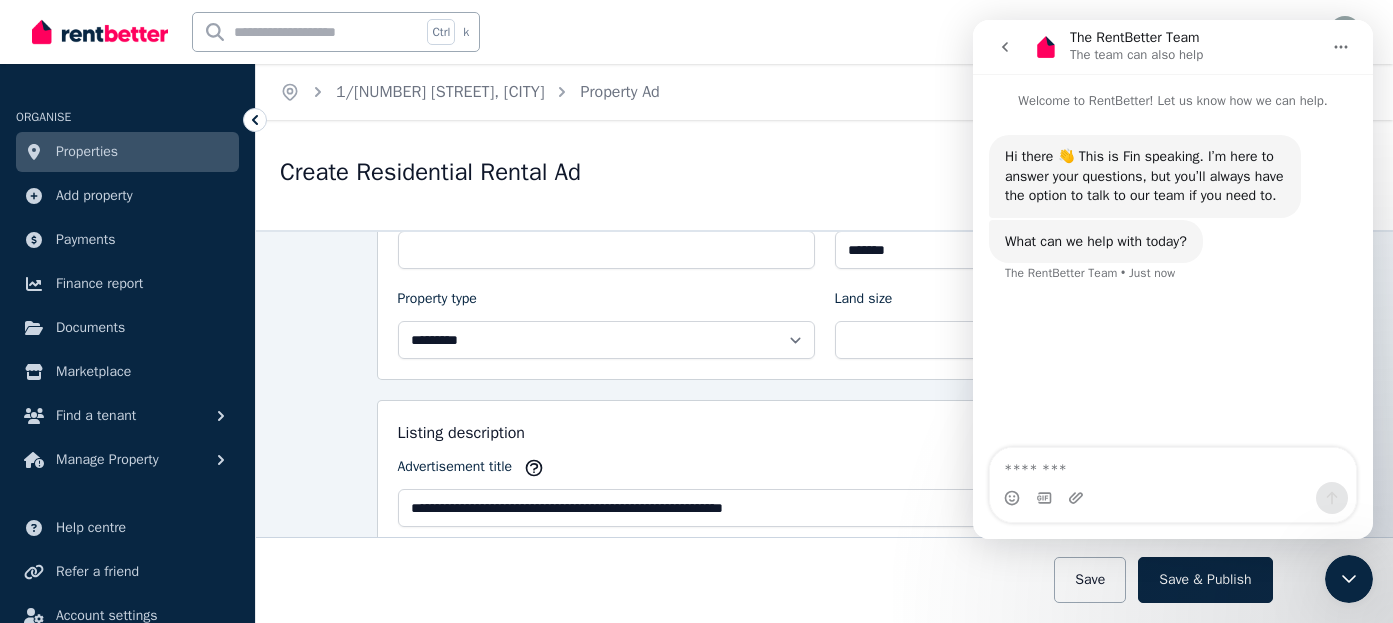 click at bounding box center (1005, 47) 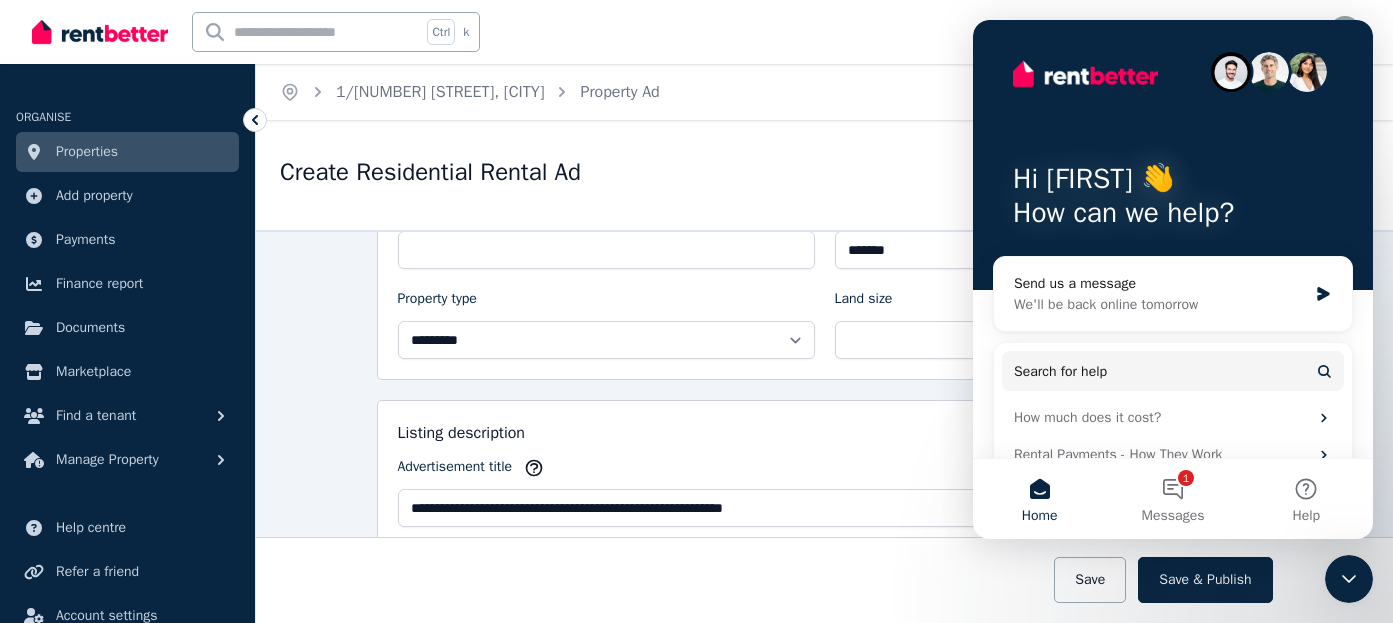 click on "Create Residential Rental Ad" at bounding box center [647, 175] 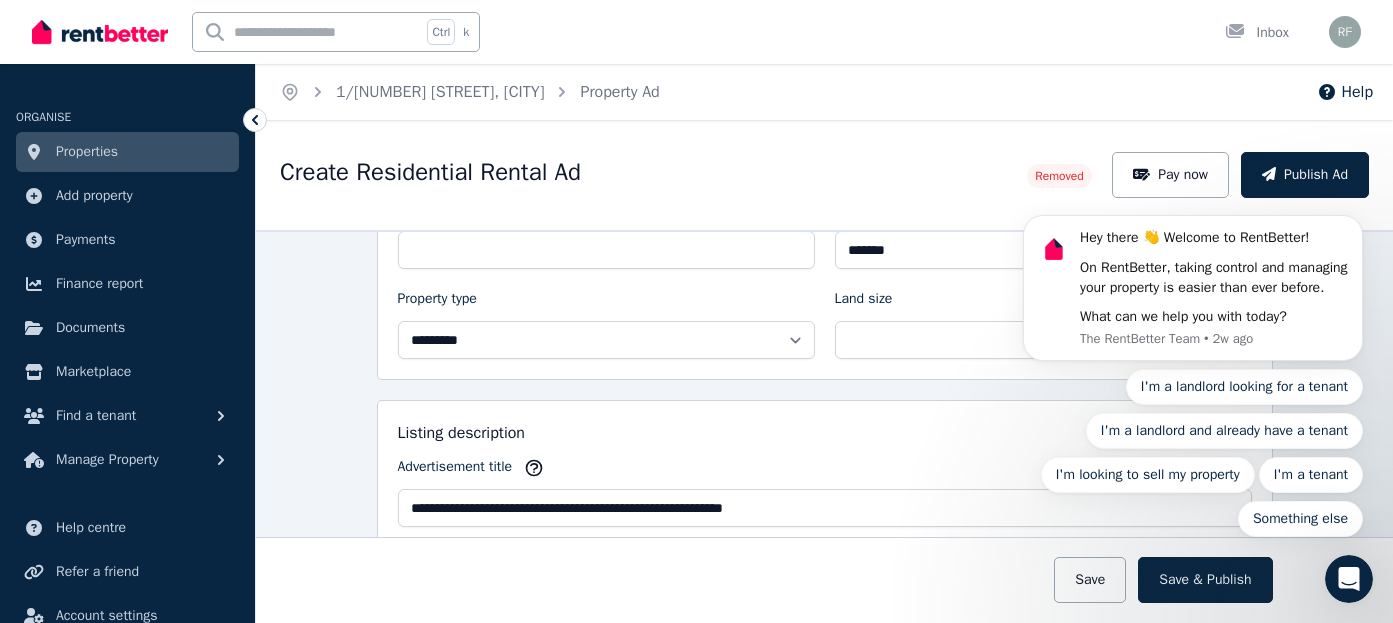scroll, scrollTop: 0, scrollLeft: 0, axis: both 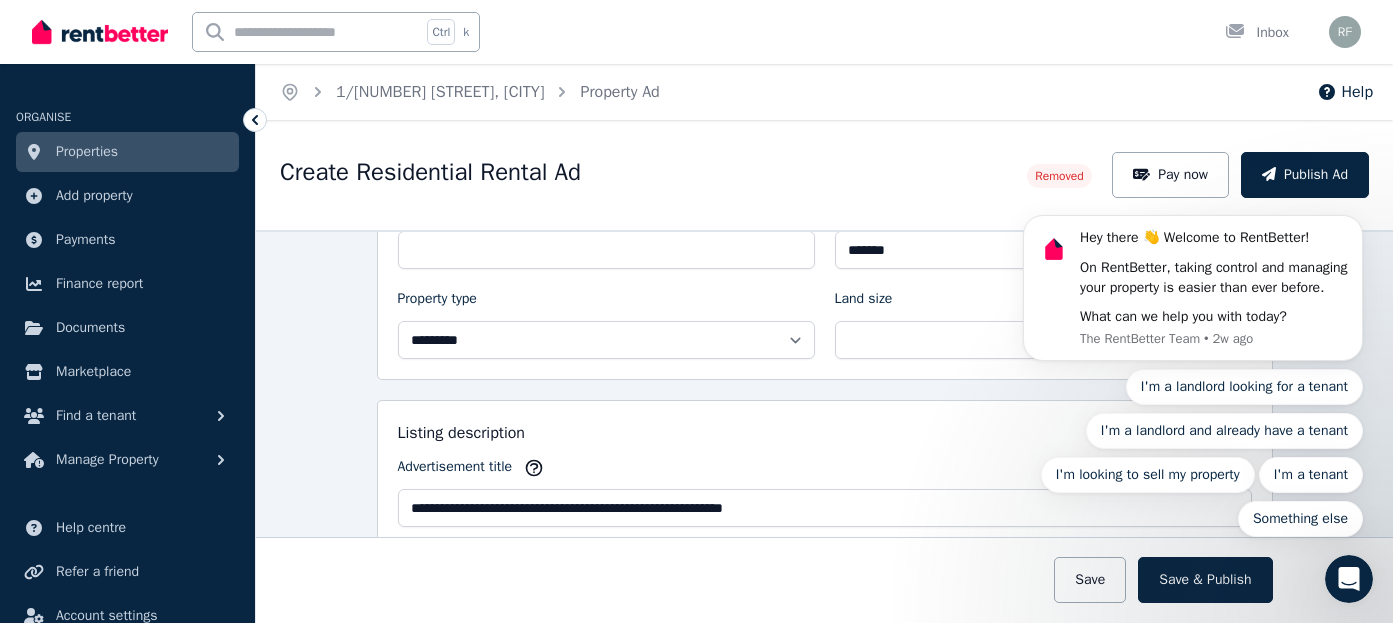 click at bounding box center [825, 580] 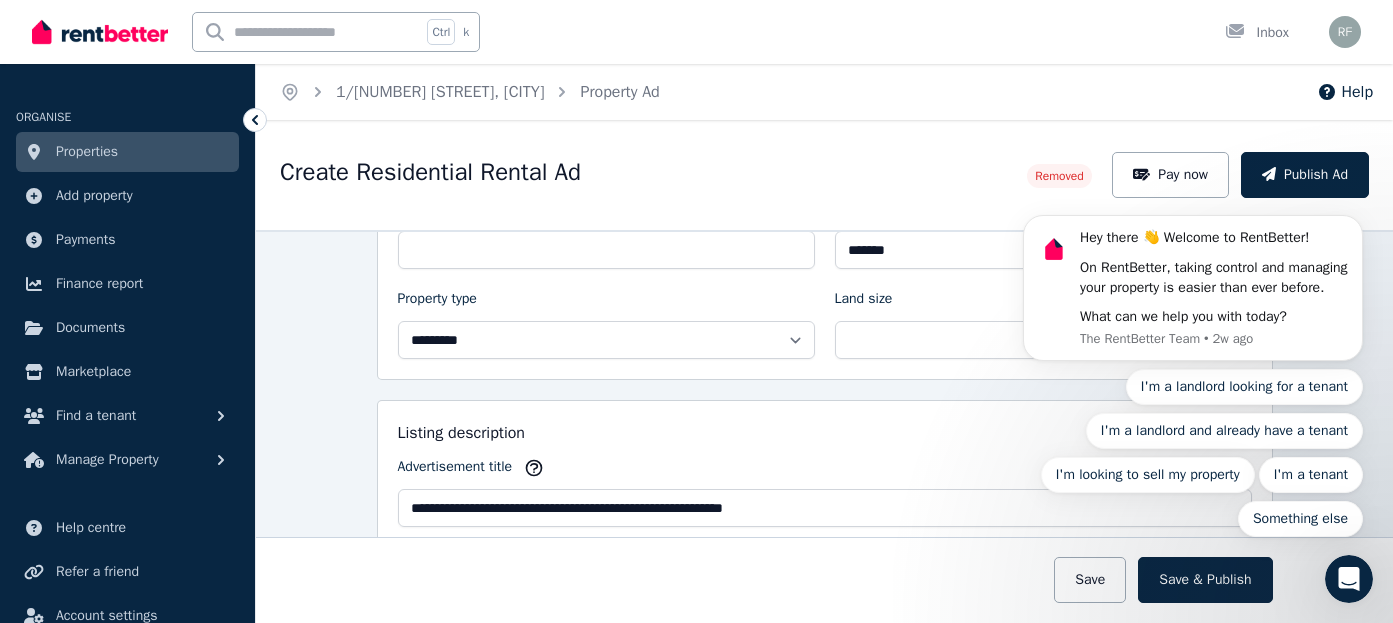 scroll, scrollTop: 300, scrollLeft: 0, axis: vertical 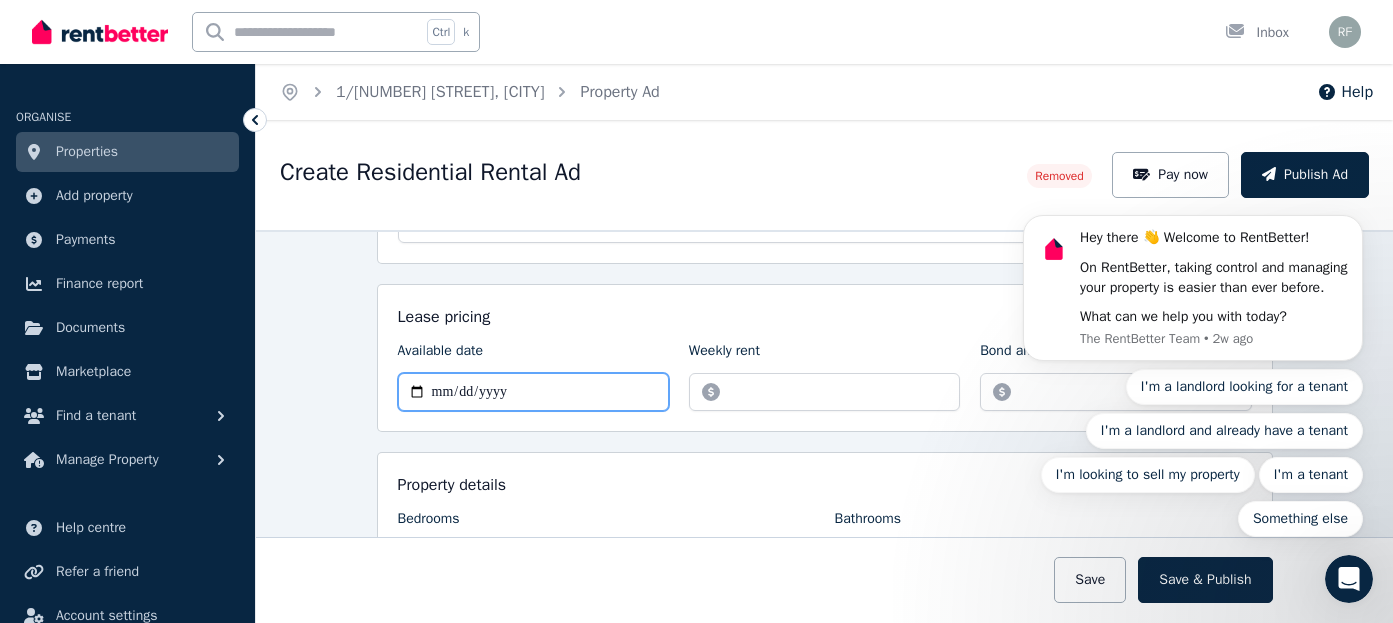 click on "**********" at bounding box center [533, 392] 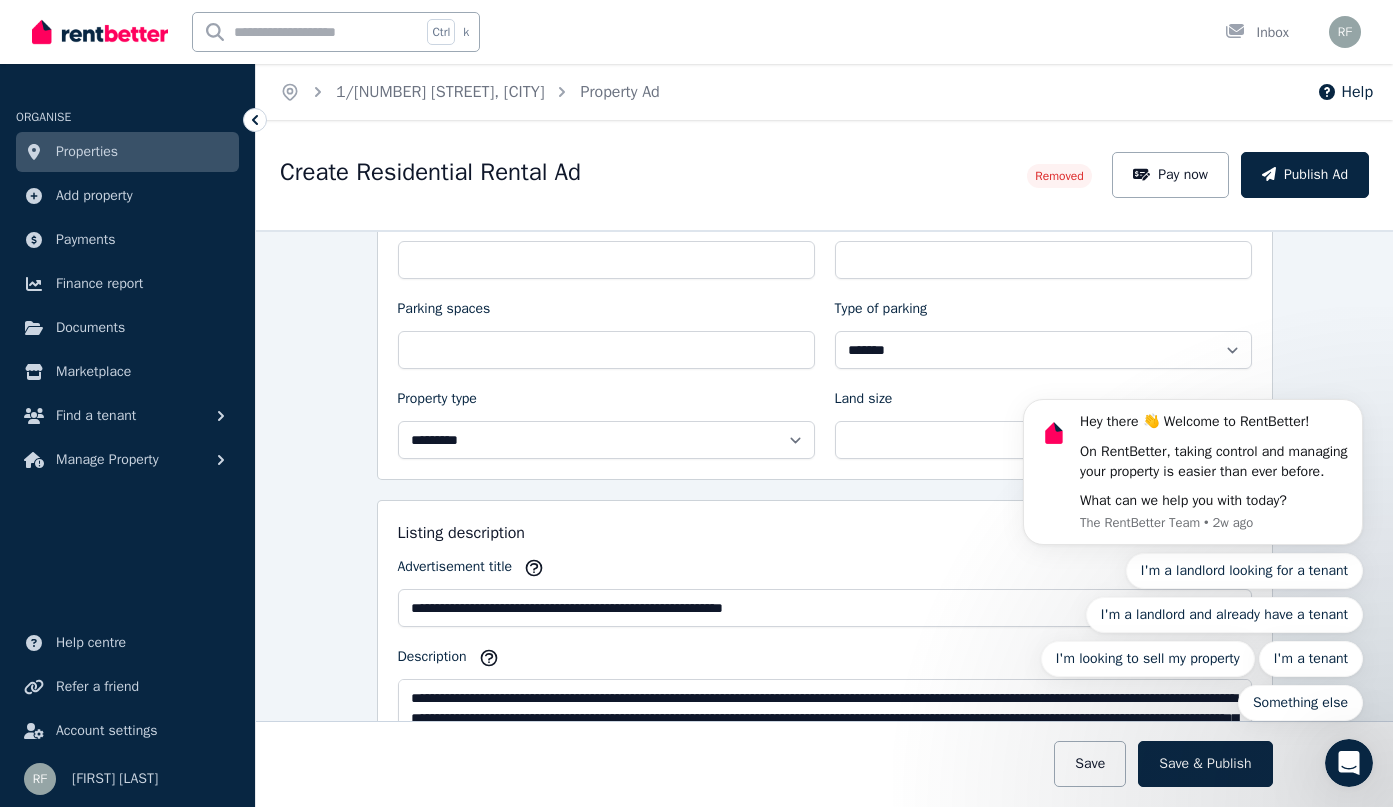 scroll, scrollTop: 500, scrollLeft: 0, axis: vertical 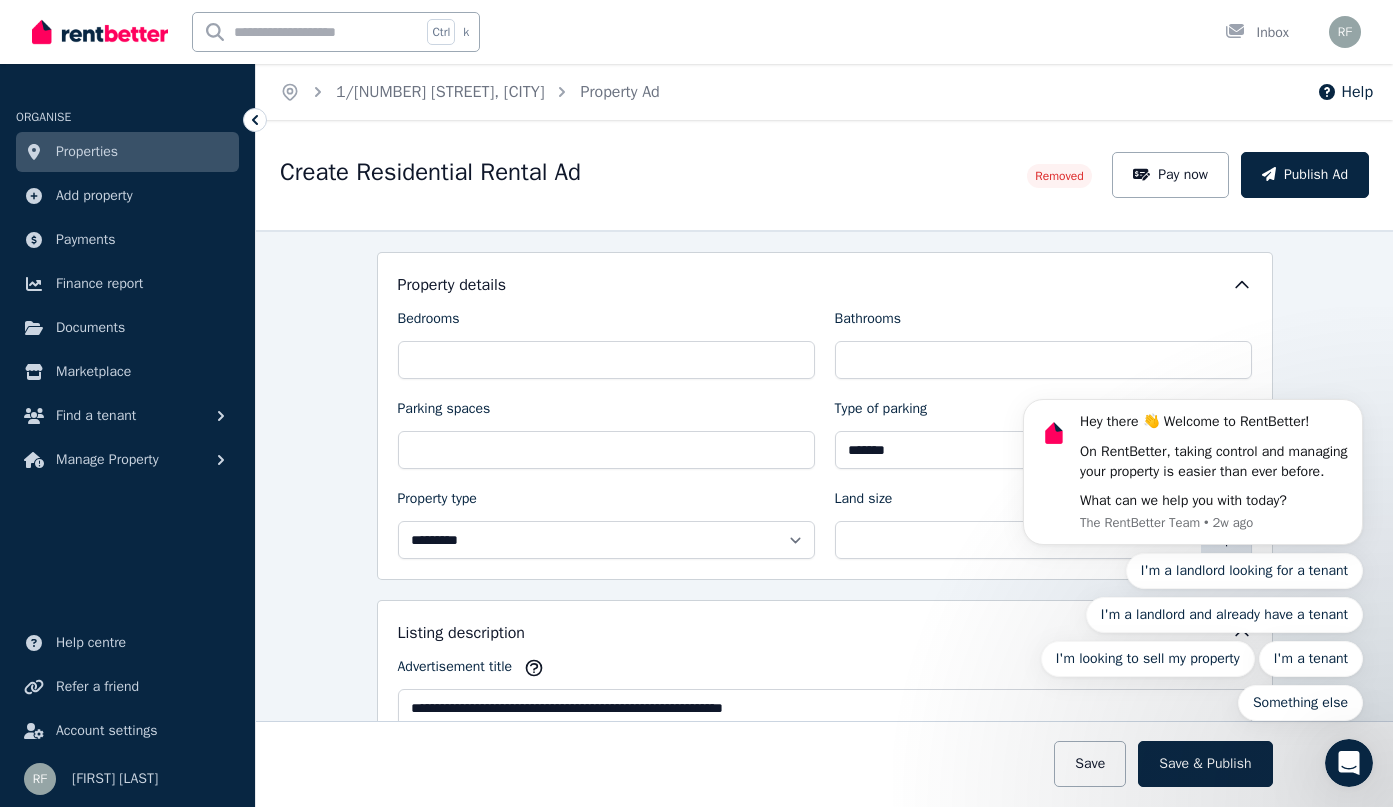 click on "**********" at bounding box center [825, 769] 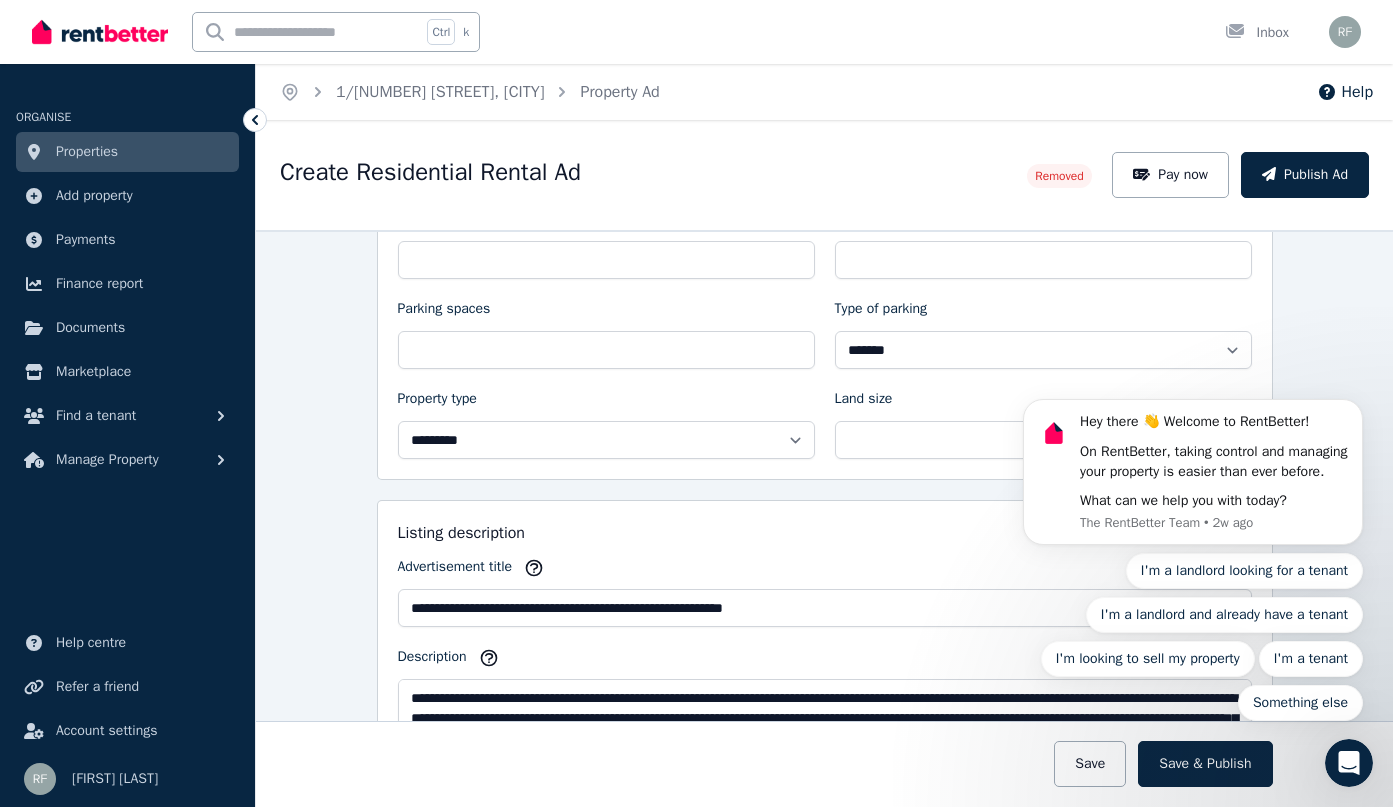scroll, scrollTop: 700, scrollLeft: 0, axis: vertical 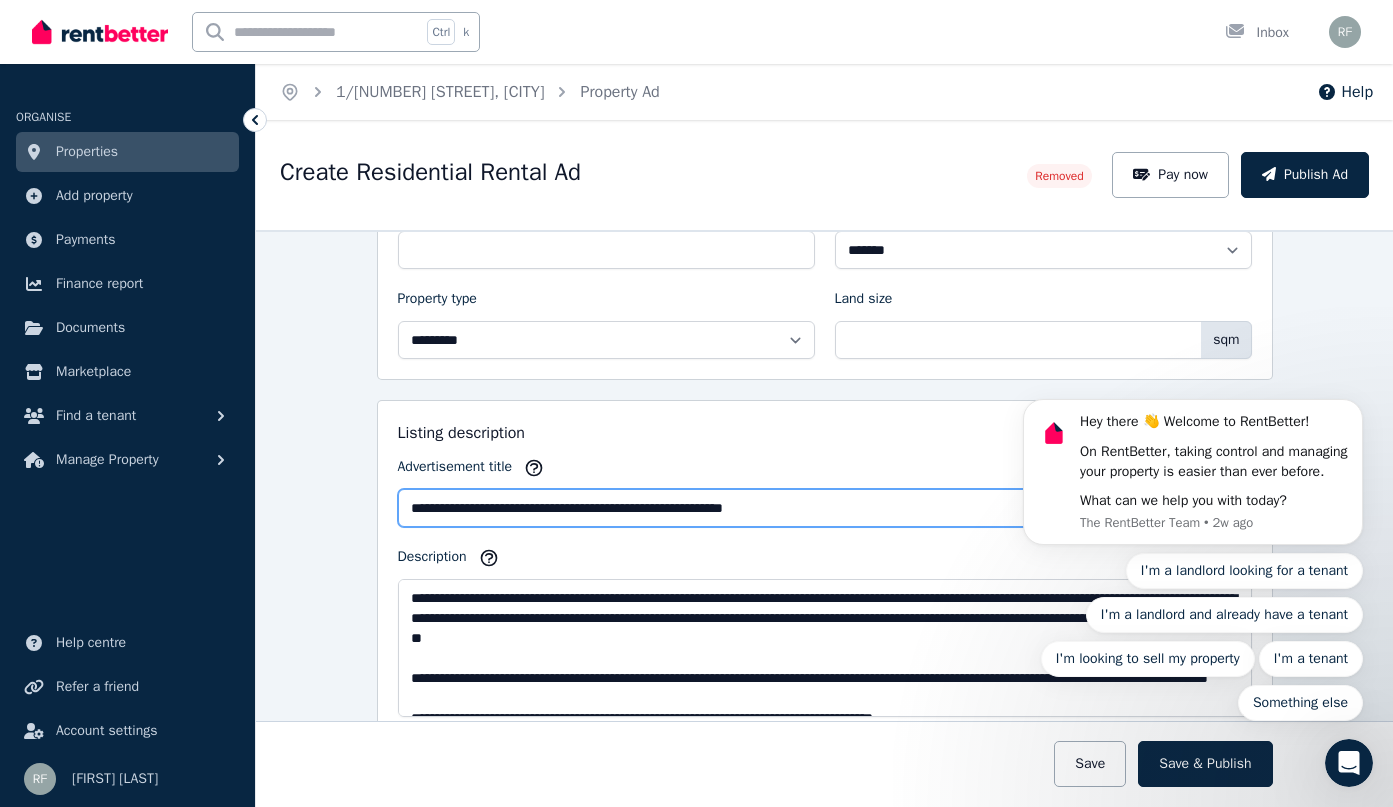 click on "**********" at bounding box center [825, 508] 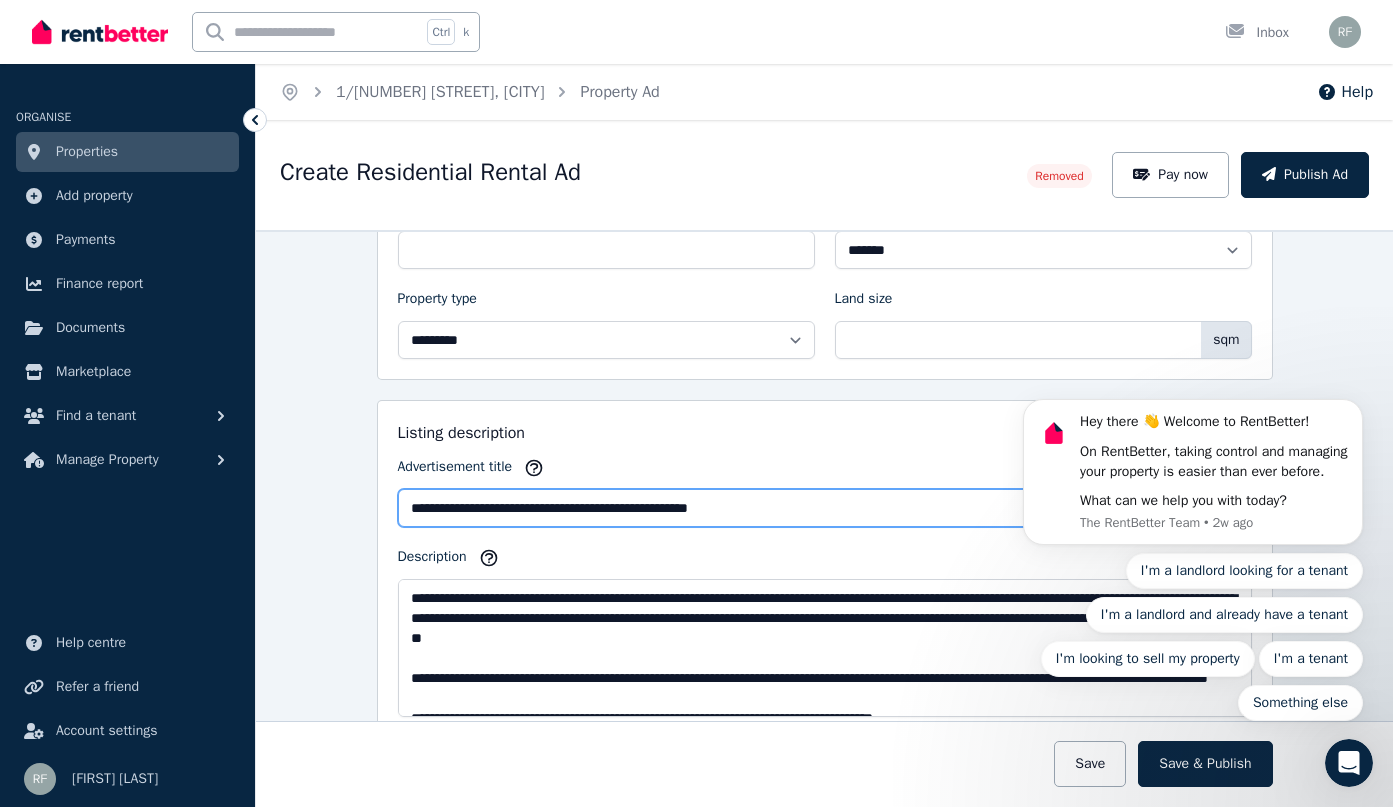 type on "**********" 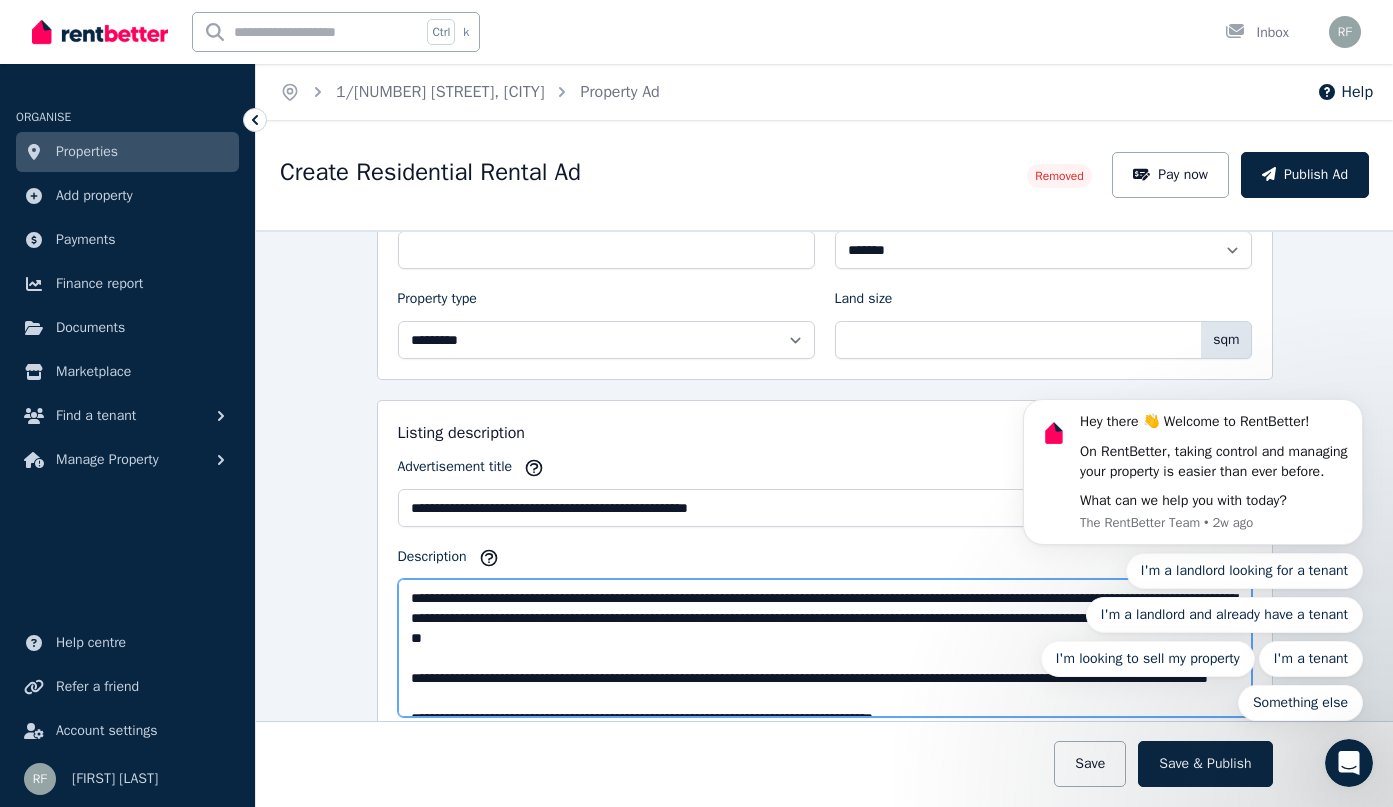 click on "**********" at bounding box center [825, 648] 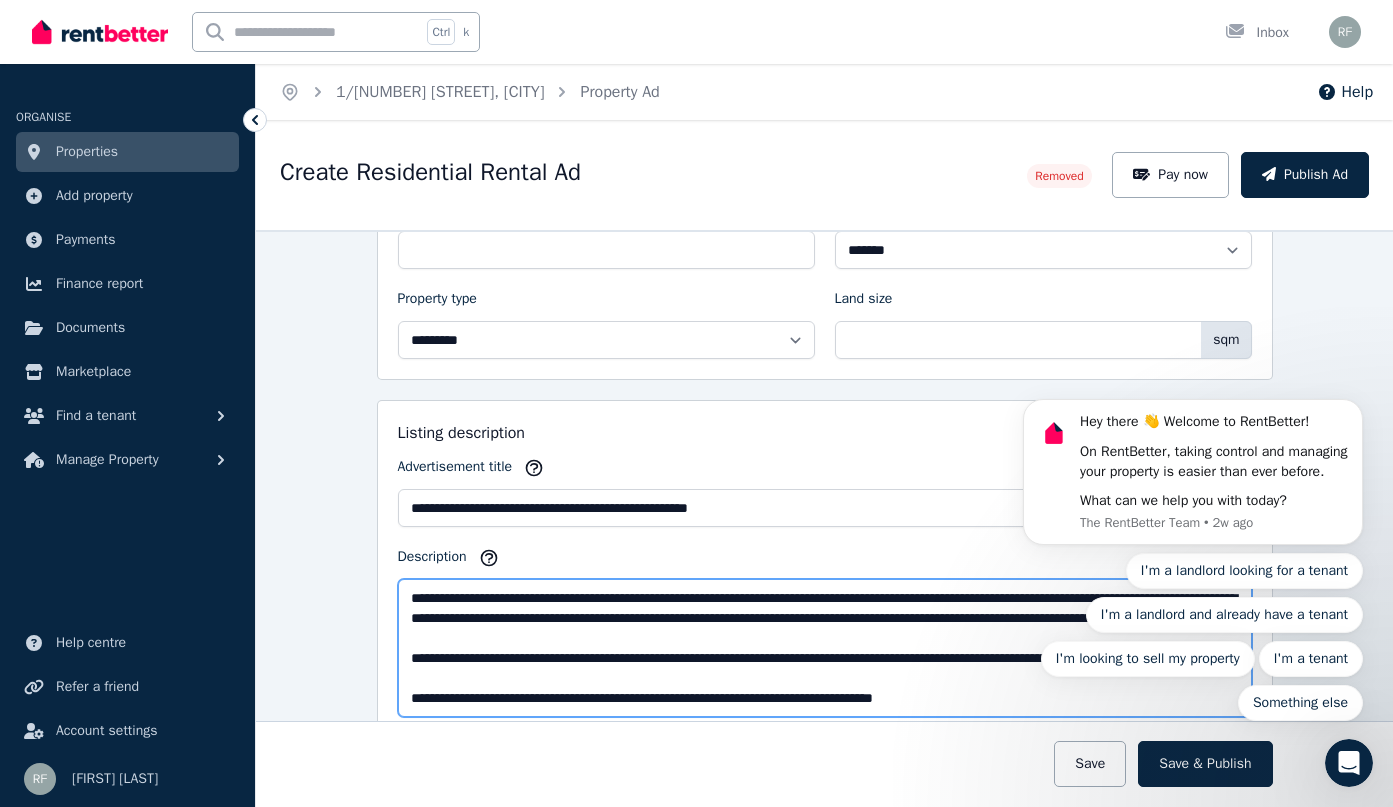 scroll, scrollTop: 800, scrollLeft: 0, axis: vertical 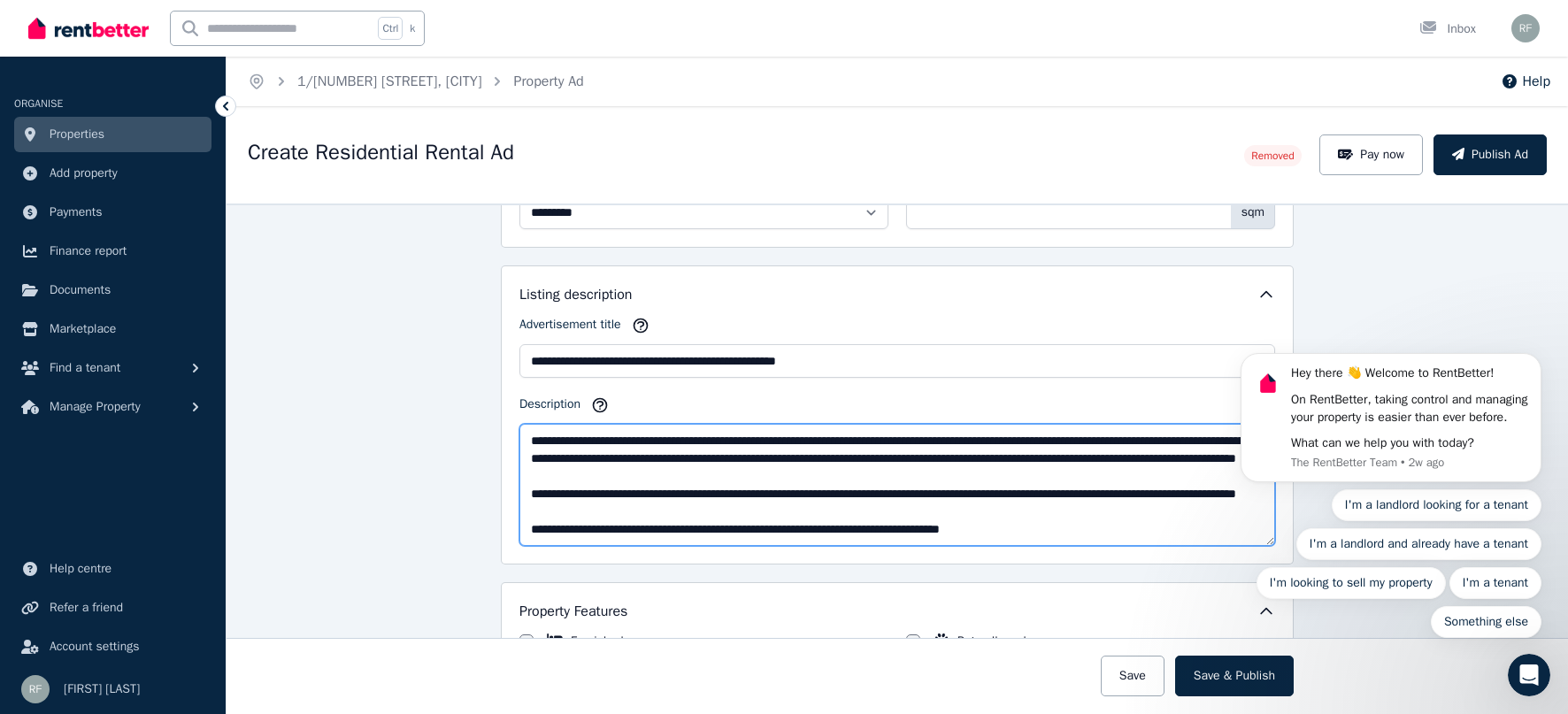 type on "**********" 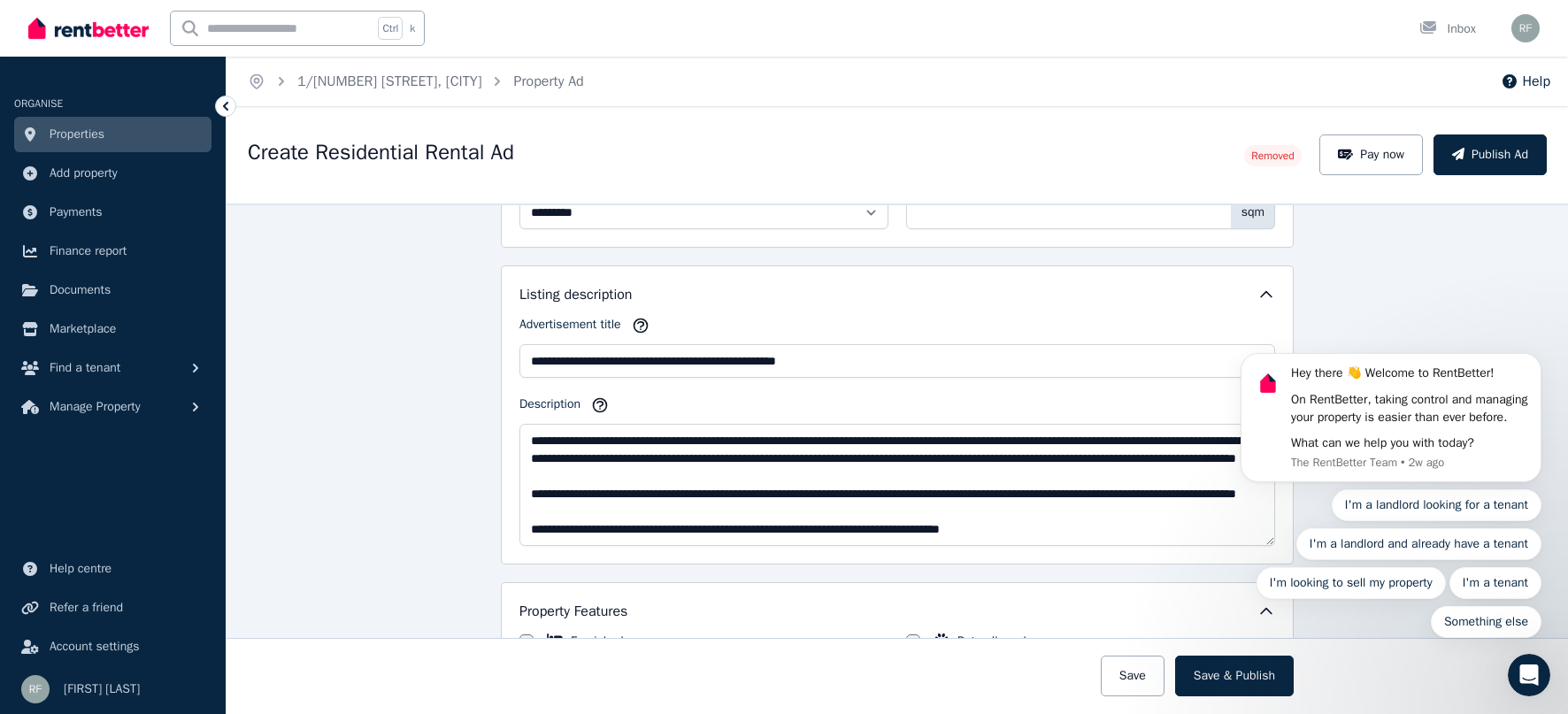 click 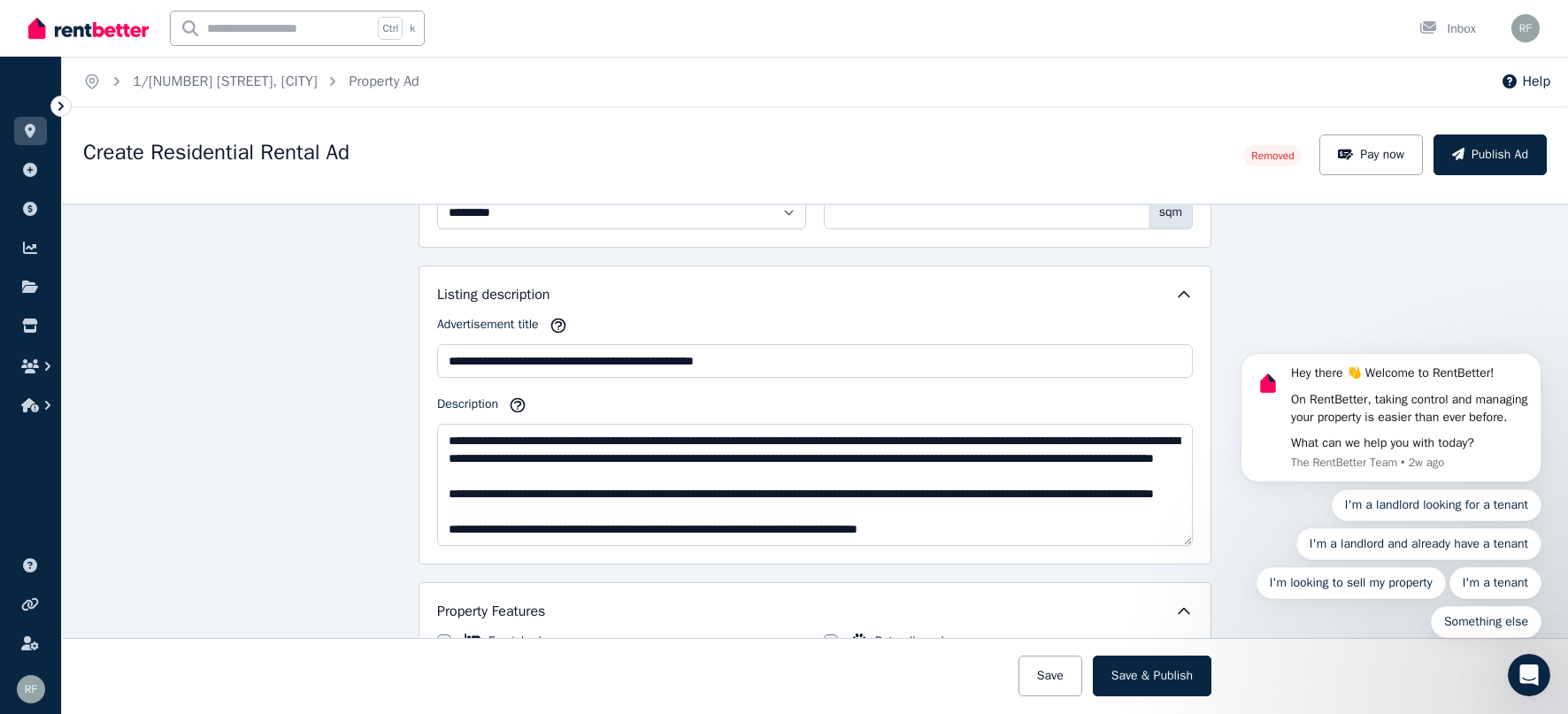 scroll, scrollTop: 35, scrollLeft: 0, axis: vertical 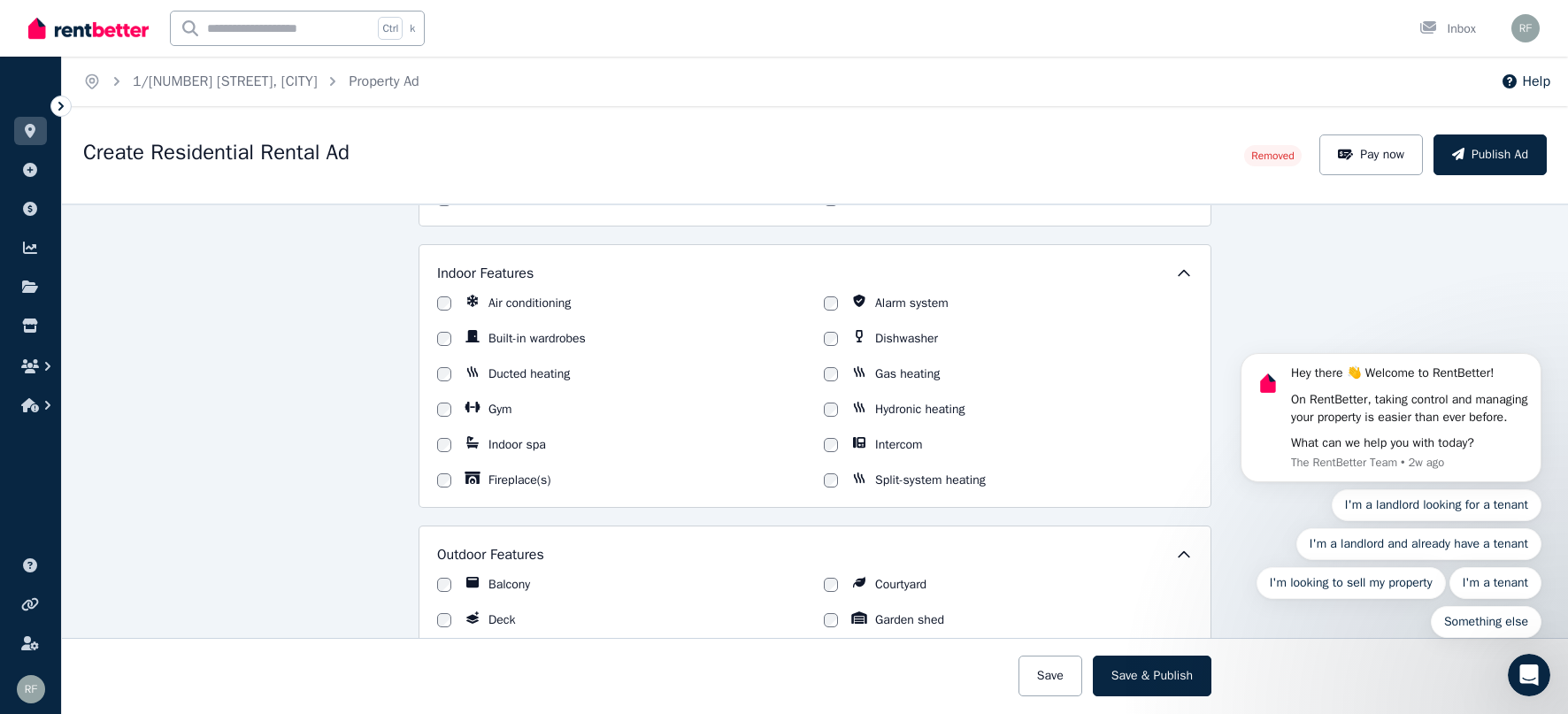 click on "**********" at bounding box center (815, 458) 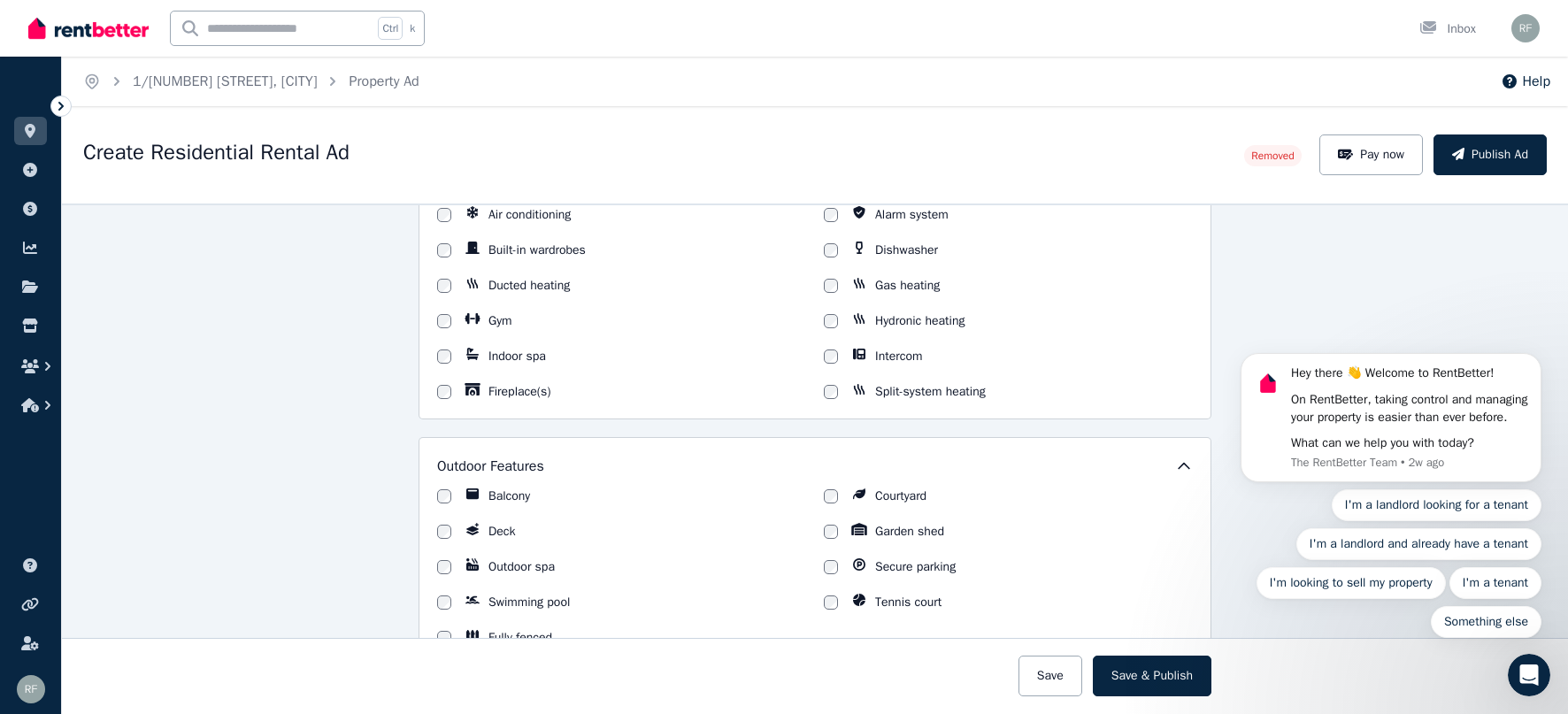 scroll, scrollTop: 1327, scrollLeft: 0, axis: vertical 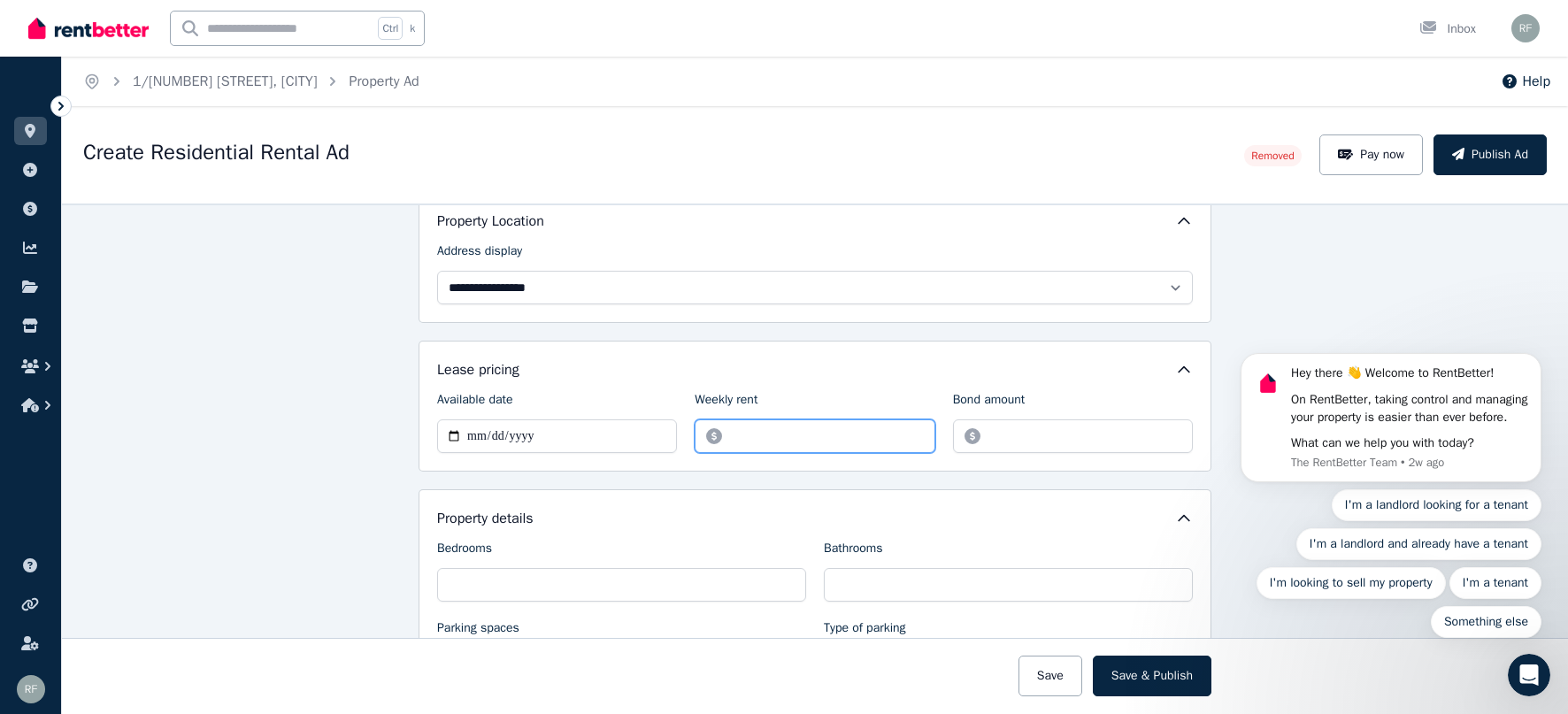 click on "******" at bounding box center [814, 436] 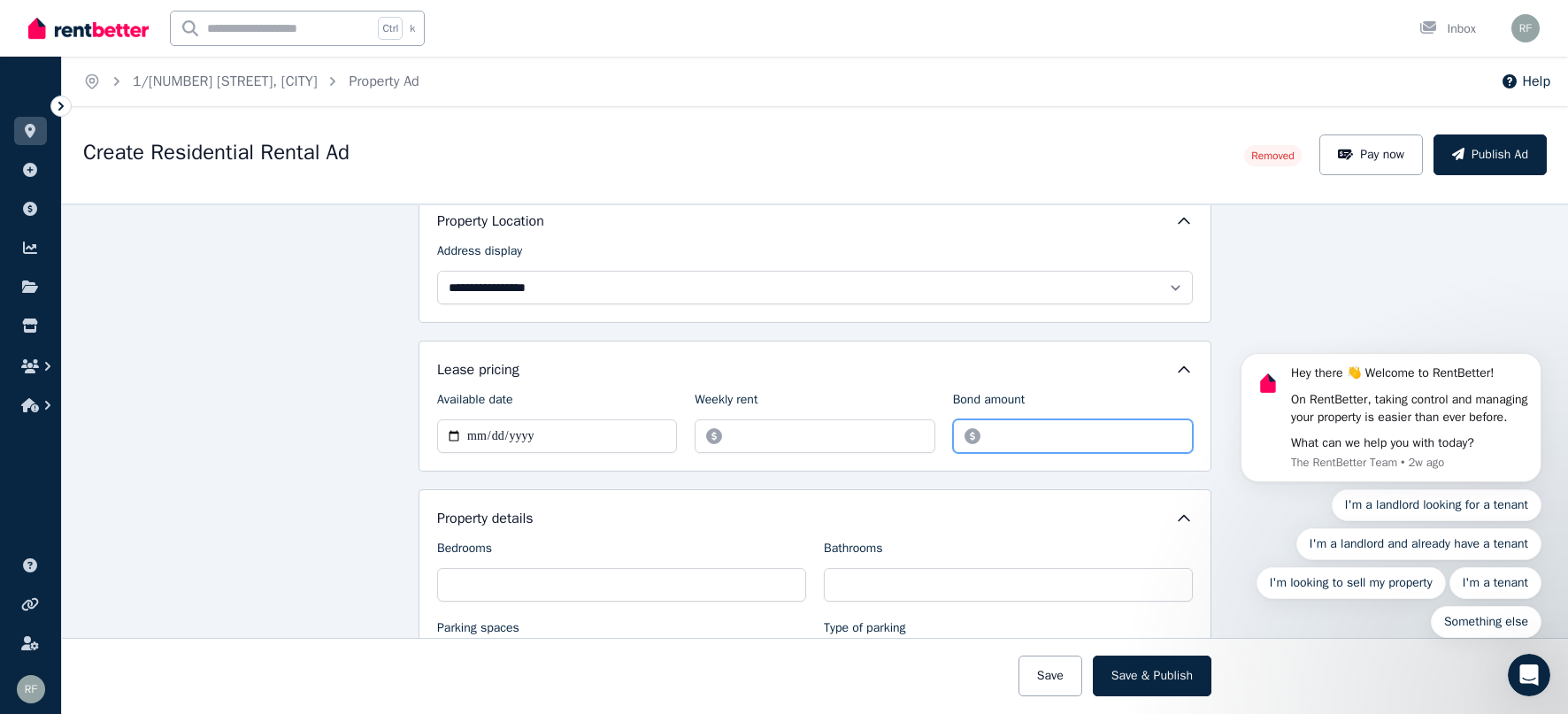click on "*******" at bounding box center [1072, 436] 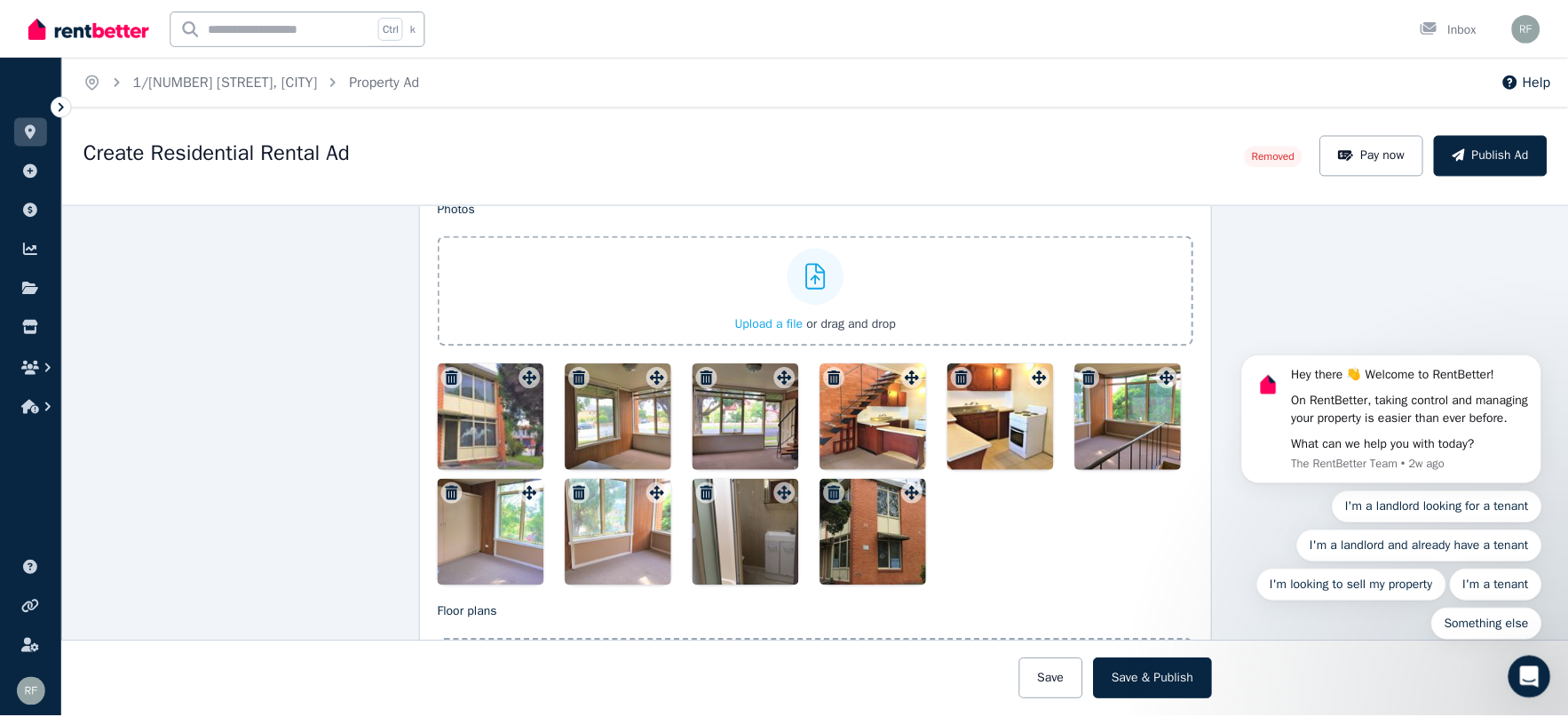 scroll, scrollTop: 1954, scrollLeft: 0, axis: vertical 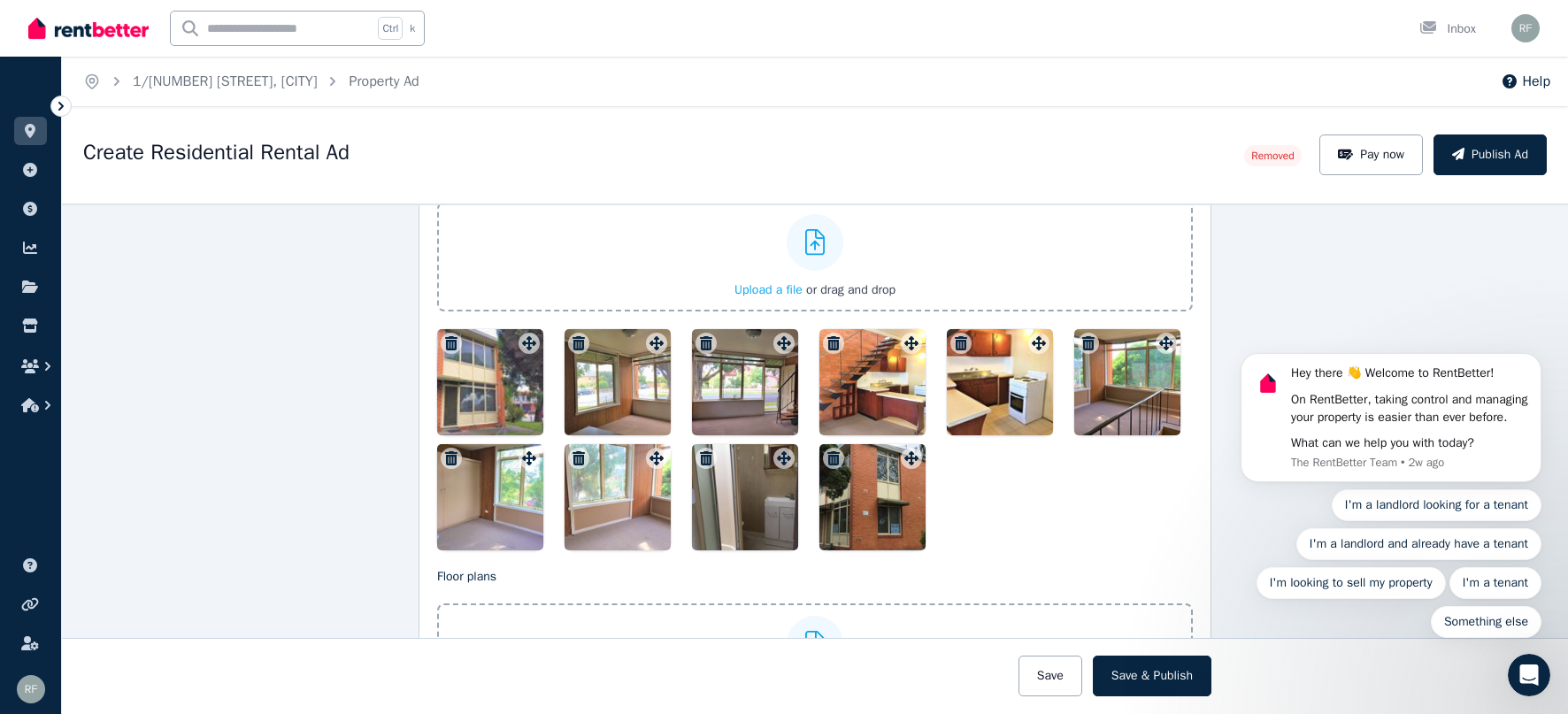 type on "*******" 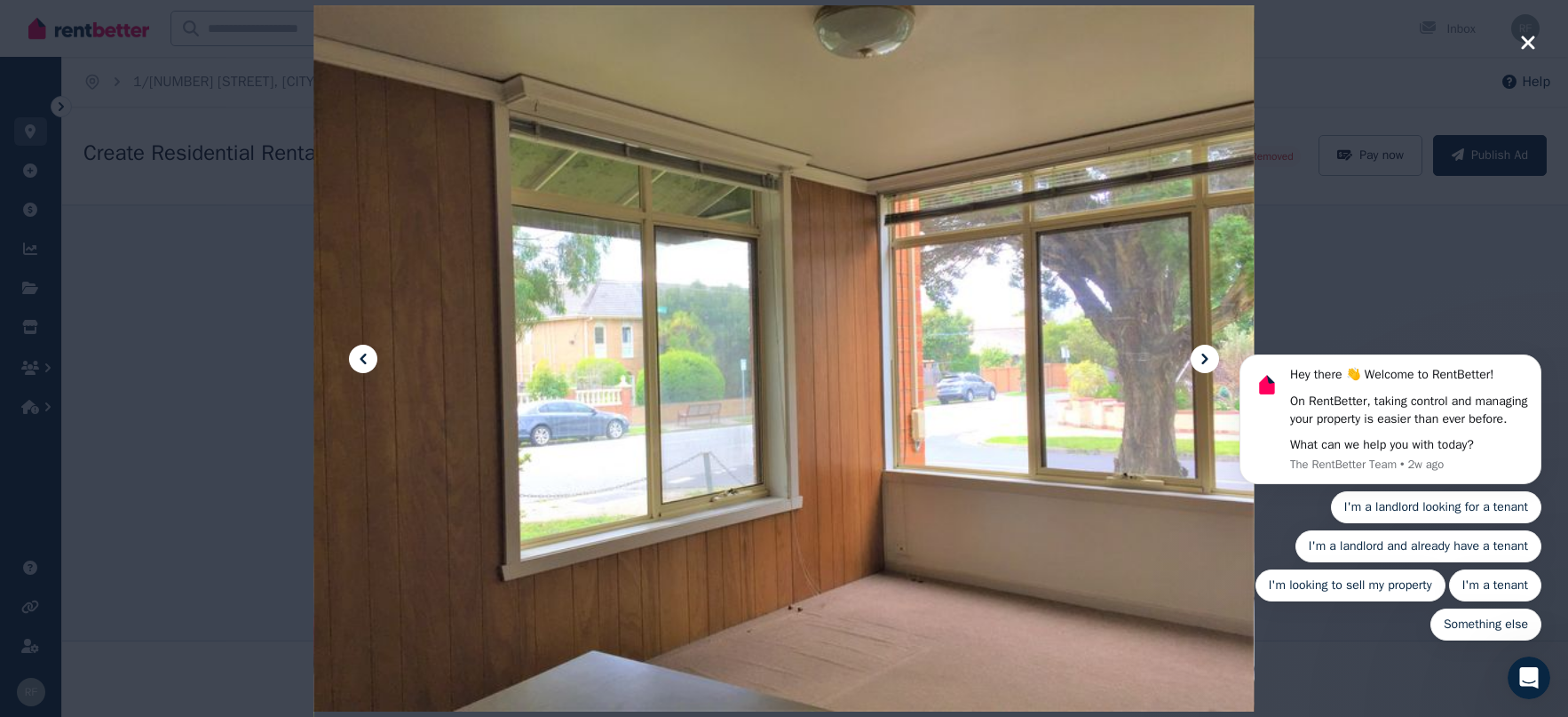 click 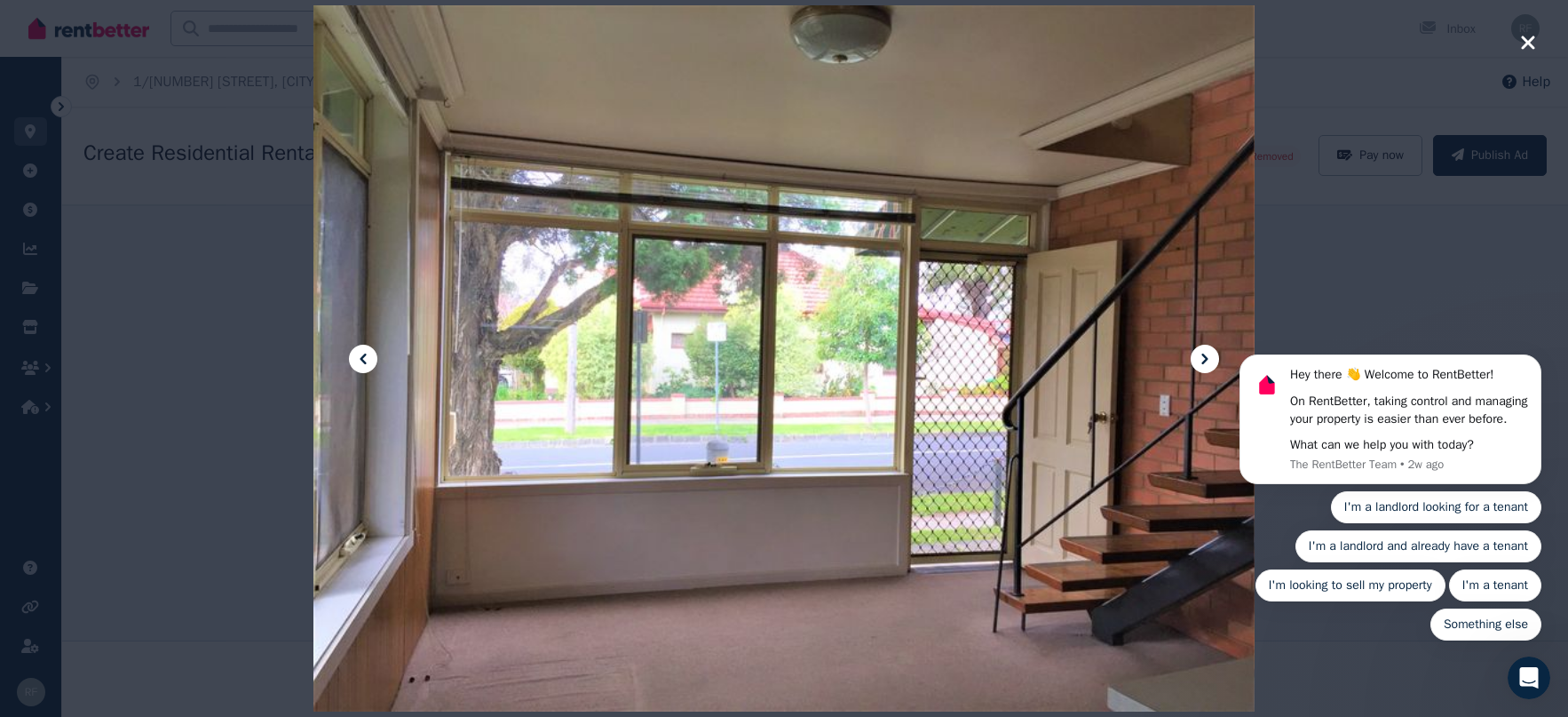 click 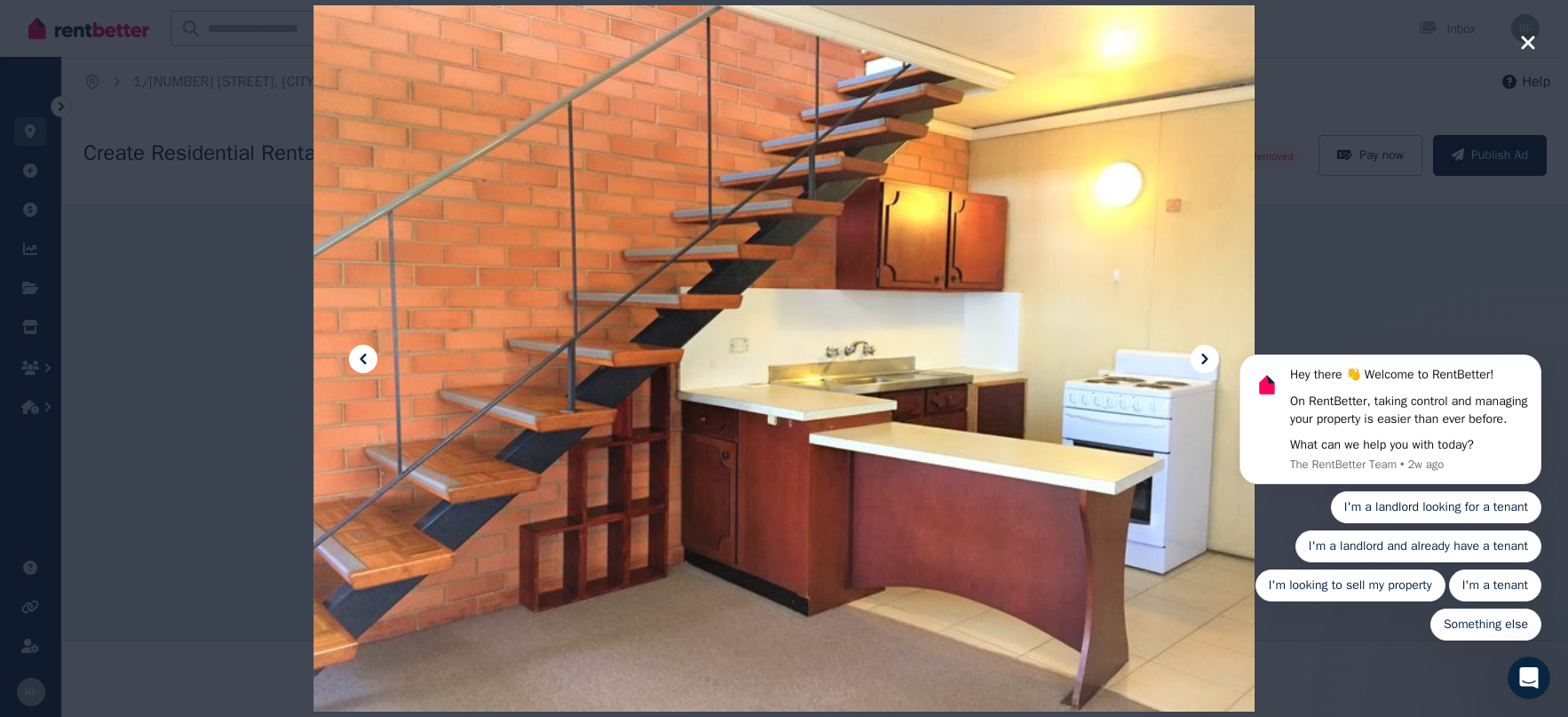 click 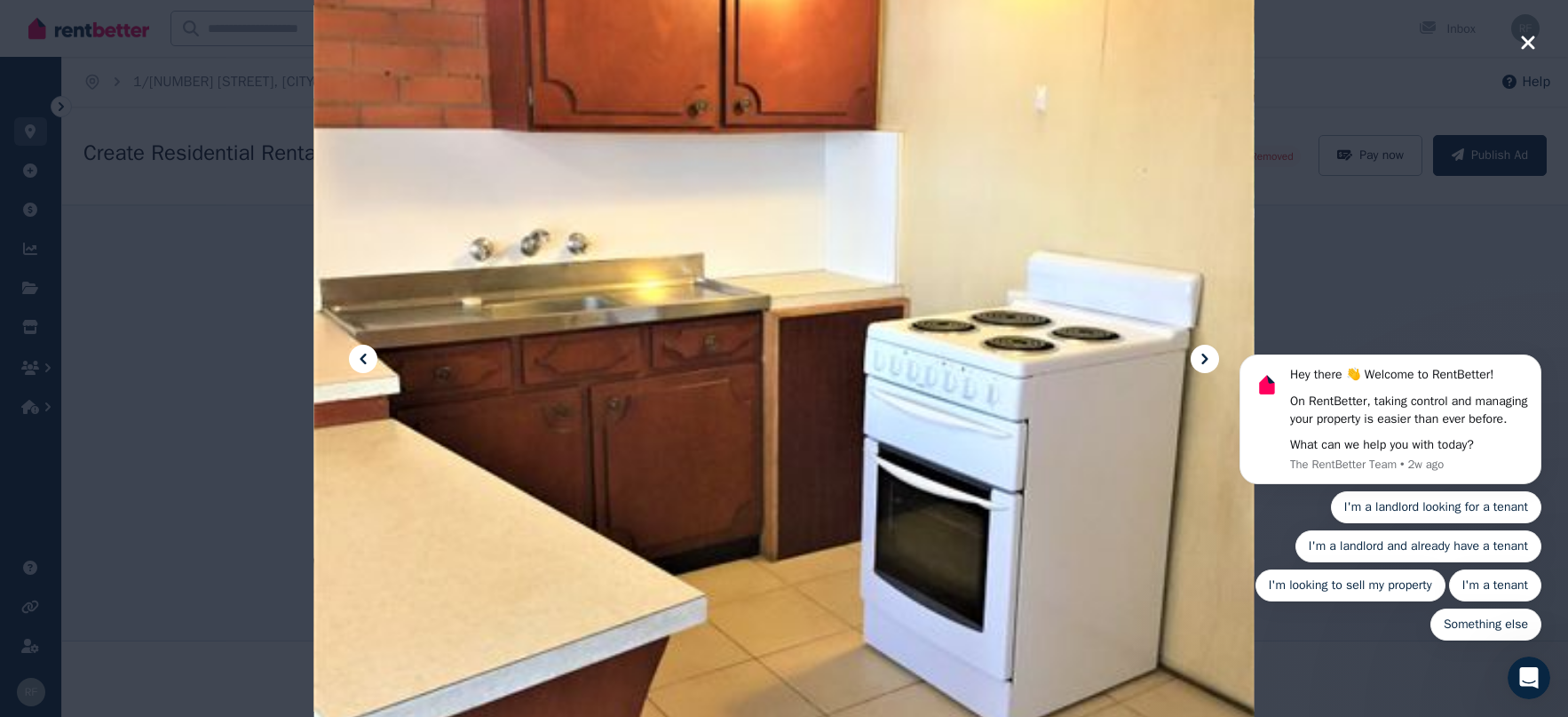 click 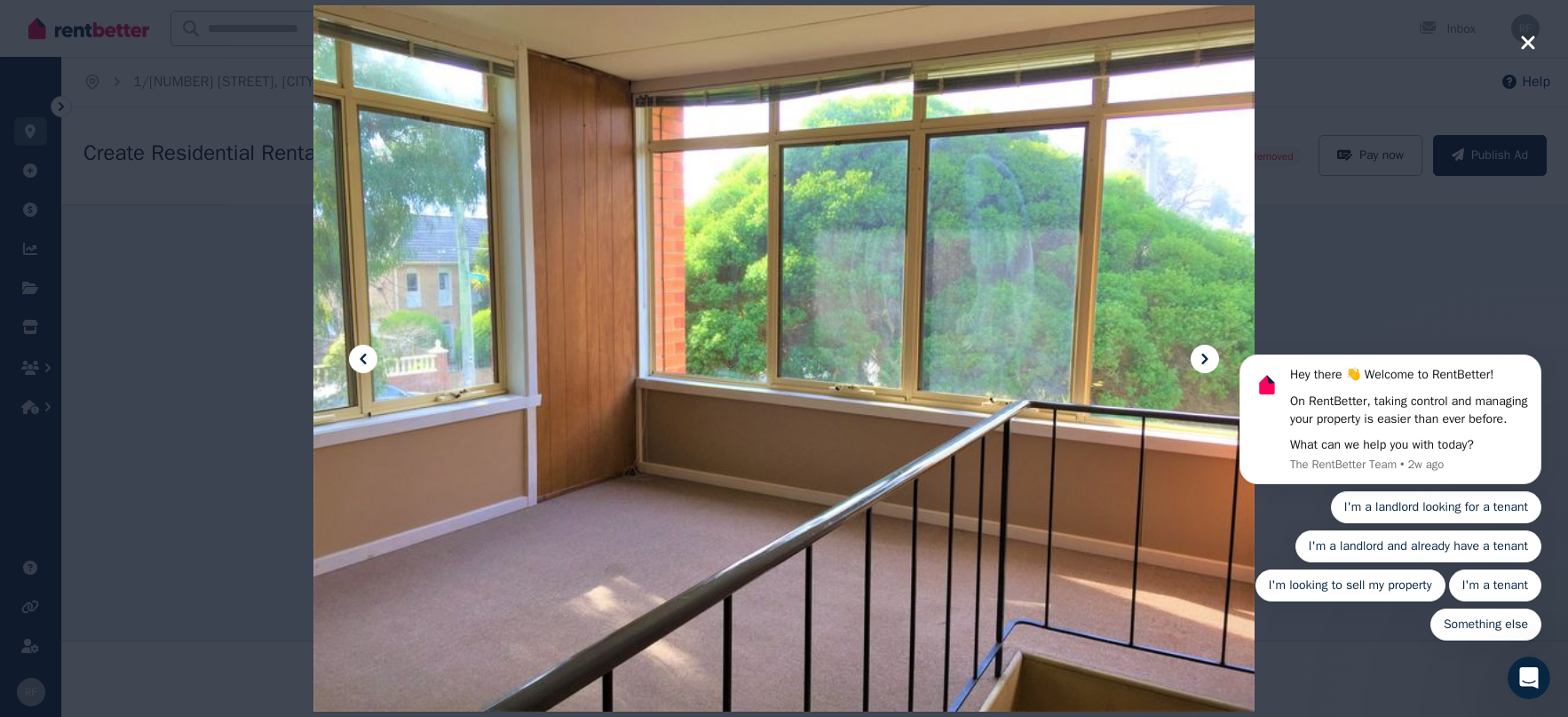 click 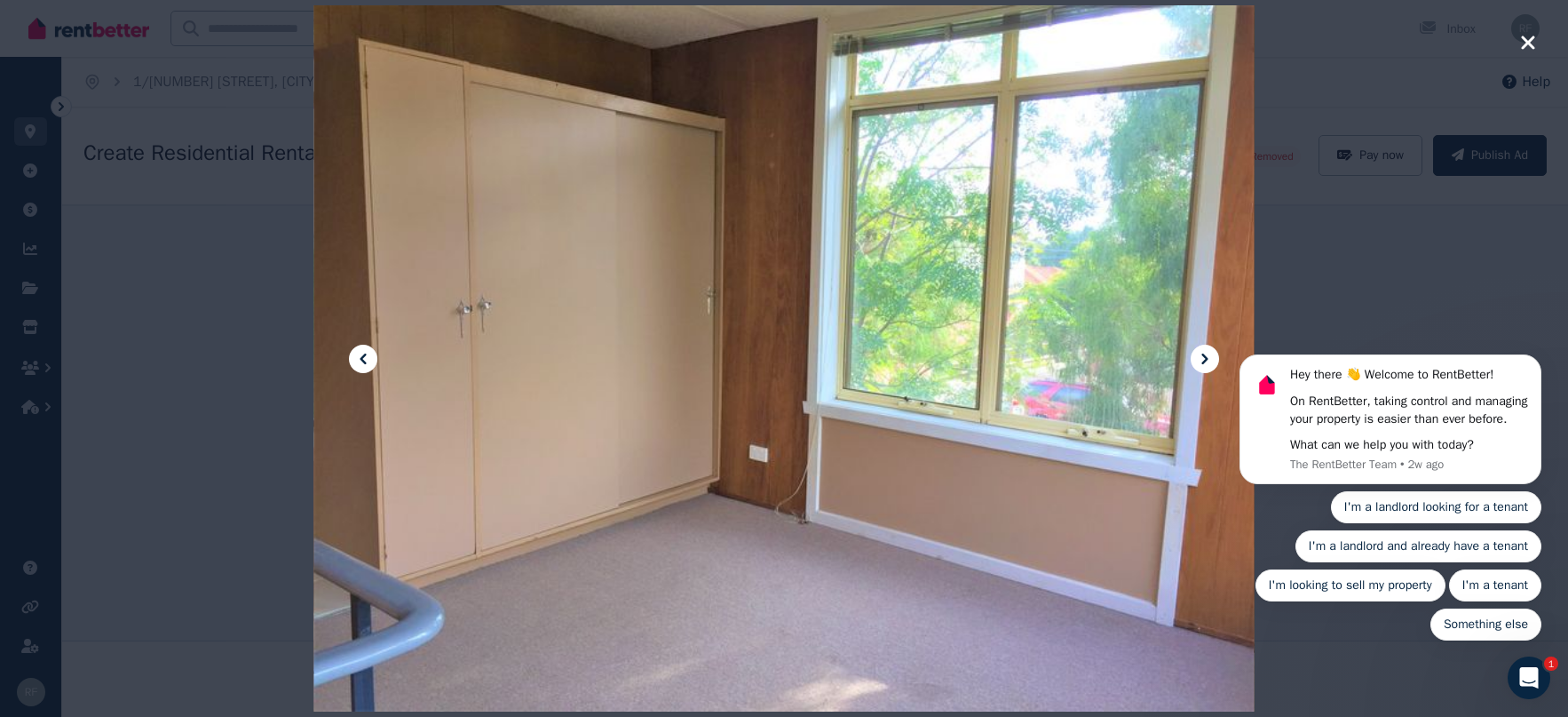click 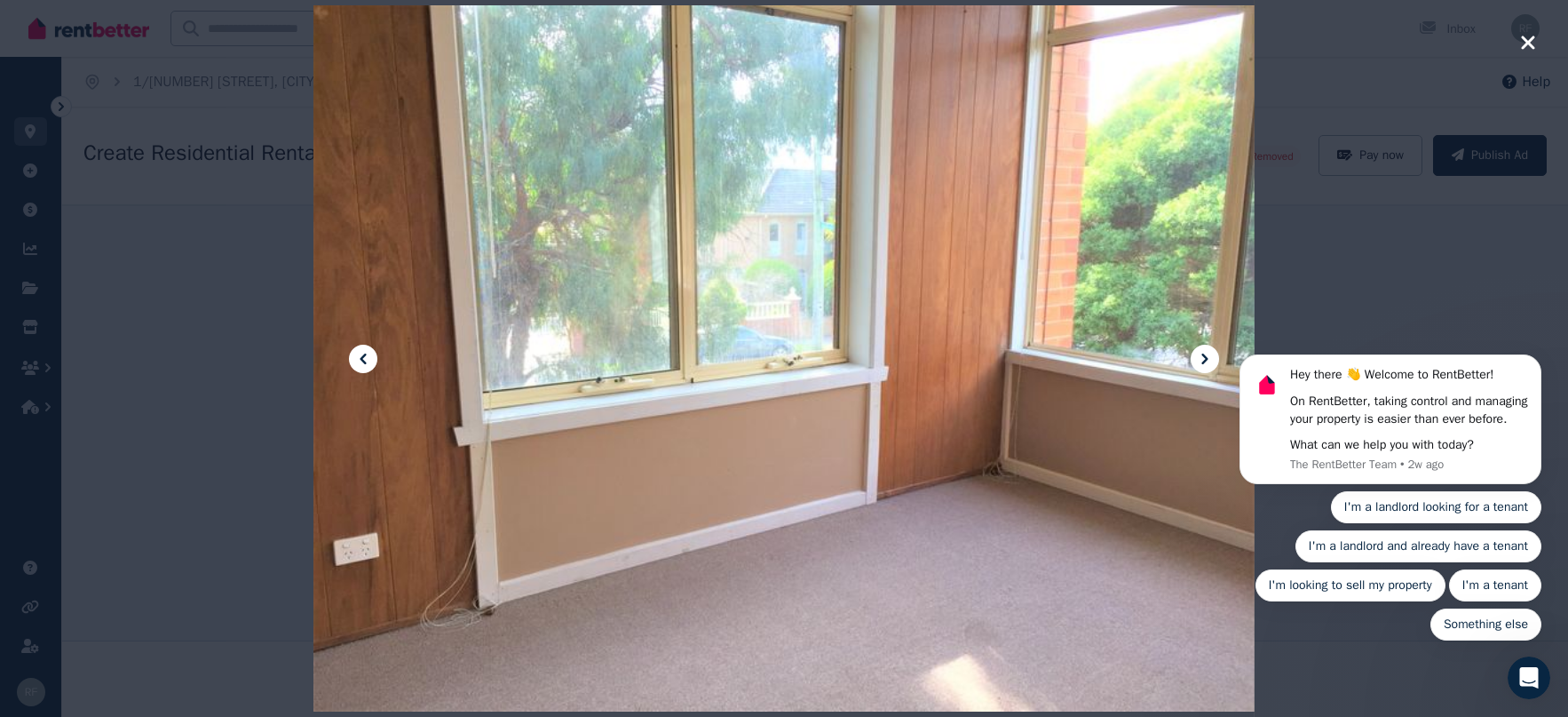 click at bounding box center (1205, 359) 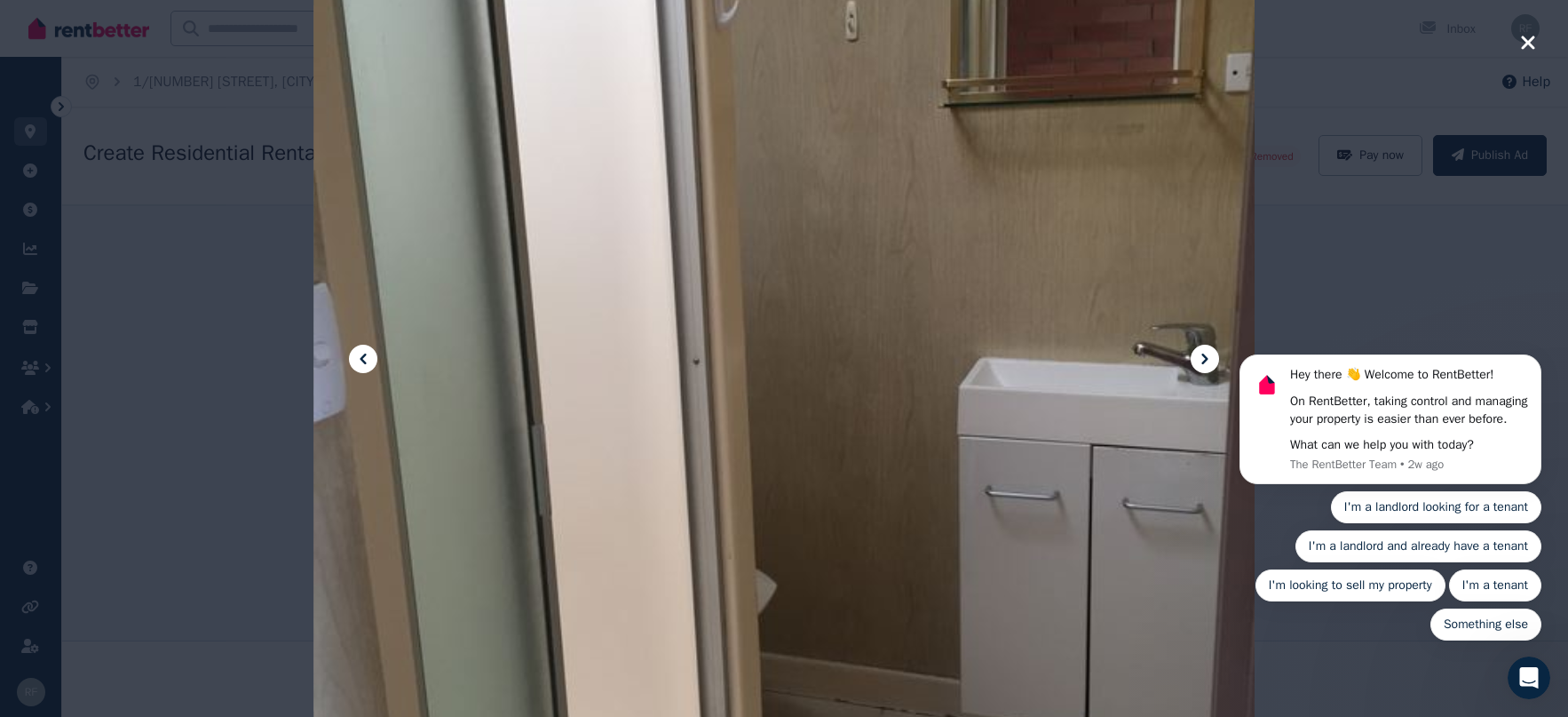 click 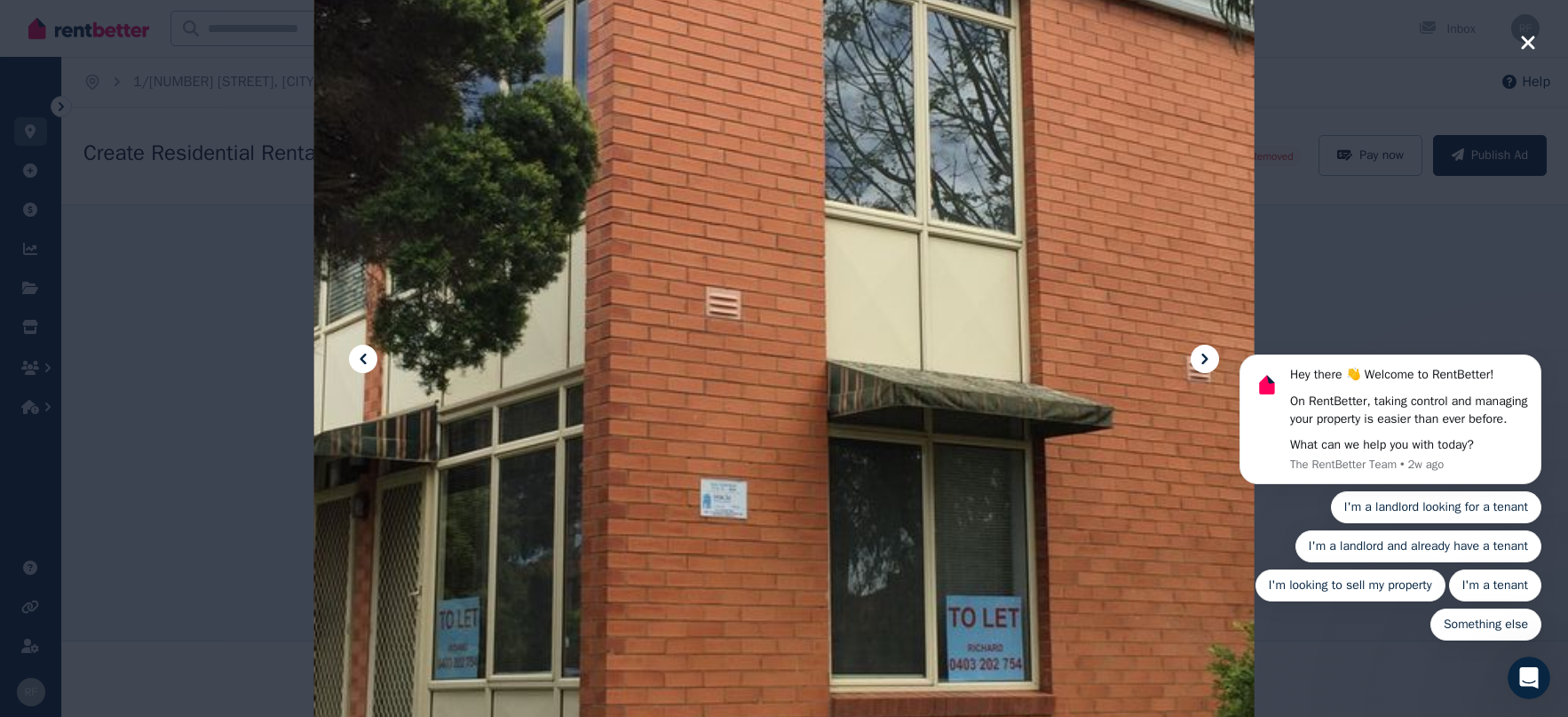 click 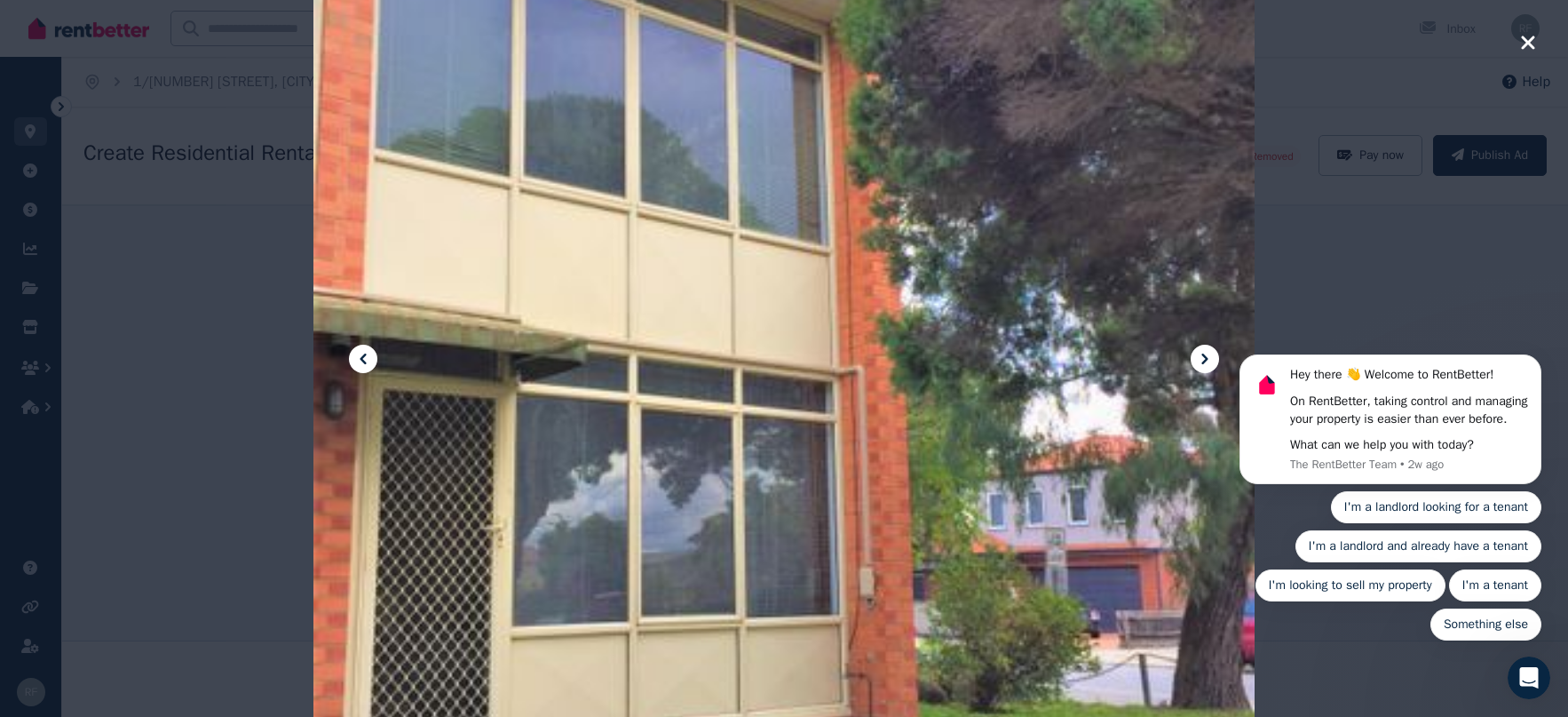 click 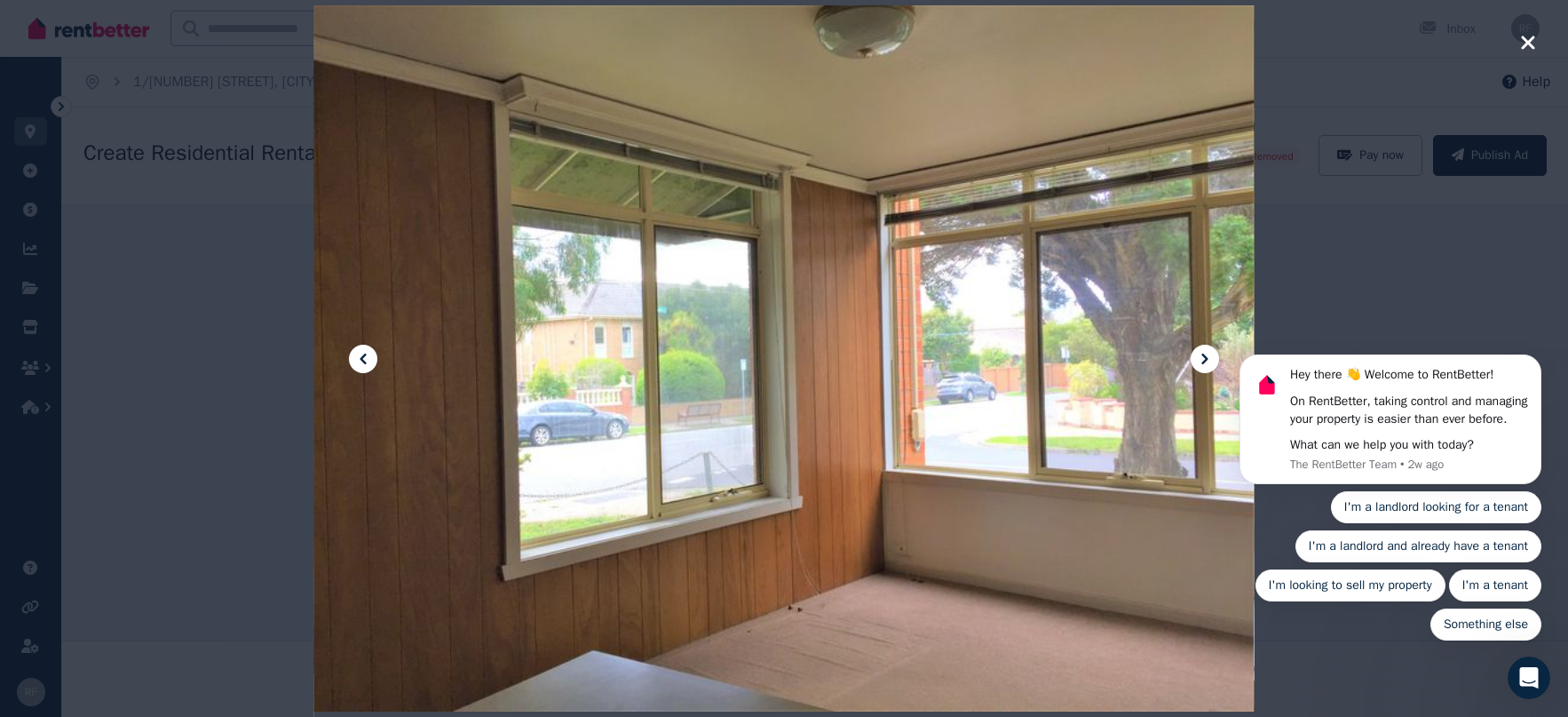 click 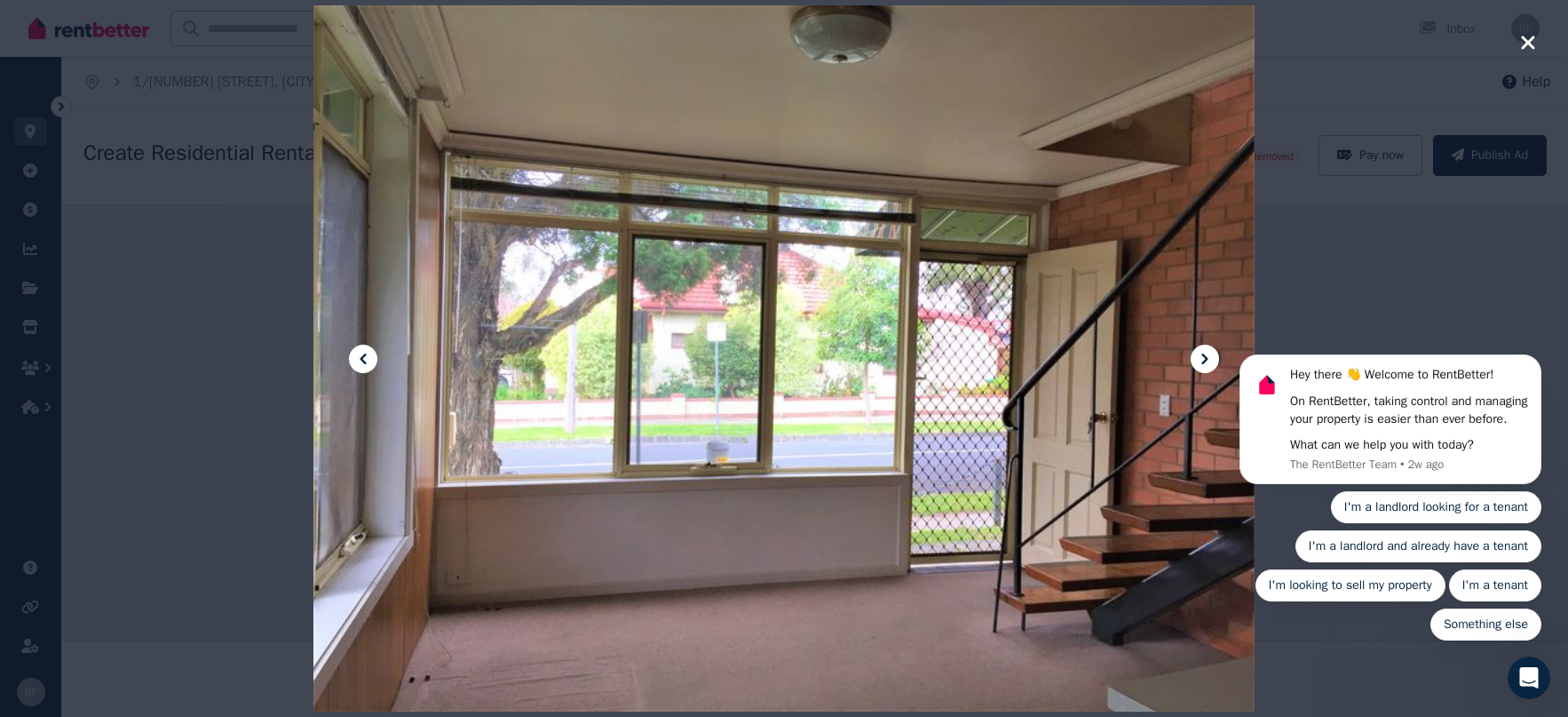 click 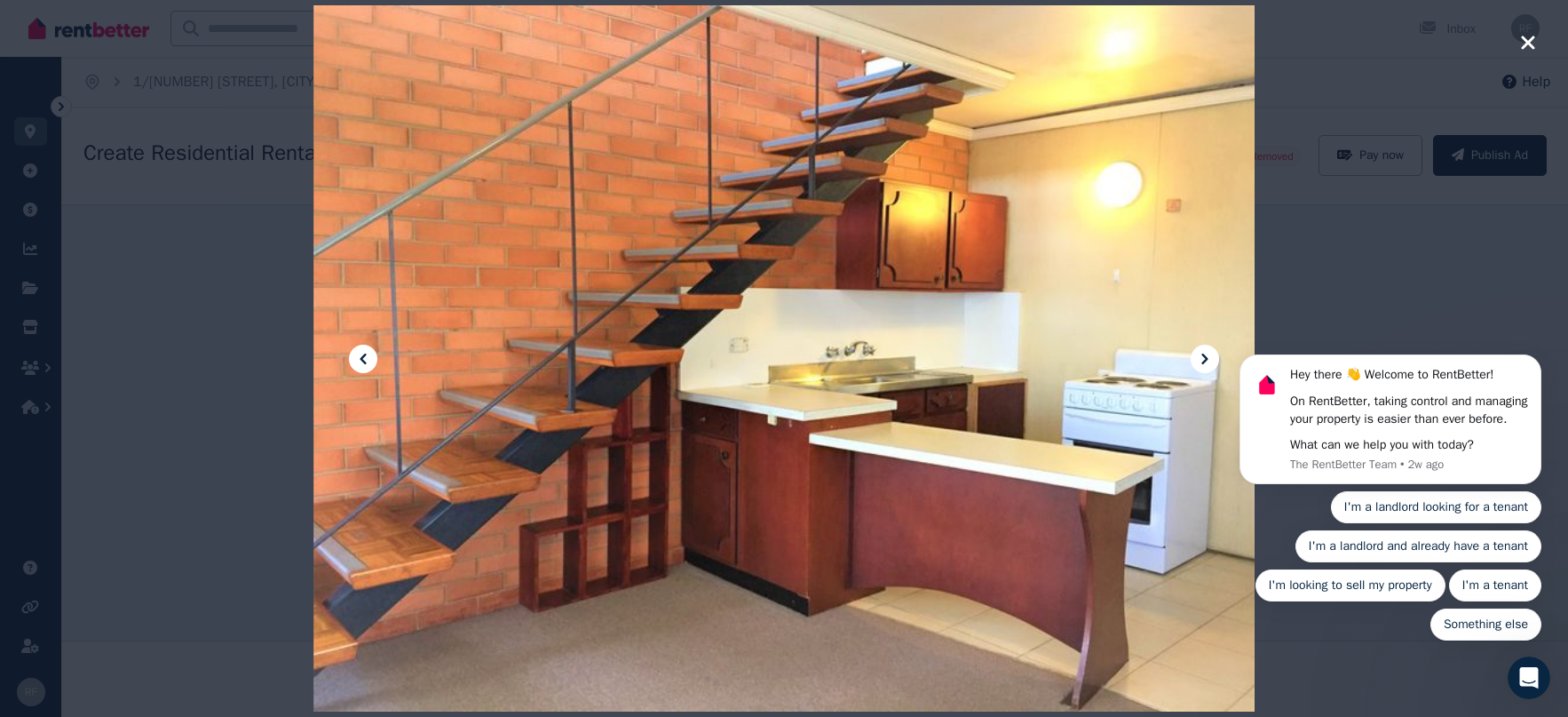 click 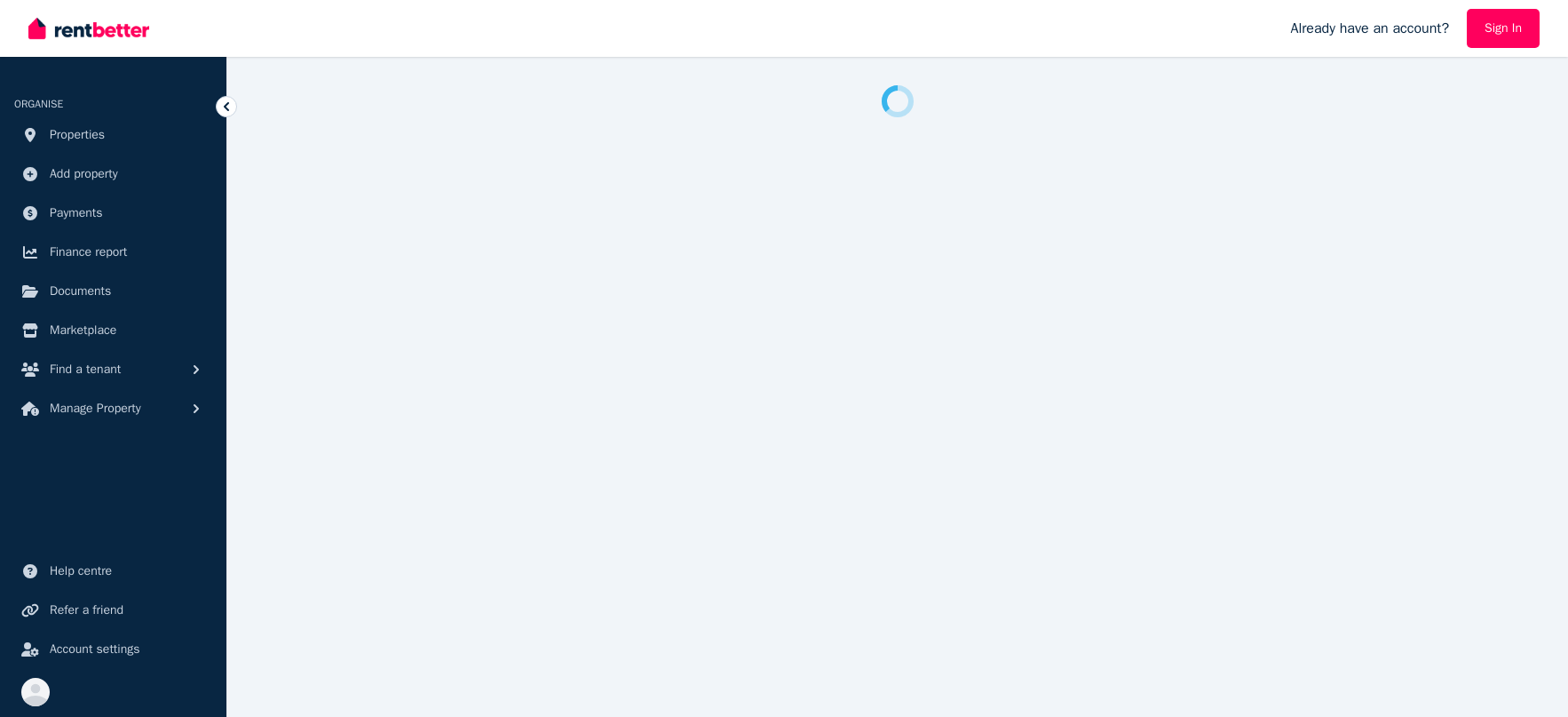 scroll, scrollTop: 0, scrollLeft: 0, axis: both 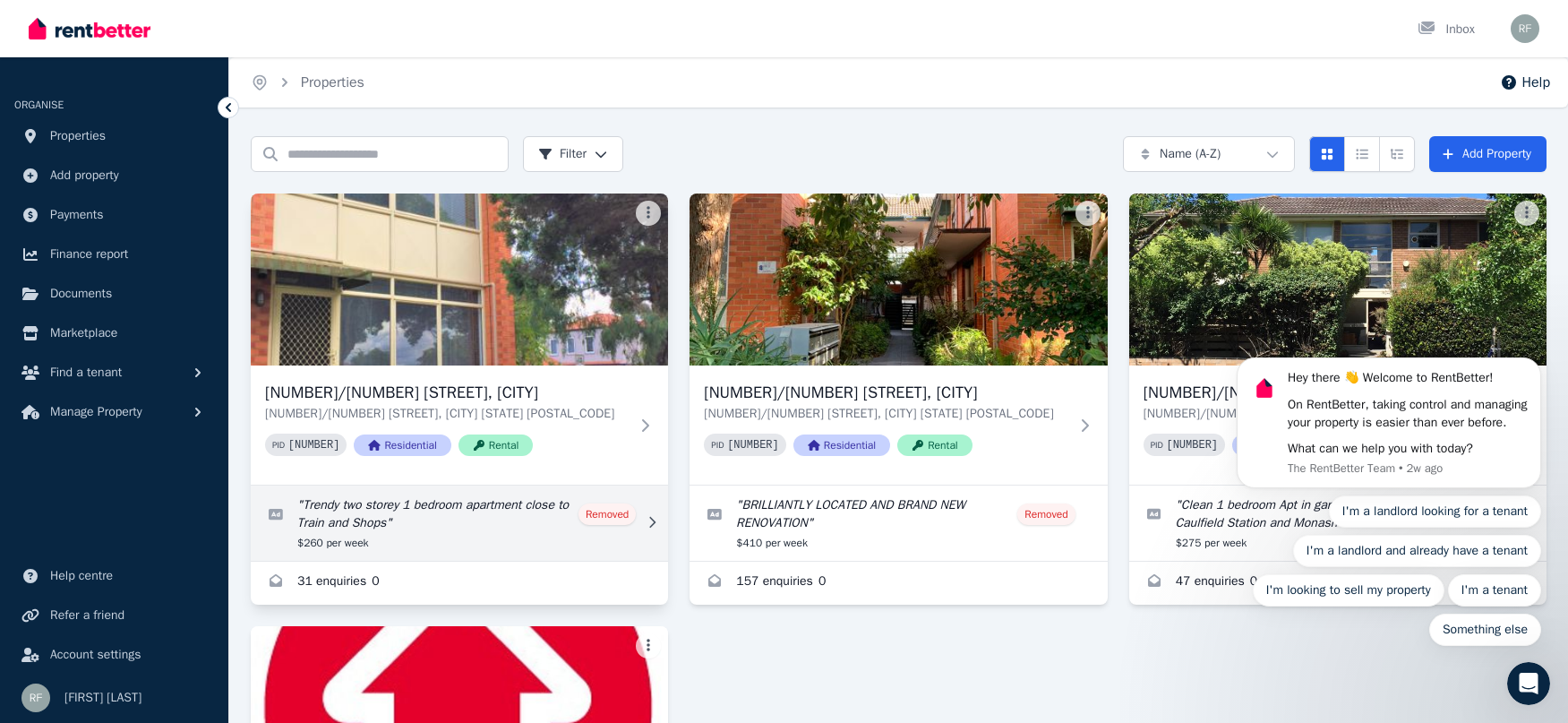 click at bounding box center (459, 523) 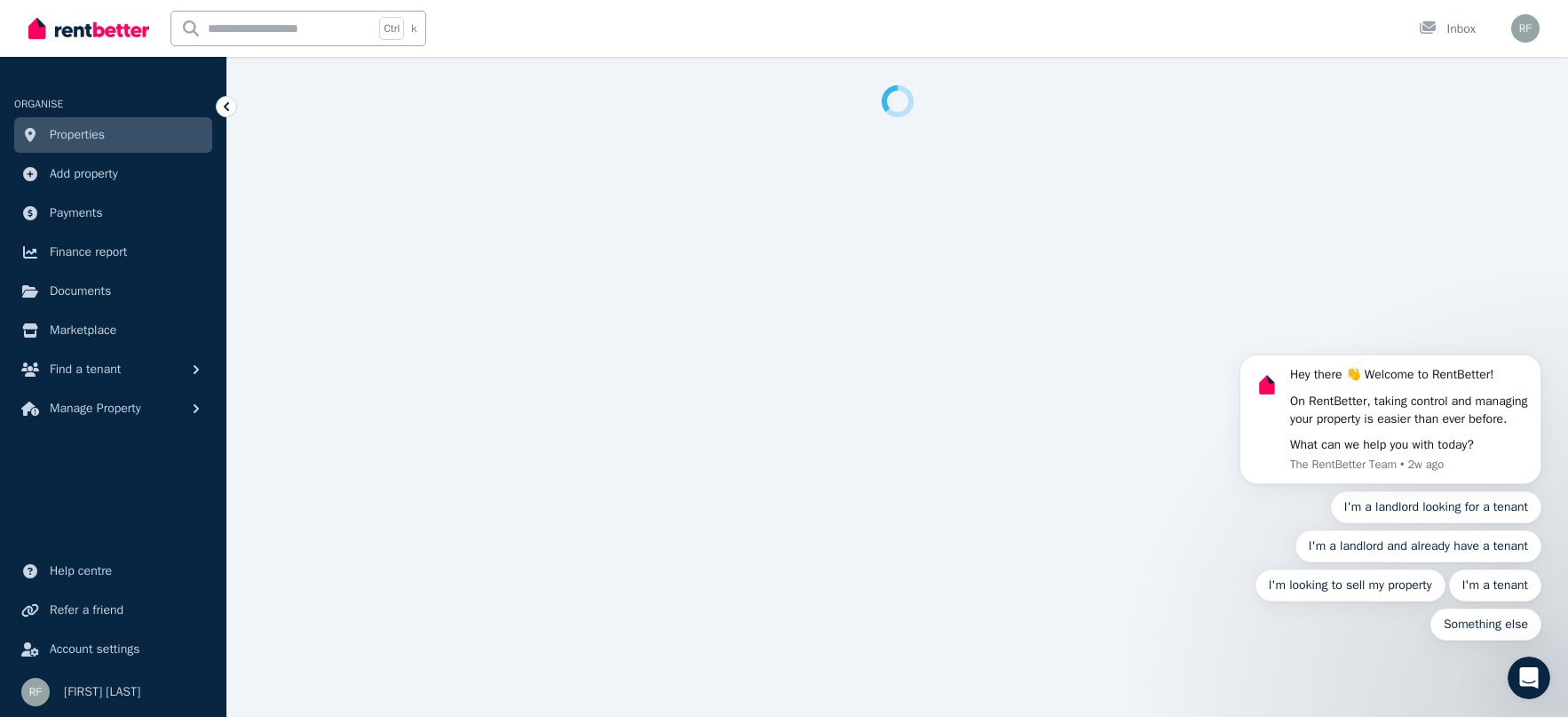 select on "**********" 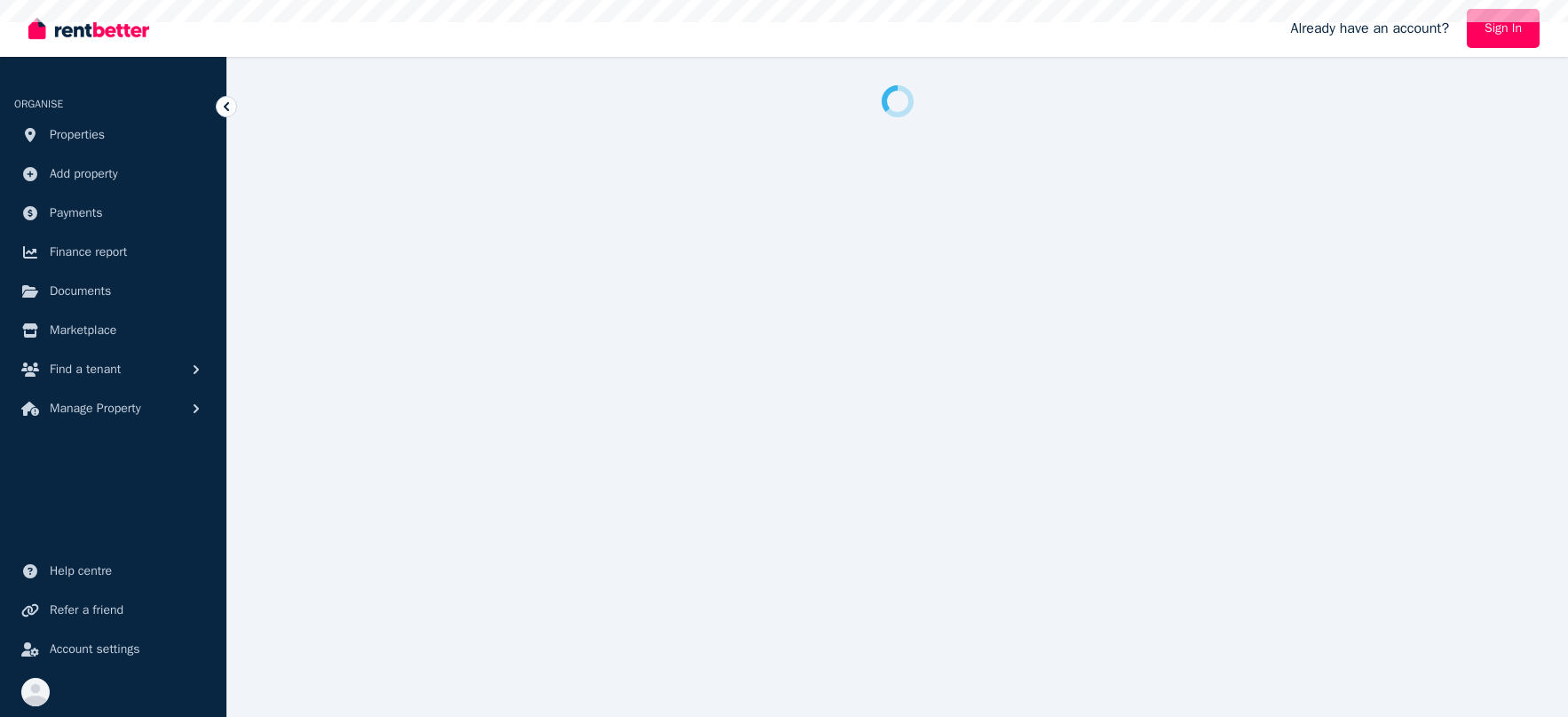 scroll, scrollTop: 0, scrollLeft: 0, axis: both 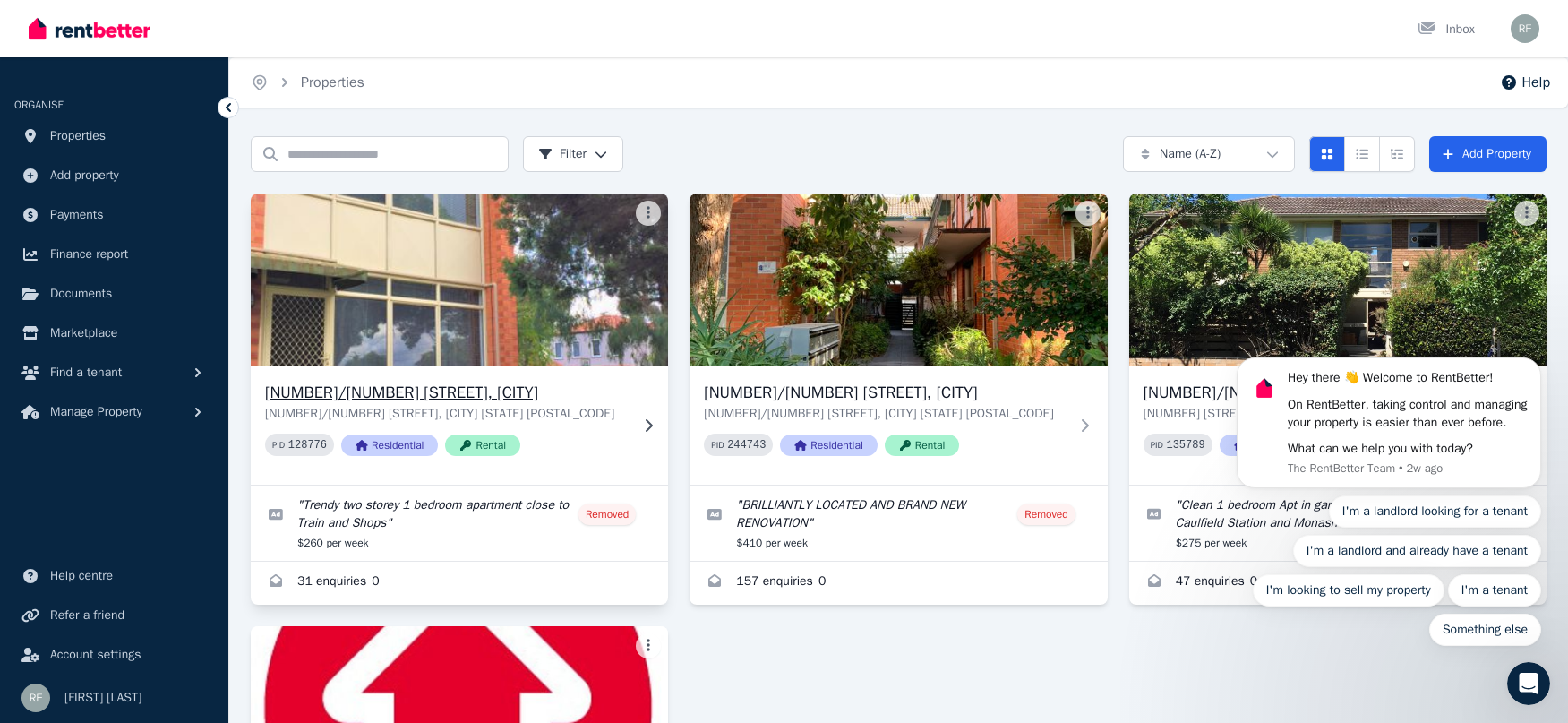 click on "[NUMBER]/[NUMBER] [STREET], [SUBURB]" at bounding box center [447, 392] 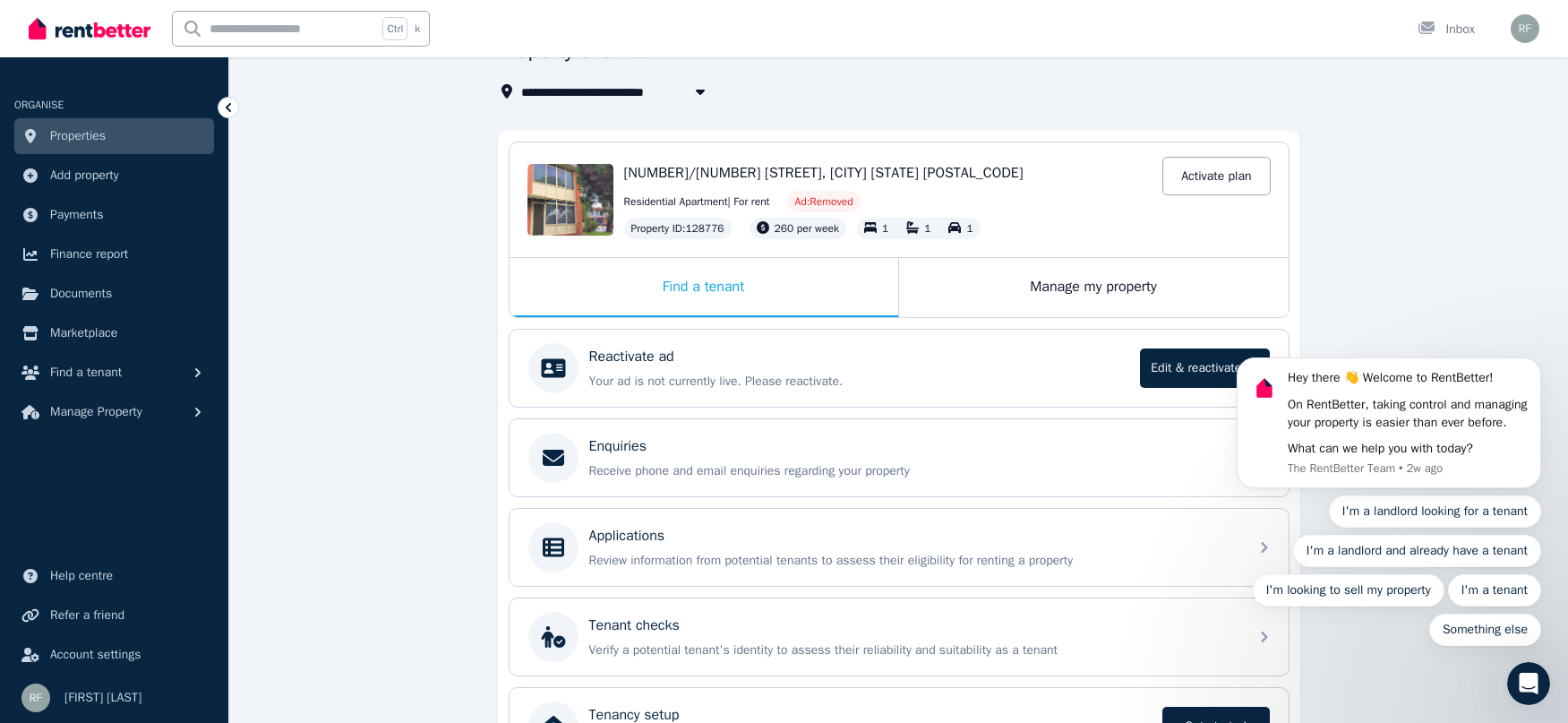 scroll, scrollTop: 0, scrollLeft: 0, axis: both 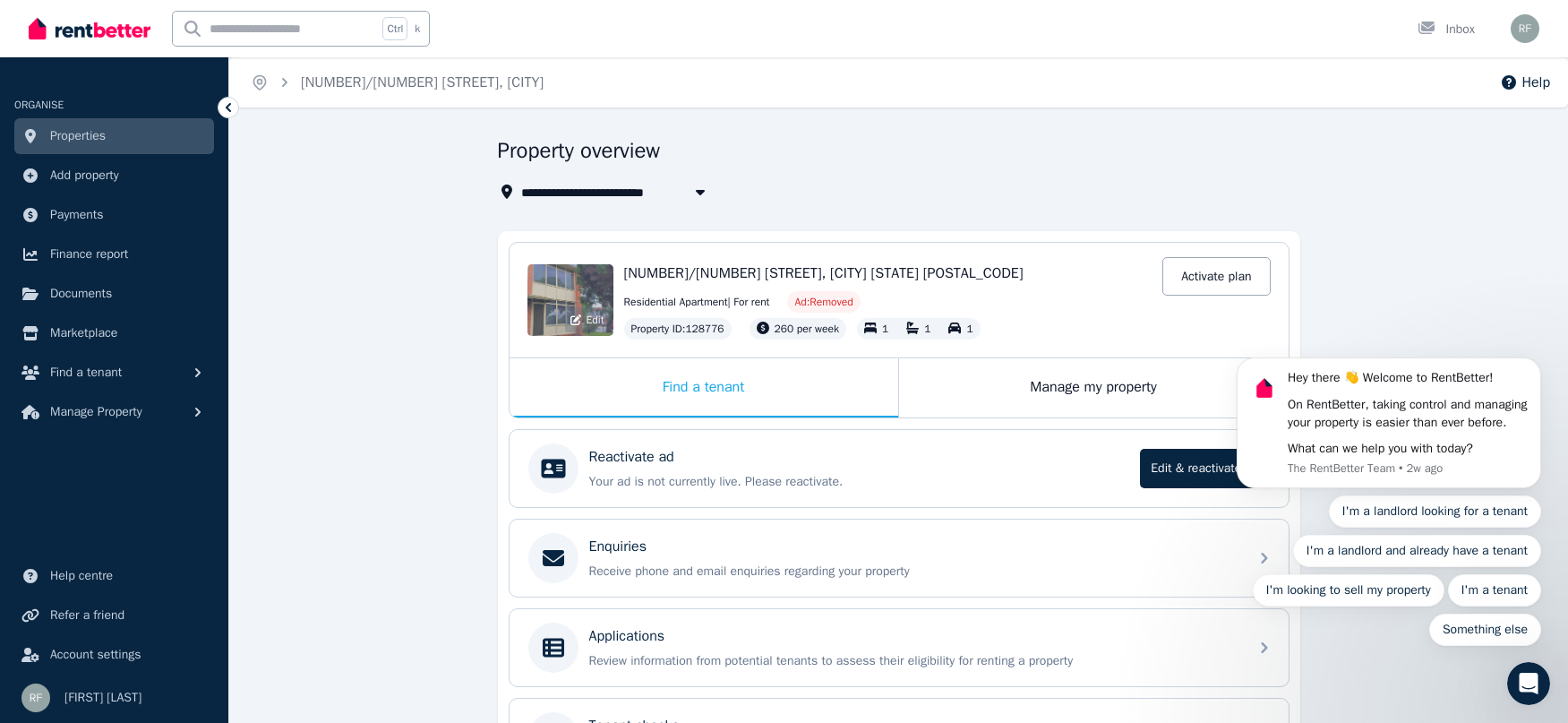 click on "Edit" at bounding box center [570, 300] 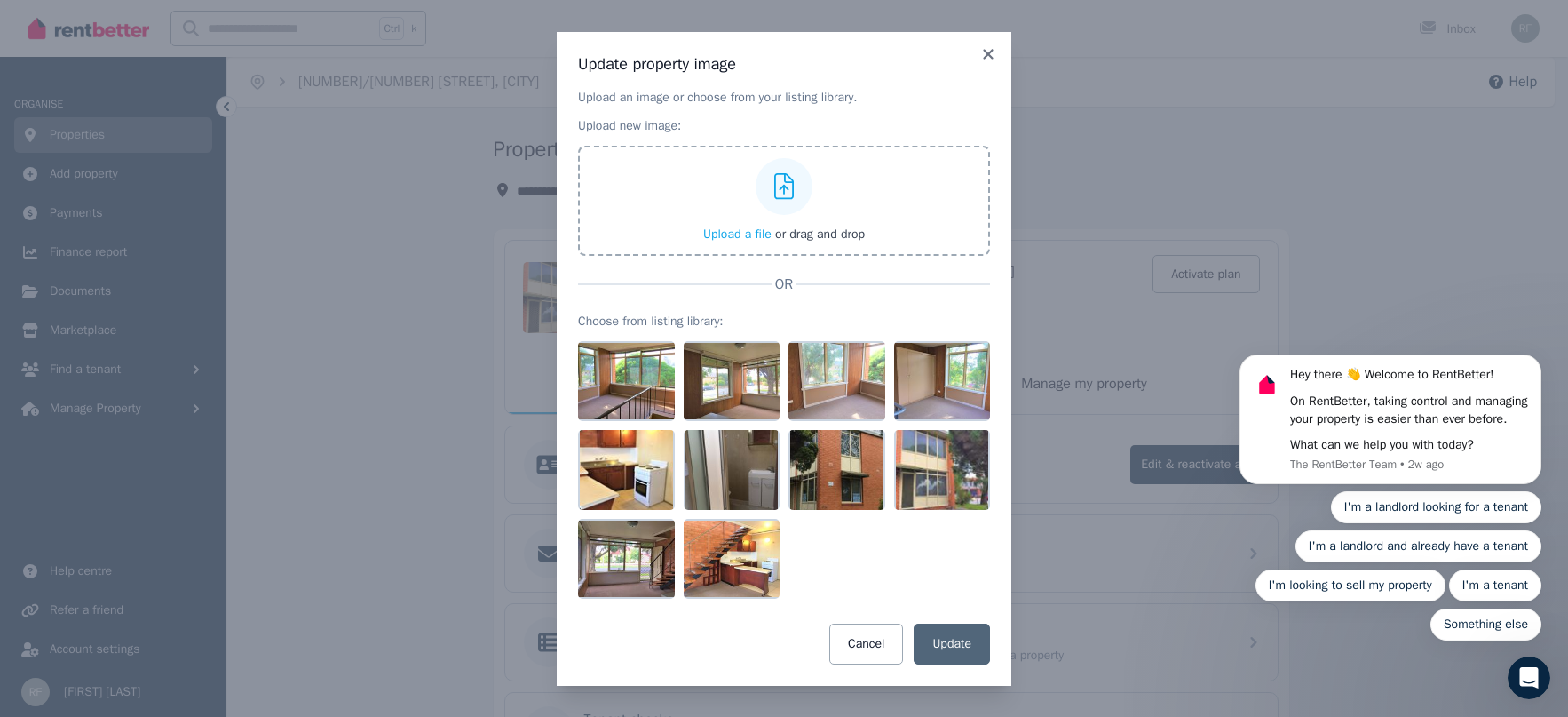 click on "Upload a file" at bounding box center [737, 234] 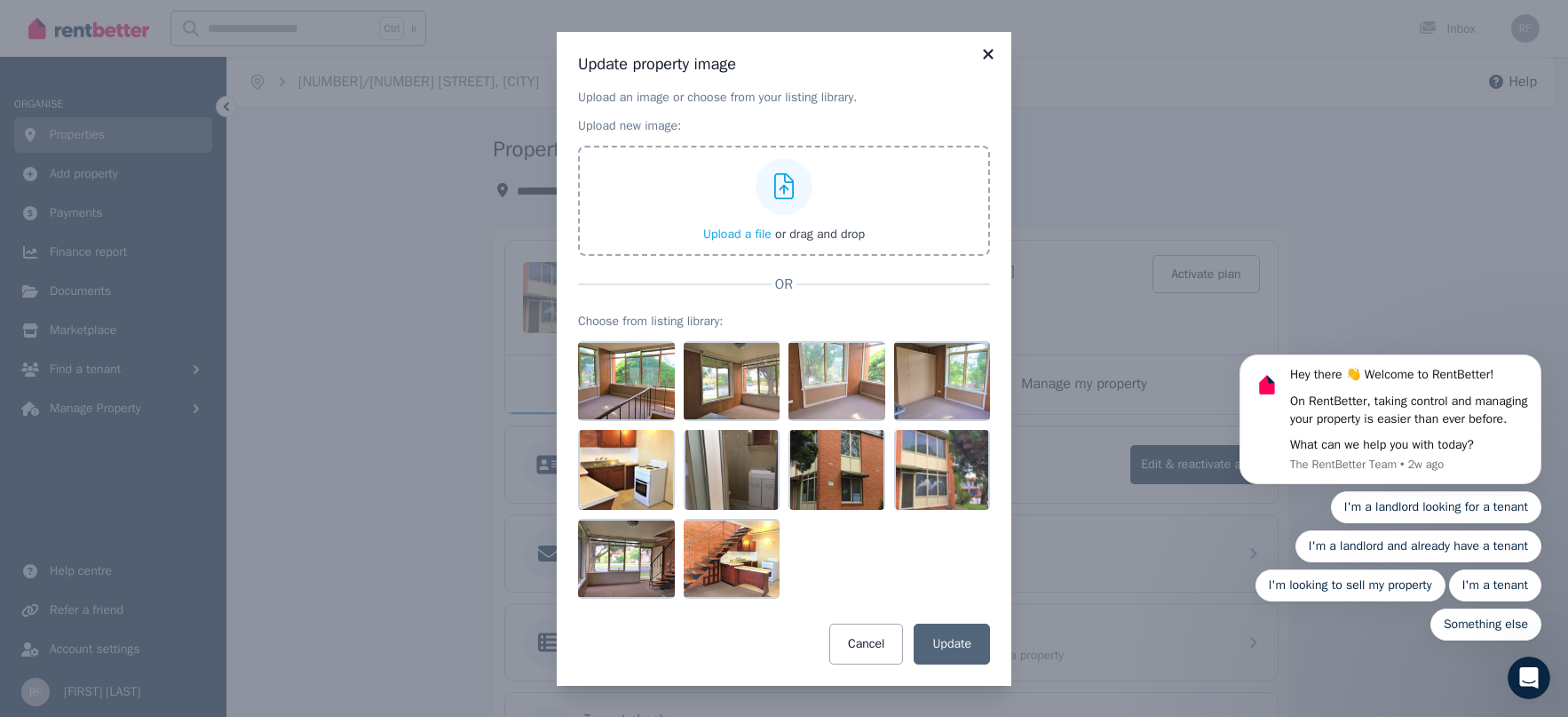 click 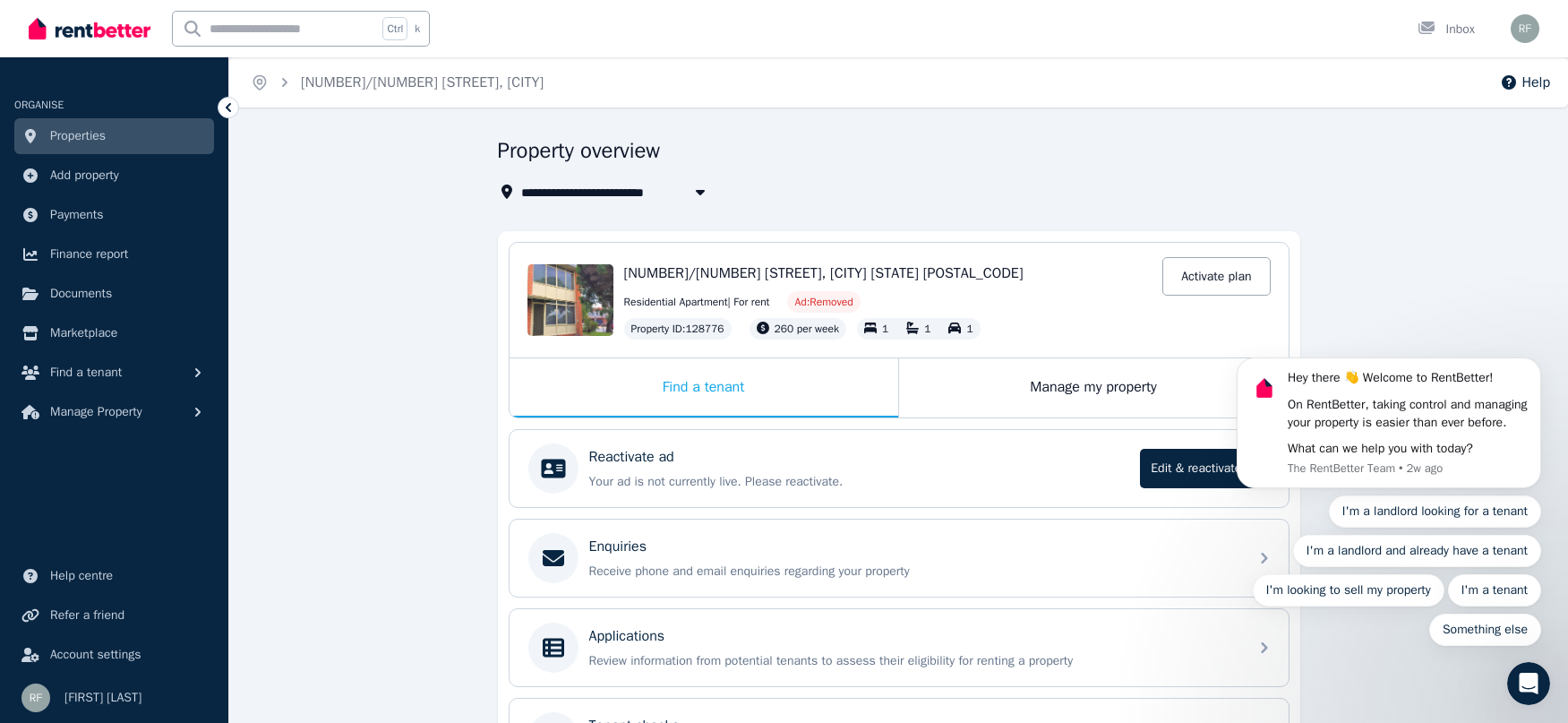 click on "Property overview" at bounding box center (894, 153) 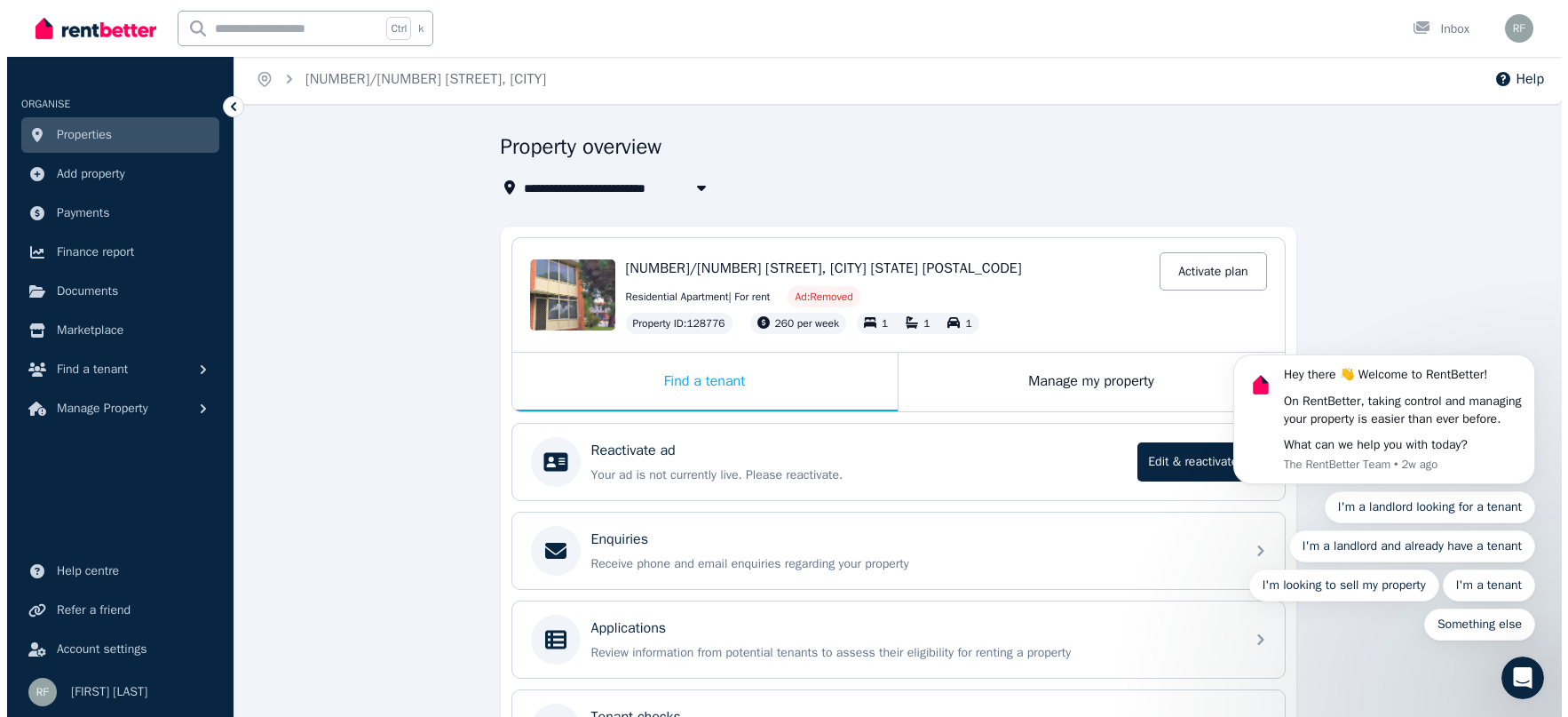 scroll, scrollTop: 0, scrollLeft: 0, axis: both 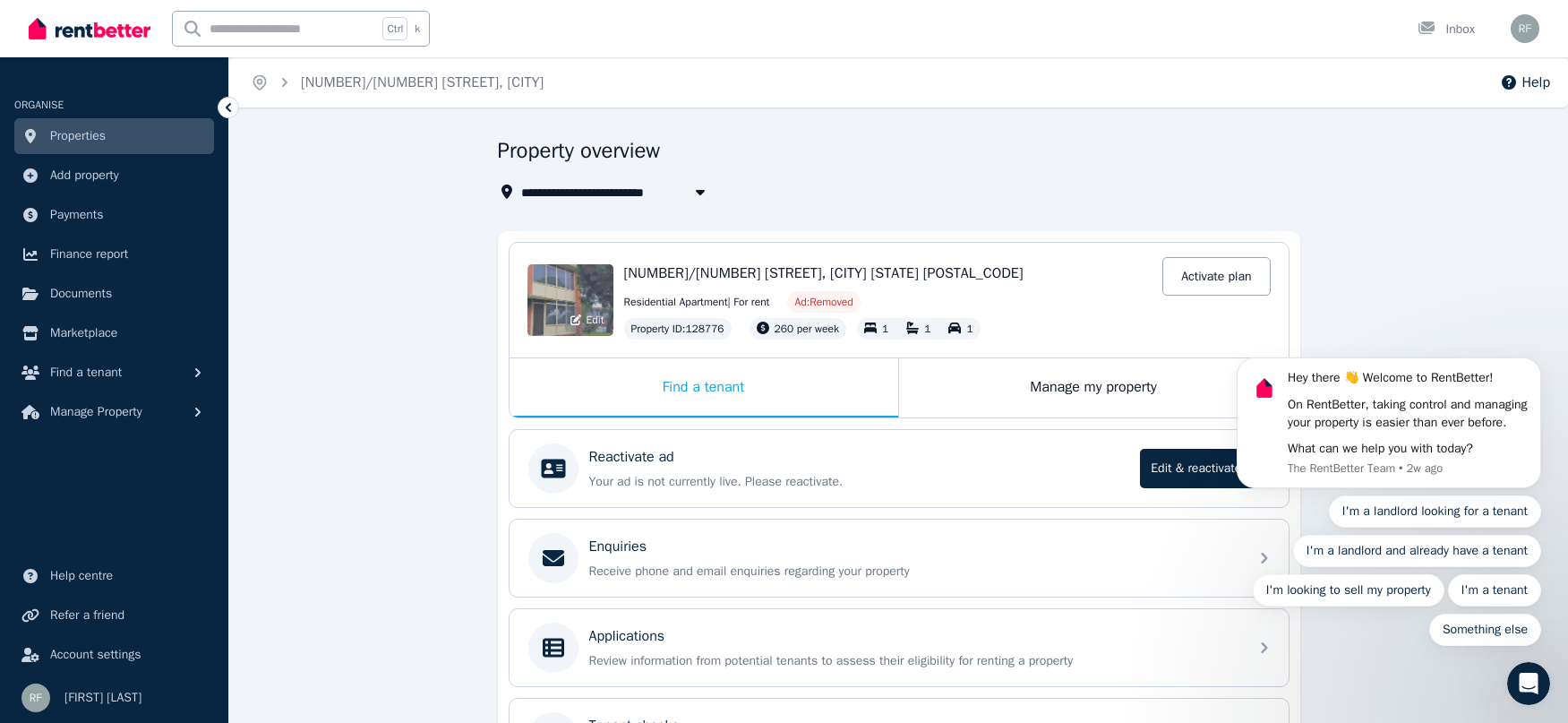 click on "Edit" at bounding box center (570, 300) 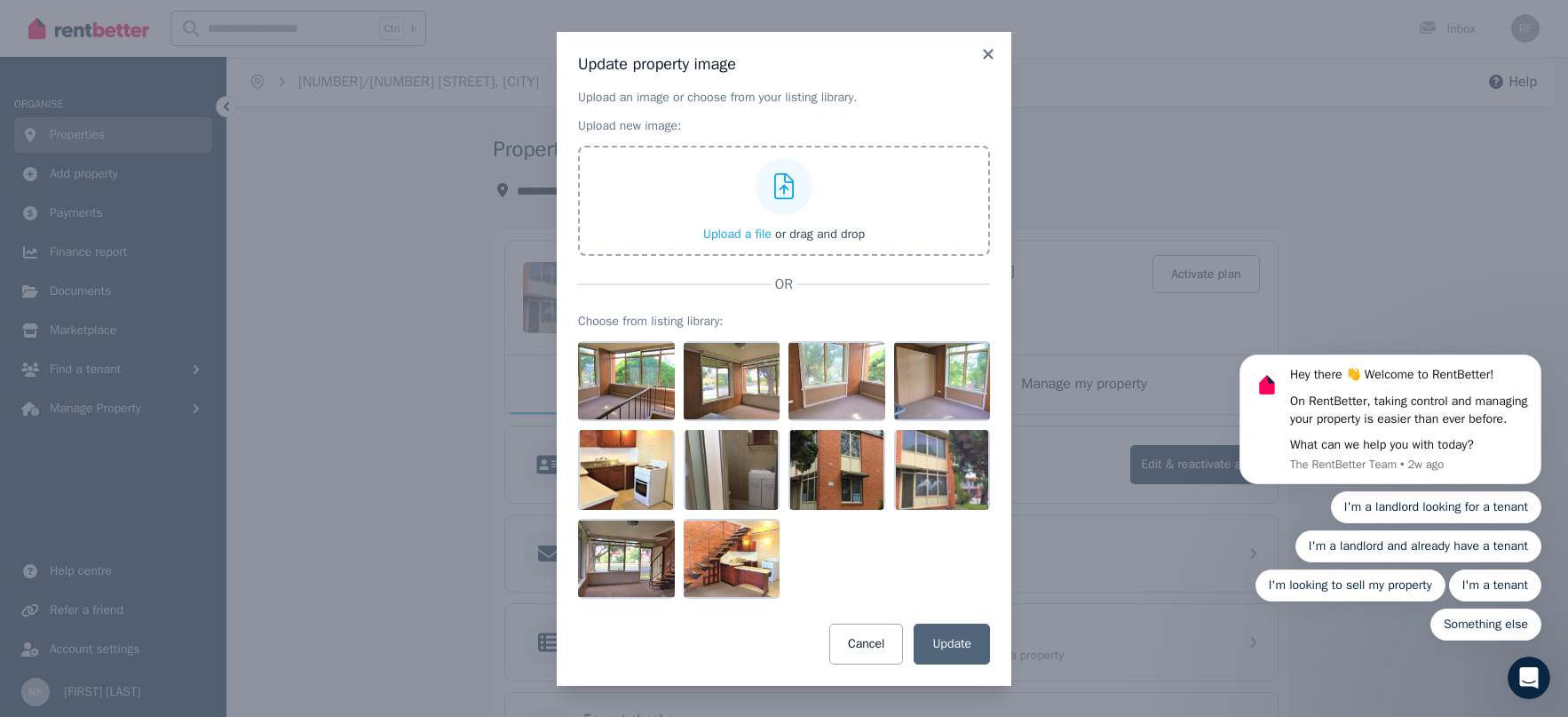 click on "Update property image Upload an image or choose from your listing library. Upload new image: Upload a file   or drag and drop OR Choose from listing library: Cancel Update" at bounding box center [784, 358] 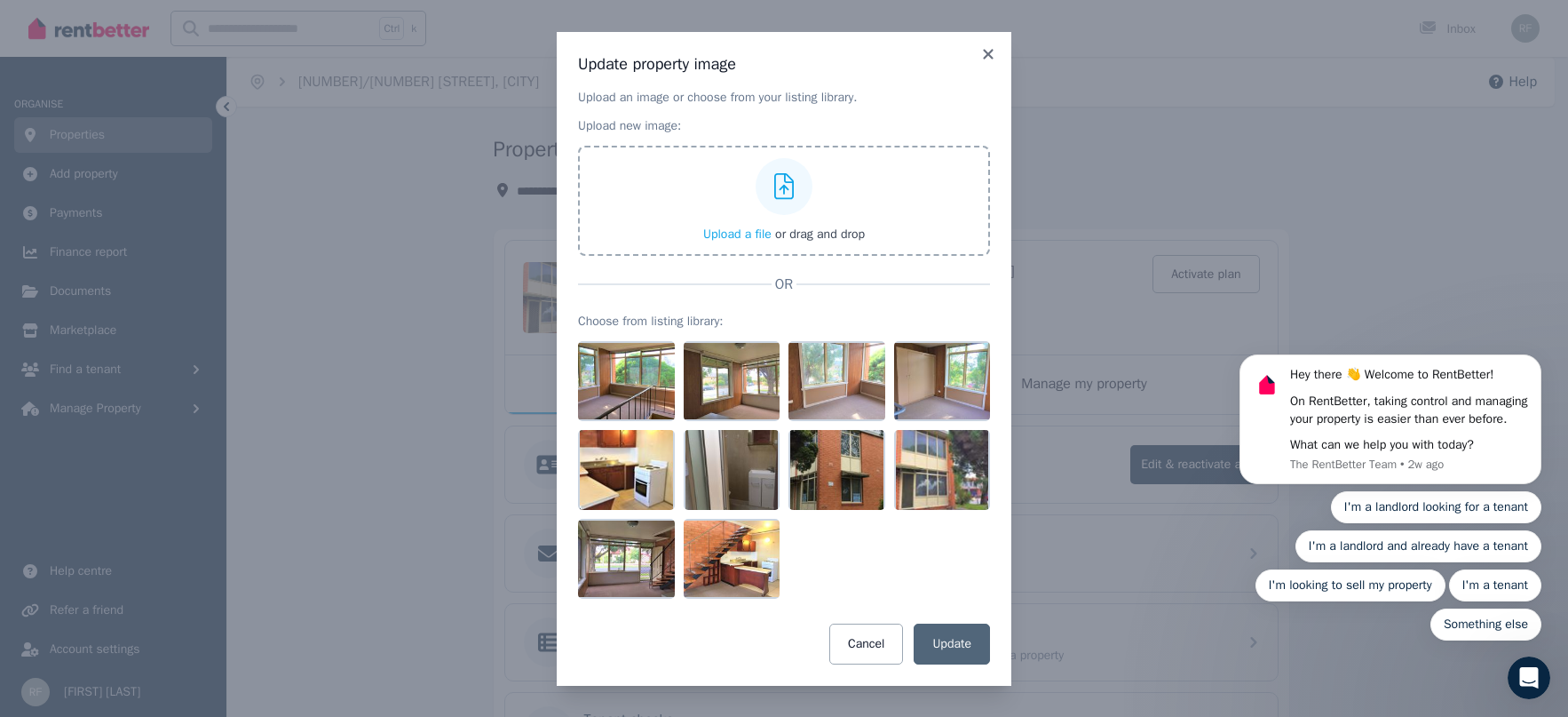 click on "Upload a file" at bounding box center (737, 234) 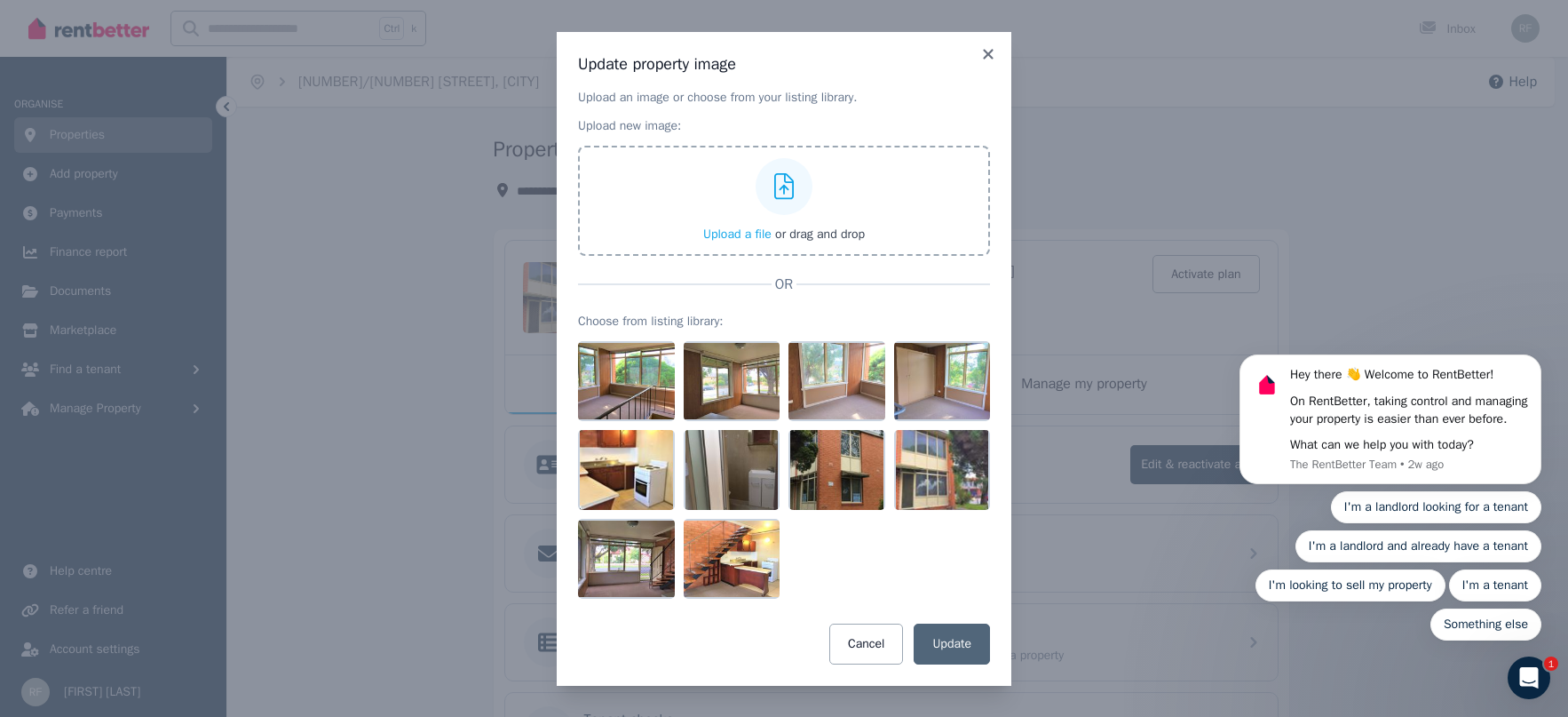 type 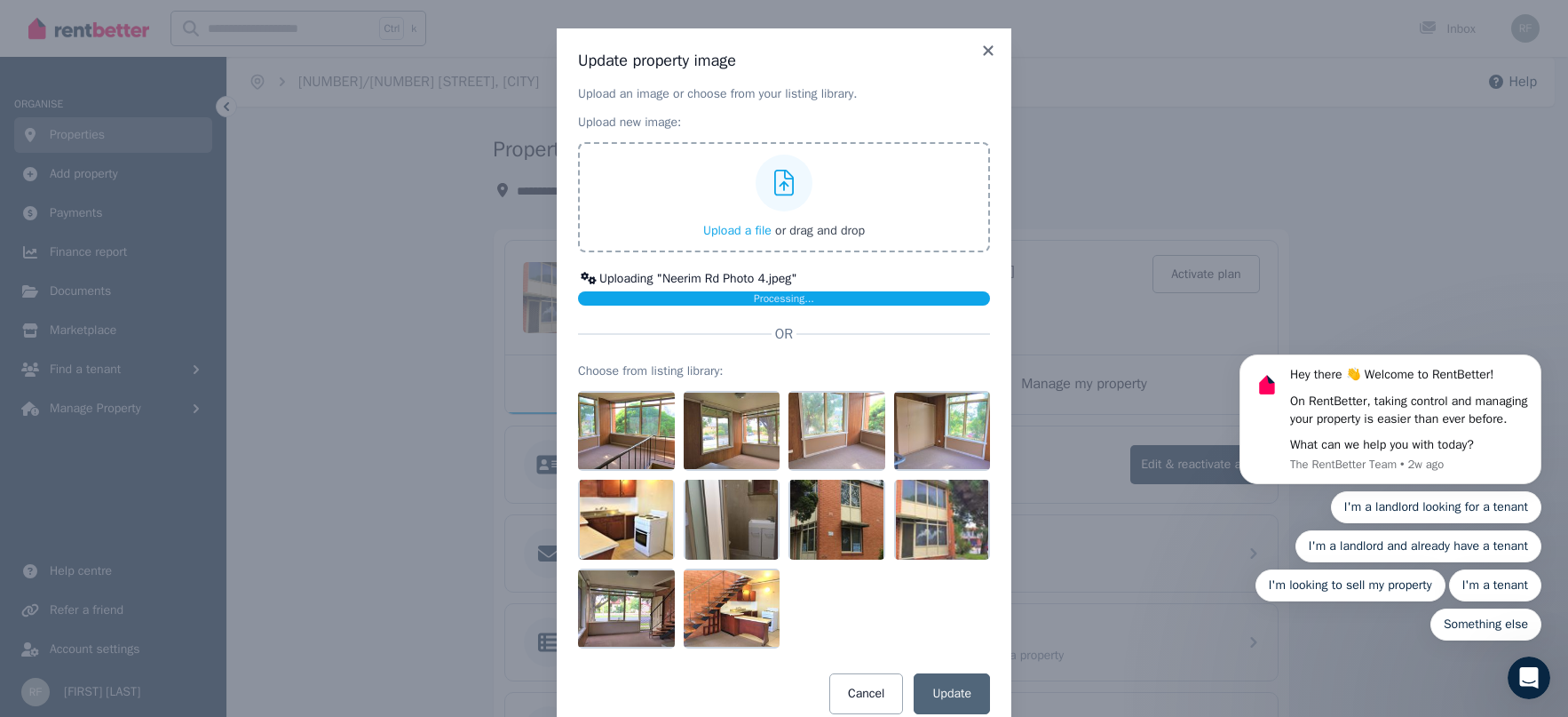 click on "Upload an image or choose from your listing library." at bounding box center [784, 94] 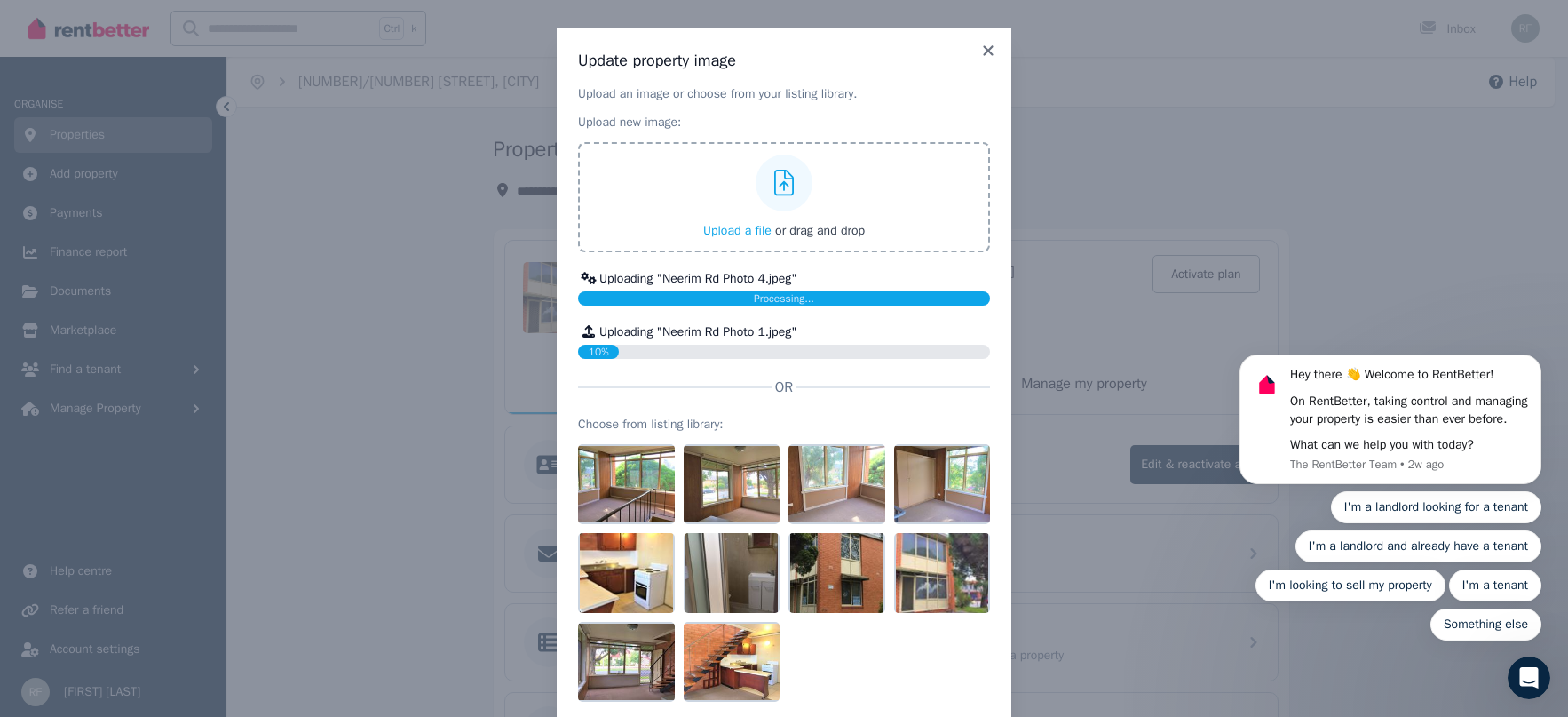 click on "Upload a file" at bounding box center (737, 230) 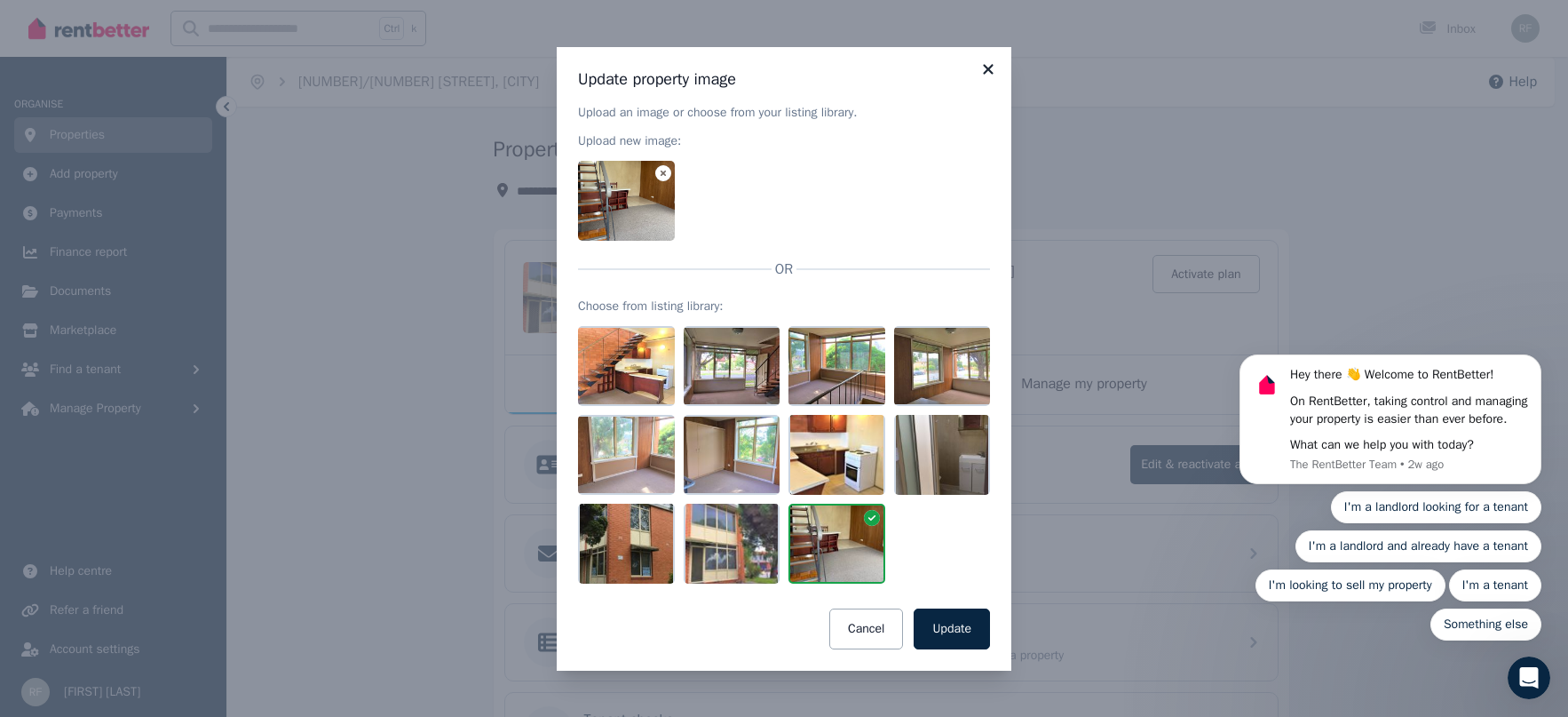 click 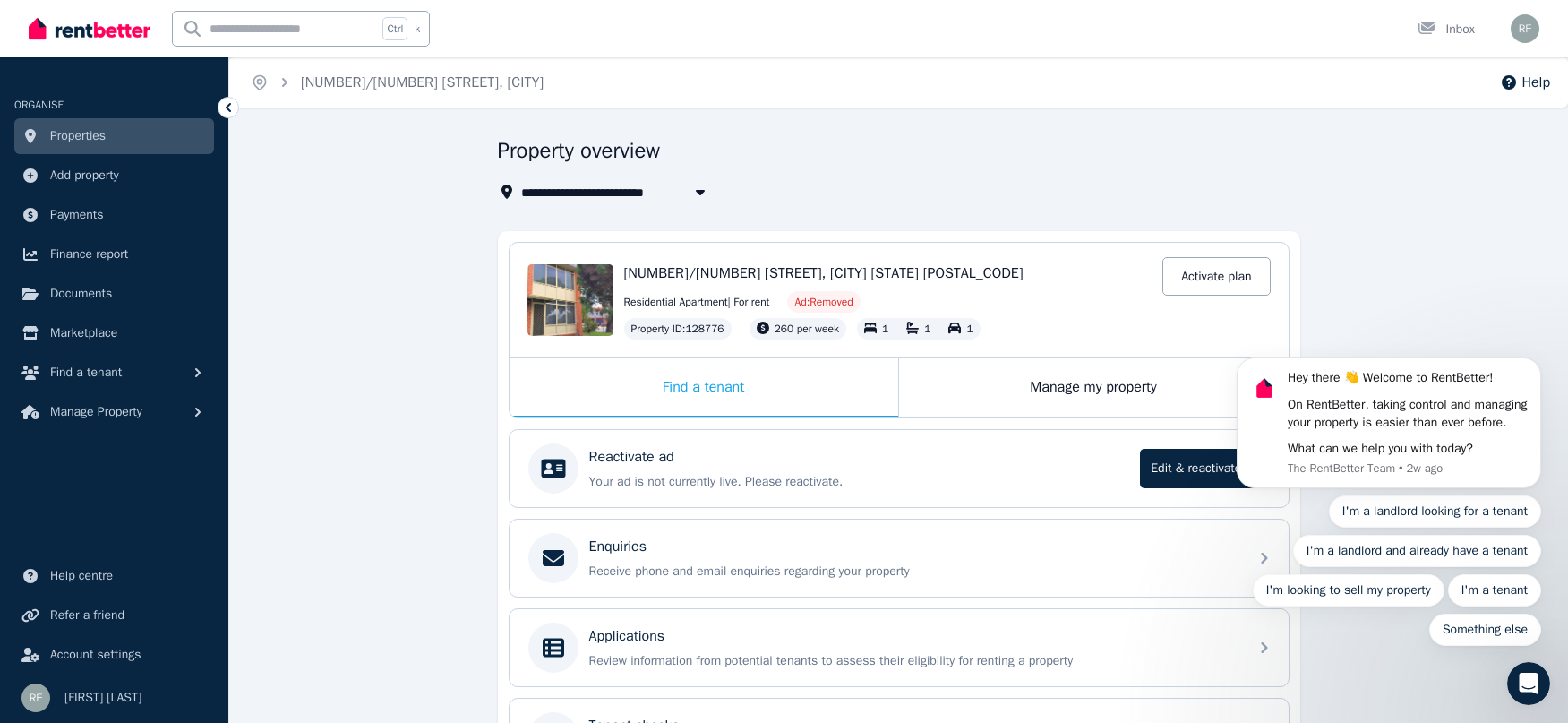 click on "Property ID :  128776 260 per week 1 1 1 Activate plan" at bounding box center (947, 329) 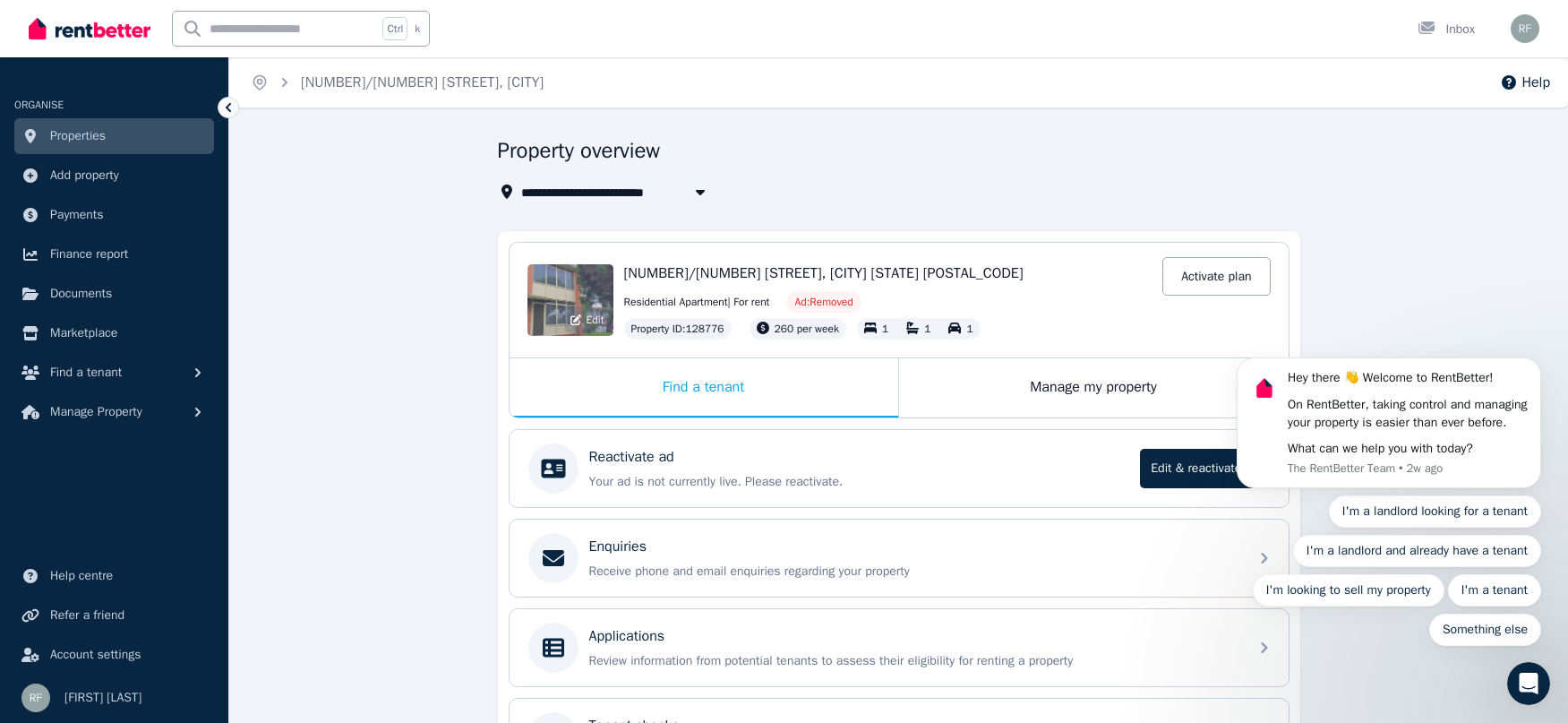 click on "Edit" at bounding box center [570, 300] 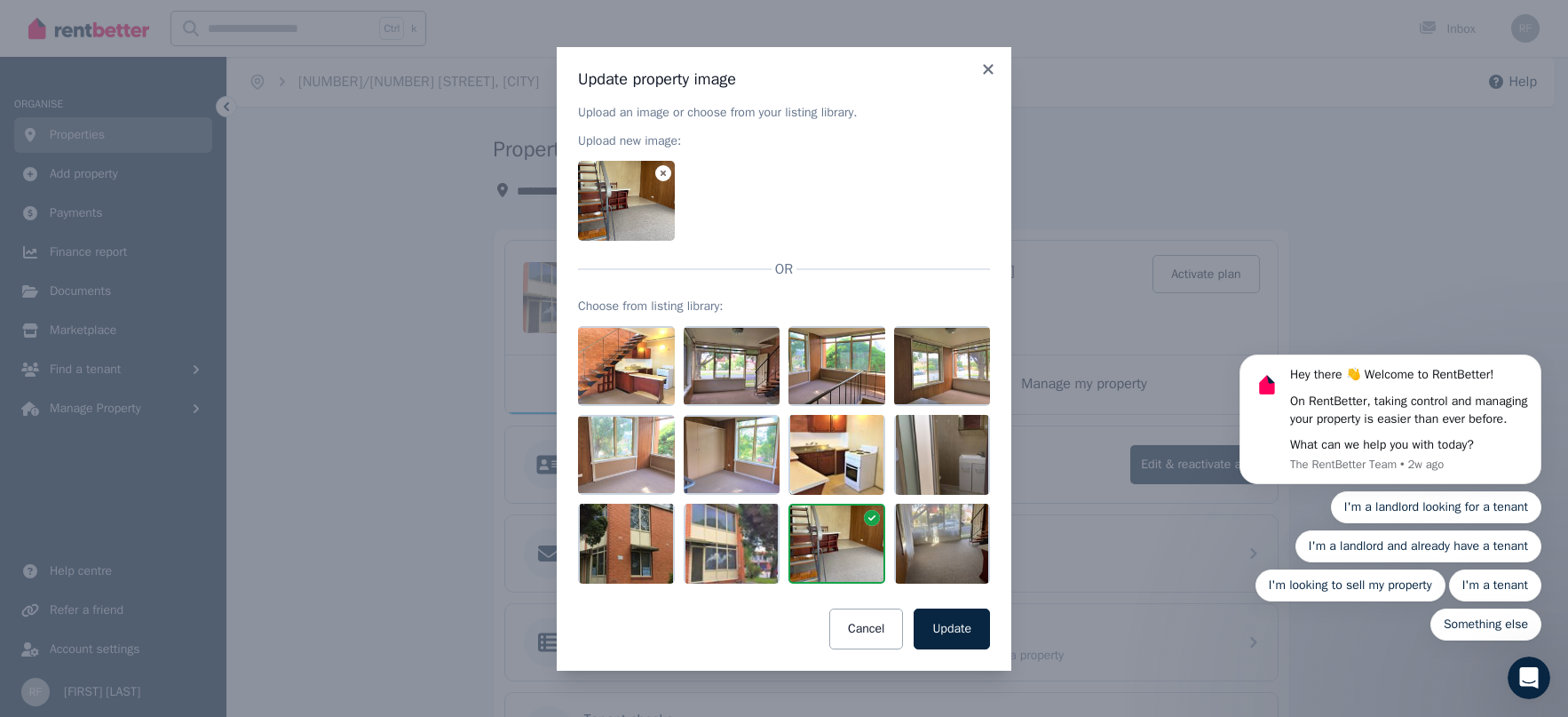 click 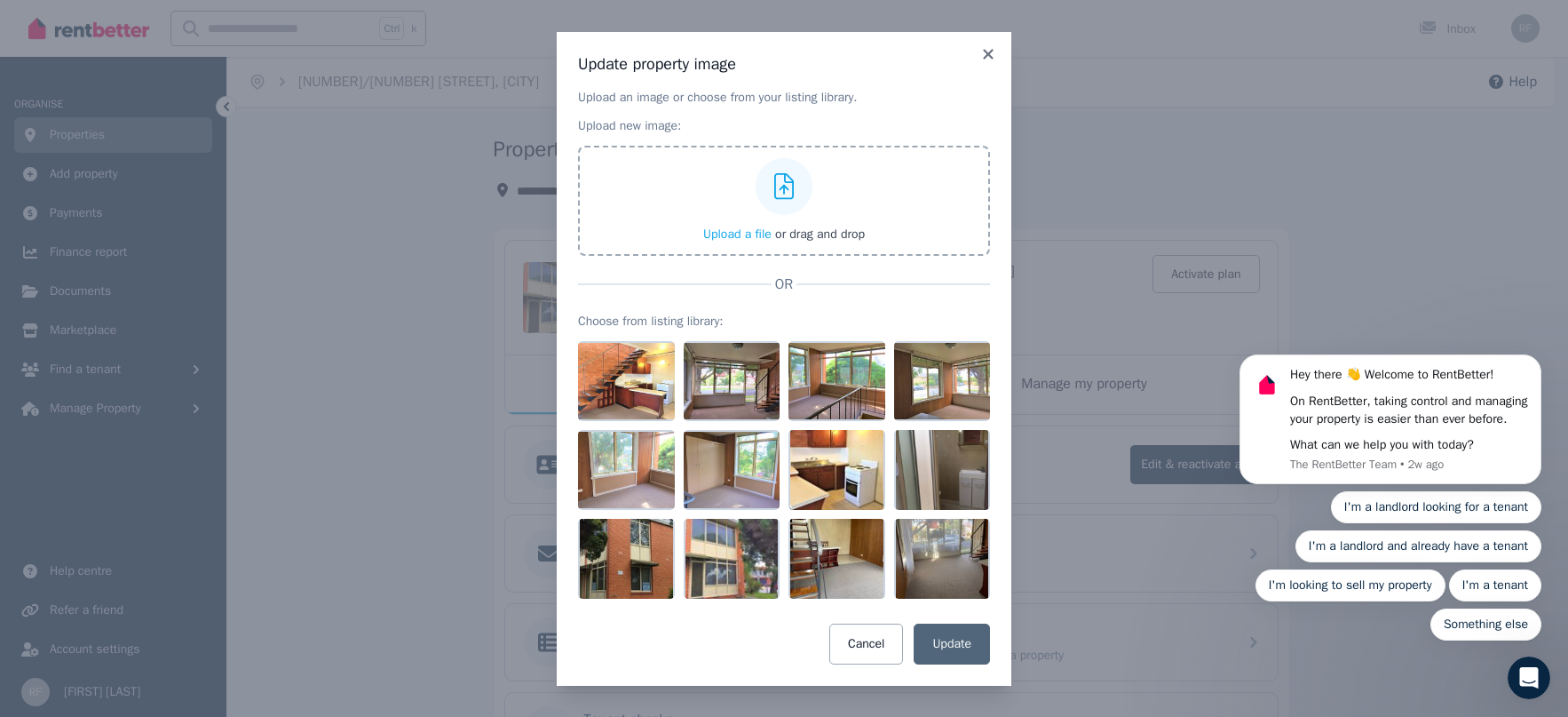 click on "Upload a file" at bounding box center (737, 234) 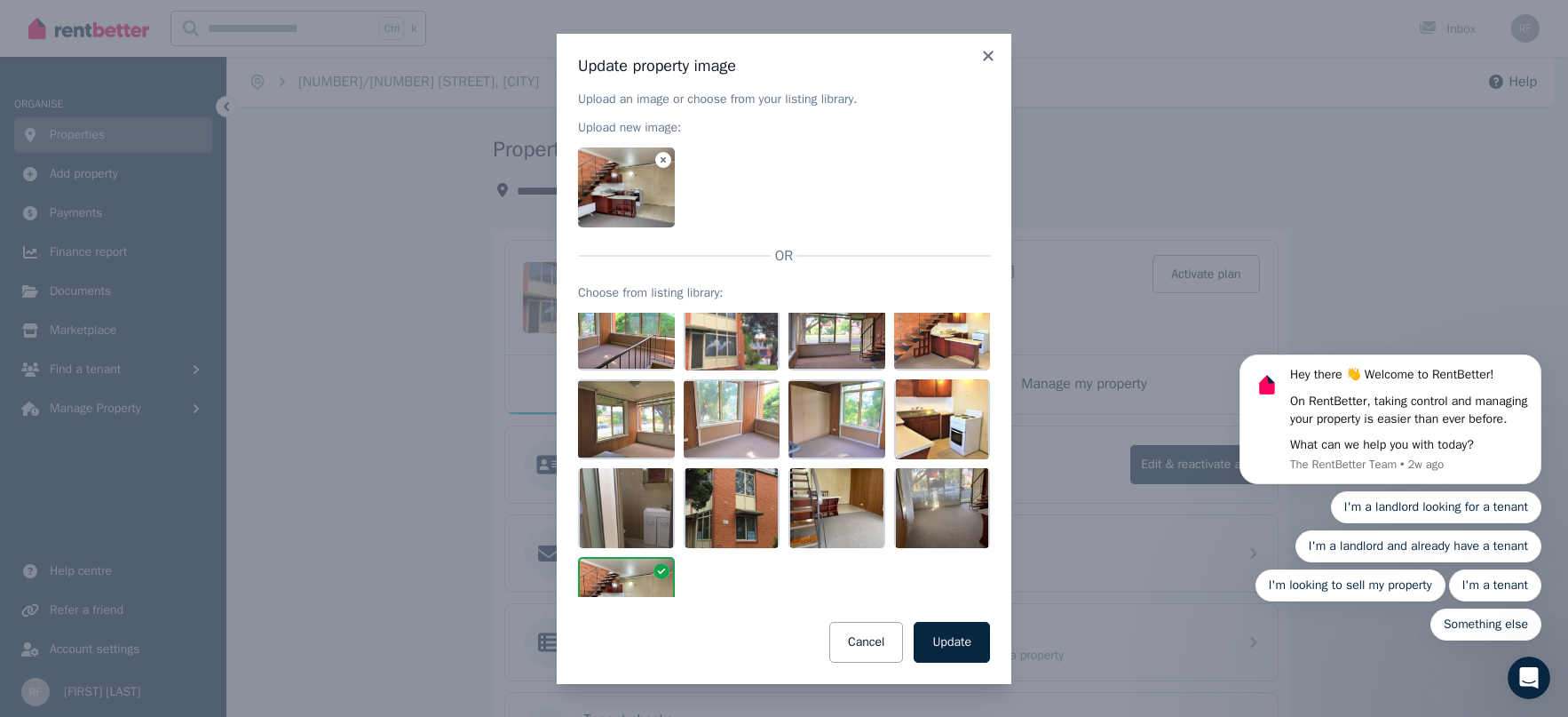 scroll, scrollTop: 0, scrollLeft: 0, axis: both 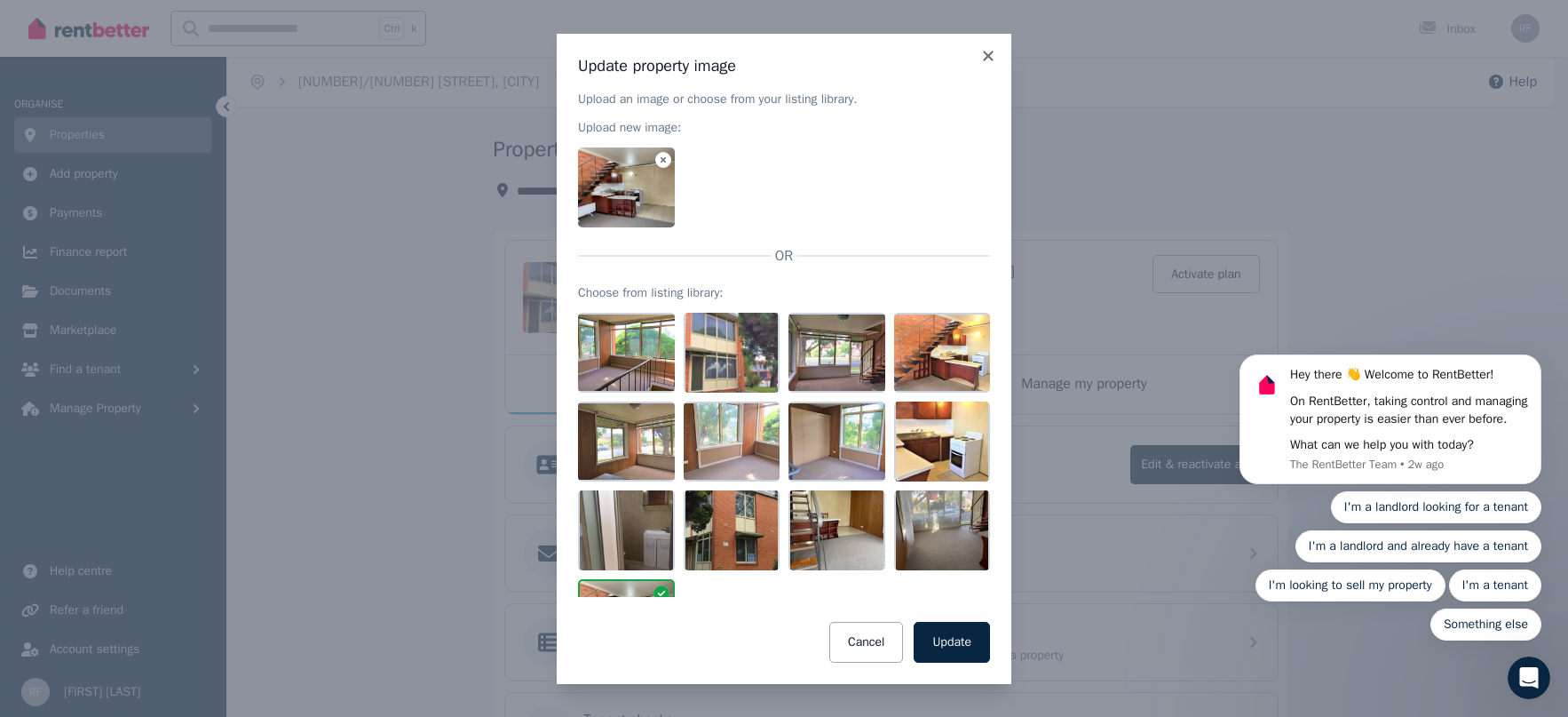 click 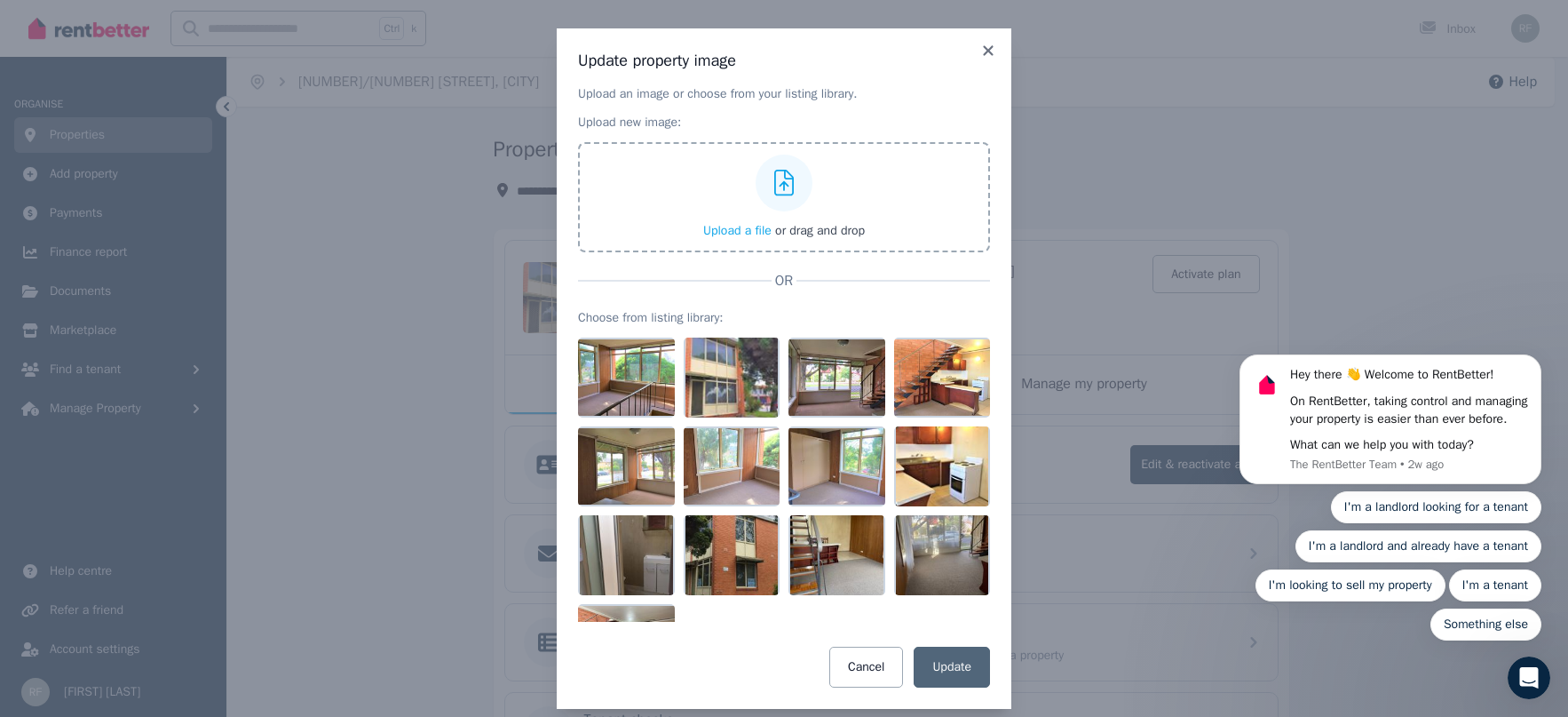 click on "Upload a file" at bounding box center (737, 230) 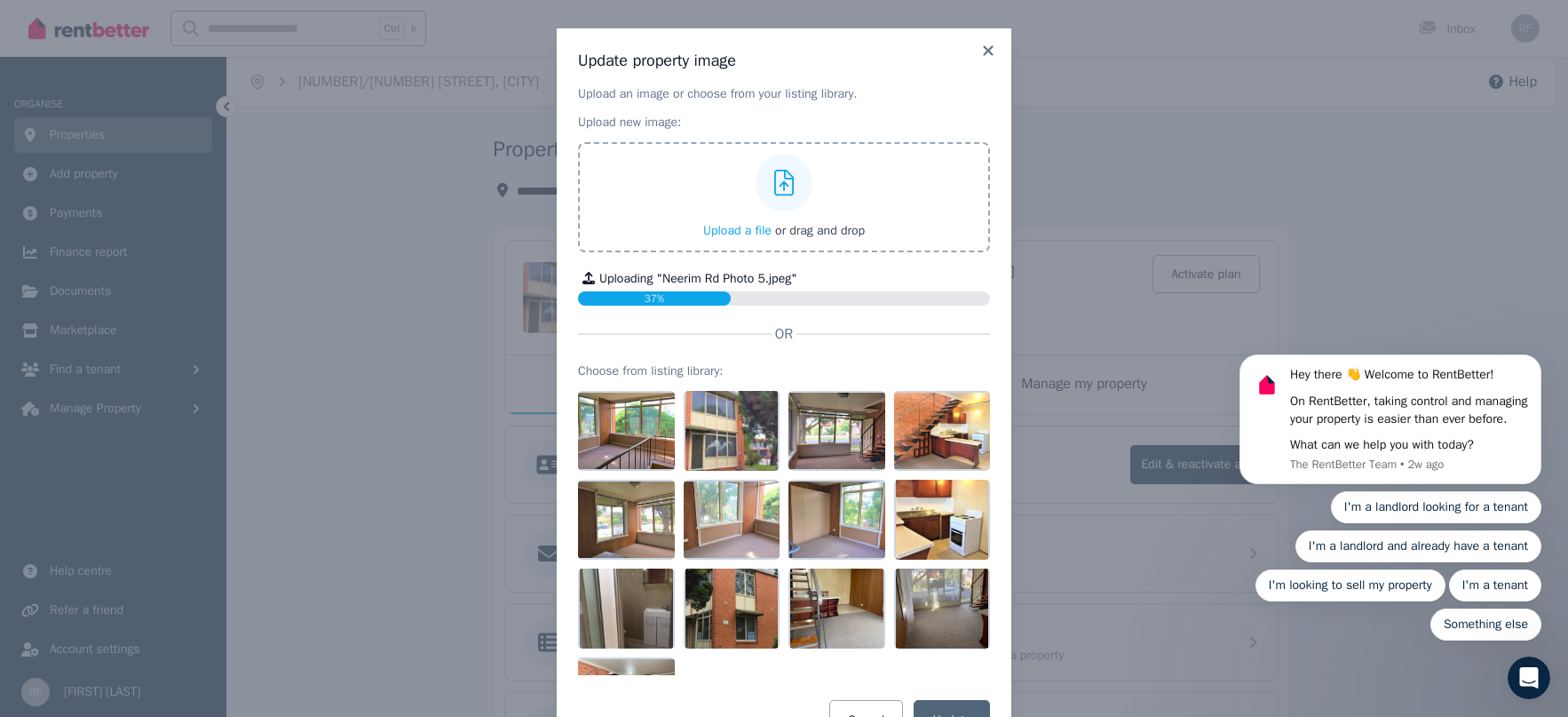 click on "Upload a file" at bounding box center (737, 230) 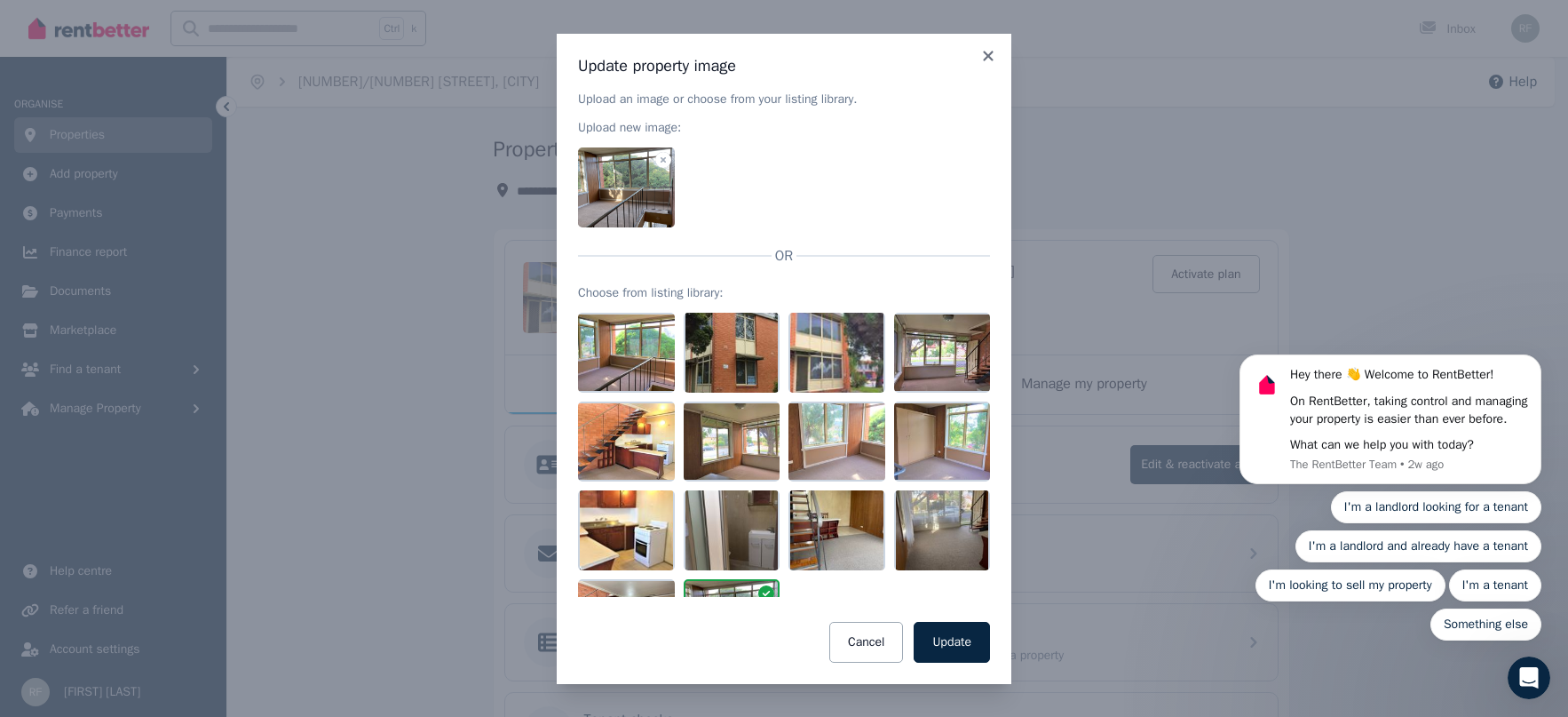 click 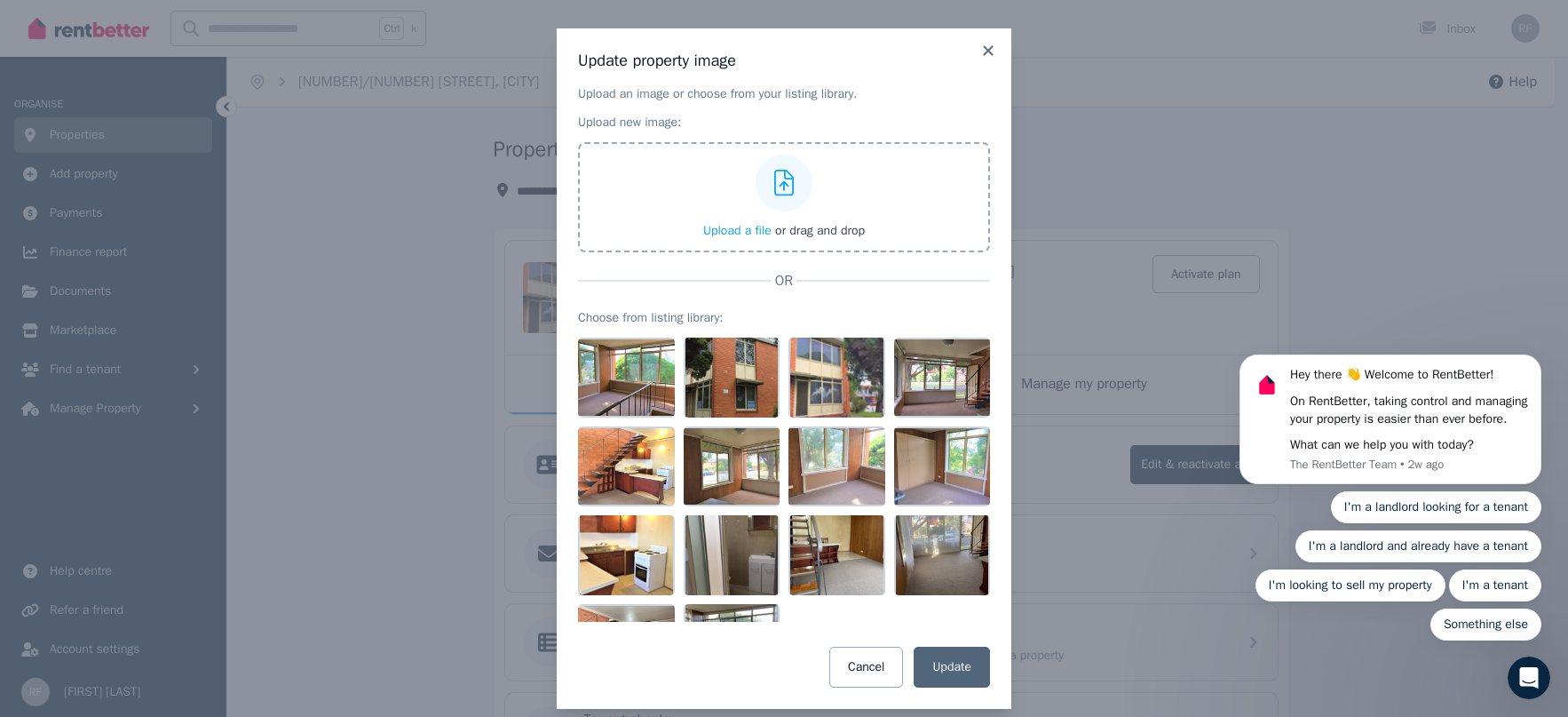 click on "Upload a file" at bounding box center (737, 230) 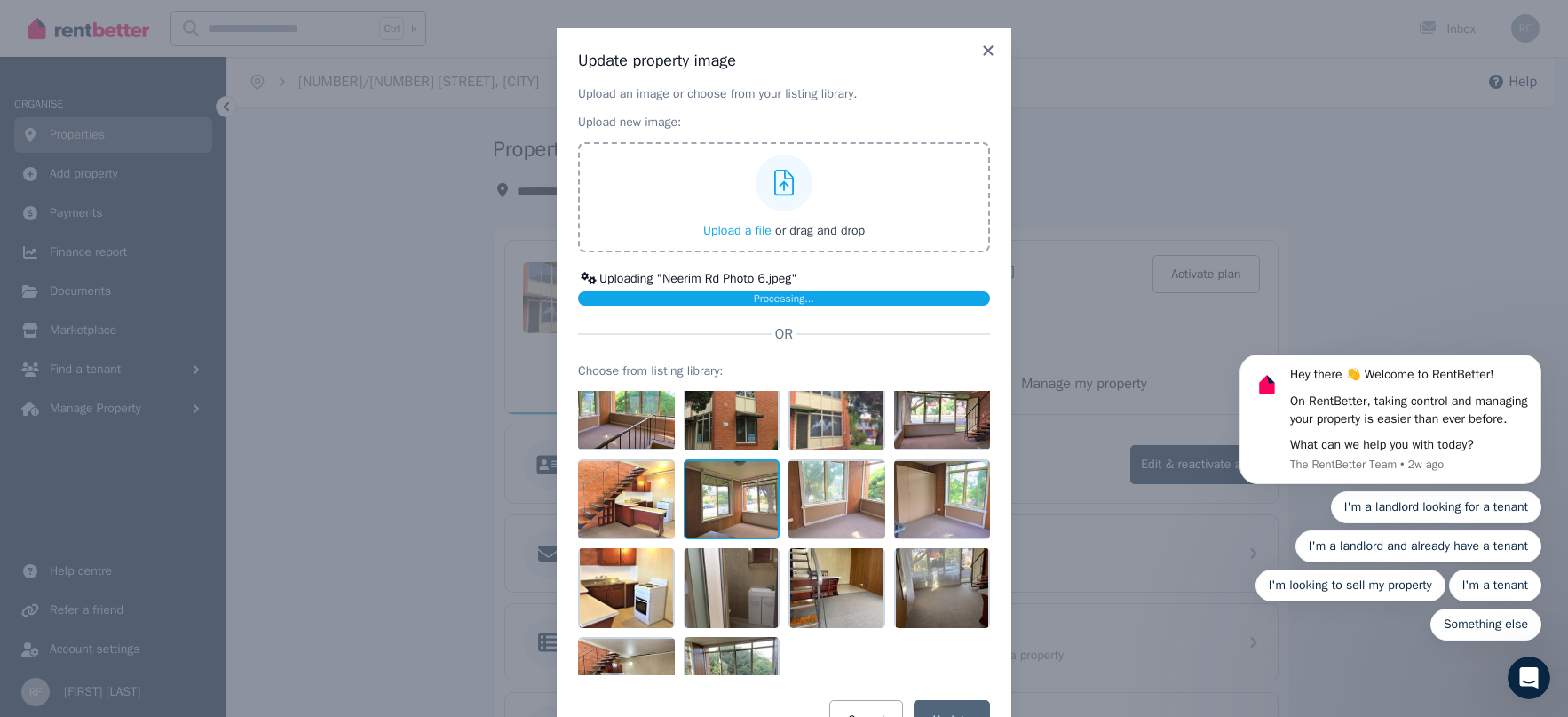 scroll, scrollTop: 0, scrollLeft: 0, axis: both 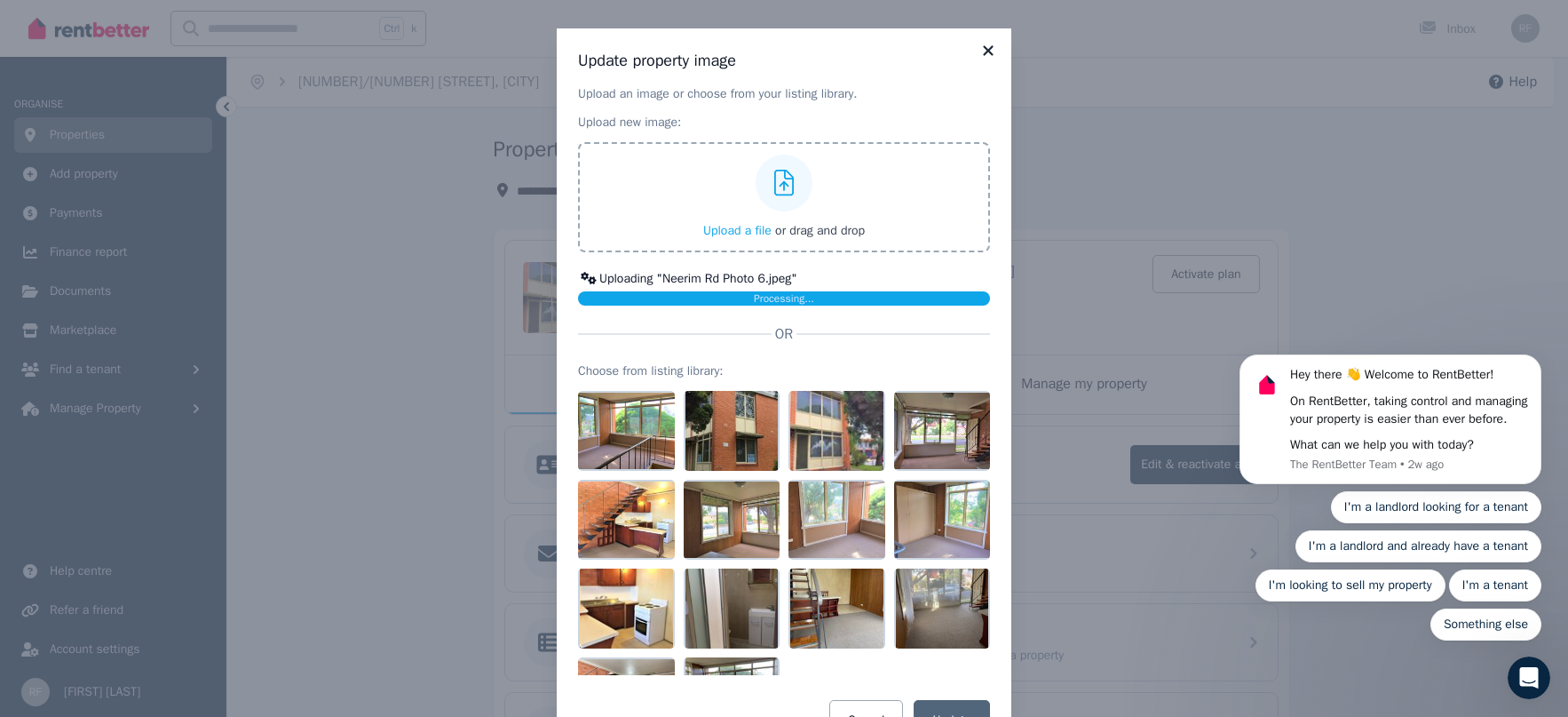 click 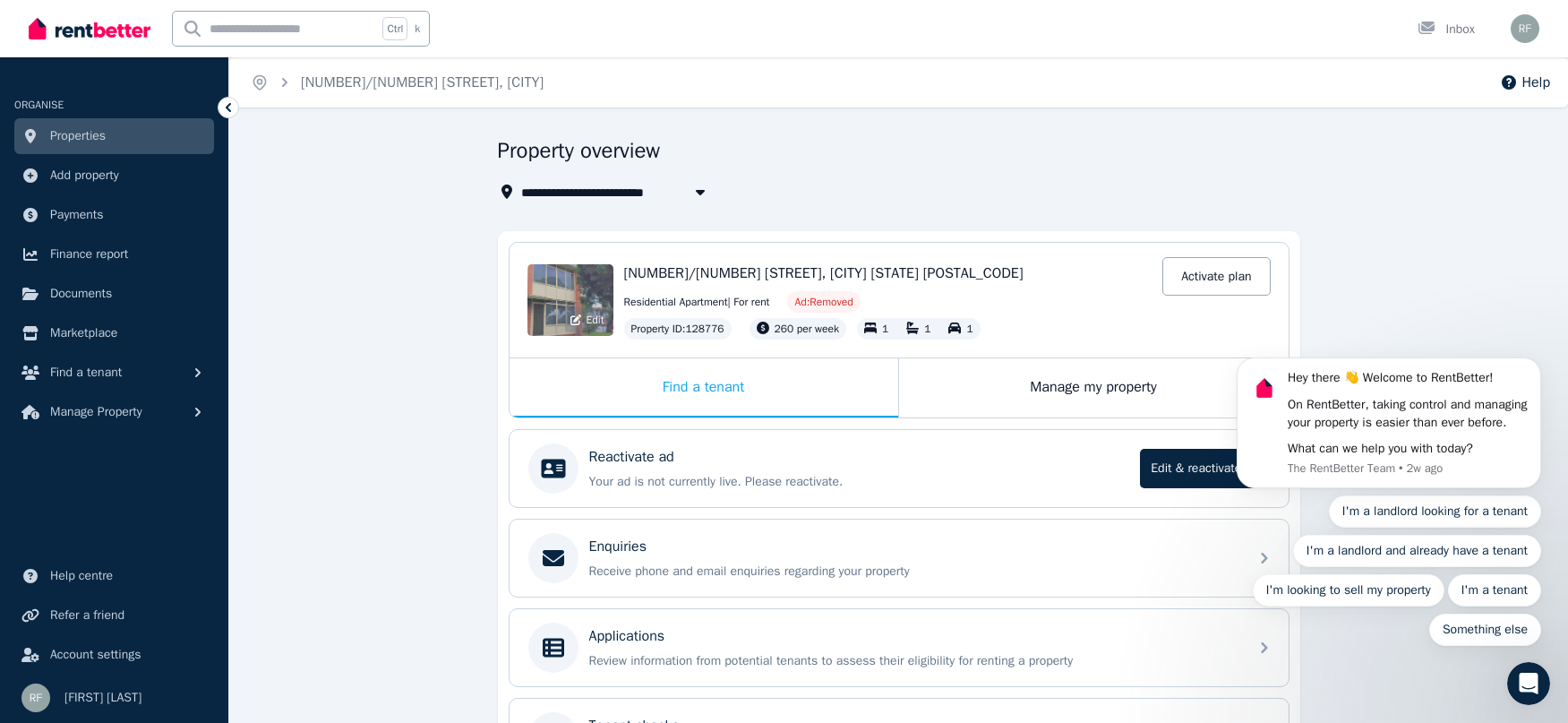click on "Edit" at bounding box center [570, 300] 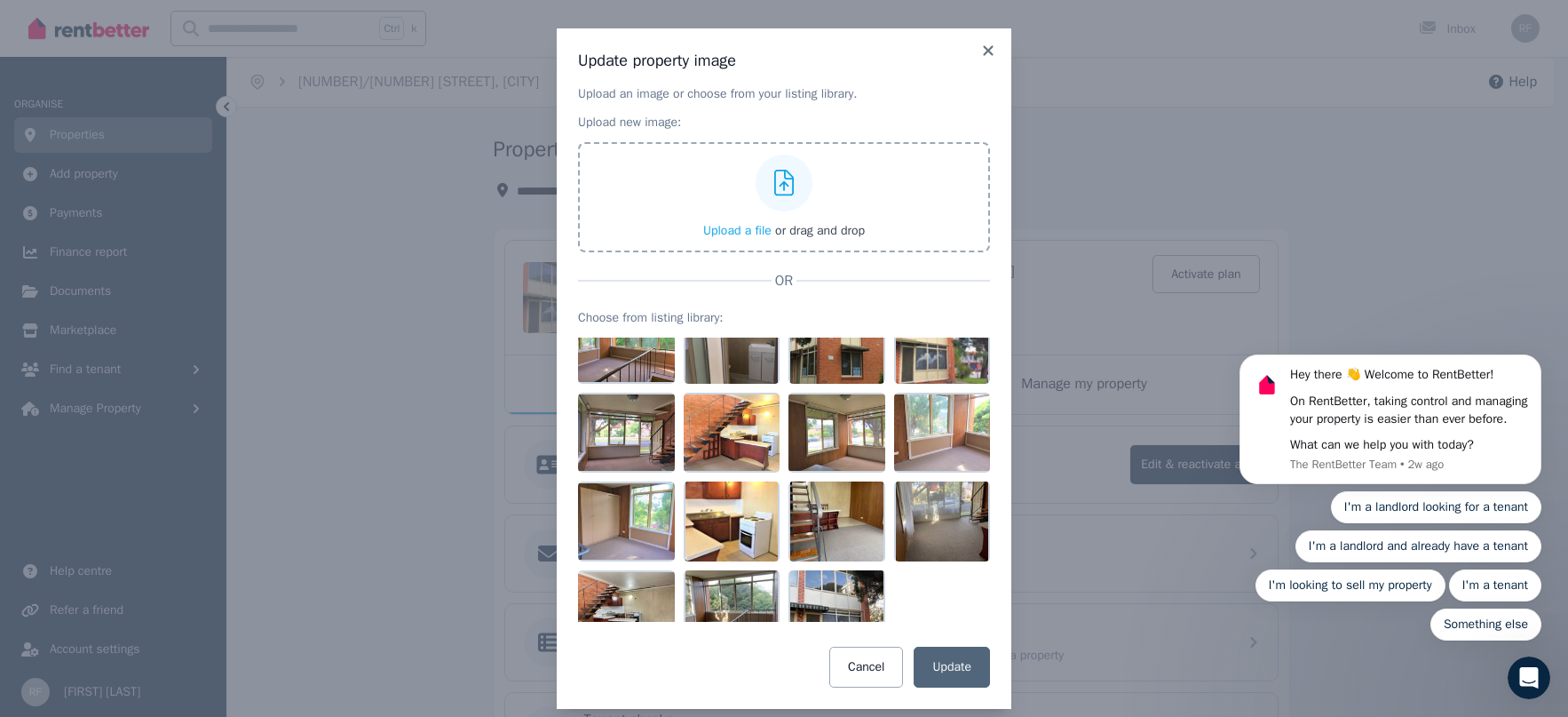 scroll, scrollTop: 62, scrollLeft: 0, axis: vertical 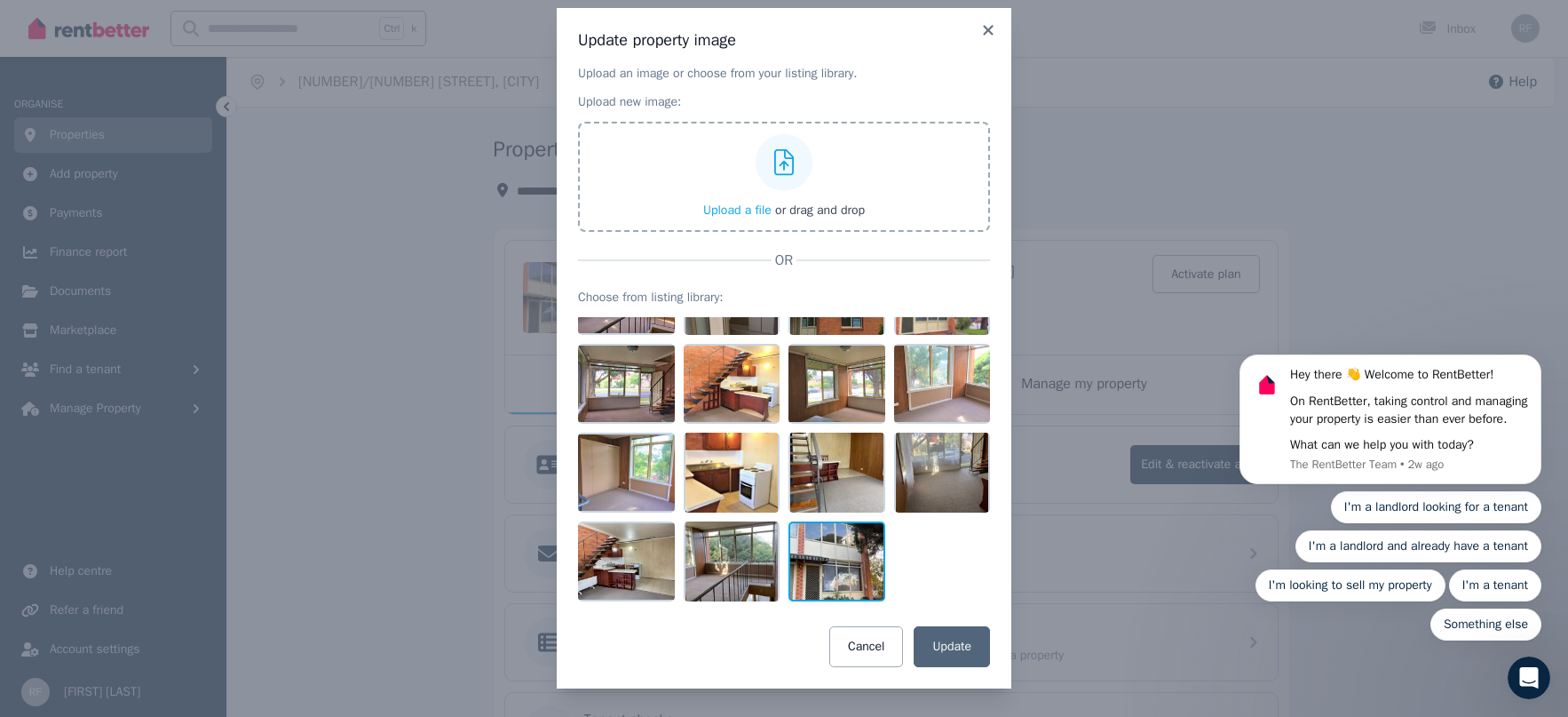 click at bounding box center [836, 562] 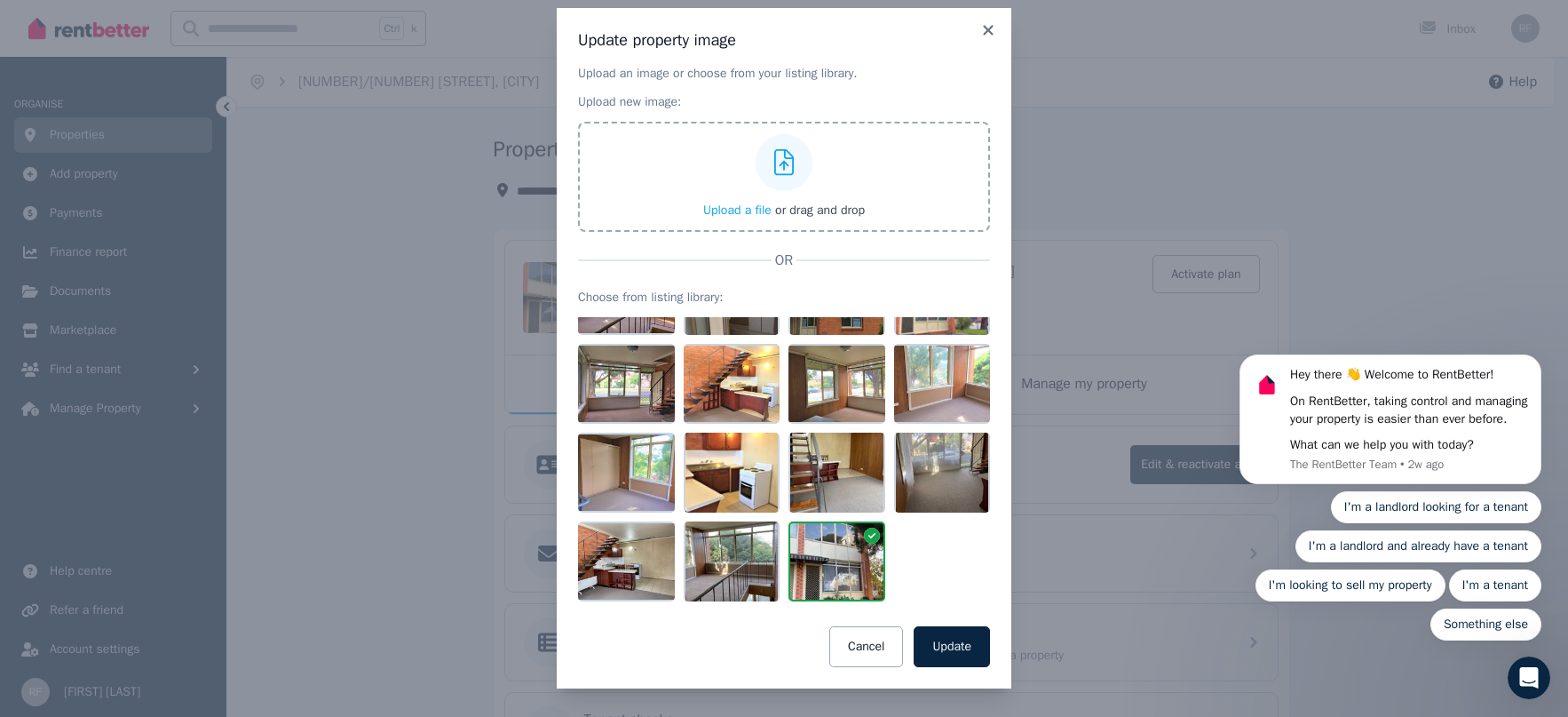 click at bounding box center (836, 562) 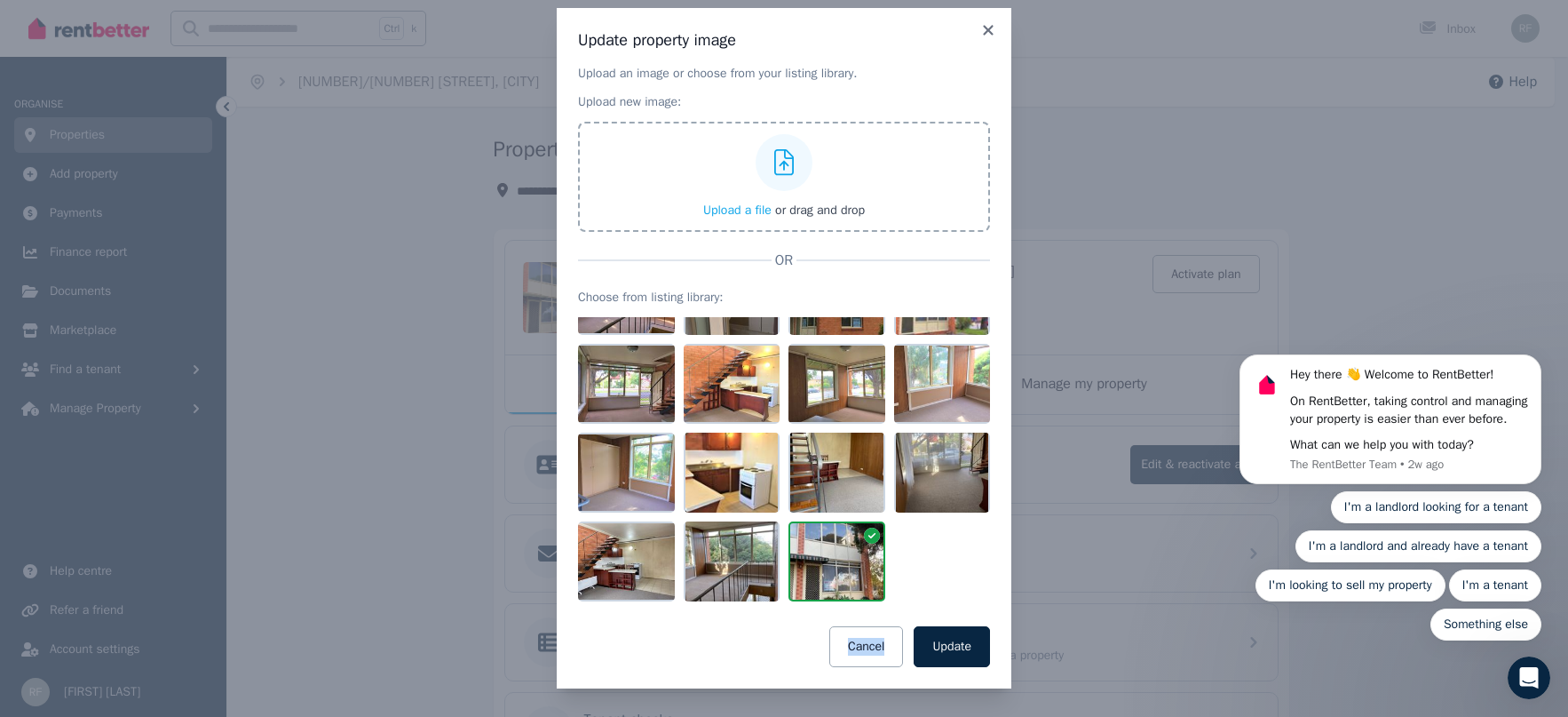 click at bounding box center (836, 562) 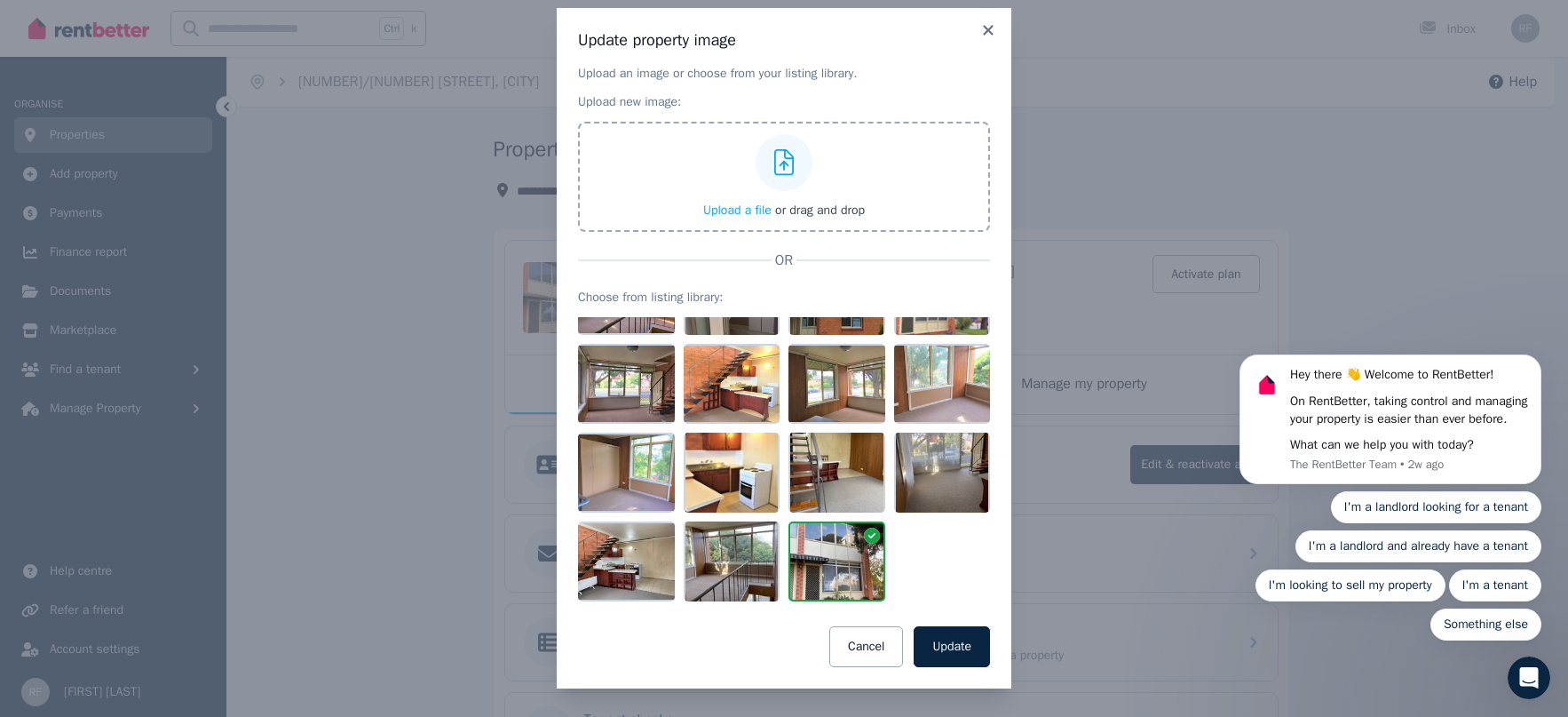 click at bounding box center [784, 459] 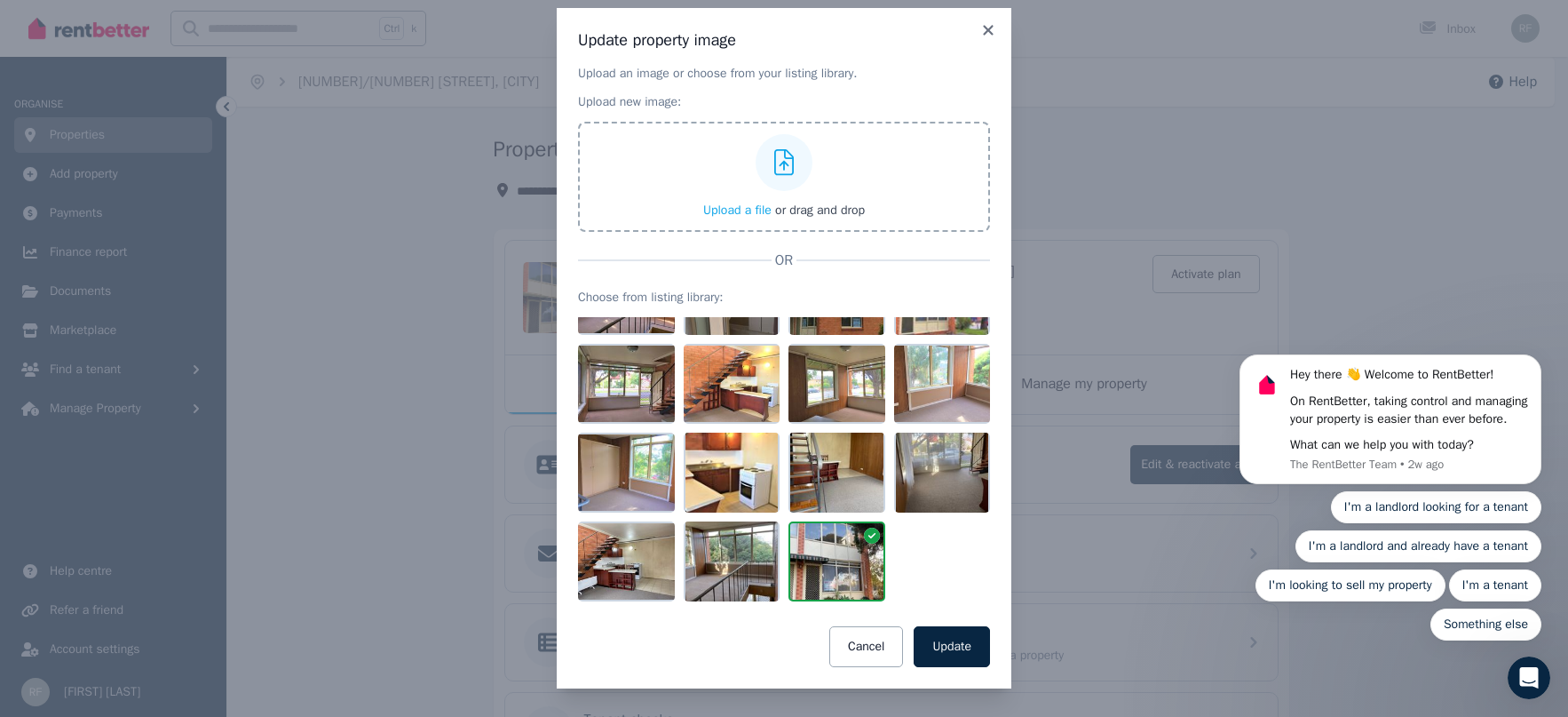 click 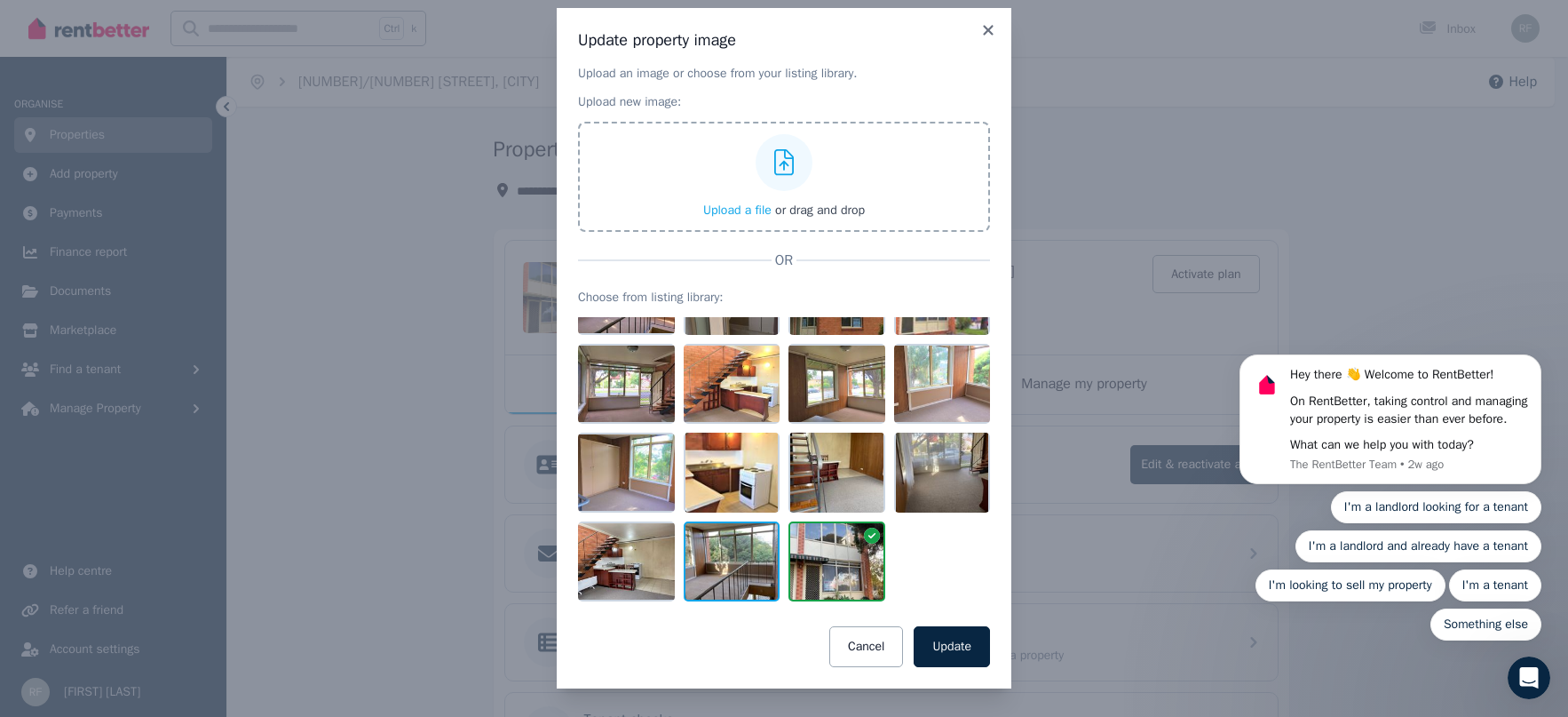 click at bounding box center [732, 562] 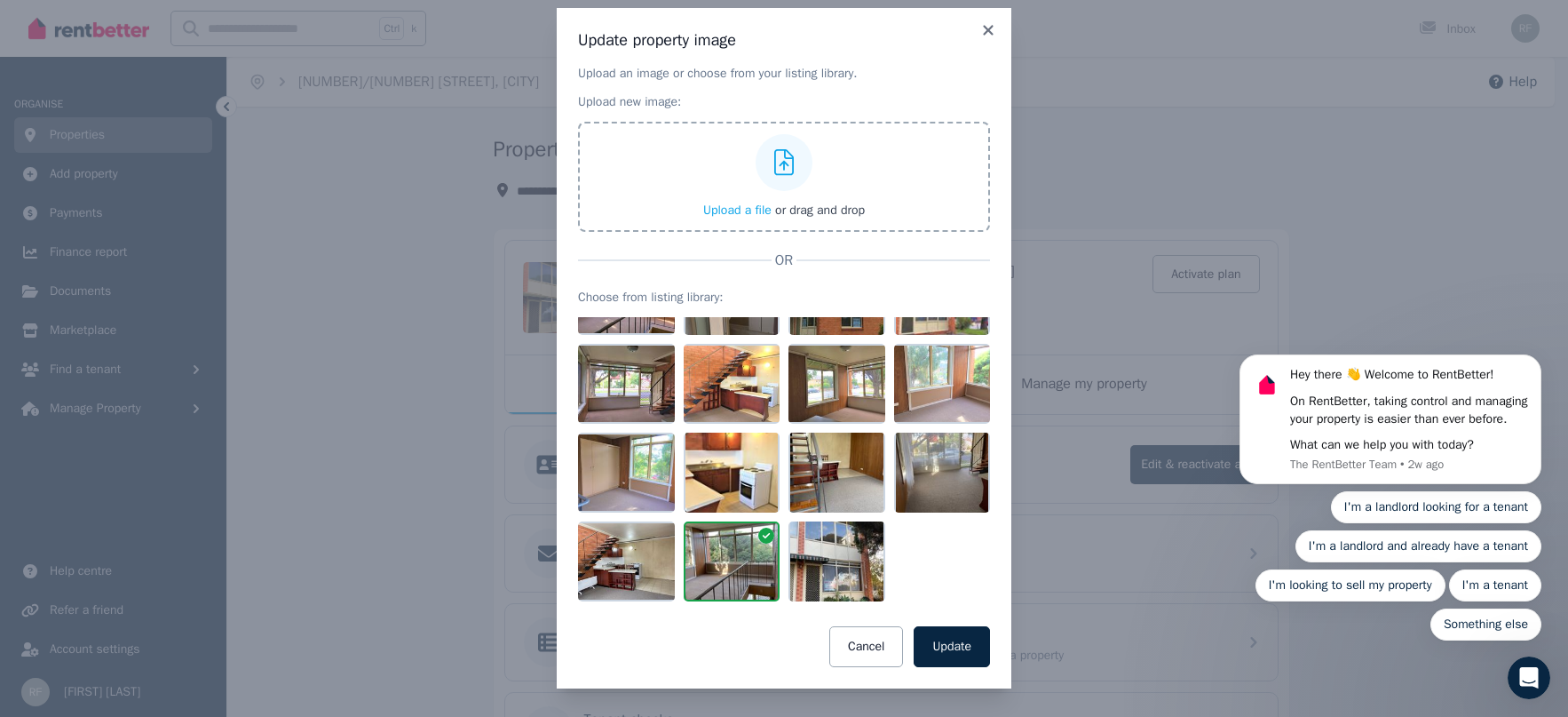click at bounding box center [784, 459] 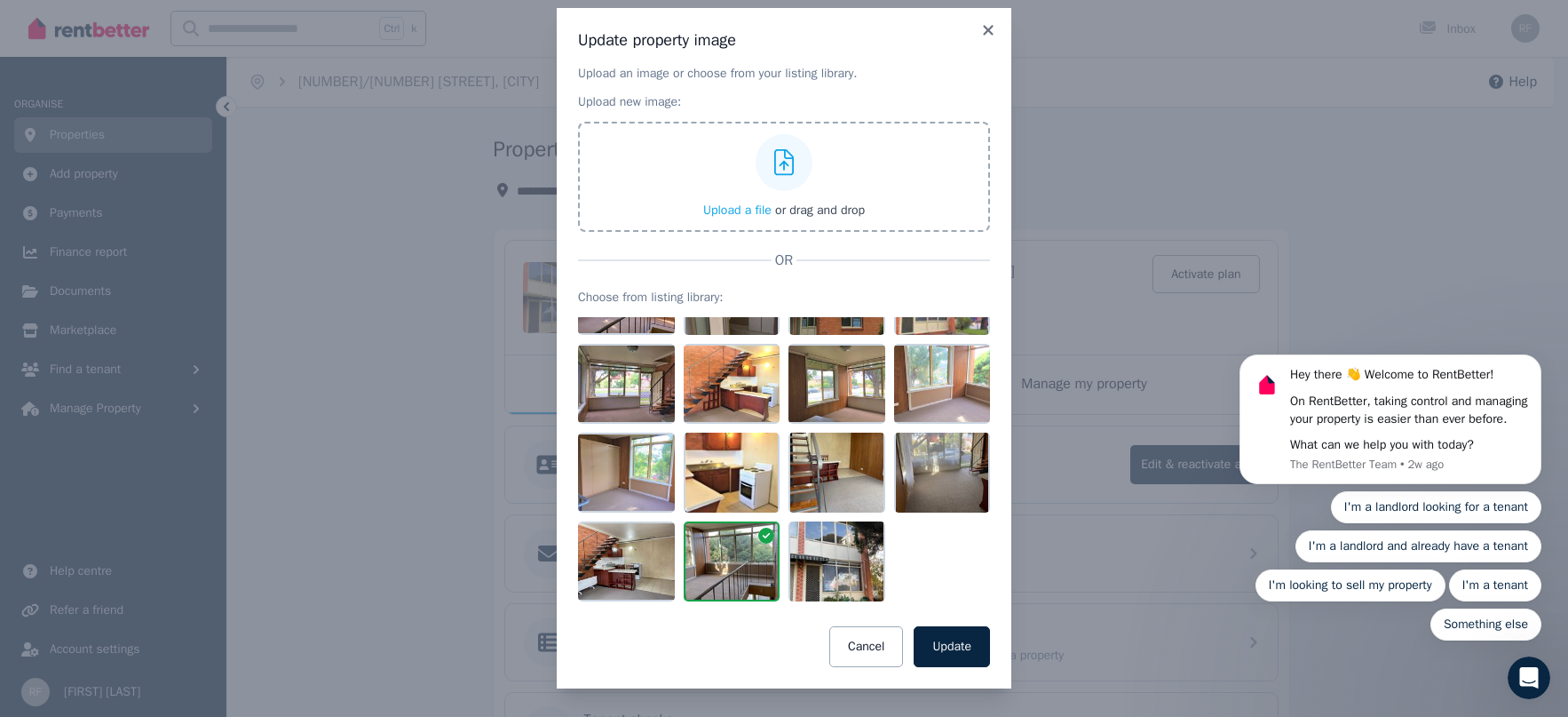 scroll, scrollTop: 0, scrollLeft: 0, axis: both 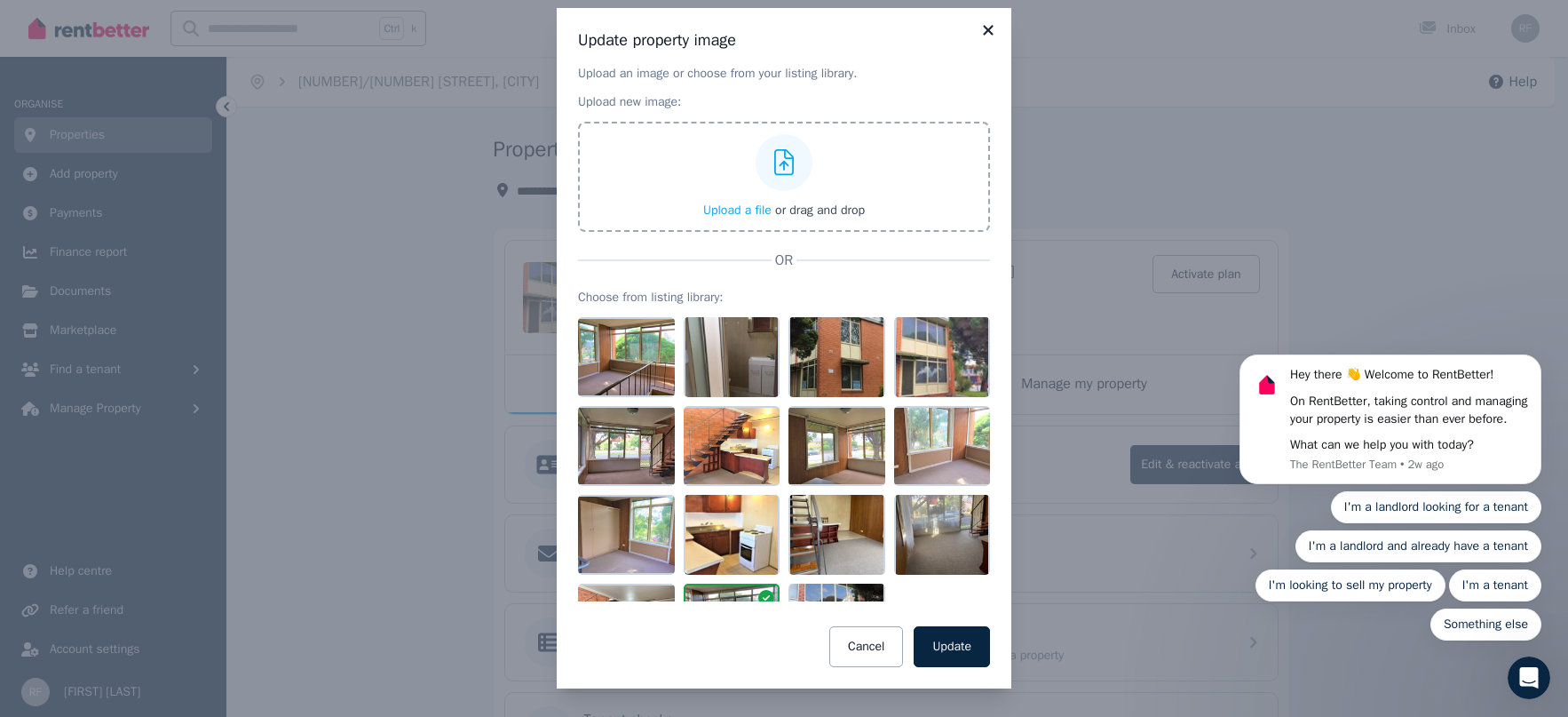 click 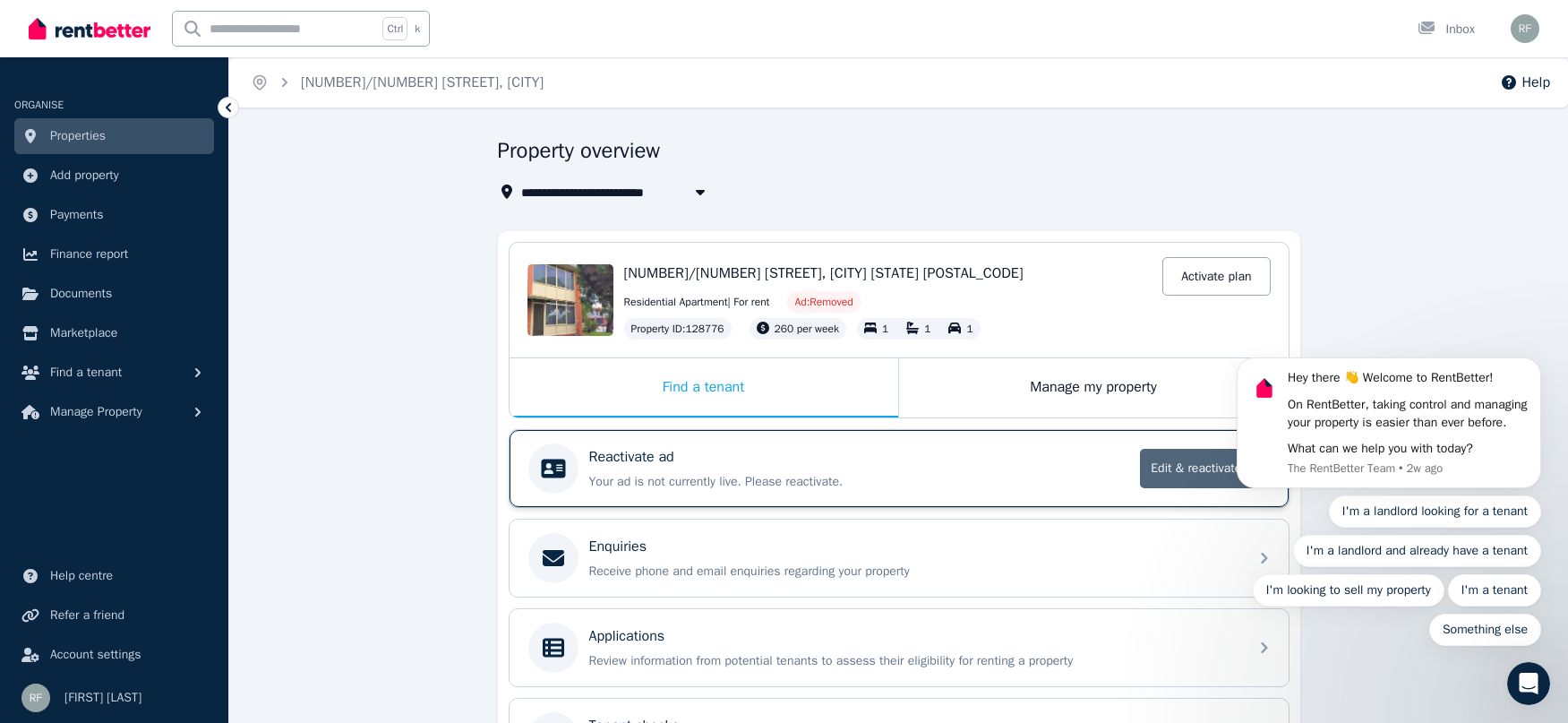 click on "Edit & reactivate ad" at bounding box center (1204, 469) 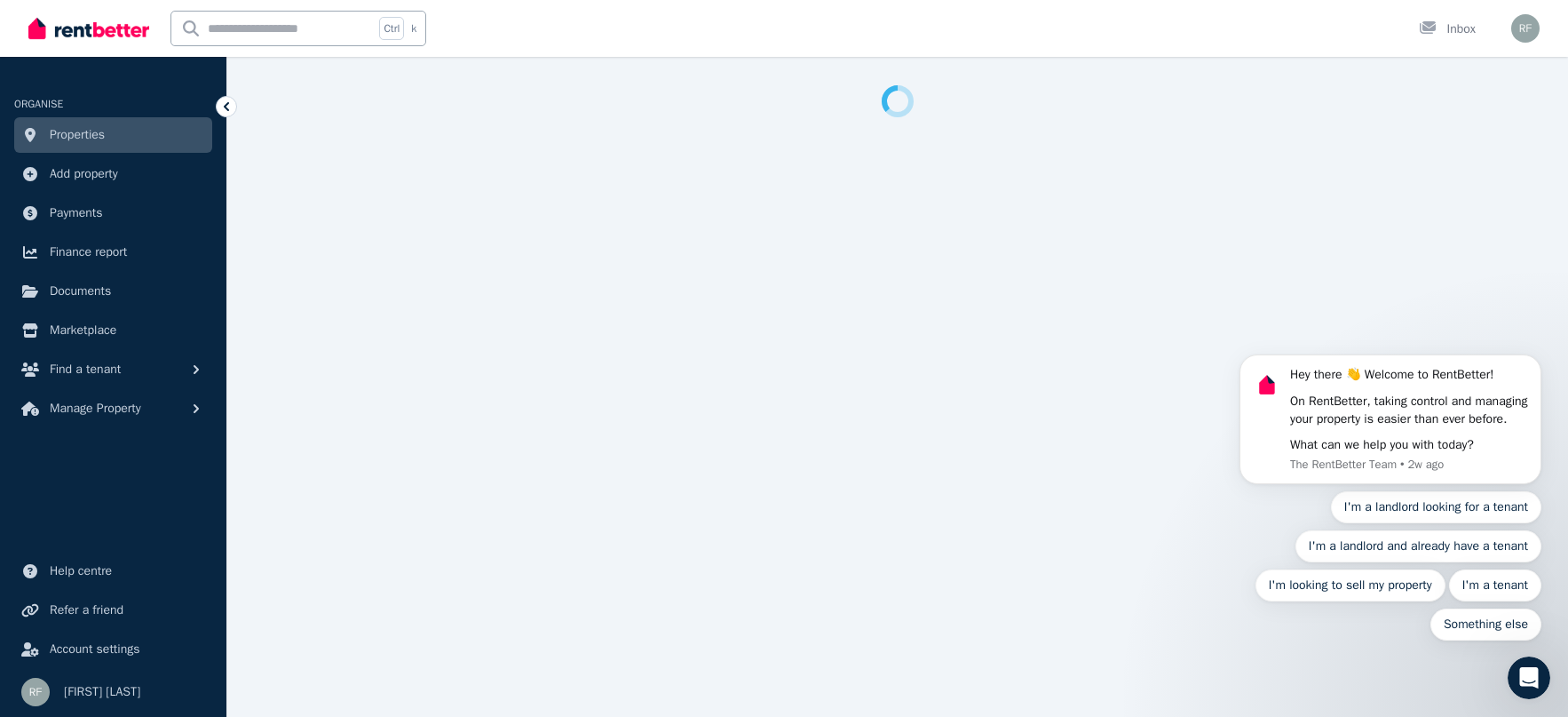 select on "**********" 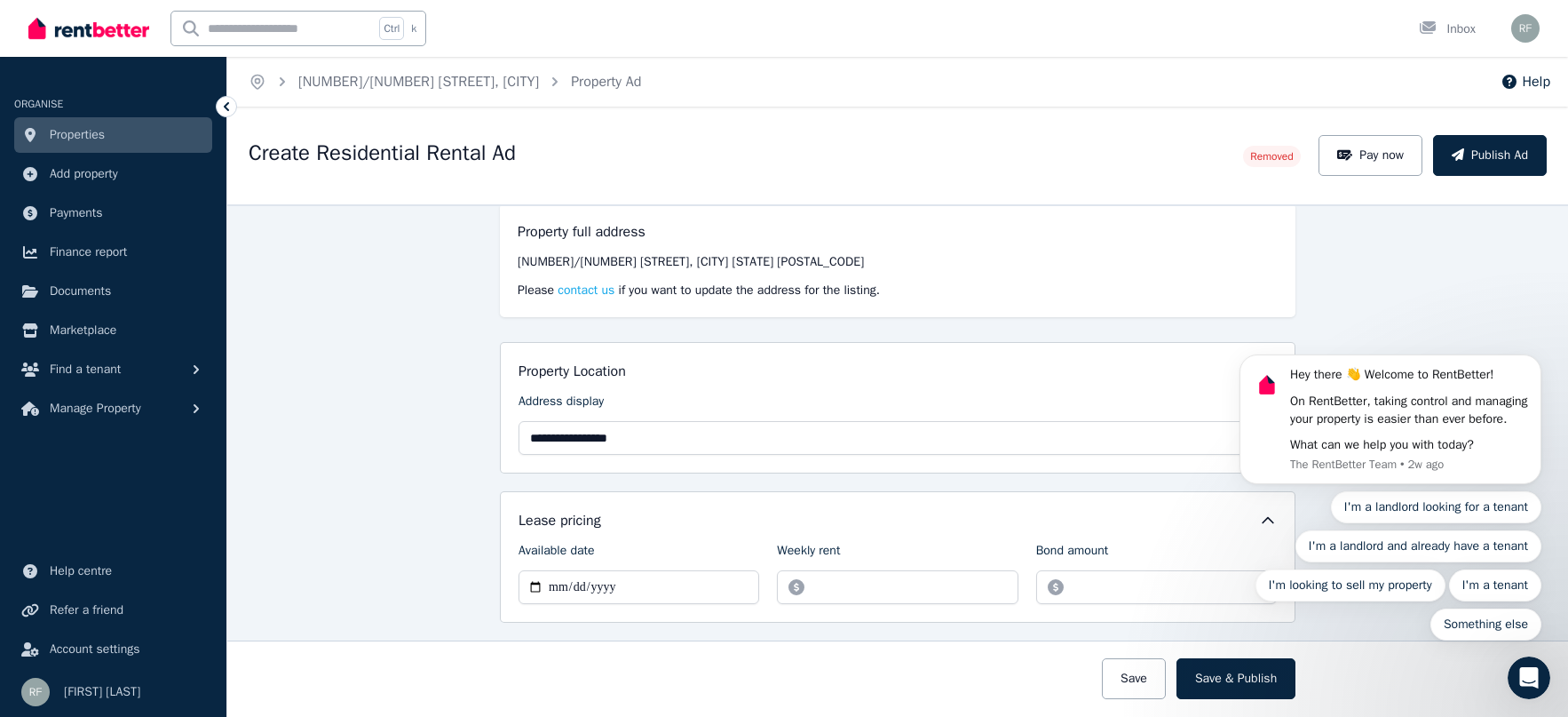 scroll, scrollTop: 0, scrollLeft: 0, axis: both 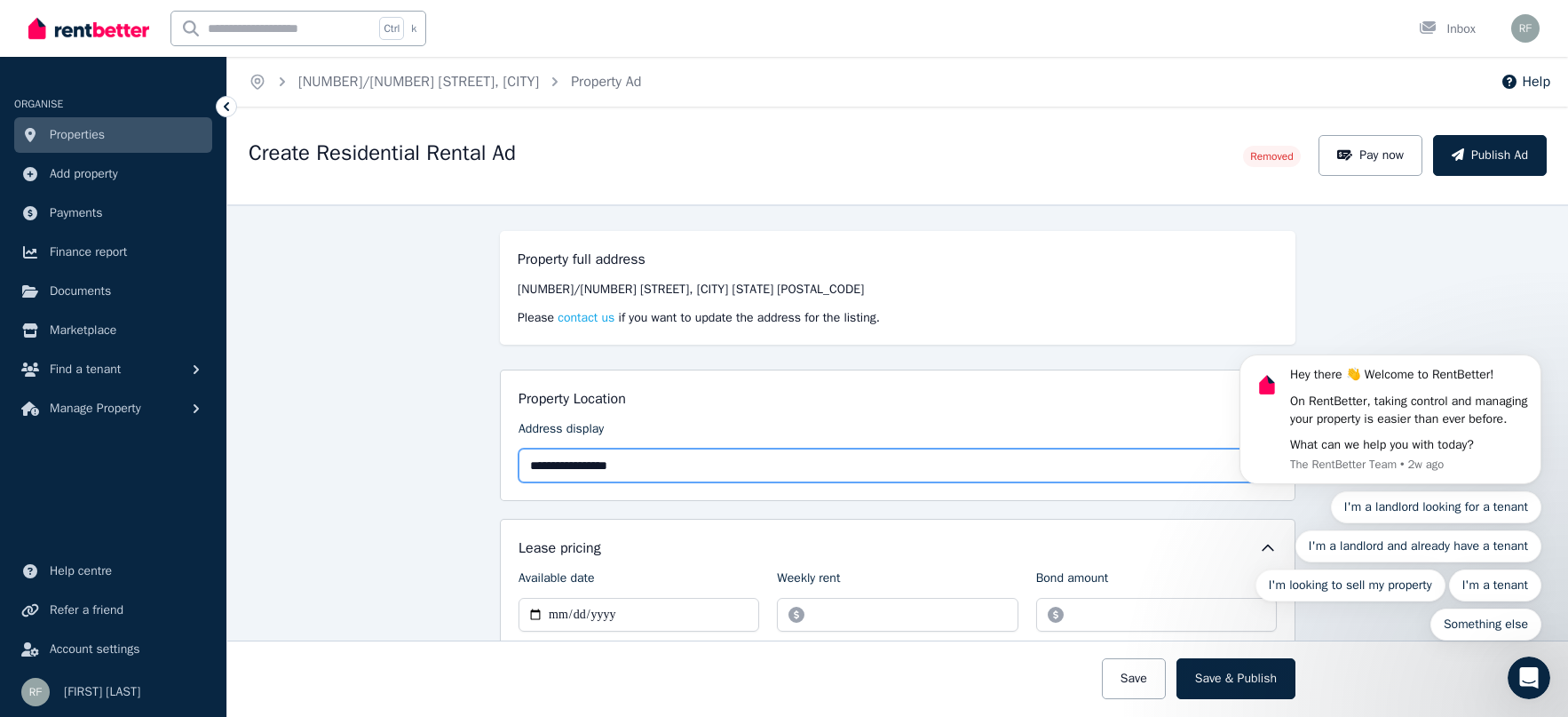 click on "**********" at bounding box center [898, 466] 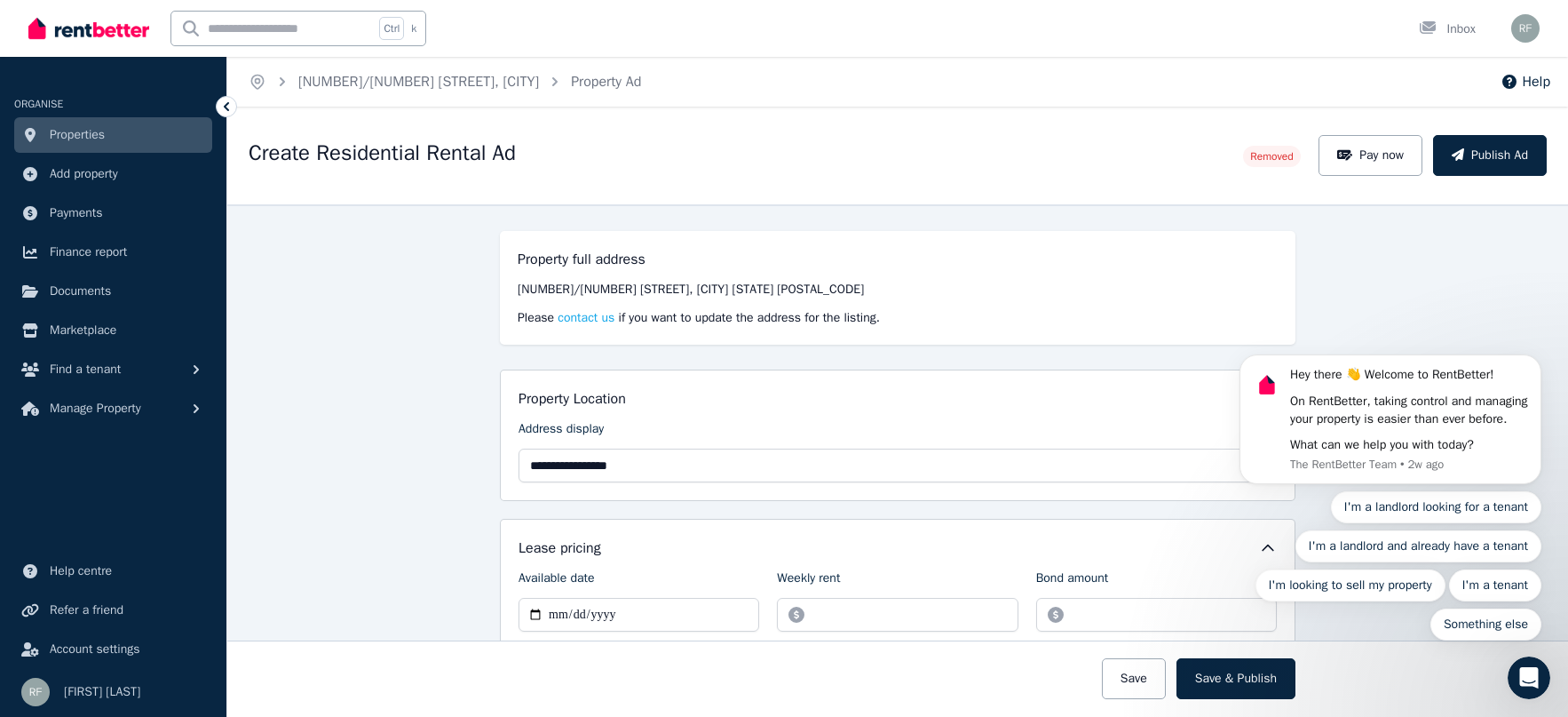 click on "**********" at bounding box center (898, 460) 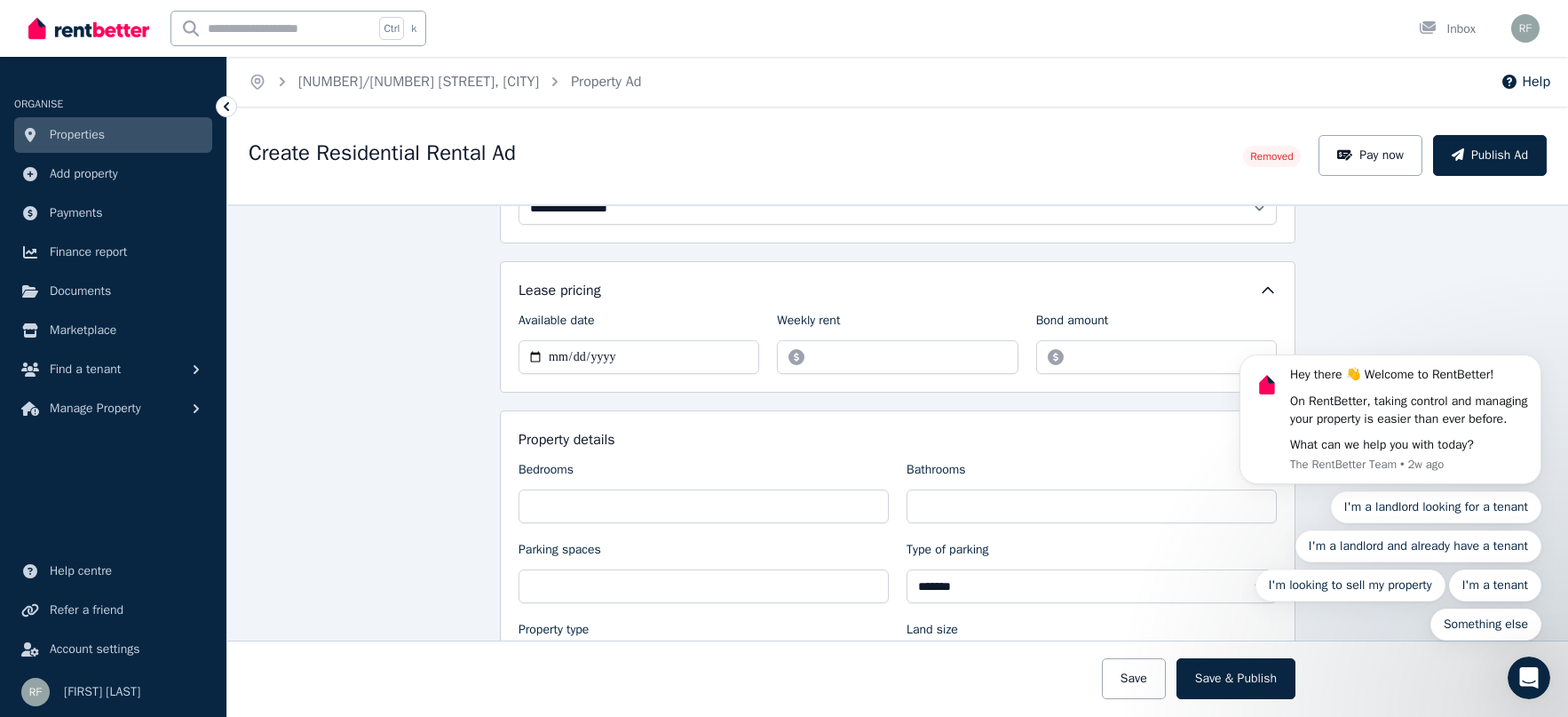 scroll, scrollTop: 267, scrollLeft: 0, axis: vertical 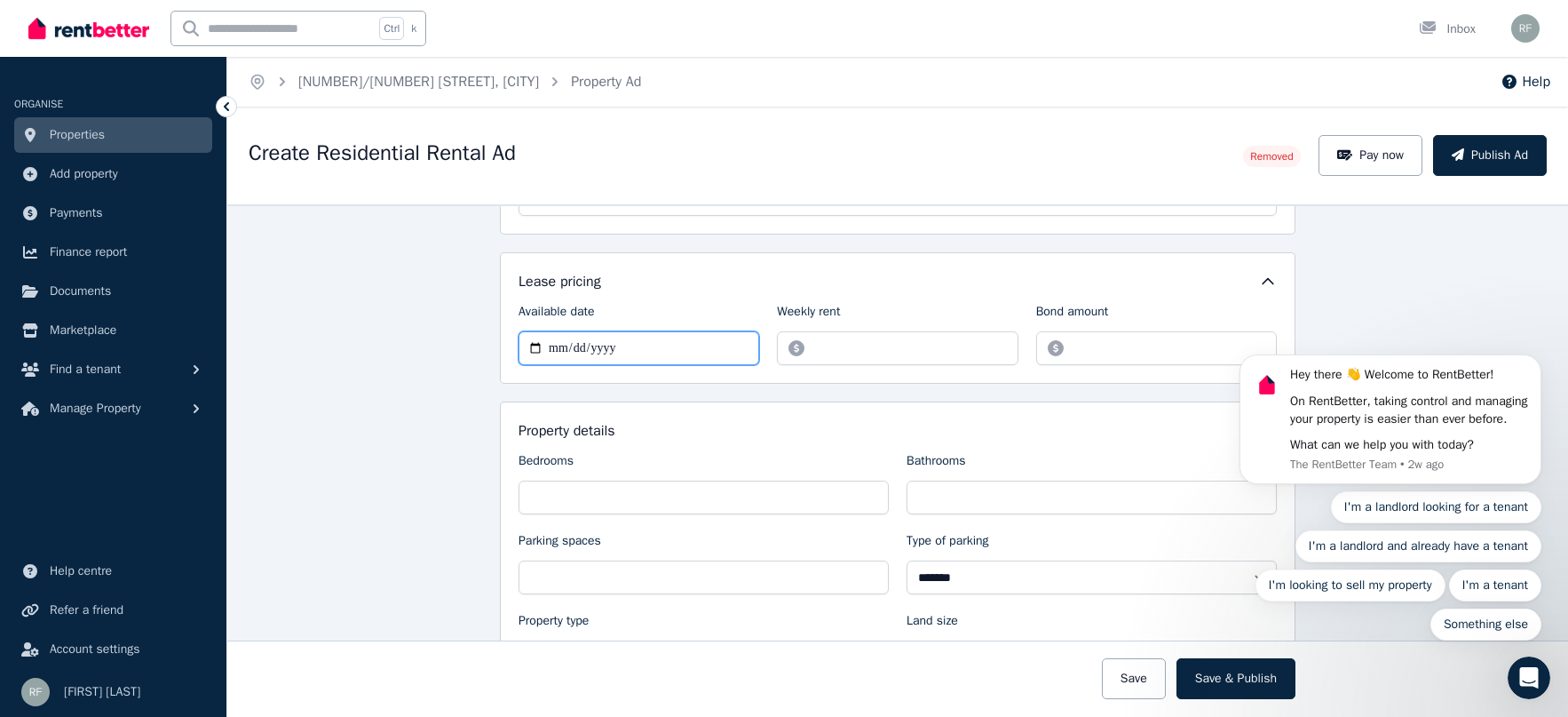 click on "**********" at bounding box center (638, 348) 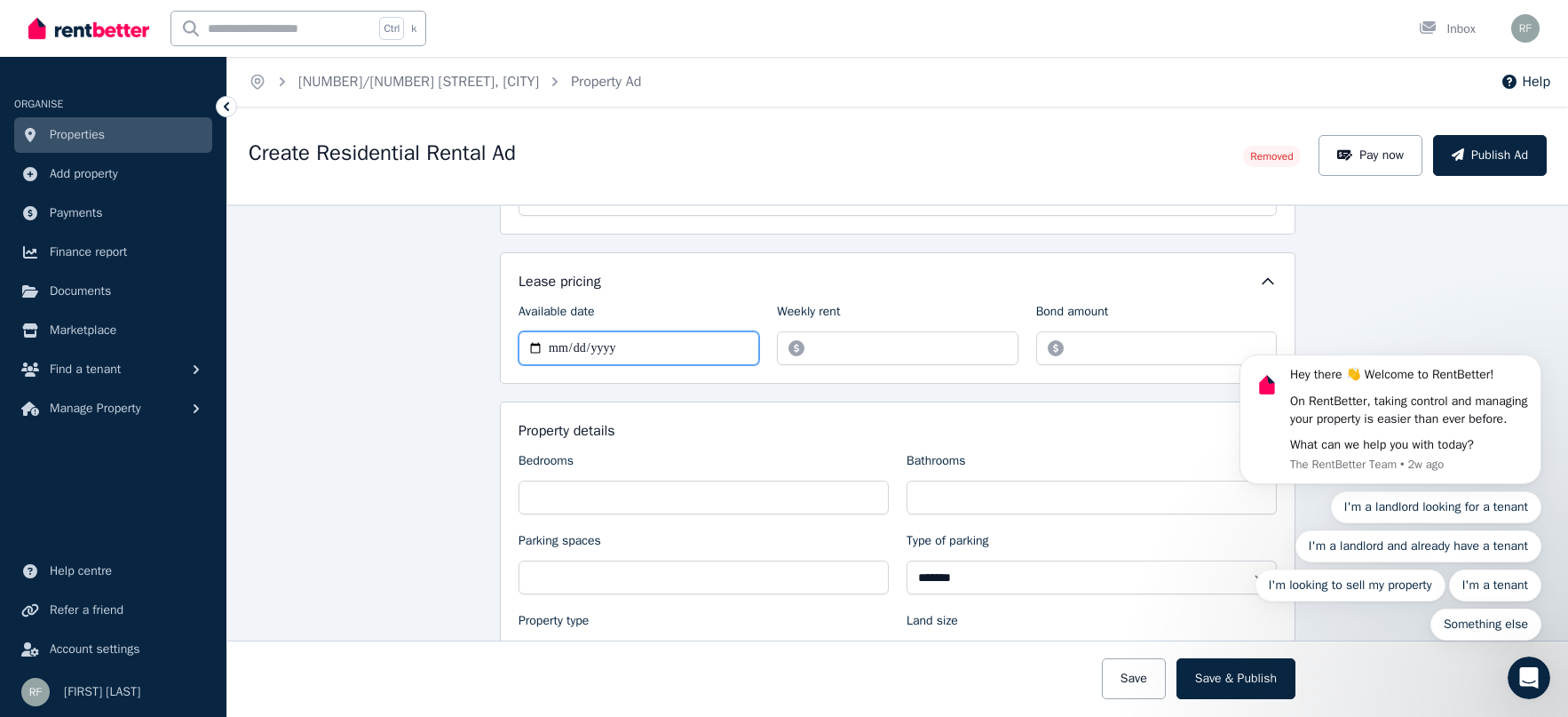 type on "**********" 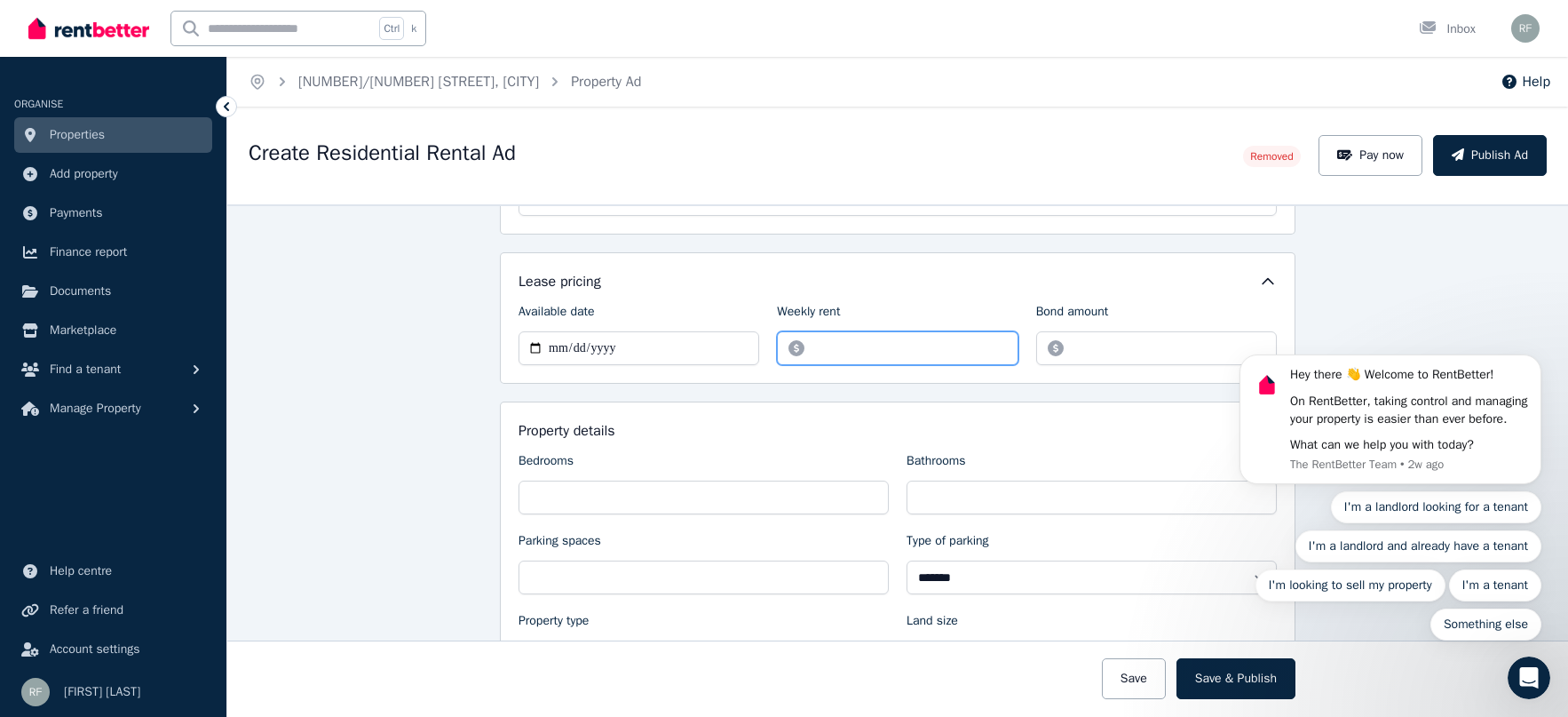 click on "******" at bounding box center [897, 348] 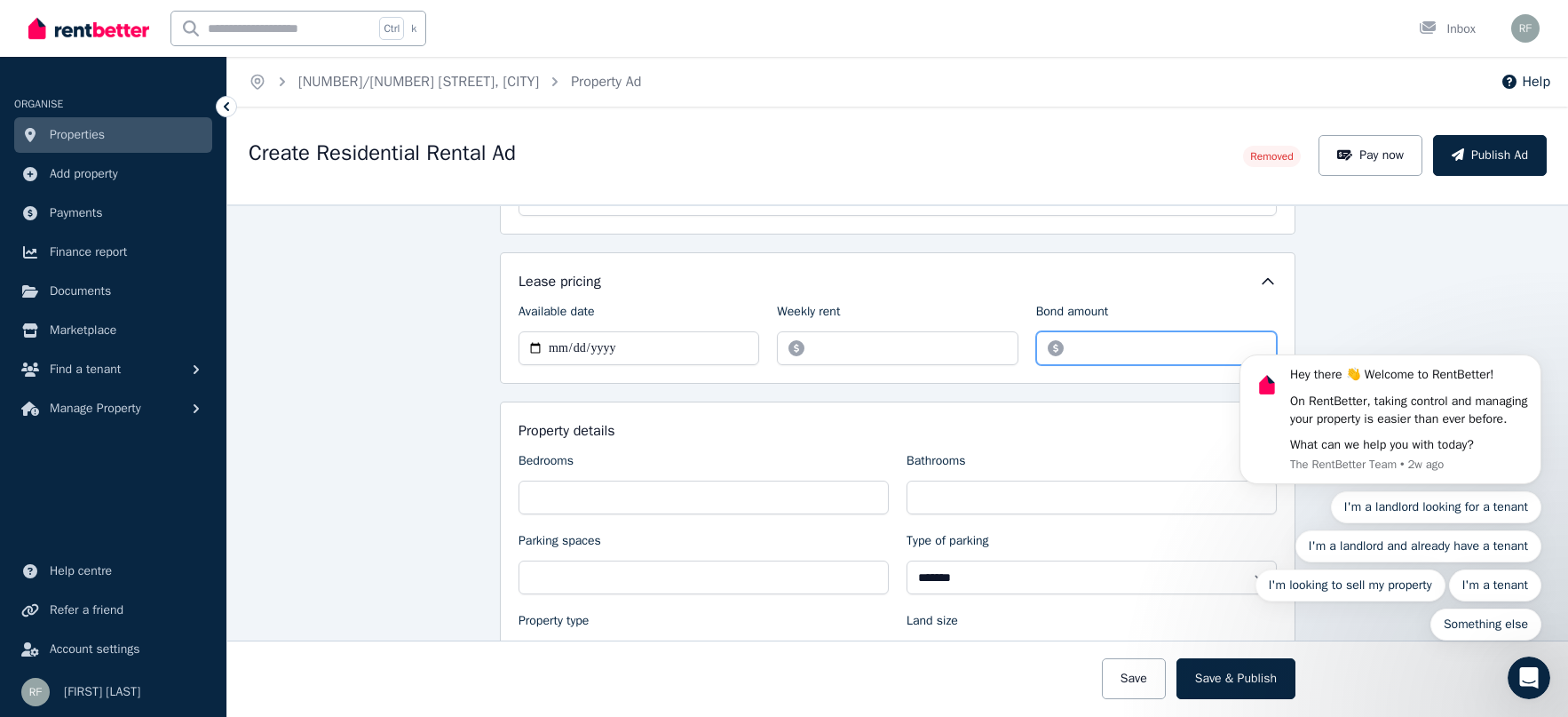 click on "*******" at bounding box center (1156, 348) 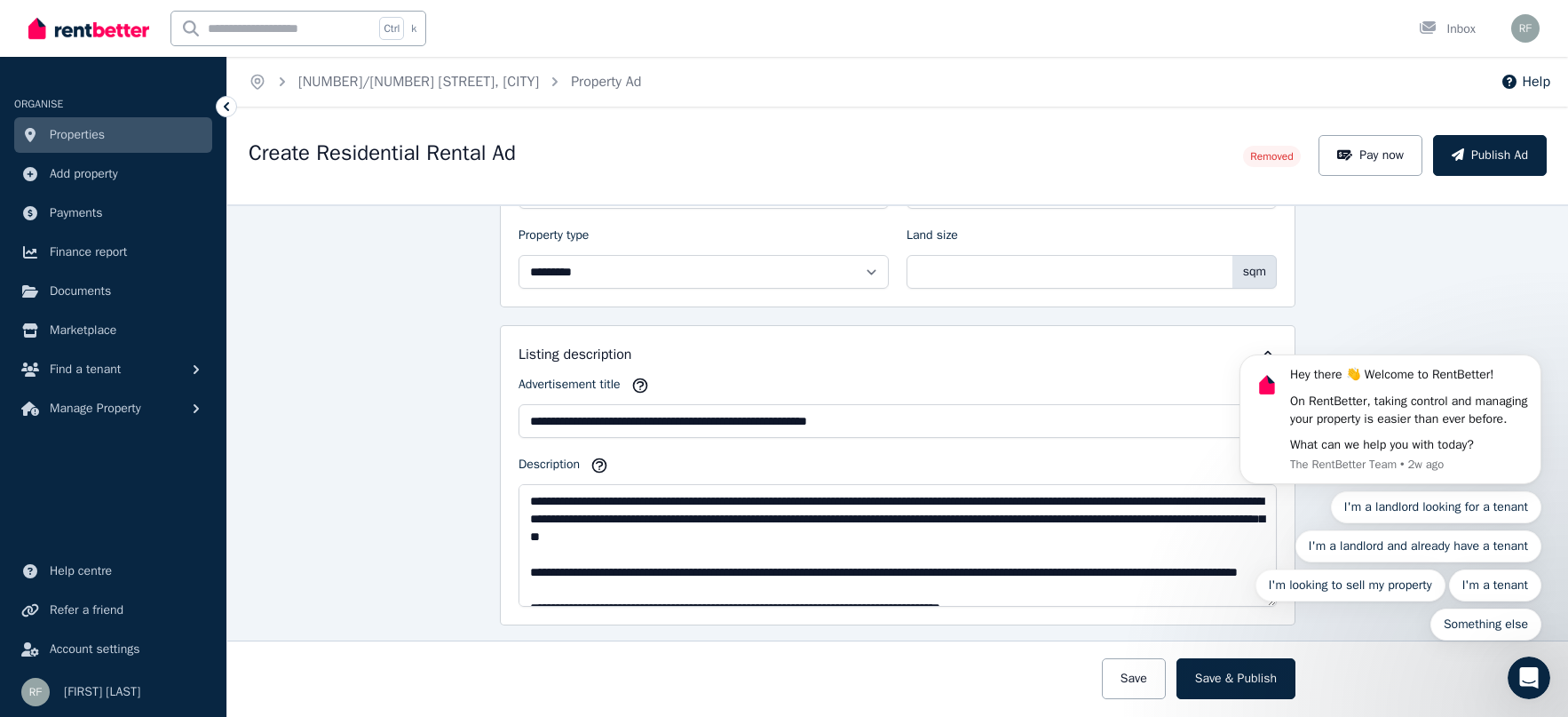 scroll, scrollTop: 711, scrollLeft: 0, axis: vertical 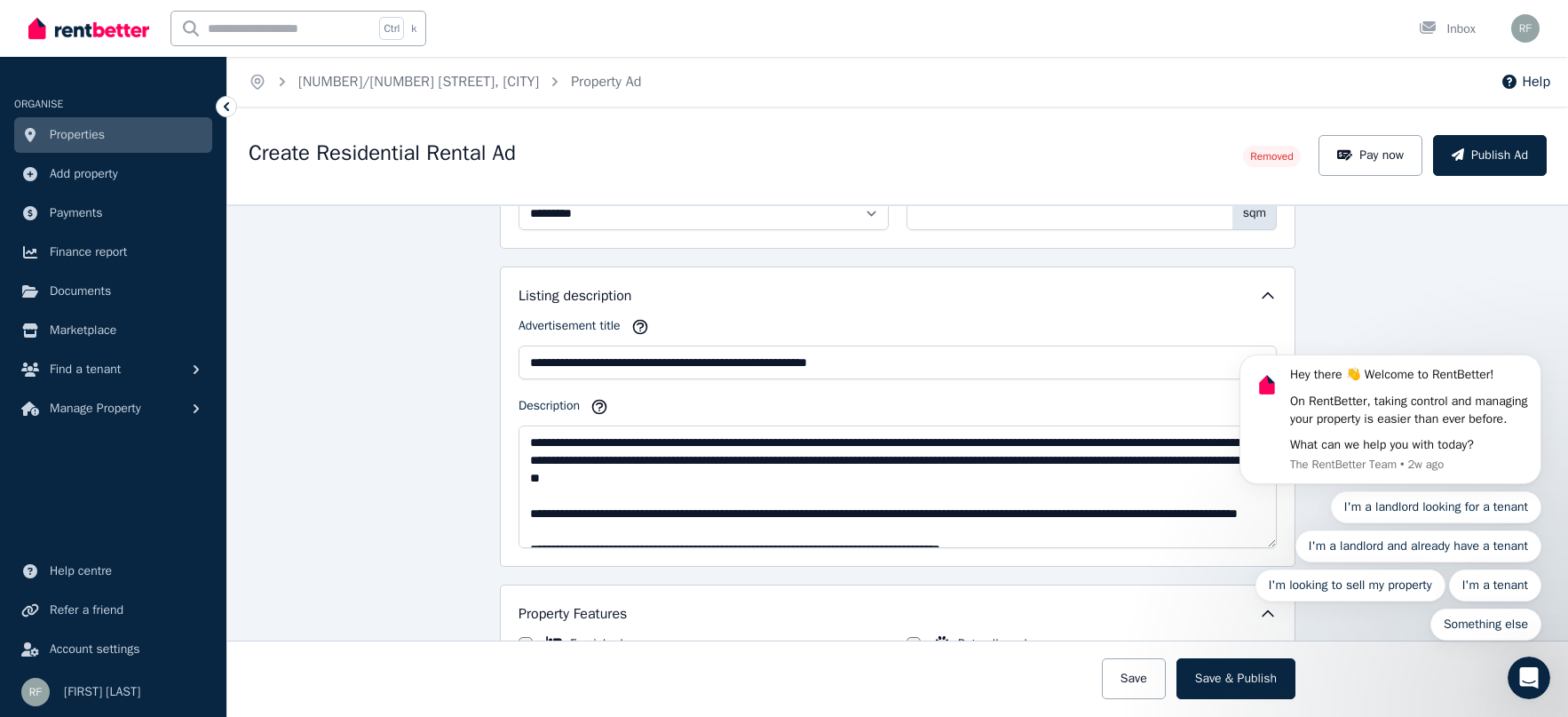 type on "*******" 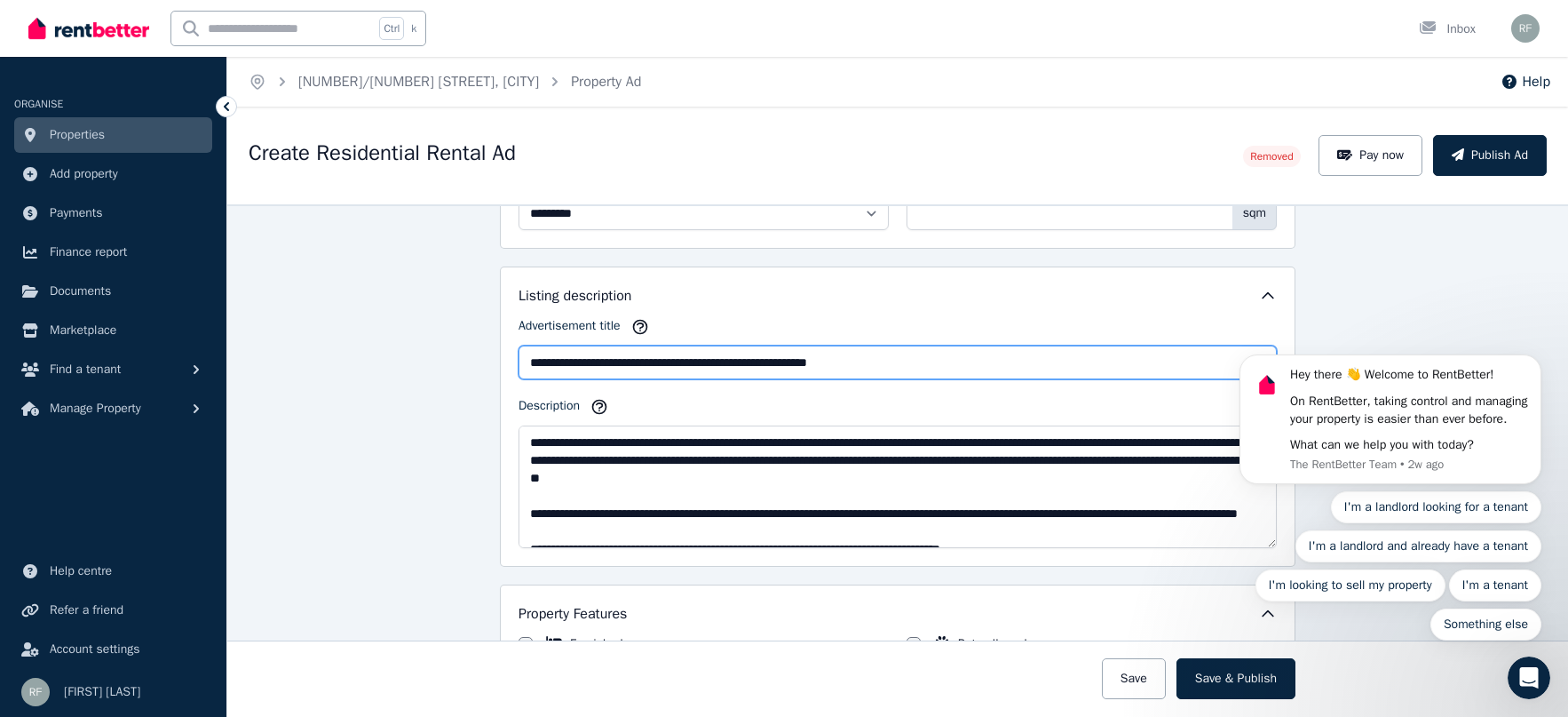 click on "**********" at bounding box center [898, 362] 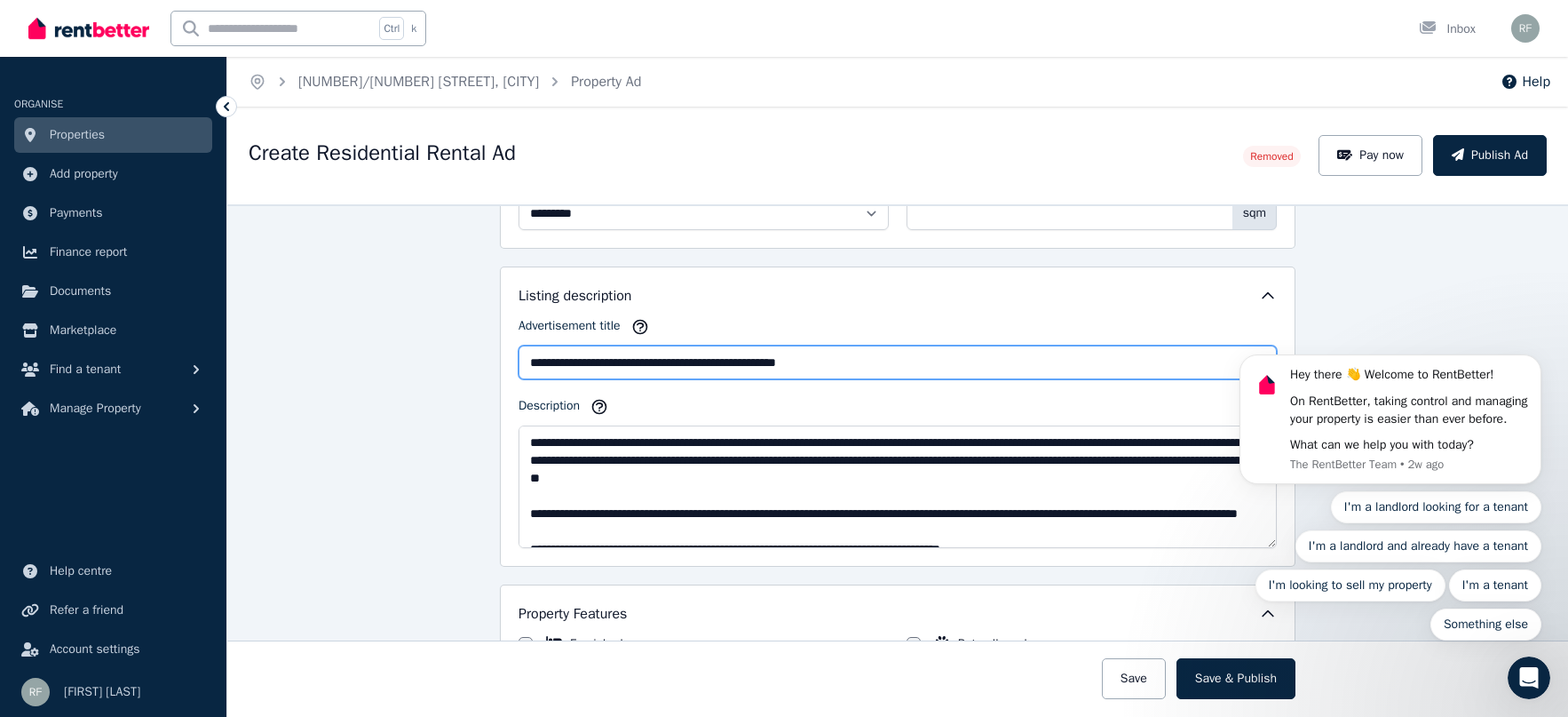 type on "**********" 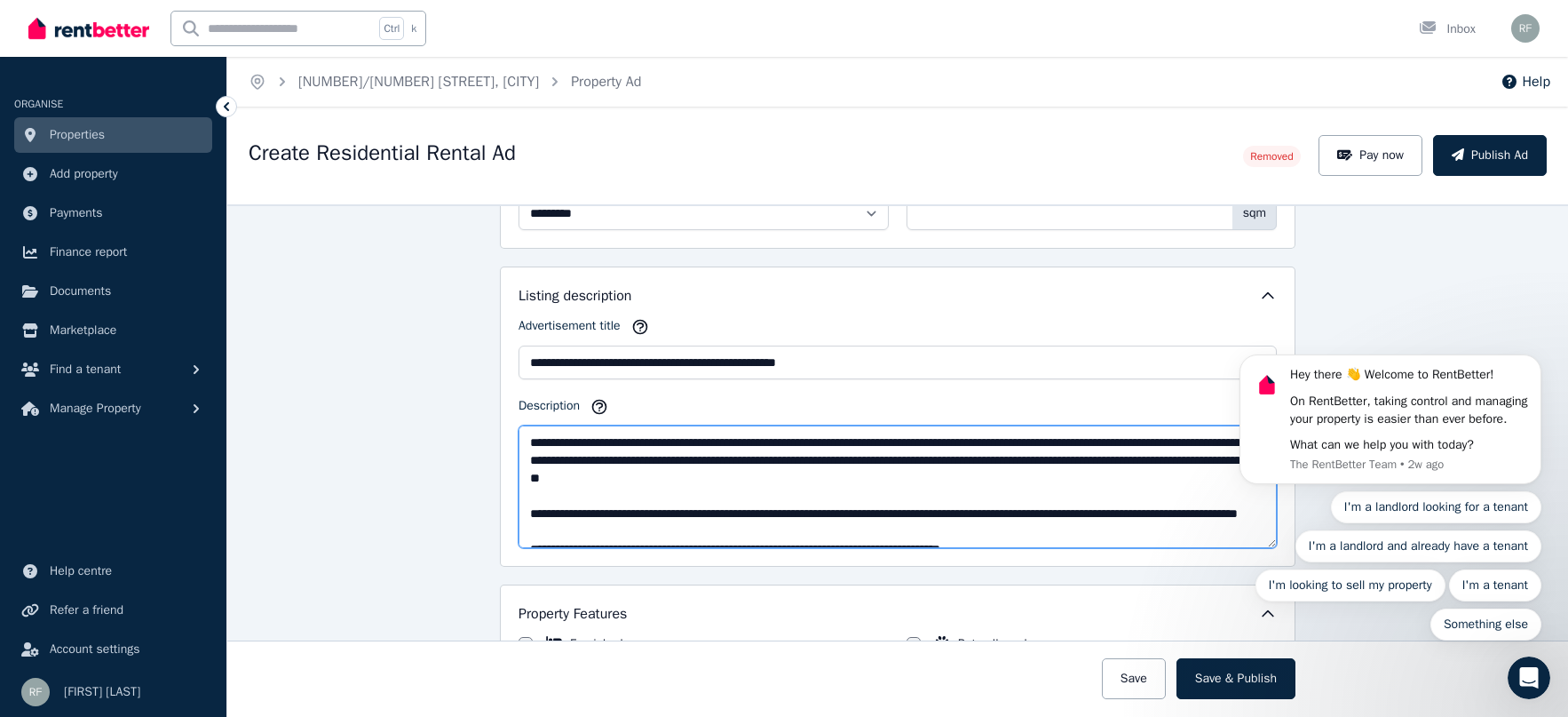 click on "**********" at bounding box center [898, 487] 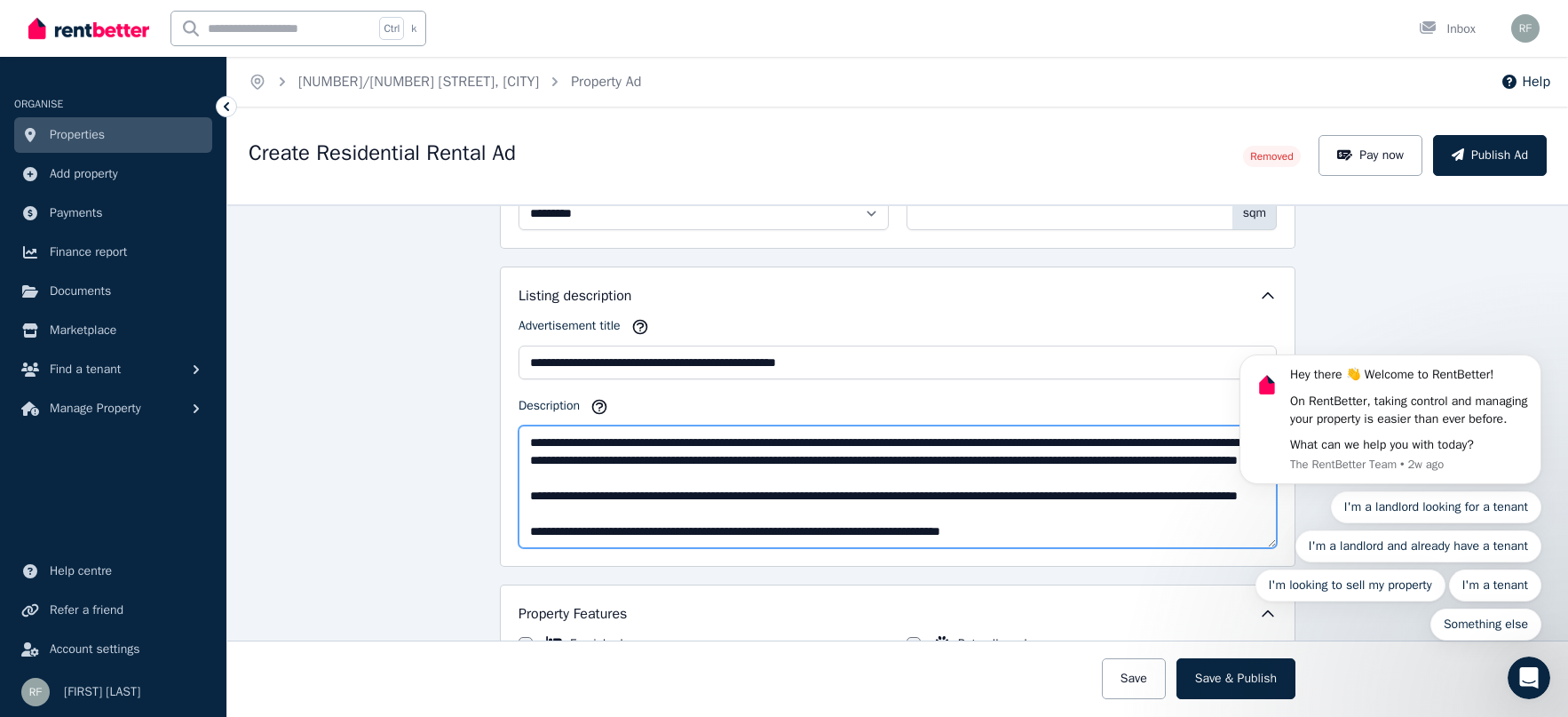 scroll, scrollTop: 36, scrollLeft: 0, axis: vertical 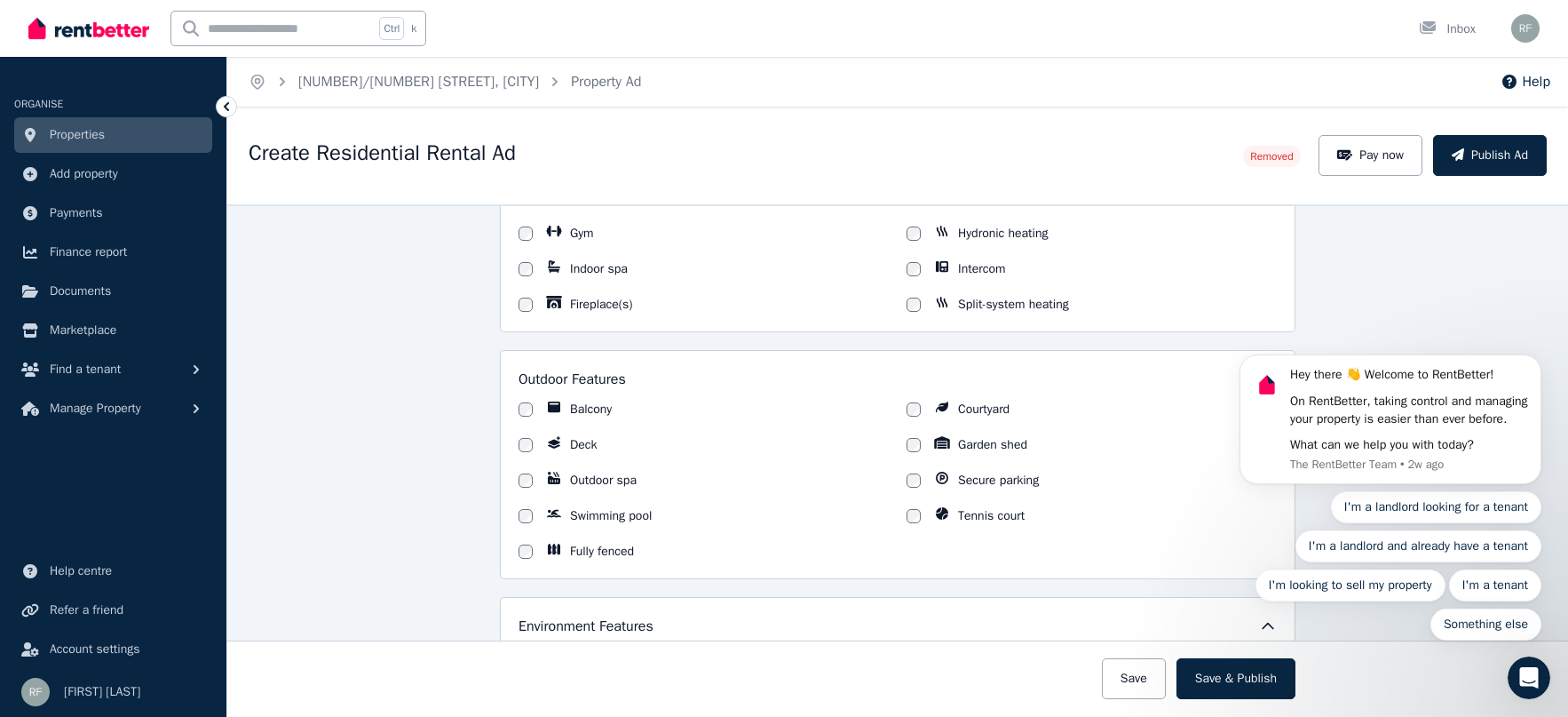 type on "**********" 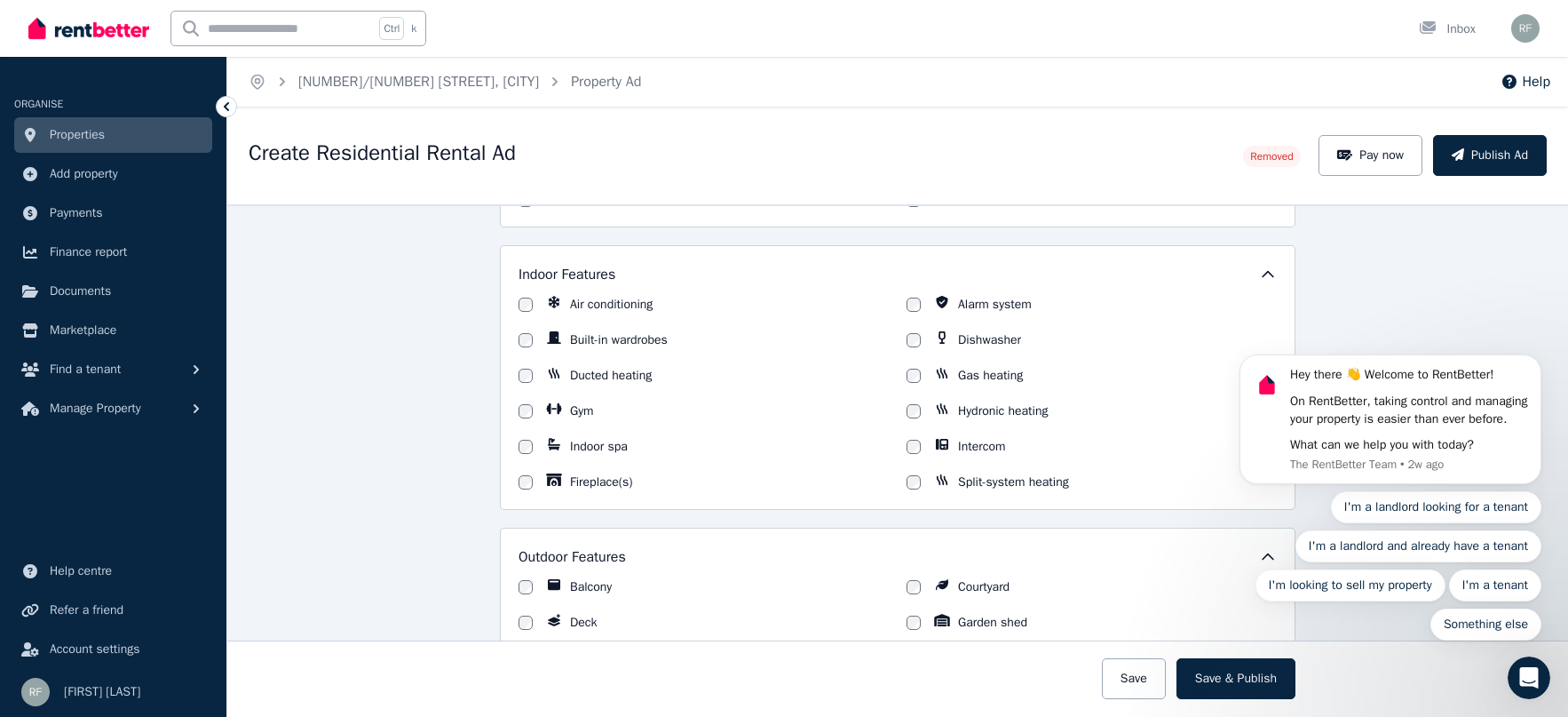 scroll, scrollTop: 1066, scrollLeft: 0, axis: vertical 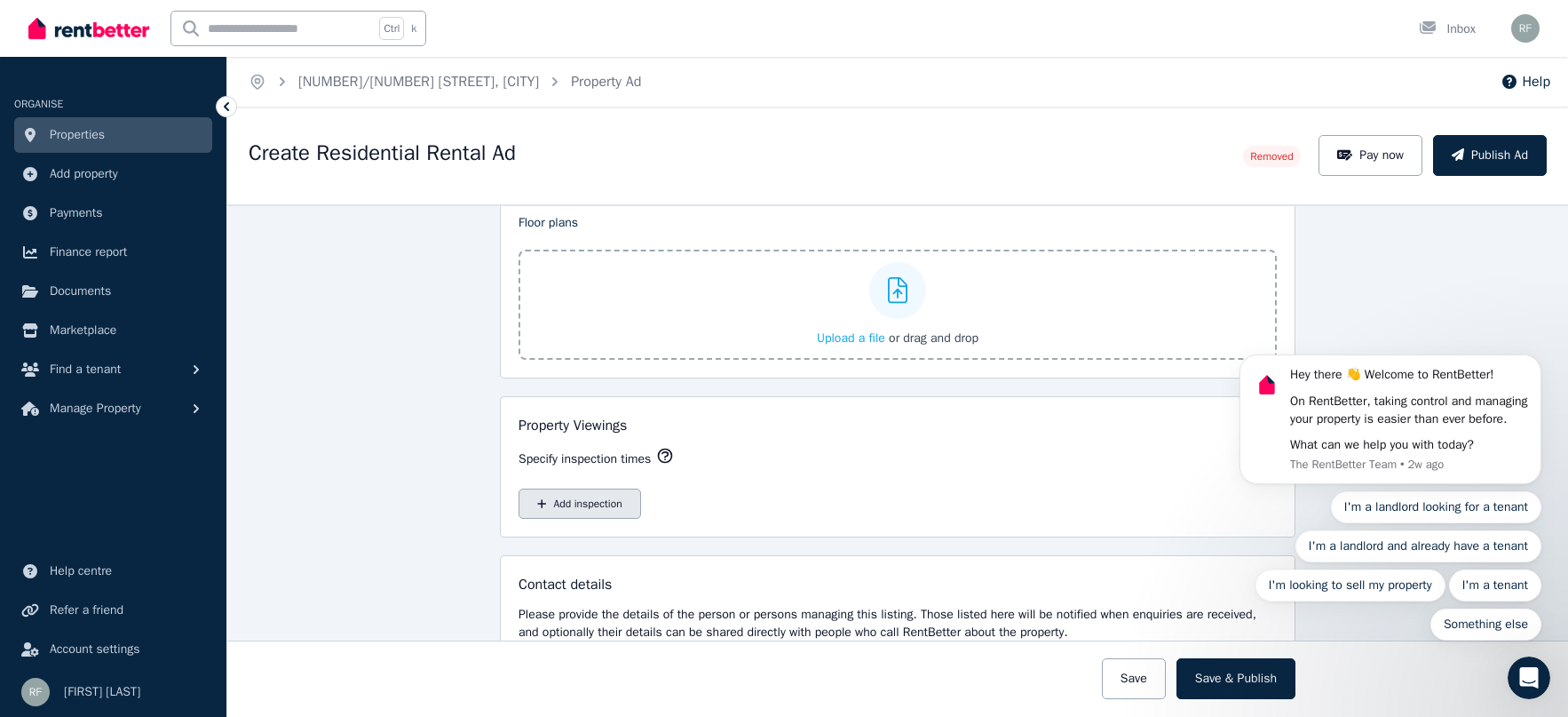 click on "Add inspection" at bounding box center [580, 504] 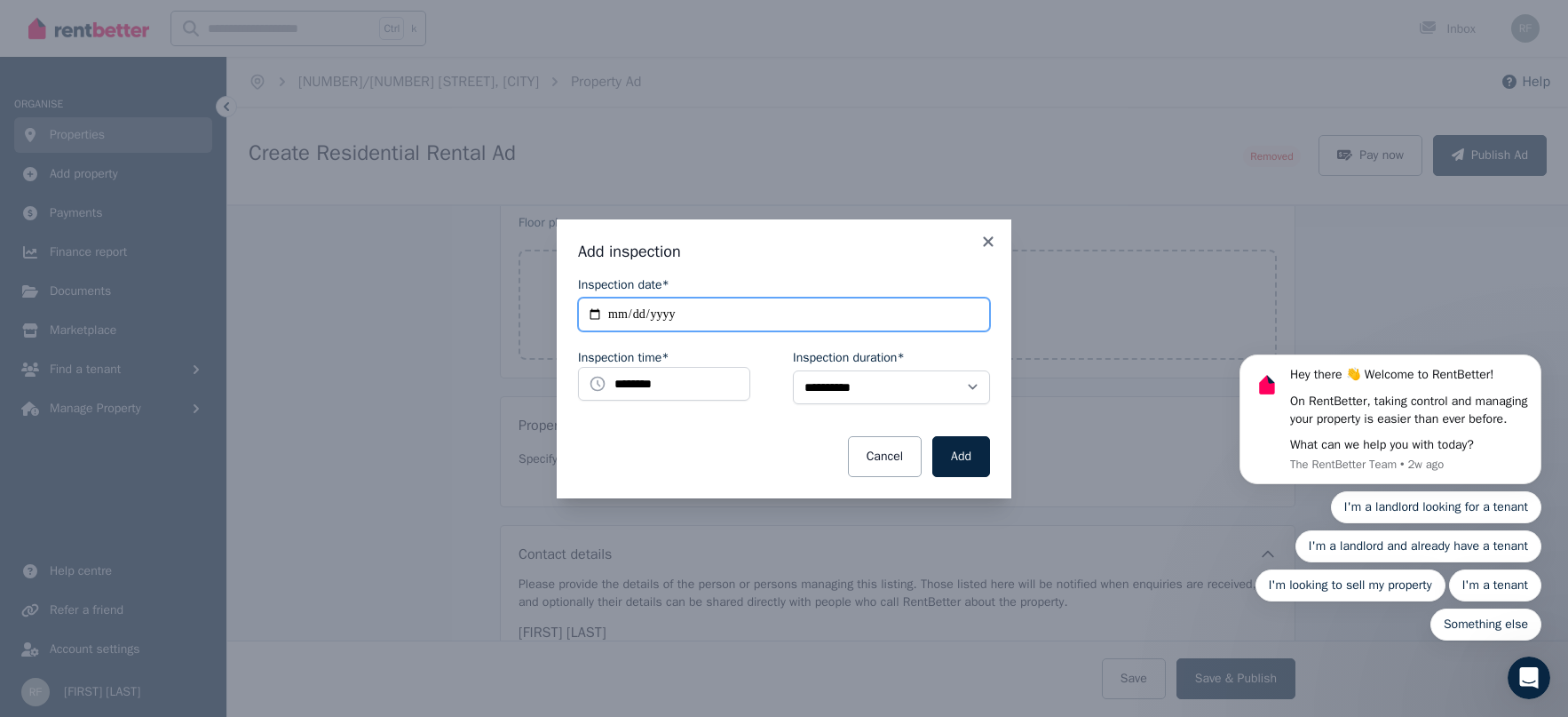 click on "**********" at bounding box center [784, 315] 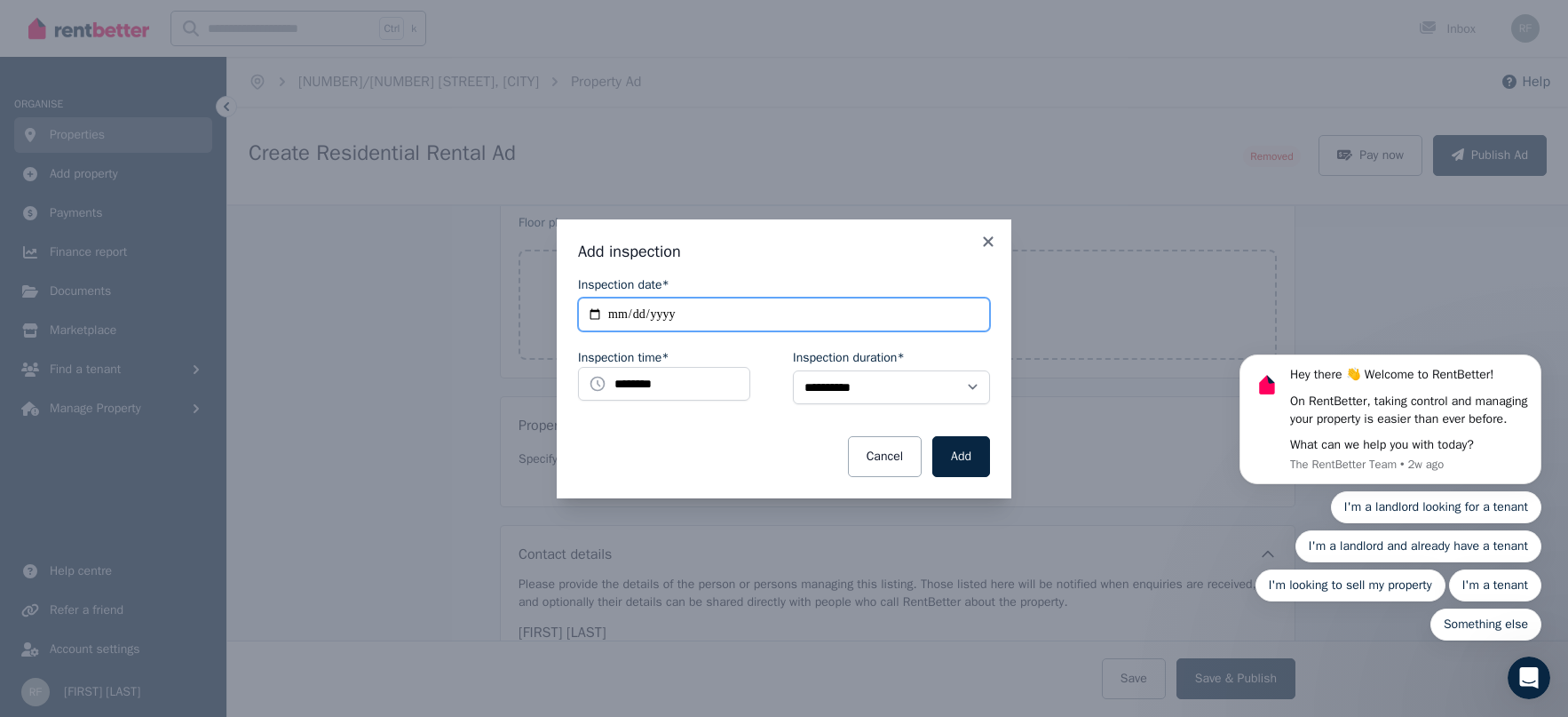 type on "**********" 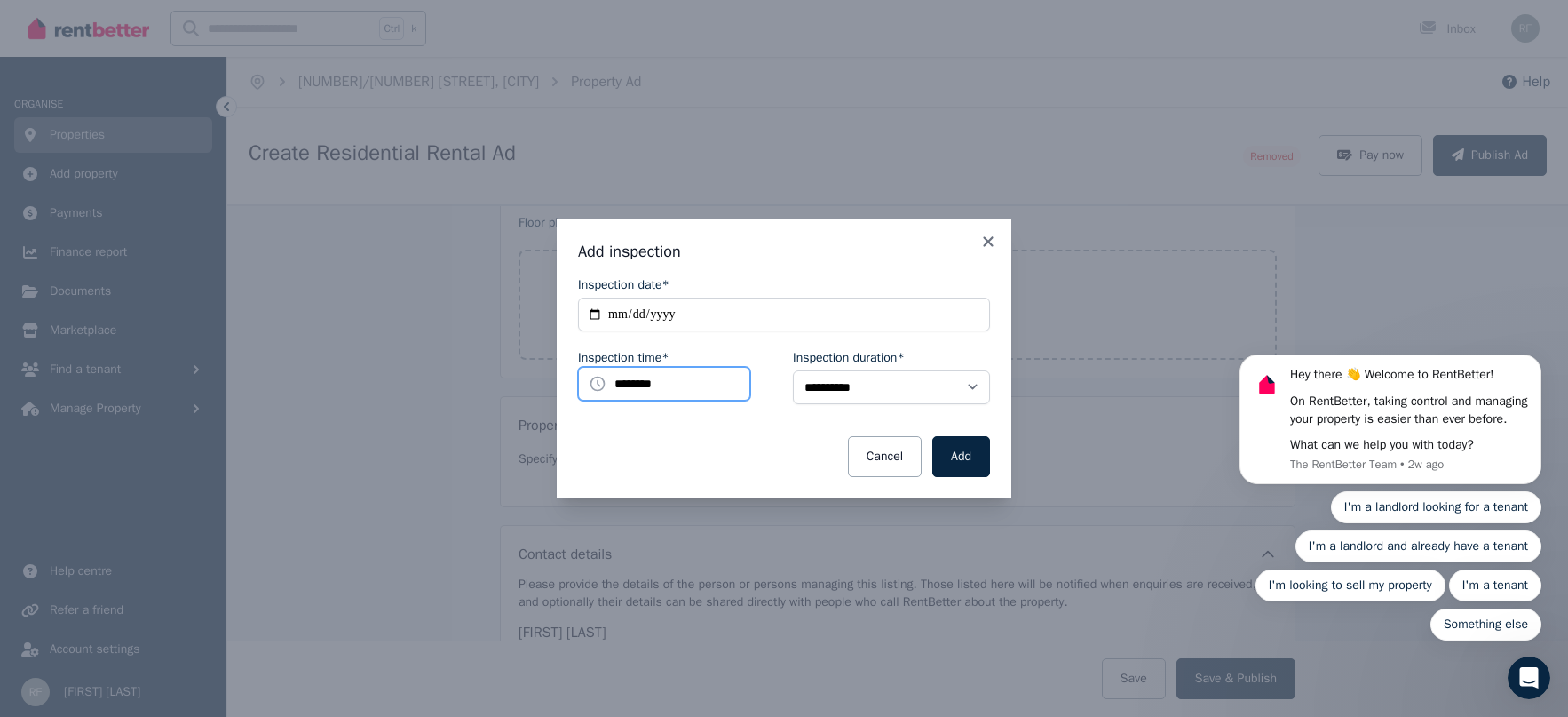 click on "********" at bounding box center [664, 384] 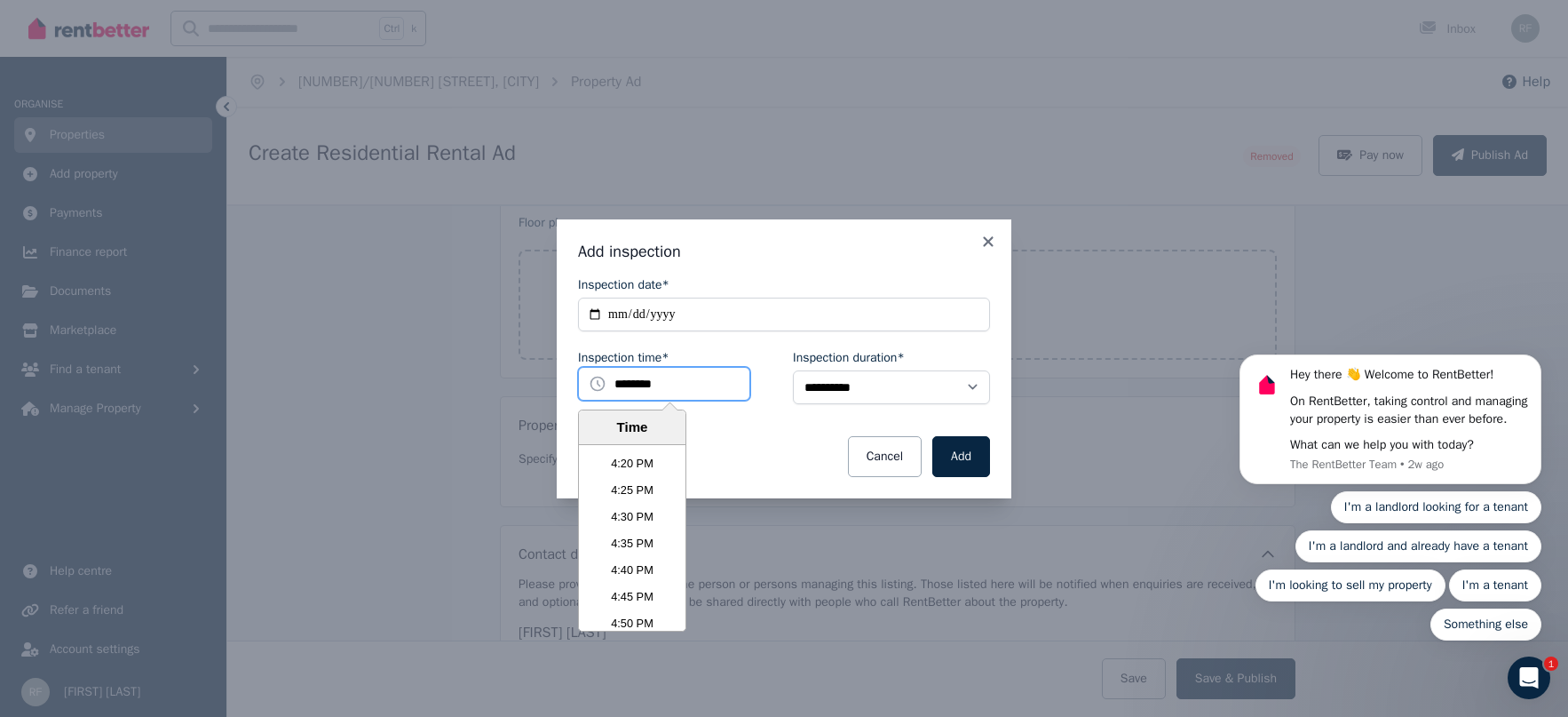 scroll, scrollTop: 5323, scrollLeft: 0, axis: vertical 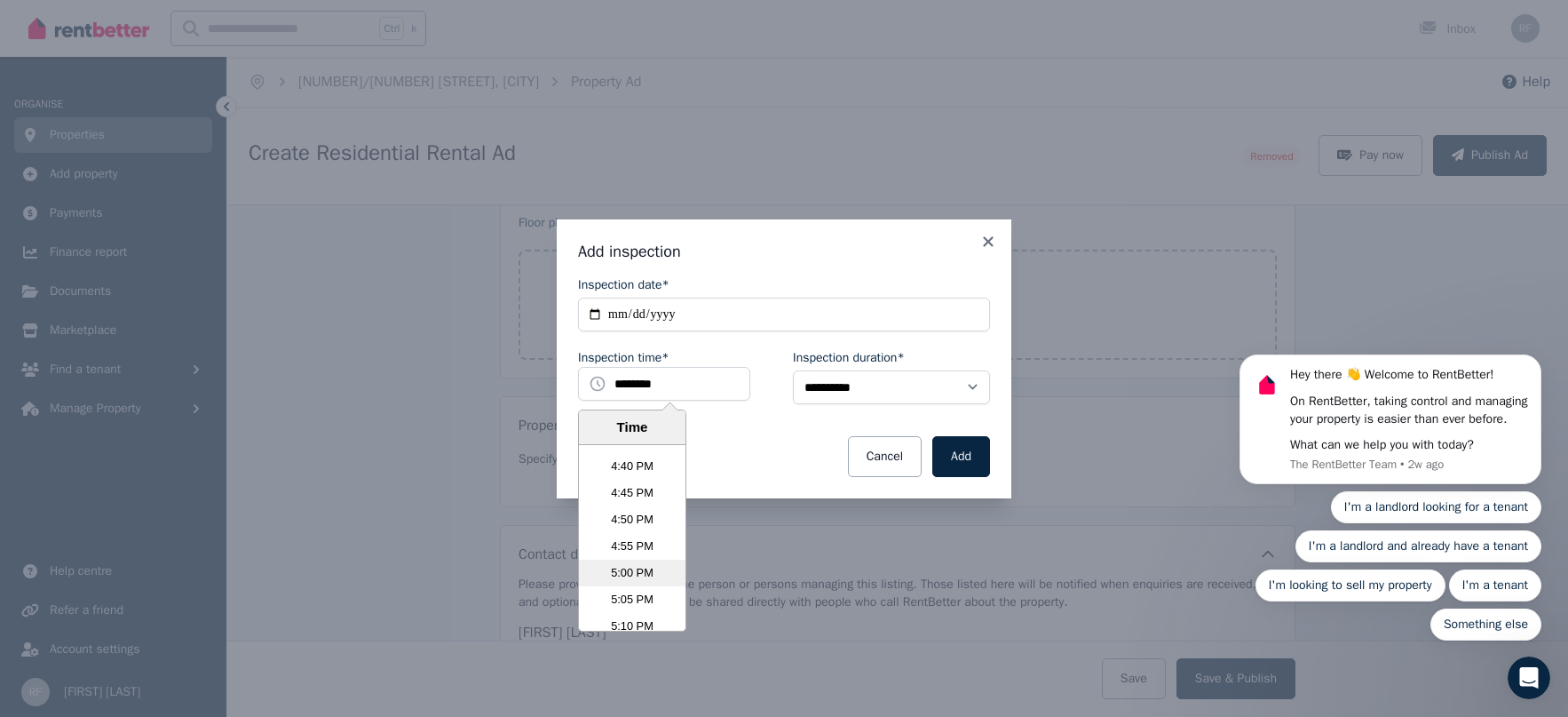 click on "5:00 PM" at bounding box center [632, 573] 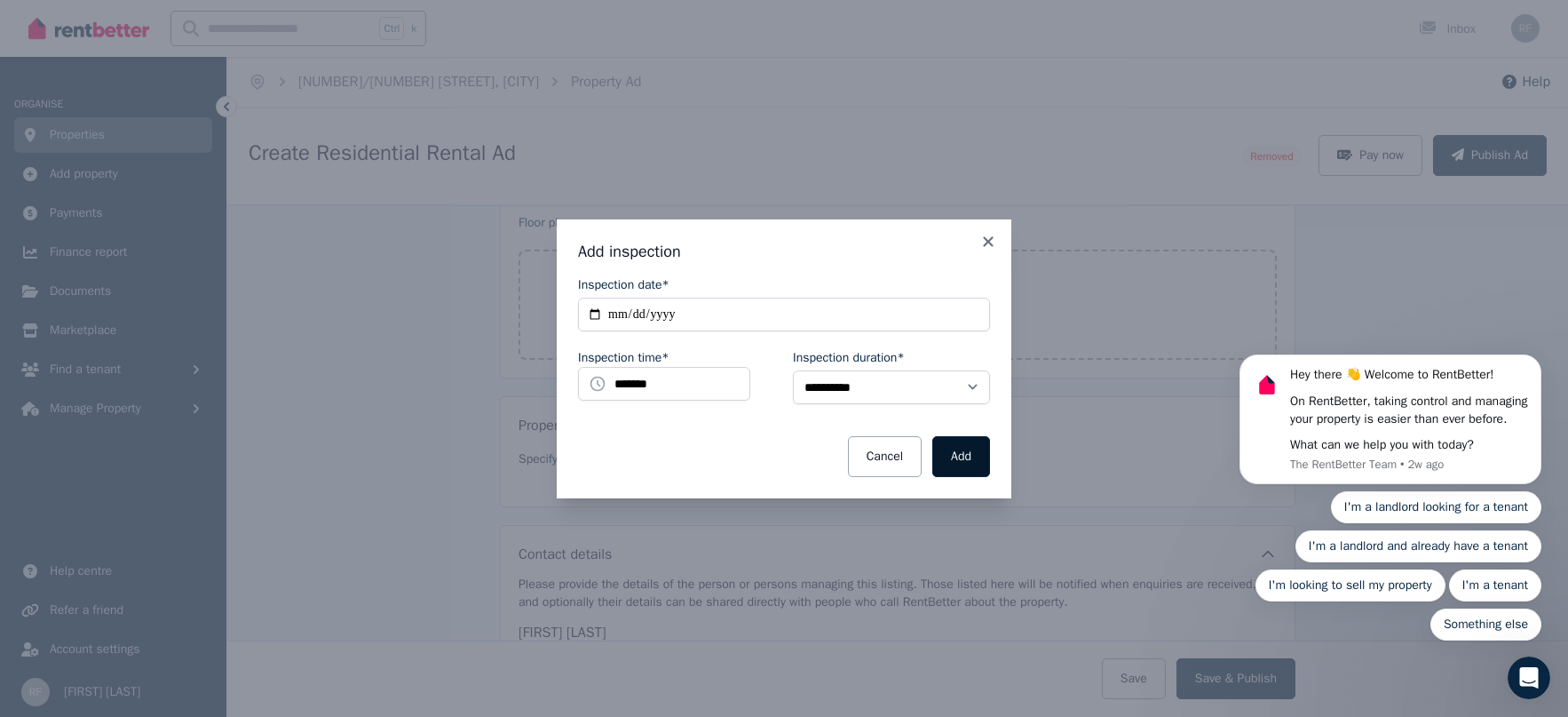 click on "Add" at bounding box center (961, 457) 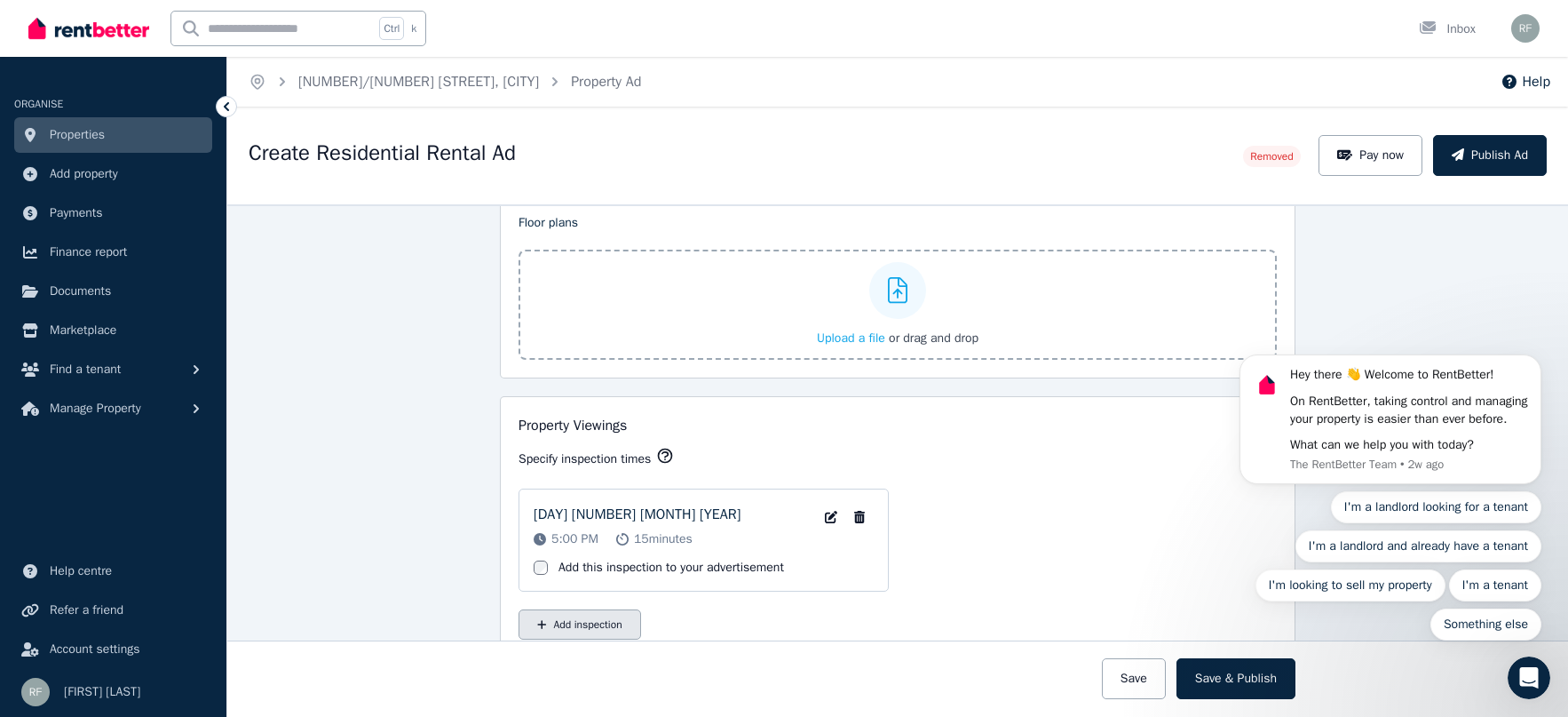 click on "Add inspection" at bounding box center (580, 625) 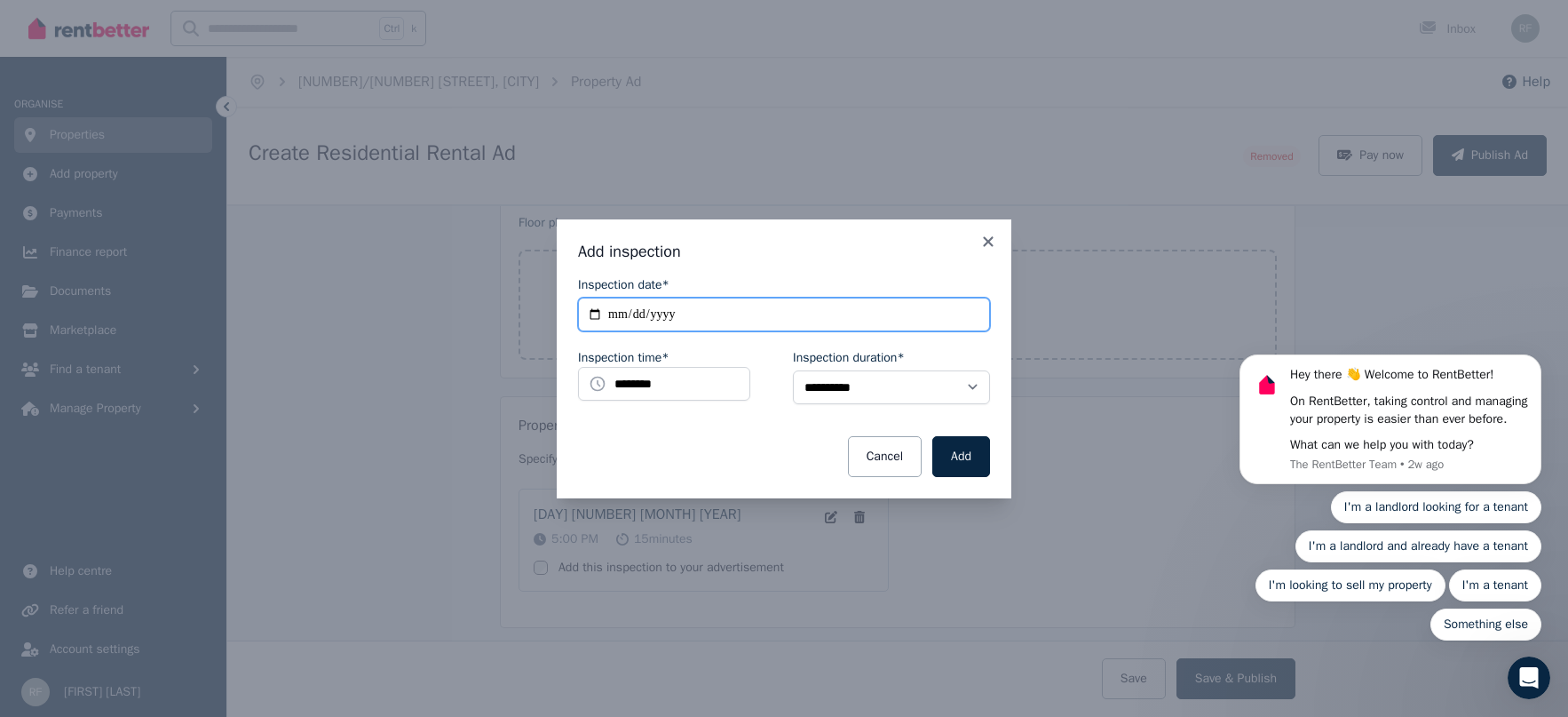 click on "**********" at bounding box center (784, 315) 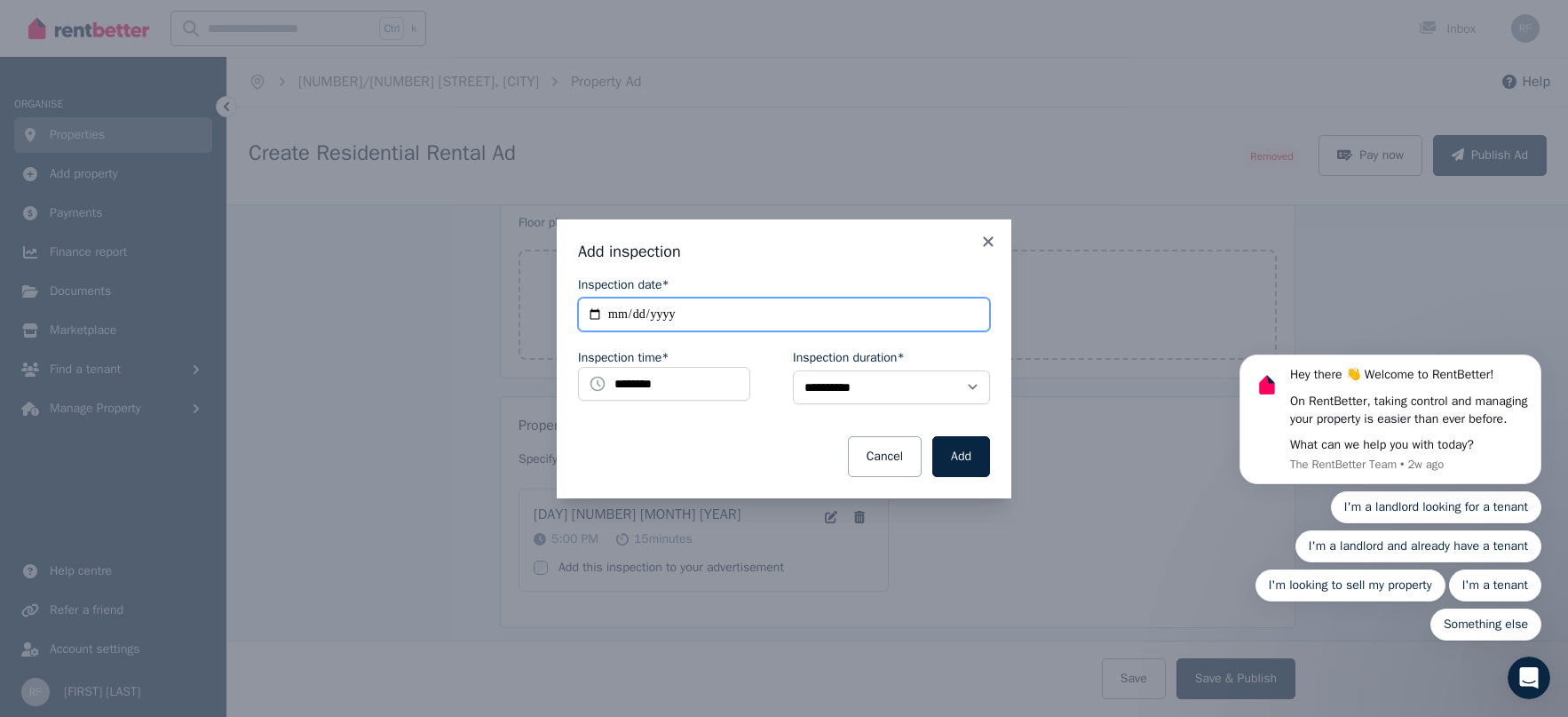 click on "**********" at bounding box center (784, 315) 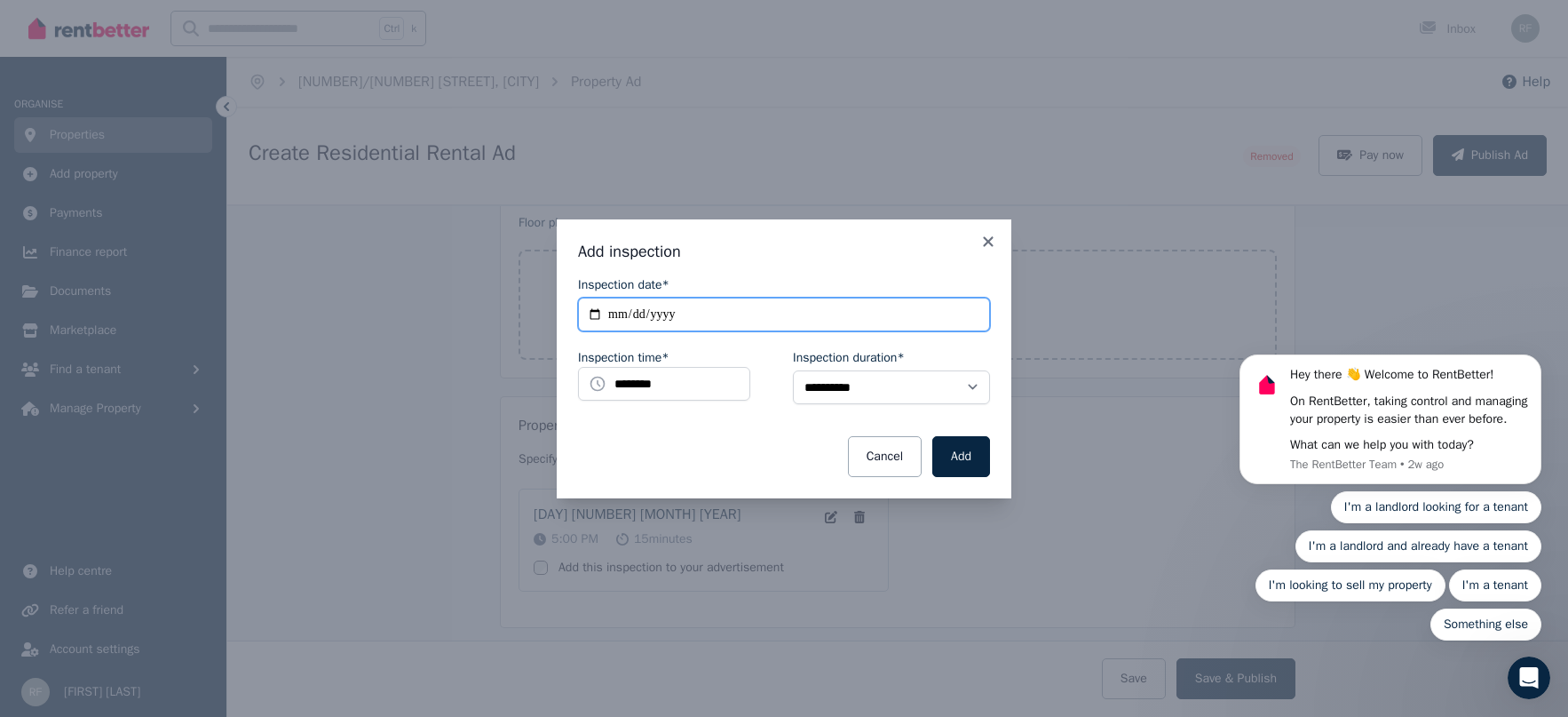 type on "**********" 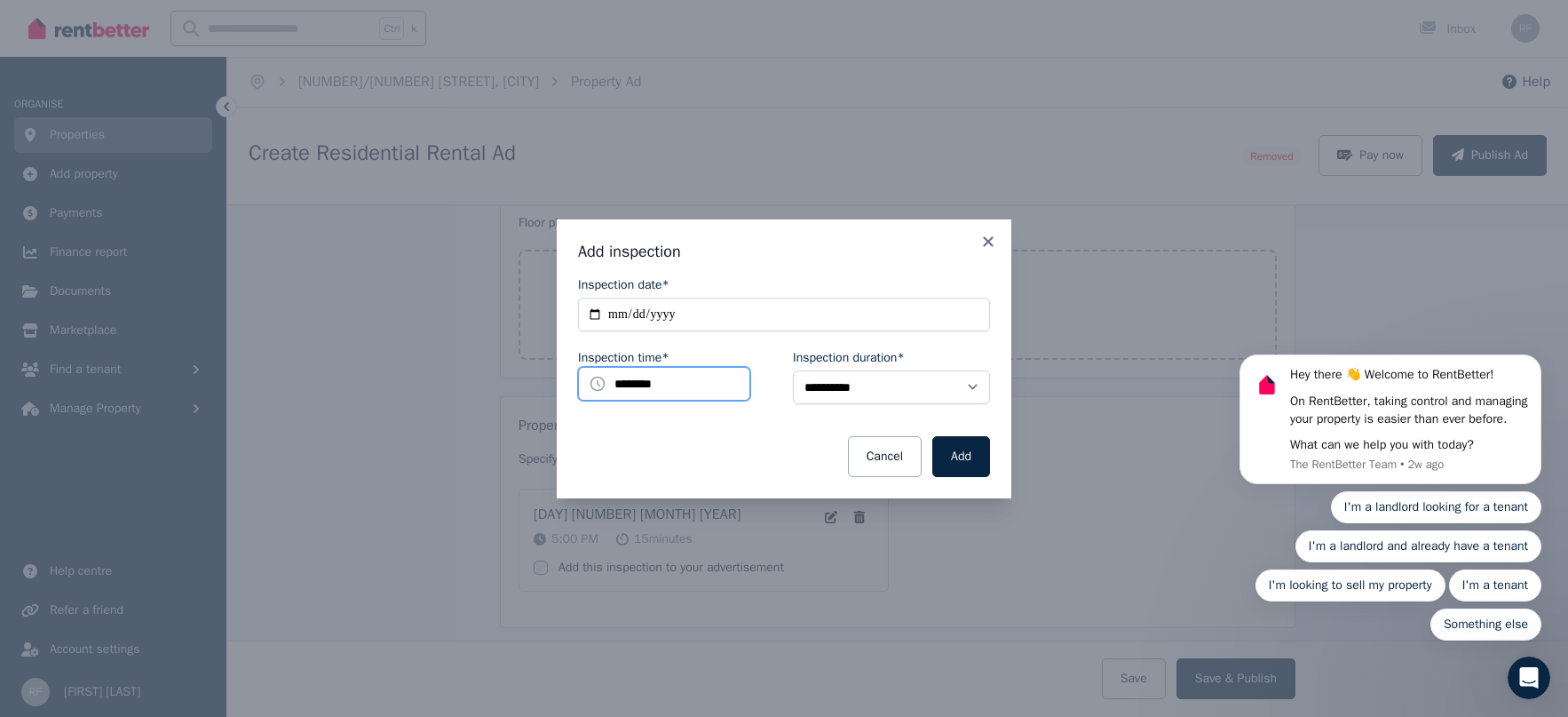 click on "********" at bounding box center (664, 384) 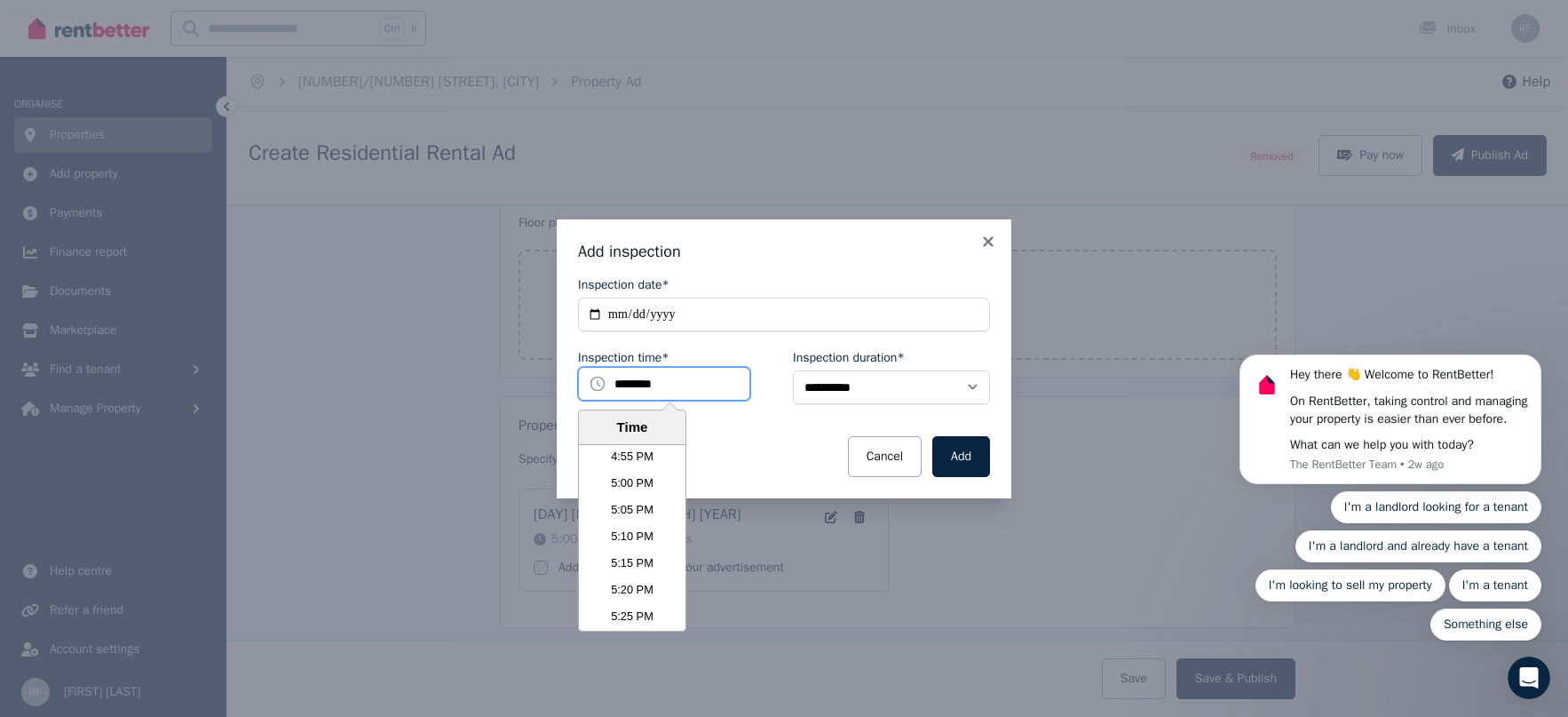 scroll, scrollTop: 5412, scrollLeft: 0, axis: vertical 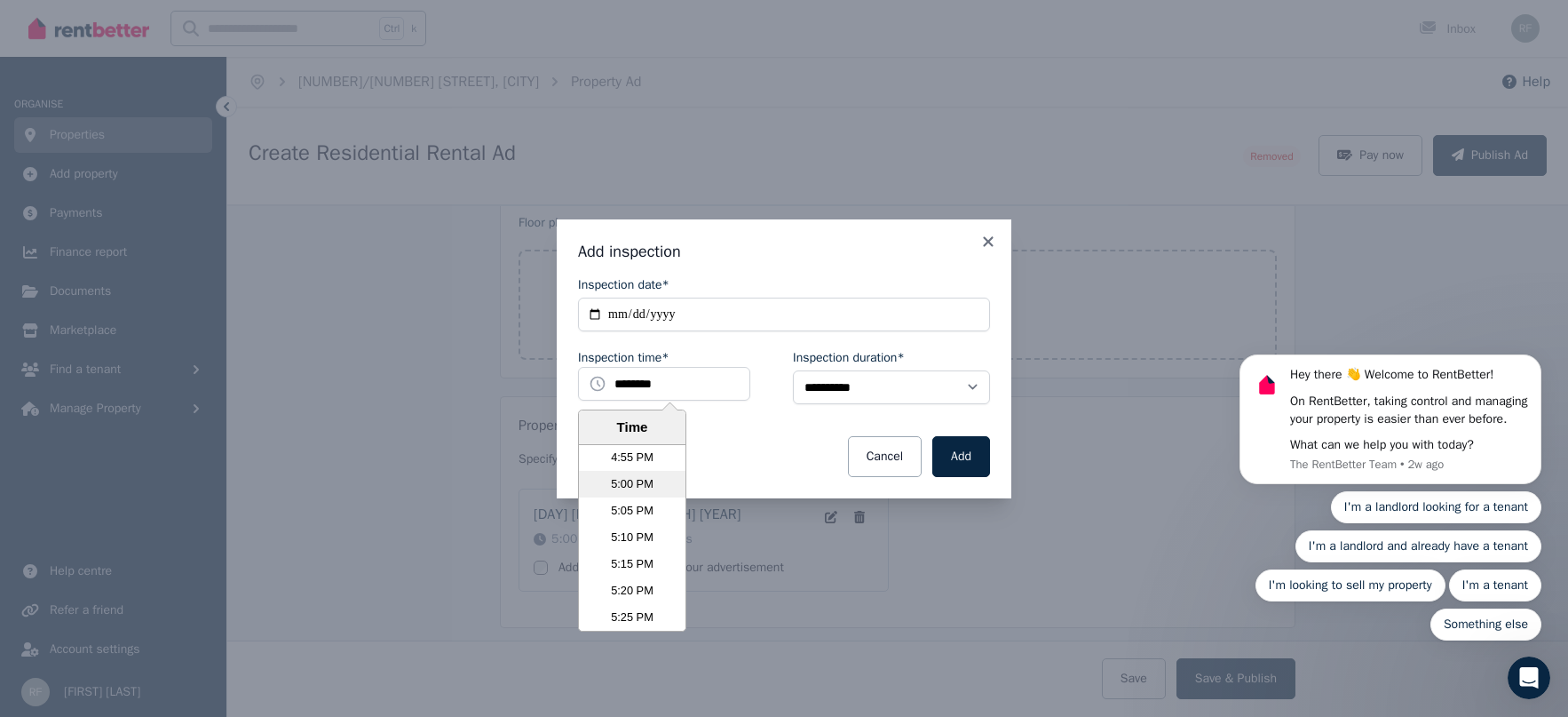 click on "5:00 PM" at bounding box center [632, 484] 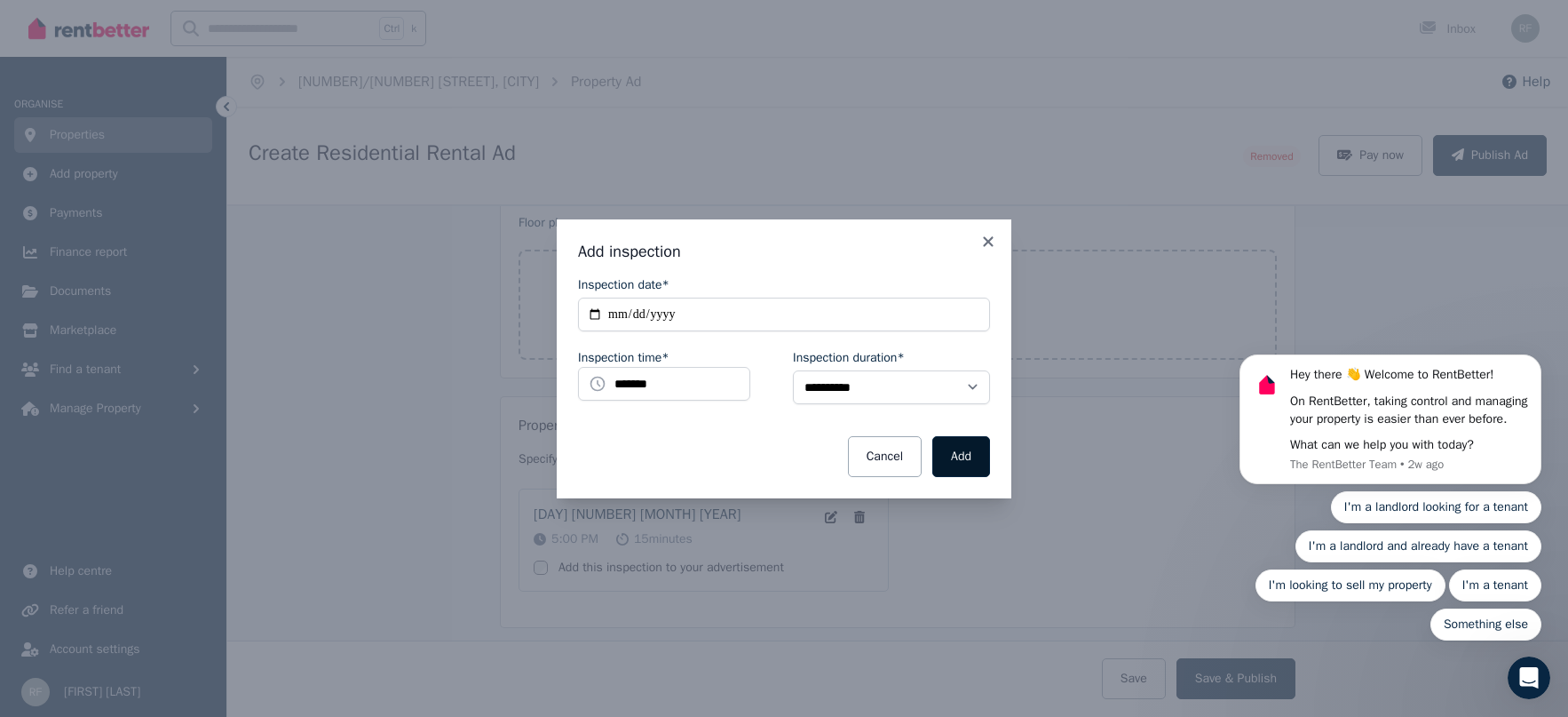 click on "Add" at bounding box center [961, 457] 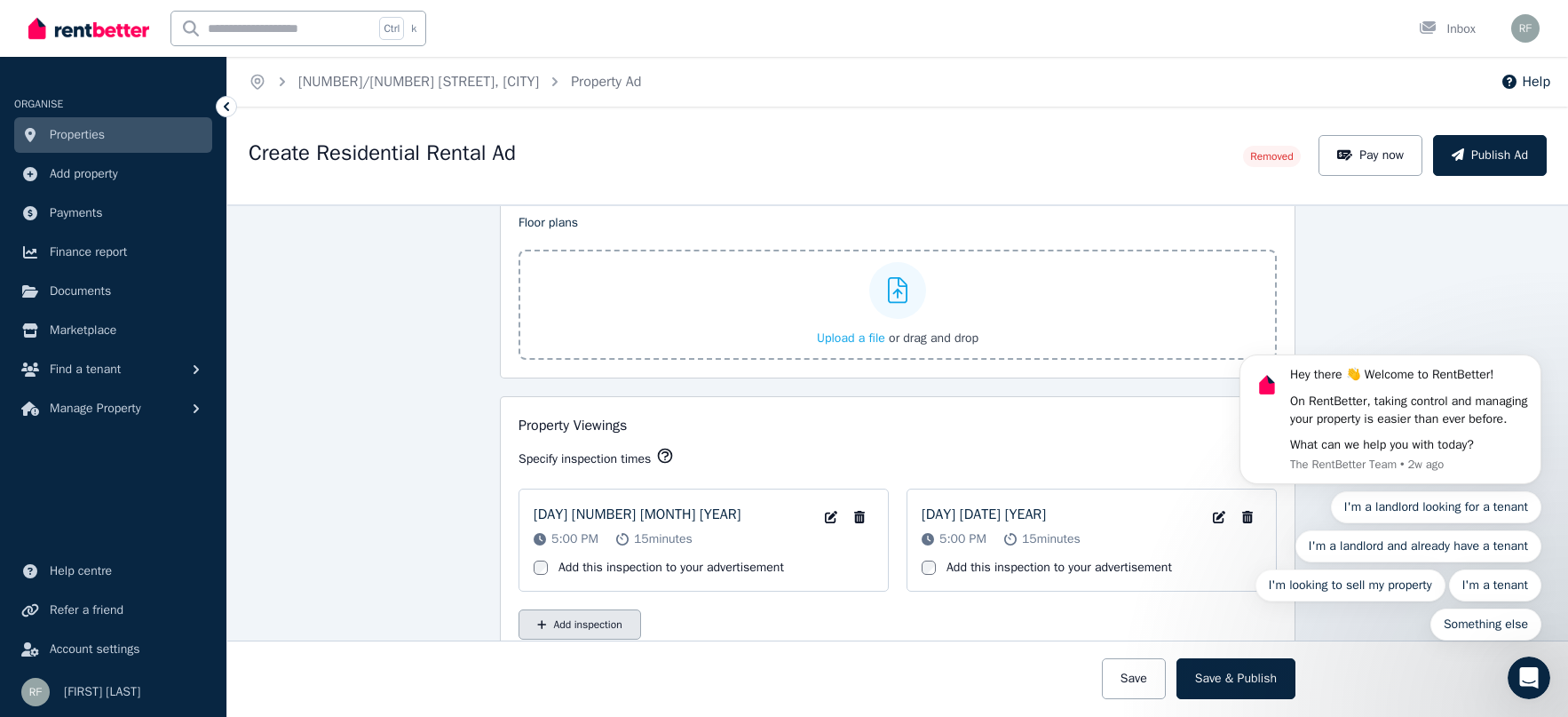 click on "Add inspection" at bounding box center (580, 625) 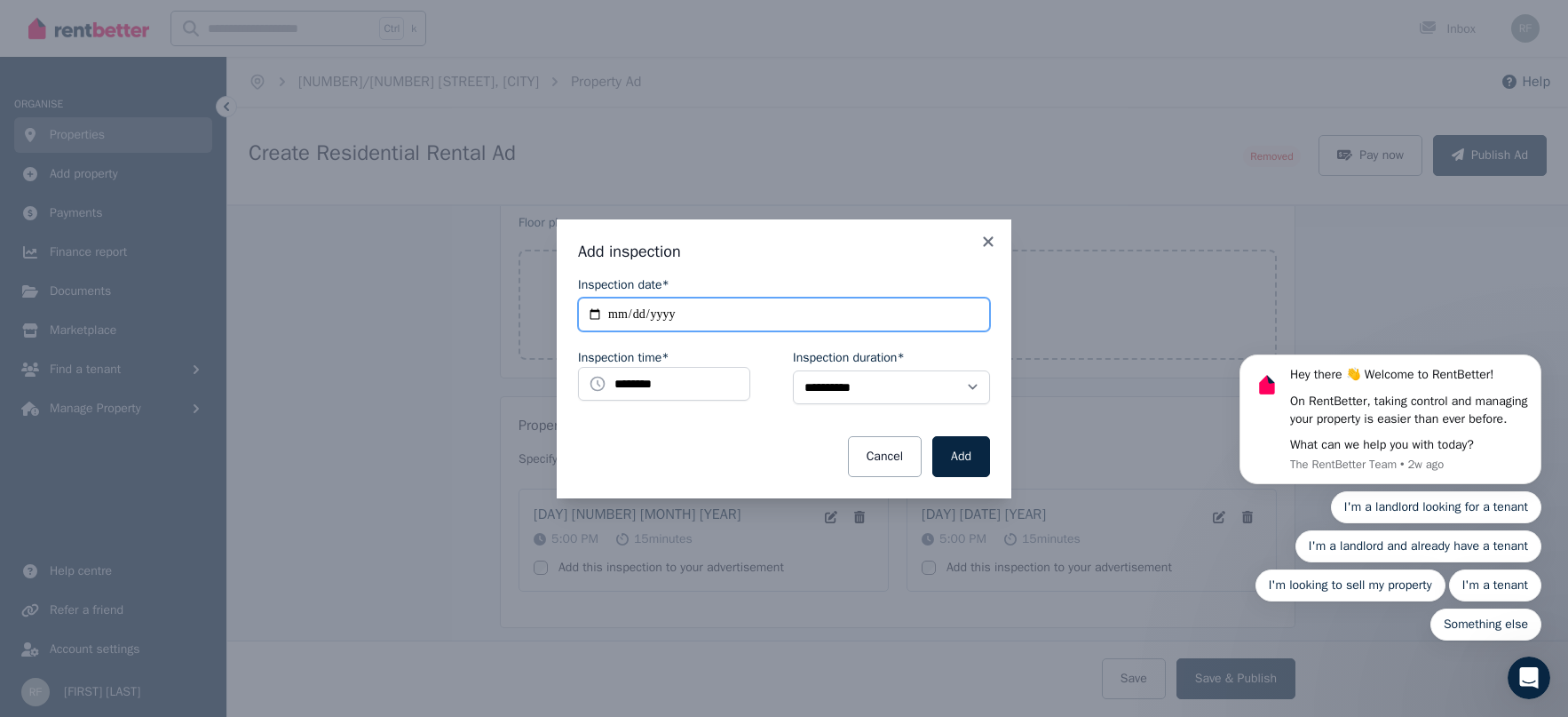 click on "**********" at bounding box center [784, 315] 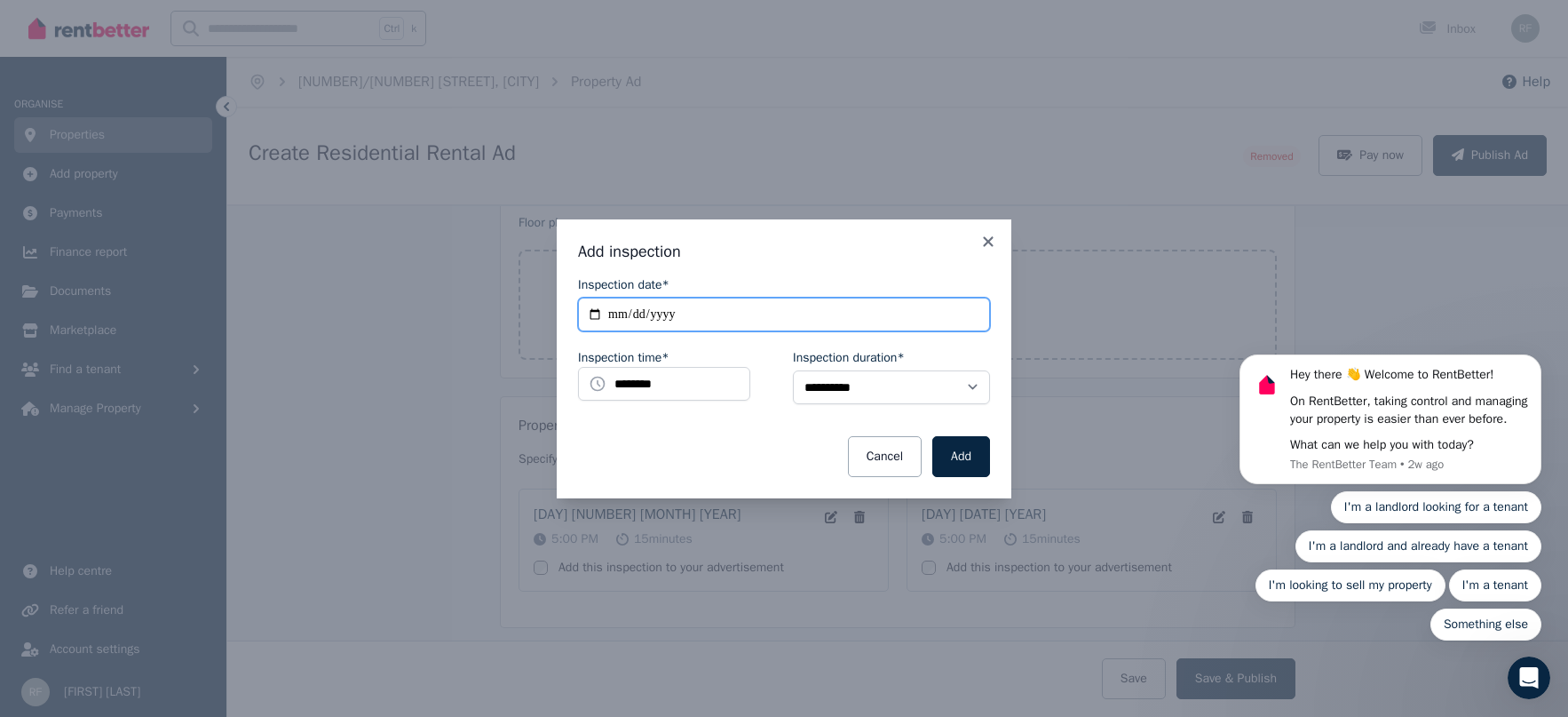 type on "**********" 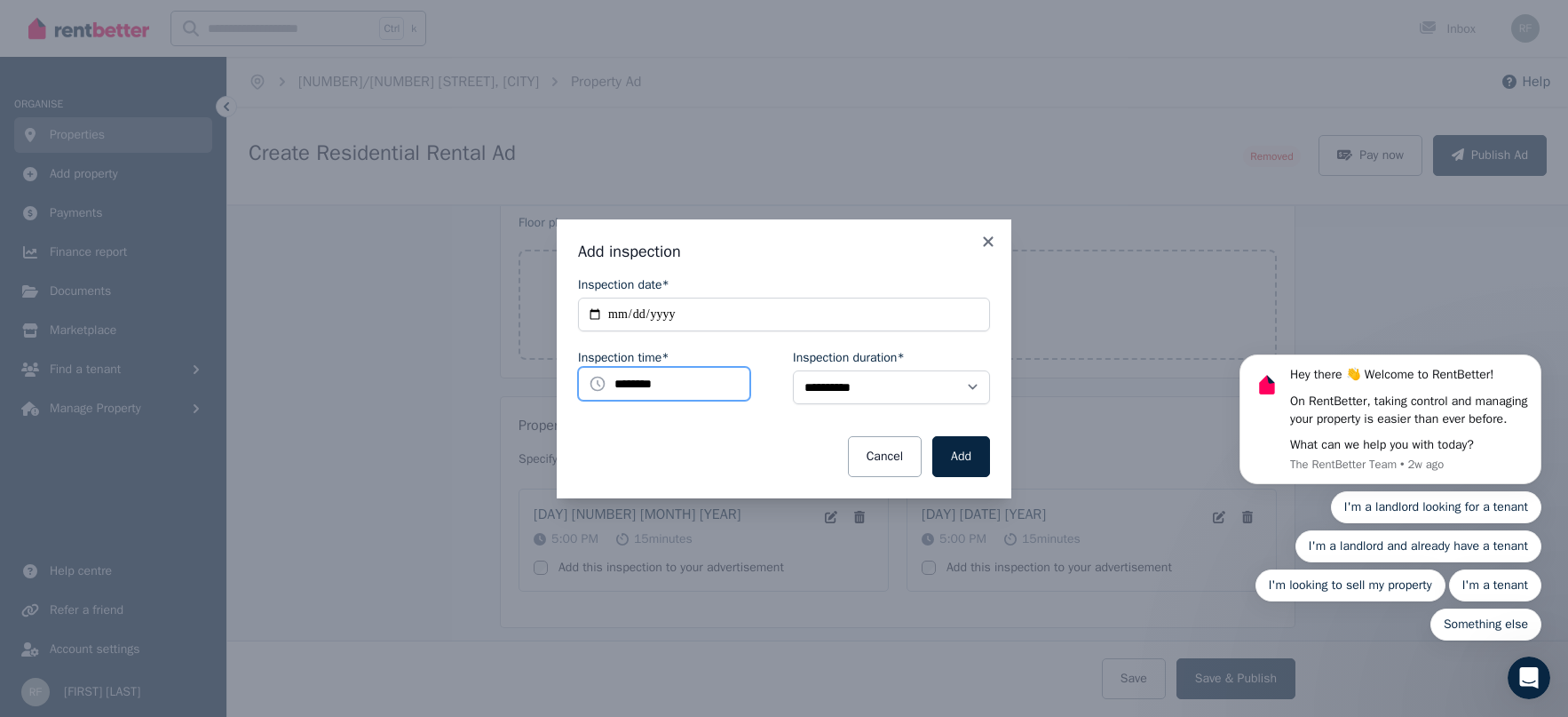 click on "********" at bounding box center [664, 384] 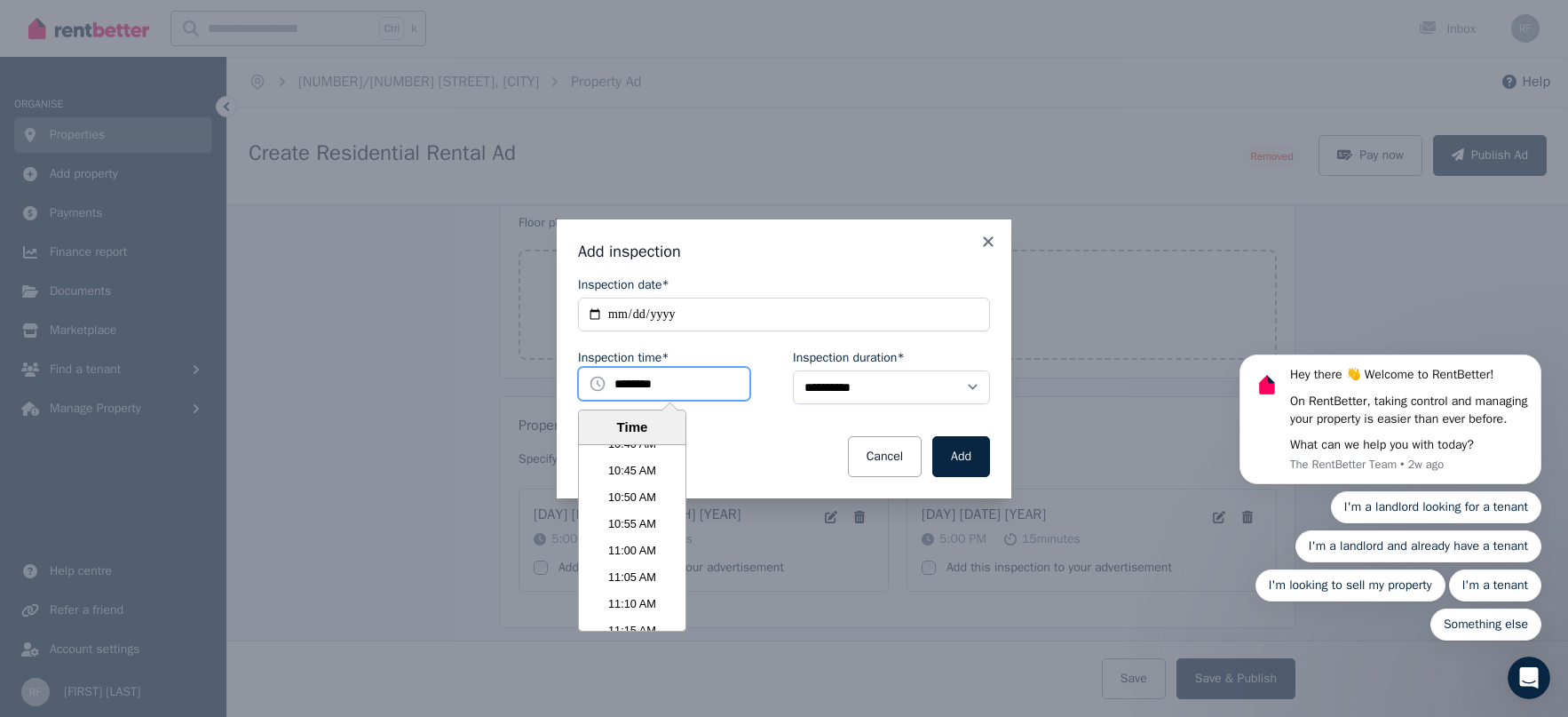 scroll, scrollTop: 3457, scrollLeft: 0, axis: vertical 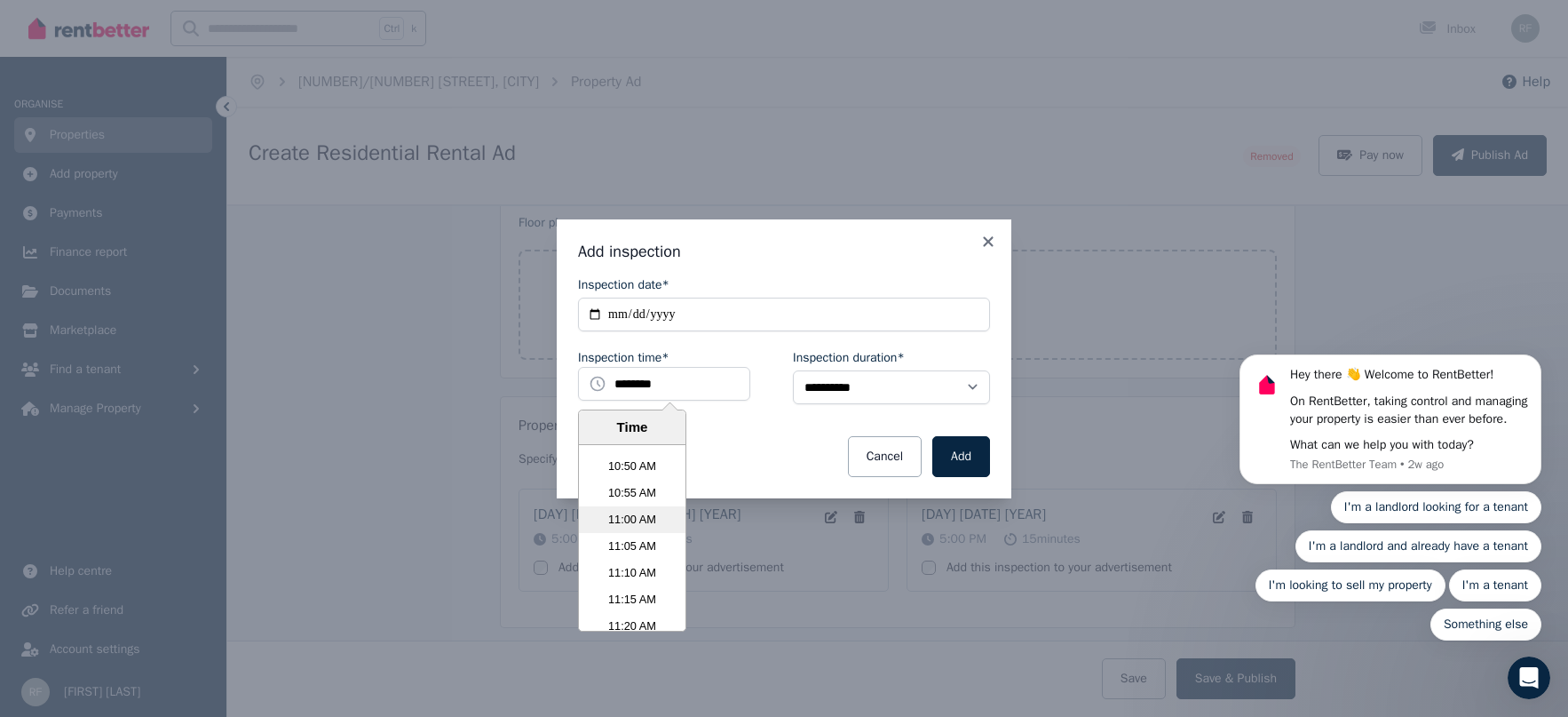 click on "11:00 AM" at bounding box center (632, 520) 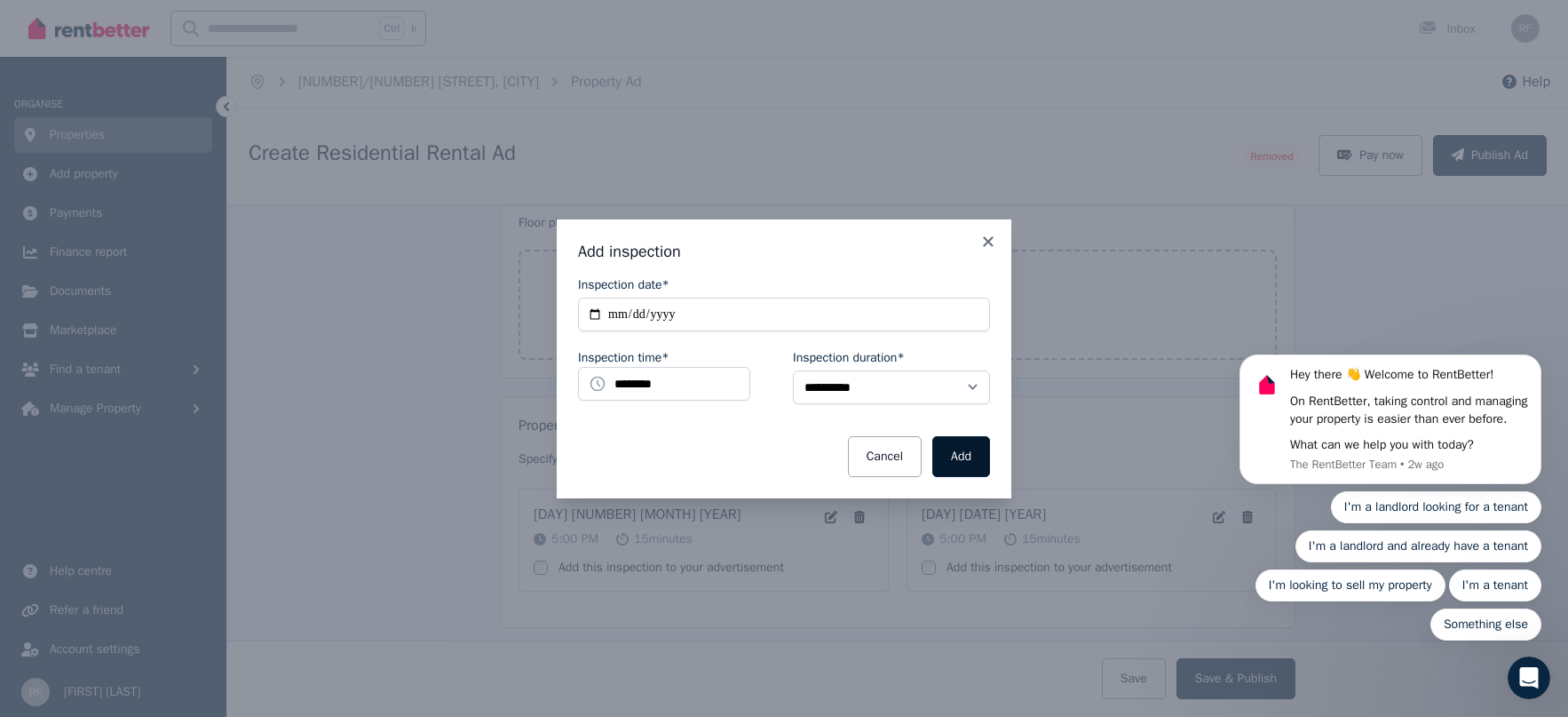 click on "Add" at bounding box center (961, 457) 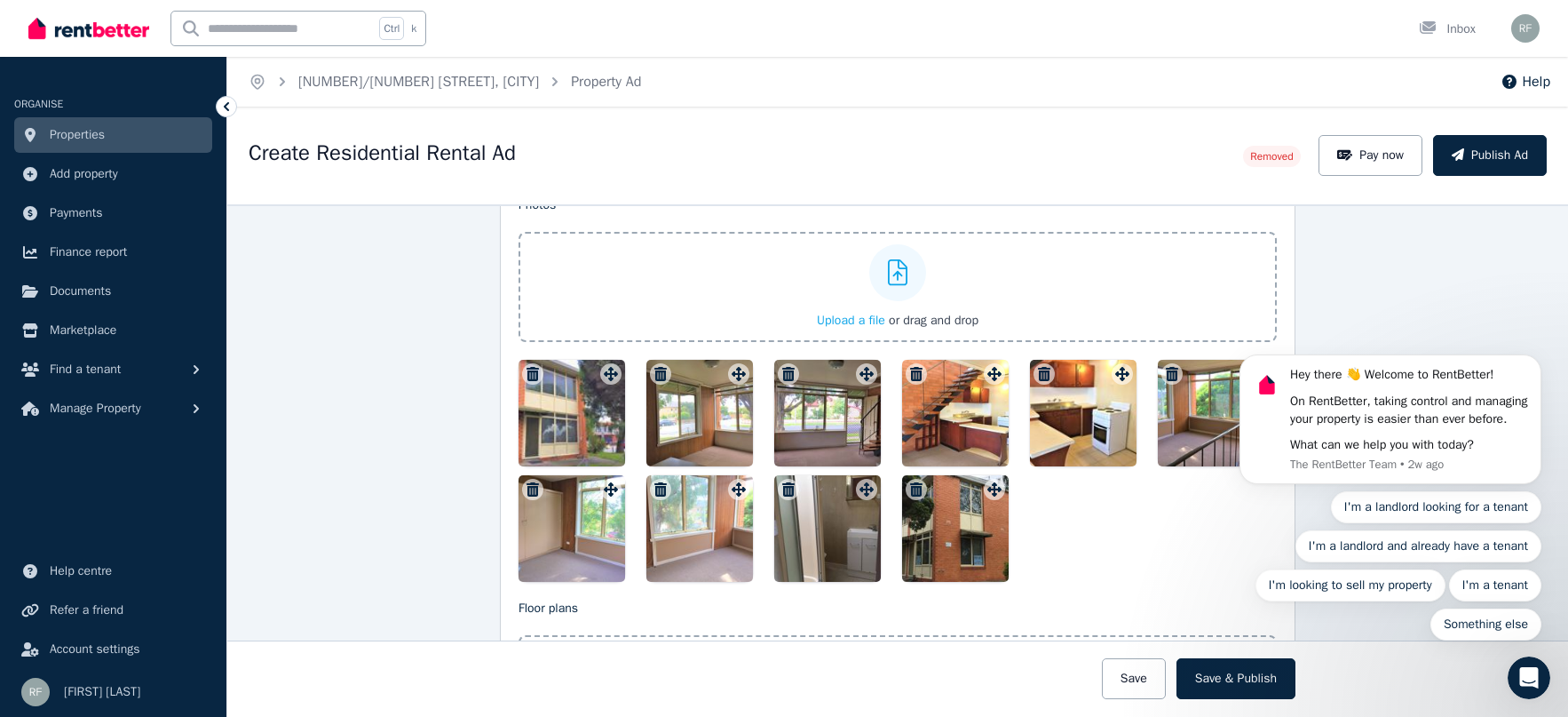 scroll, scrollTop: 1866, scrollLeft: 0, axis: vertical 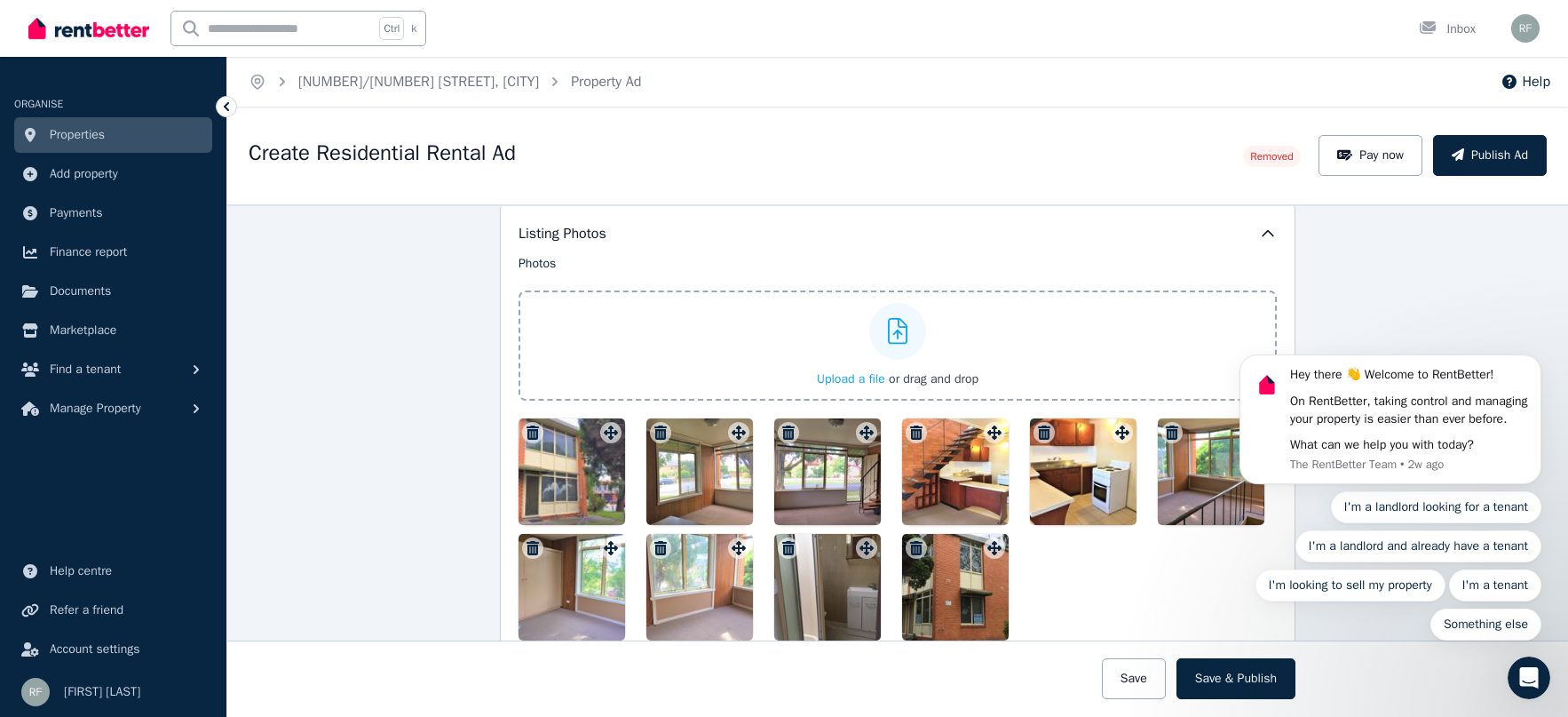 click 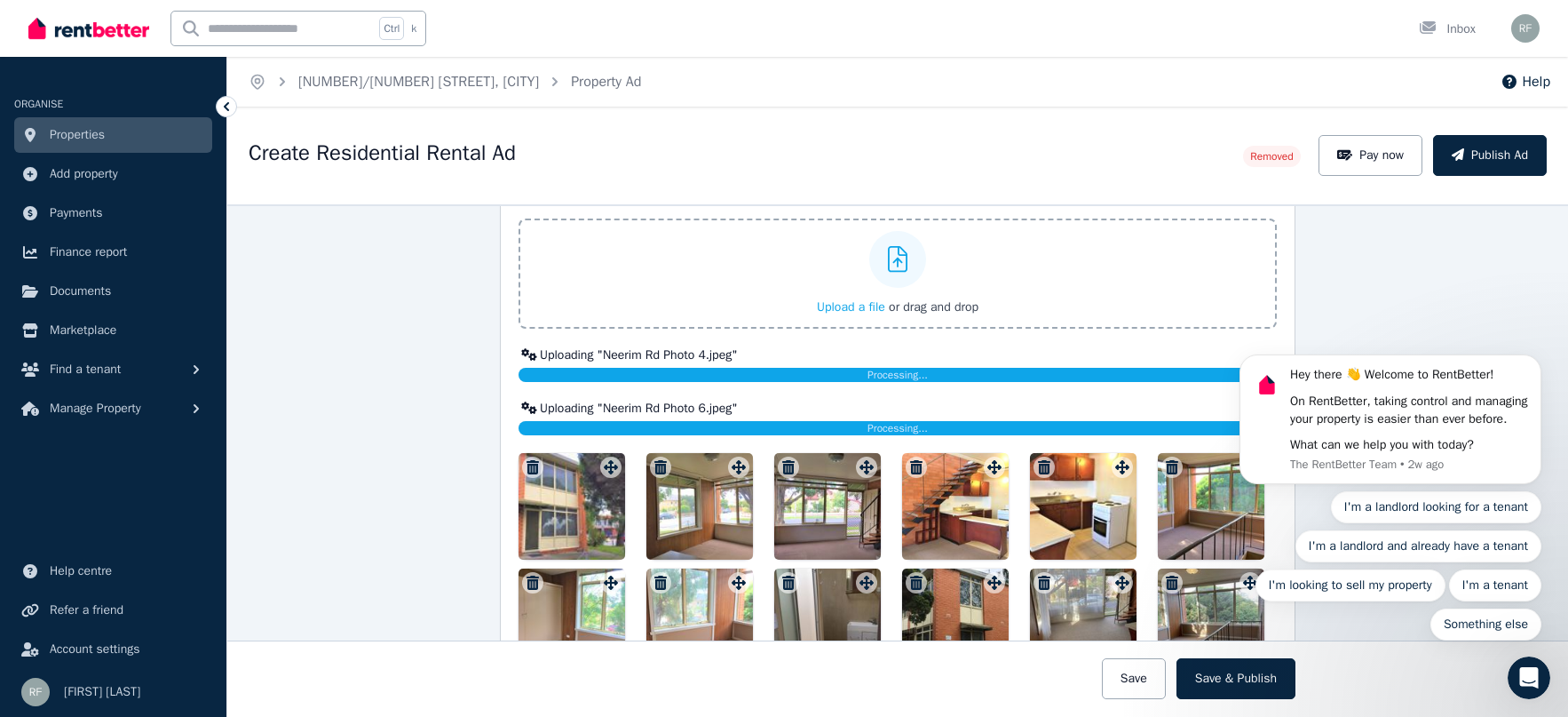 scroll, scrollTop: 1937, scrollLeft: 0, axis: vertical 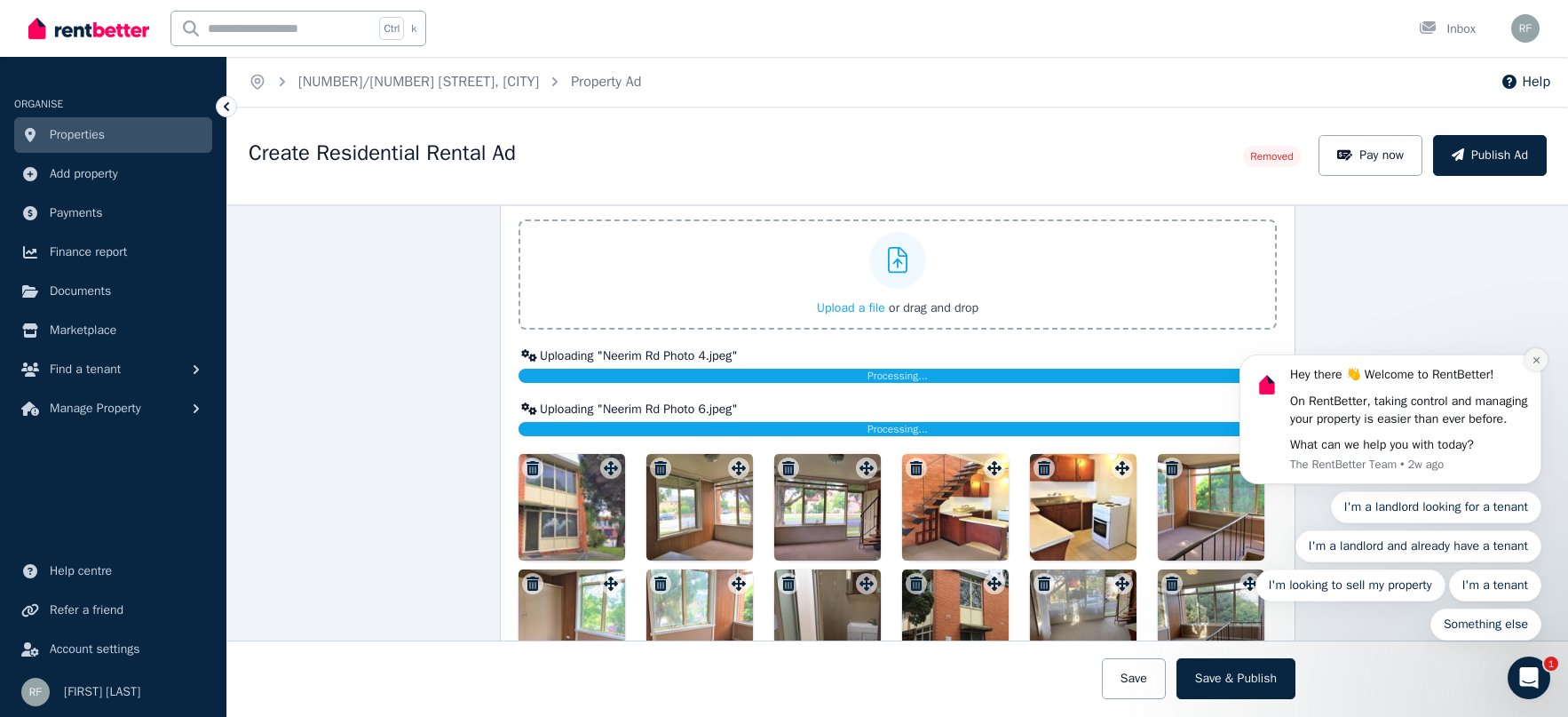 drag, startPoint x: 1534, startPoint y: 340, endPoint x: 2756, endPoint y: 501, distance: 1232.5603 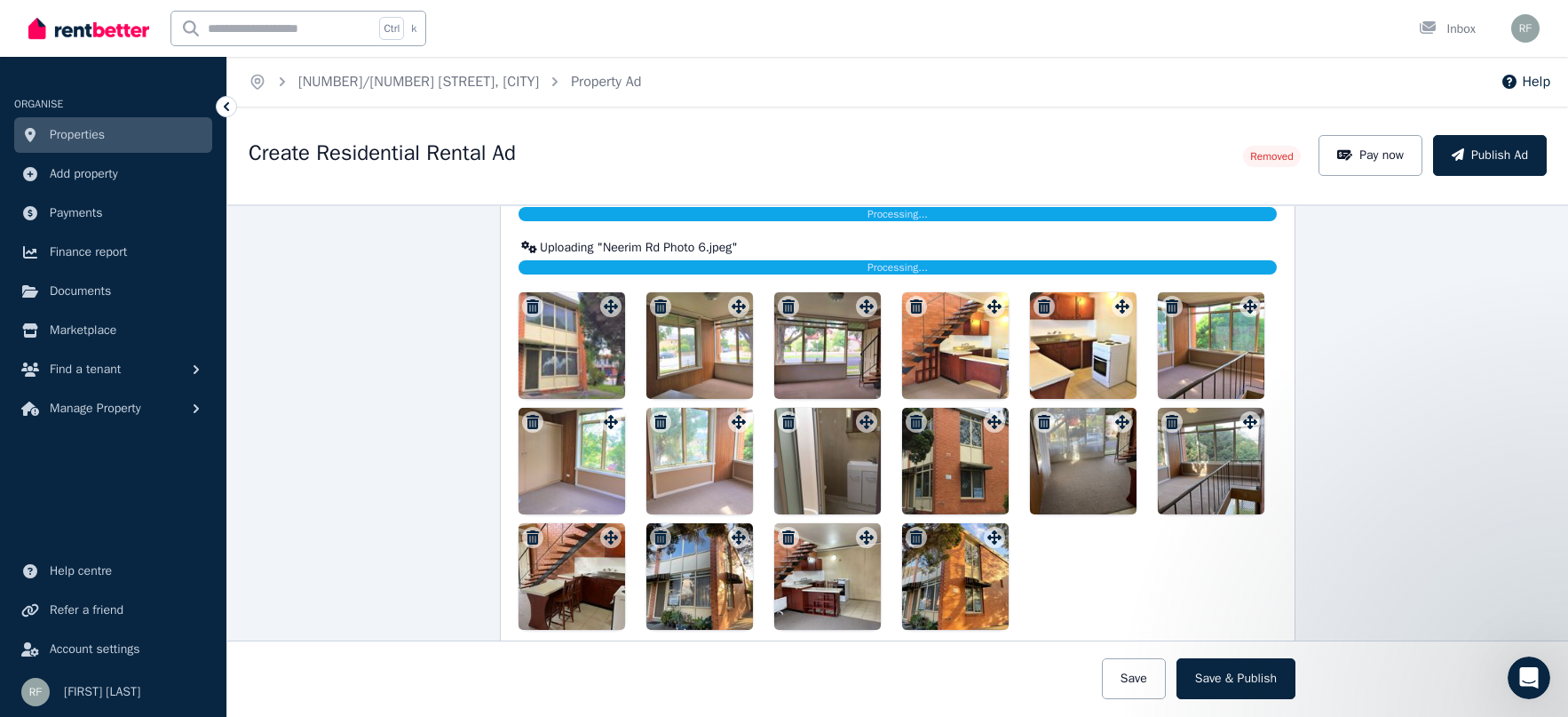 scroll, scrollTop: 2115, scrollLeft: 0, axis: vertical 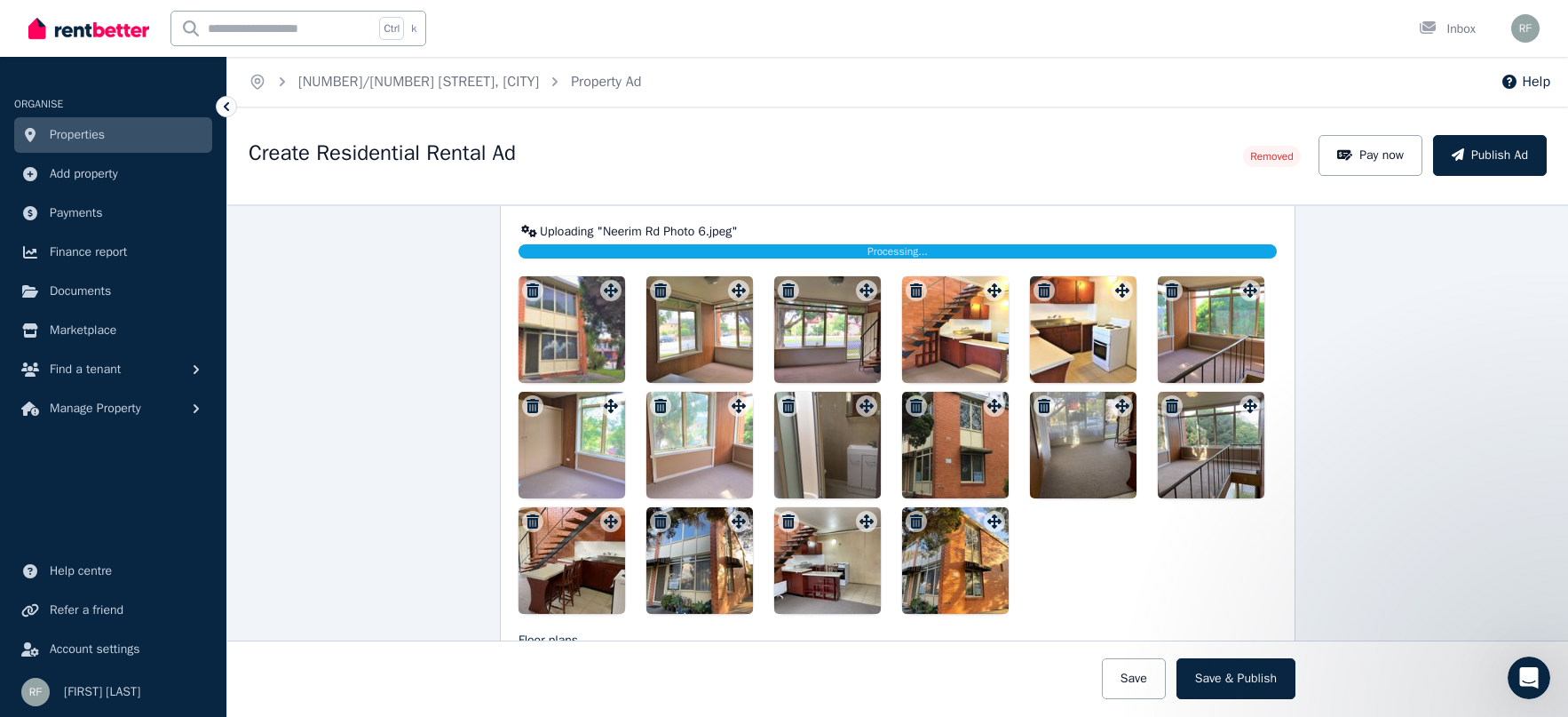 click on "Photos Upload a file   or drag and drop Uploaded   " Neerim Rd Photo 3.jpeg " Uploading   " Neerim Rd Photo 4.jpeg " Processing... Uploaded   " Neerim Rd Photo 5.jpeg " Uploading   " Neerim Rd Photo 6.jpeg " Processing... Uploaded   " Neerim Rd Photo 7.jpeg " Uploaded   " Neerim Rd Photo 8.jpeg " Uploaded   " Neerim Rd Photo 2.jpeg " Uploaded   " Neerim Rd Photo 1.jpeg "
To pick up a draggable item, press the space bar.
While dragging, use the arrow keys to move the item.
Press space again to drop the item in its new position, or press escape to cancel." at bounding box center [898, 310] 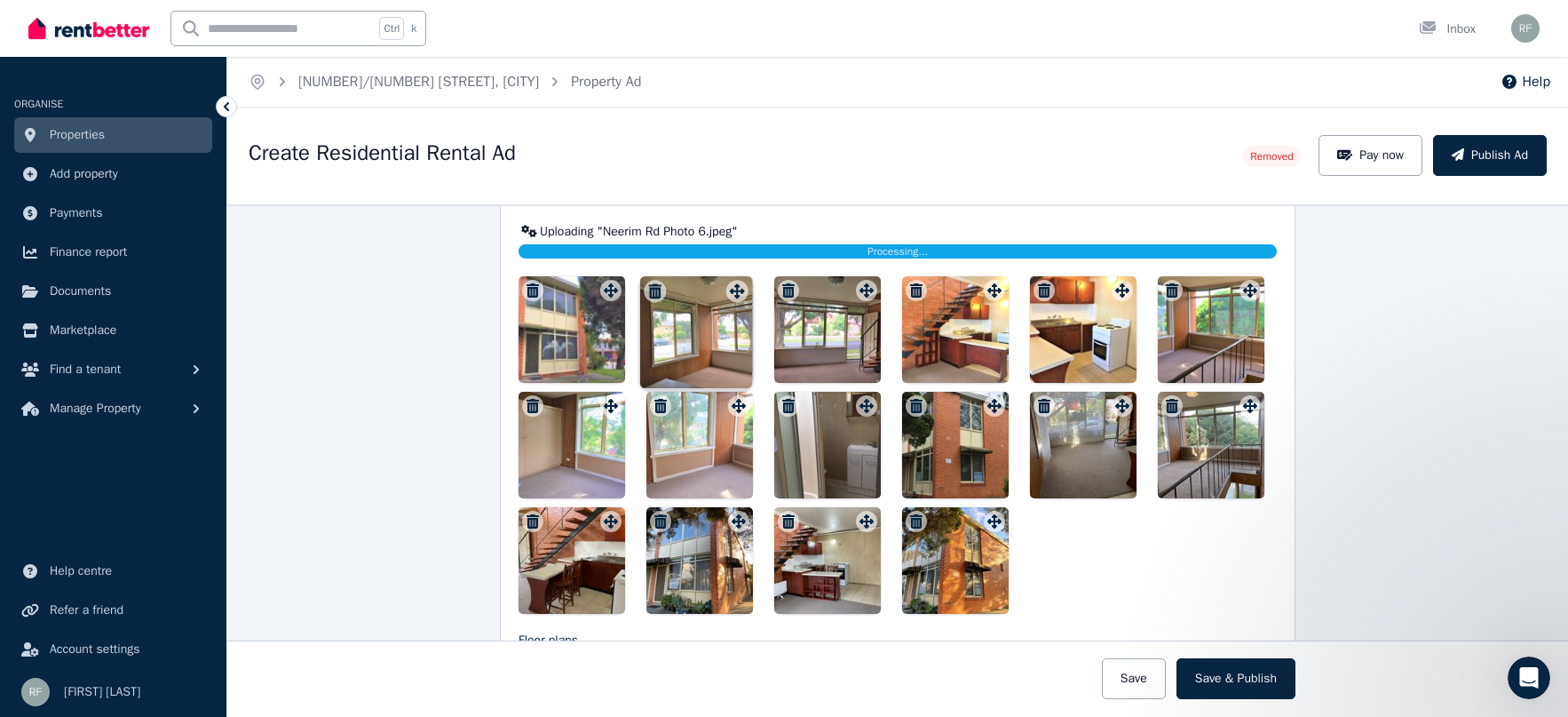 click on "Photos Upload a file   or drag and drop Uploaded   " Neerim Rd Photo 3.jpeg " Uploading   " Neerim Rd Photo 4.jpeg " Processing... Uploaded   " Neerim Rd Photo 5.jpeg " Uploading   " Neerim Rd Photo 6.jpeg " Processing... Uploaded   " Neerim Rd Photo 7.jpeg " Uploaded   " Neerim Rd Photo 8.jpeg " Uploaded   " Neerim Rd Photo 2.jpeg " Uploaded   " Neerim Rd Photo 1.jpeg "
To pick up a draggable item, press the space bar.
While dragging, use the arrow keys to move the item.
Press space again to drop the item in its new position, or press escape to cancel.
Draggable item 23cc6665-bc76-4c53-af3a-20bb8d4e0703 was moved over droppable area 23cc6665-bc76-4c53-af3a-20bb8d4e0703." at bounding box center (898, 310) 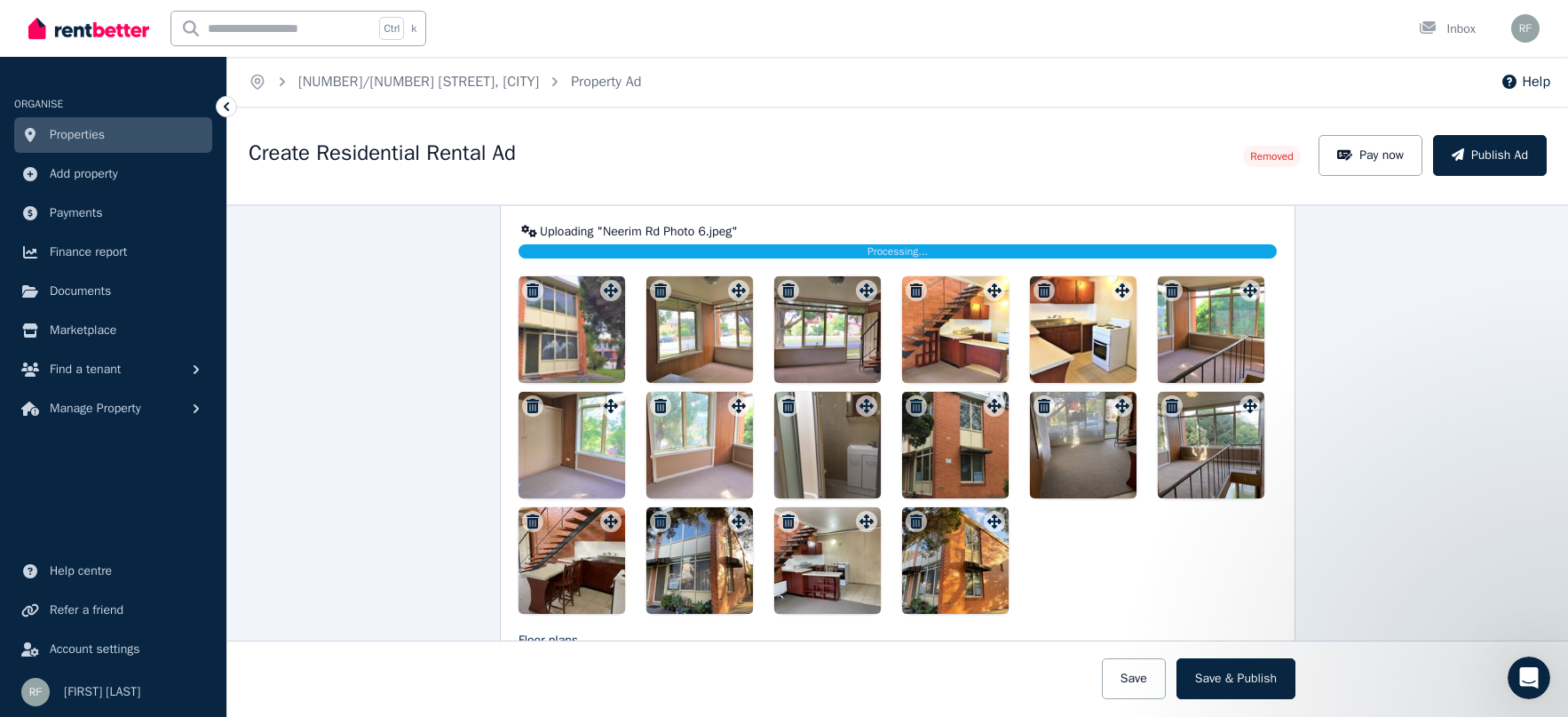 click at bounding box center (700, 330) 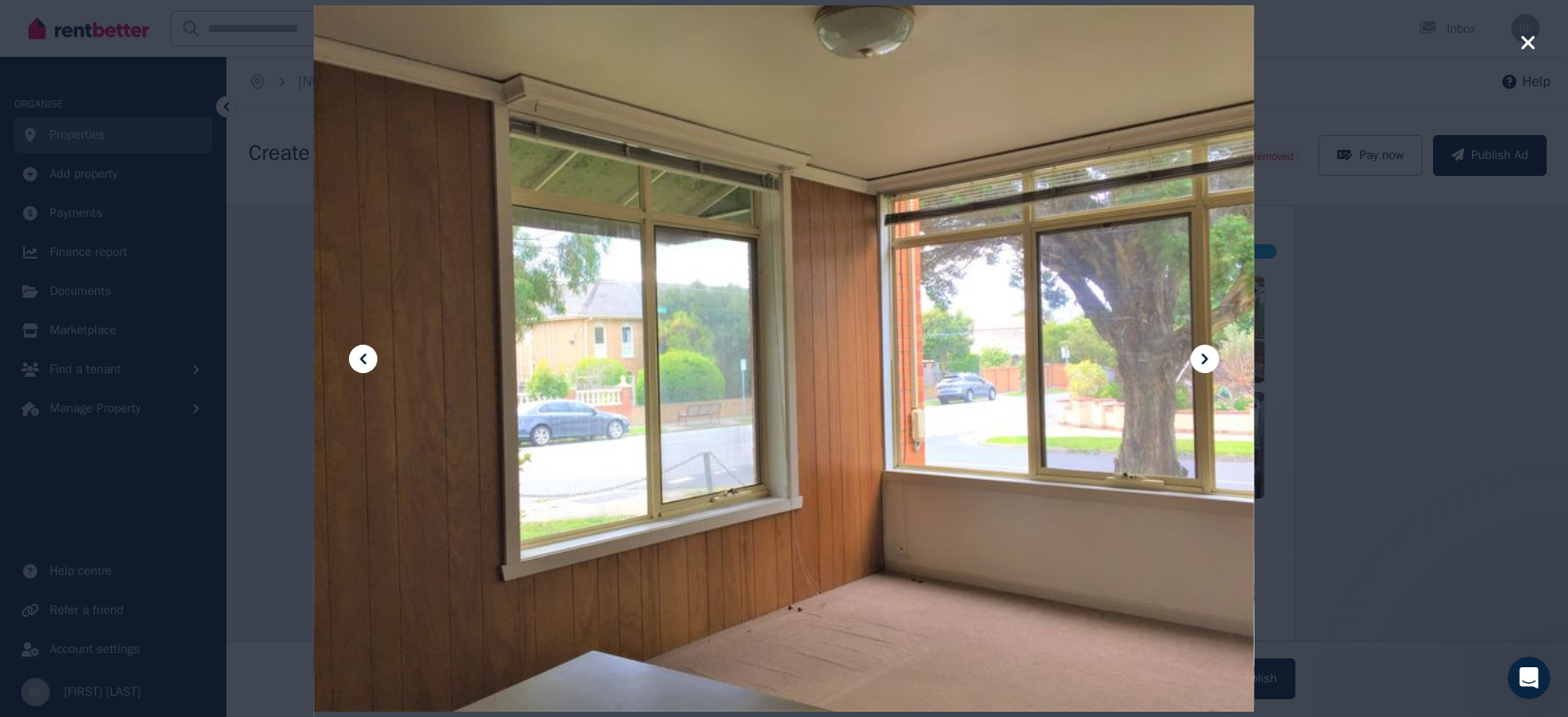 click 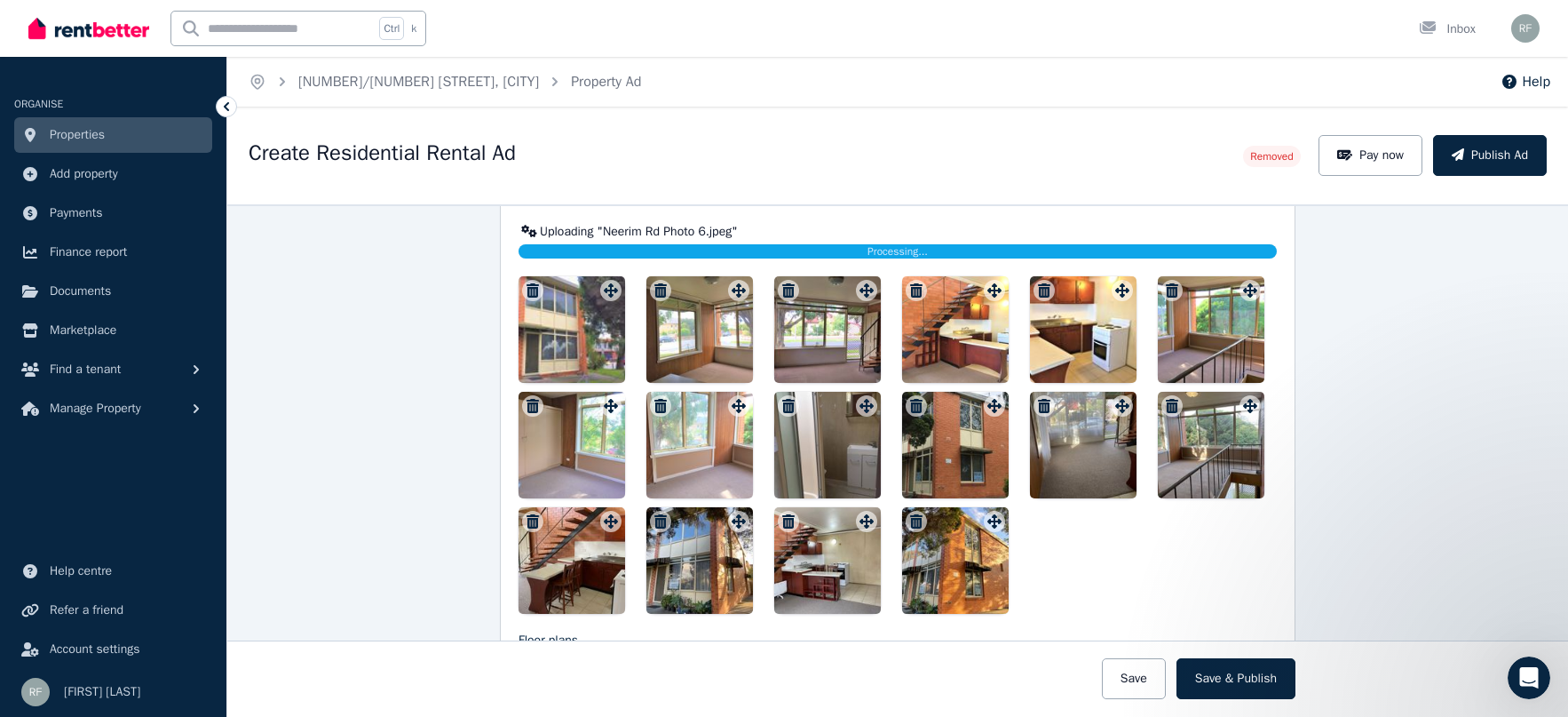 click 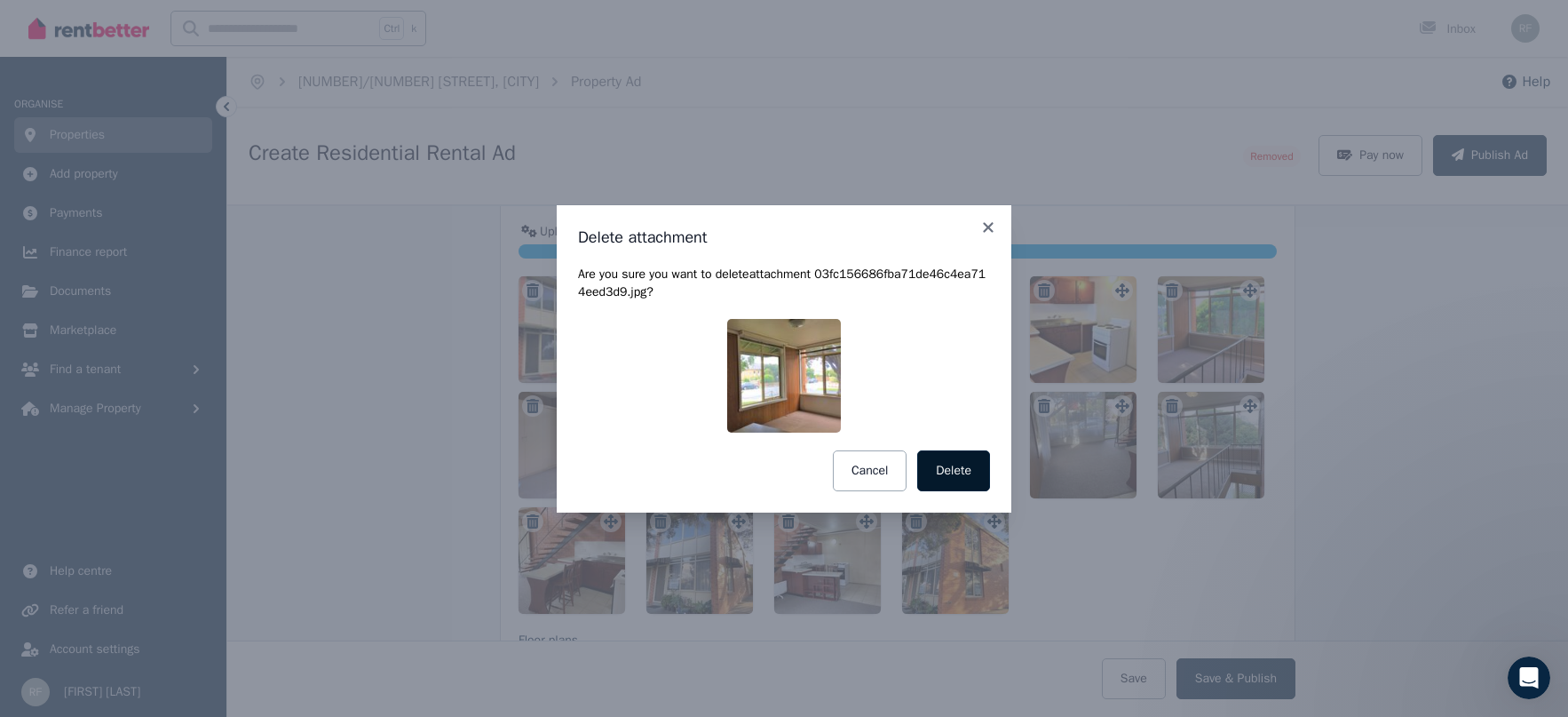click on "Delete" at bounding box center (954, 471) 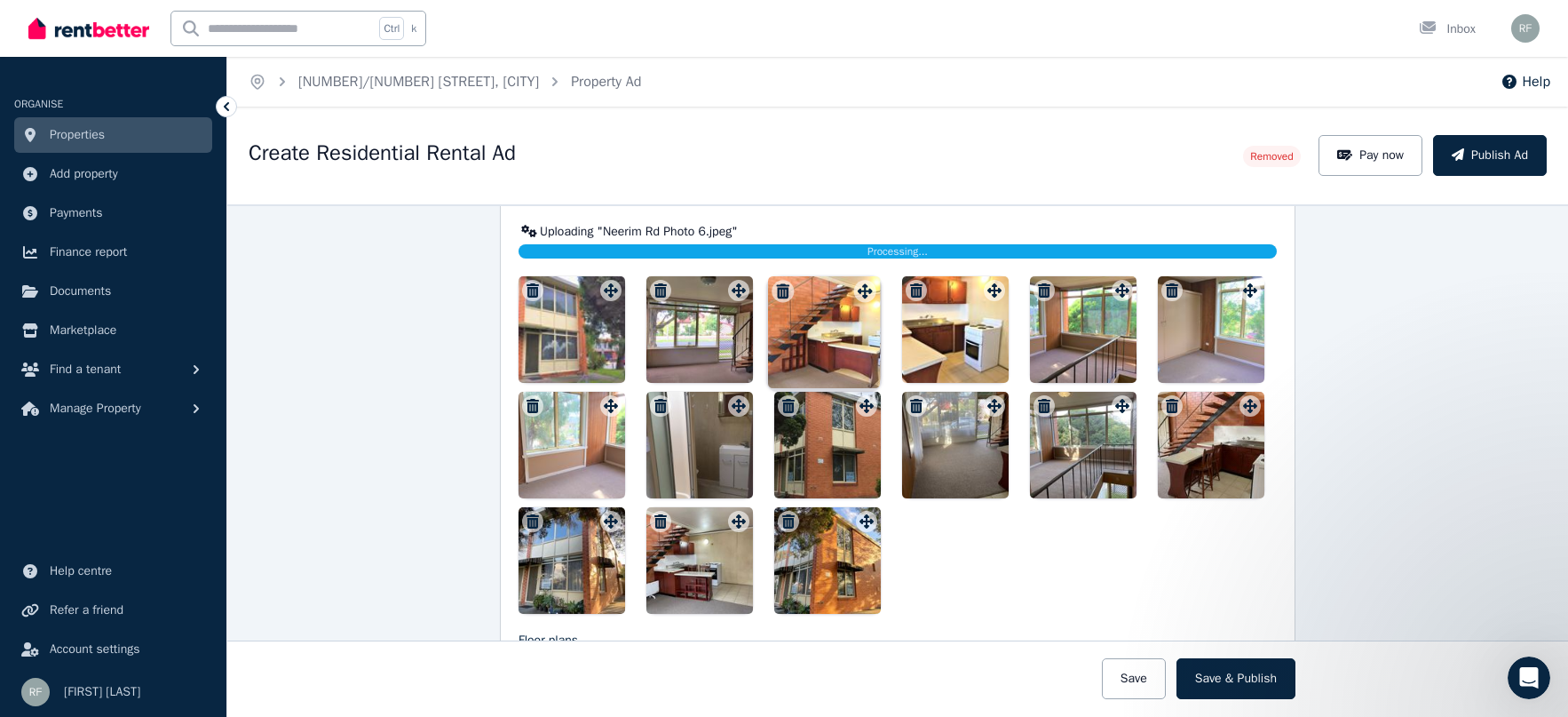 click on "Photos Upload a file   or drag and drop Uploaded   " Neerim Rd Photo 3.jpeg " Uploading   " Neerim Rd Photo 4.jpeg " Processing... Uploaded   " Neerim Rd Photo 5.jpeg " Uploading   " Neerim Rd Photo 6.jpeg " Processing... Uploaded   " Neerim Rd Photo 7.jpeg " Uploaded   " Neerim Rd Photo 8.jpeg " Uploaded   " Neerim Rd Photo 2.jpeg " Uploaded   " Neerim Rd Photo 1.jpeg "
To pick up a draggable item, press the space bar.
While dragging, use the arrow keys to move the item.
Press space again to drop the item in its new position, or press escape to cancel.
Picked up draggable item ff6e2ed8-dc80-40fd-a916-ae7d22179fc8." at bounding box center (898, 310) 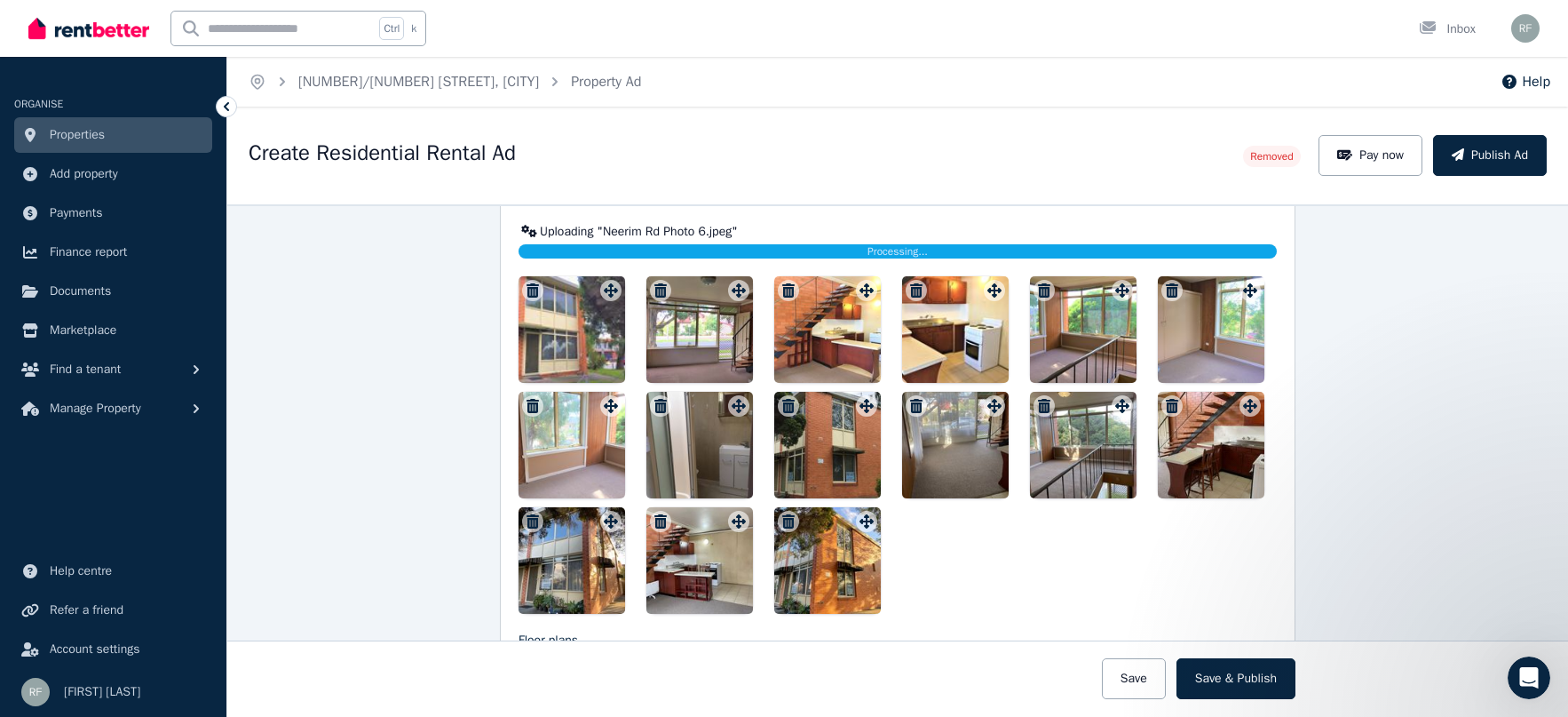 click at bounding box center [828, 330] 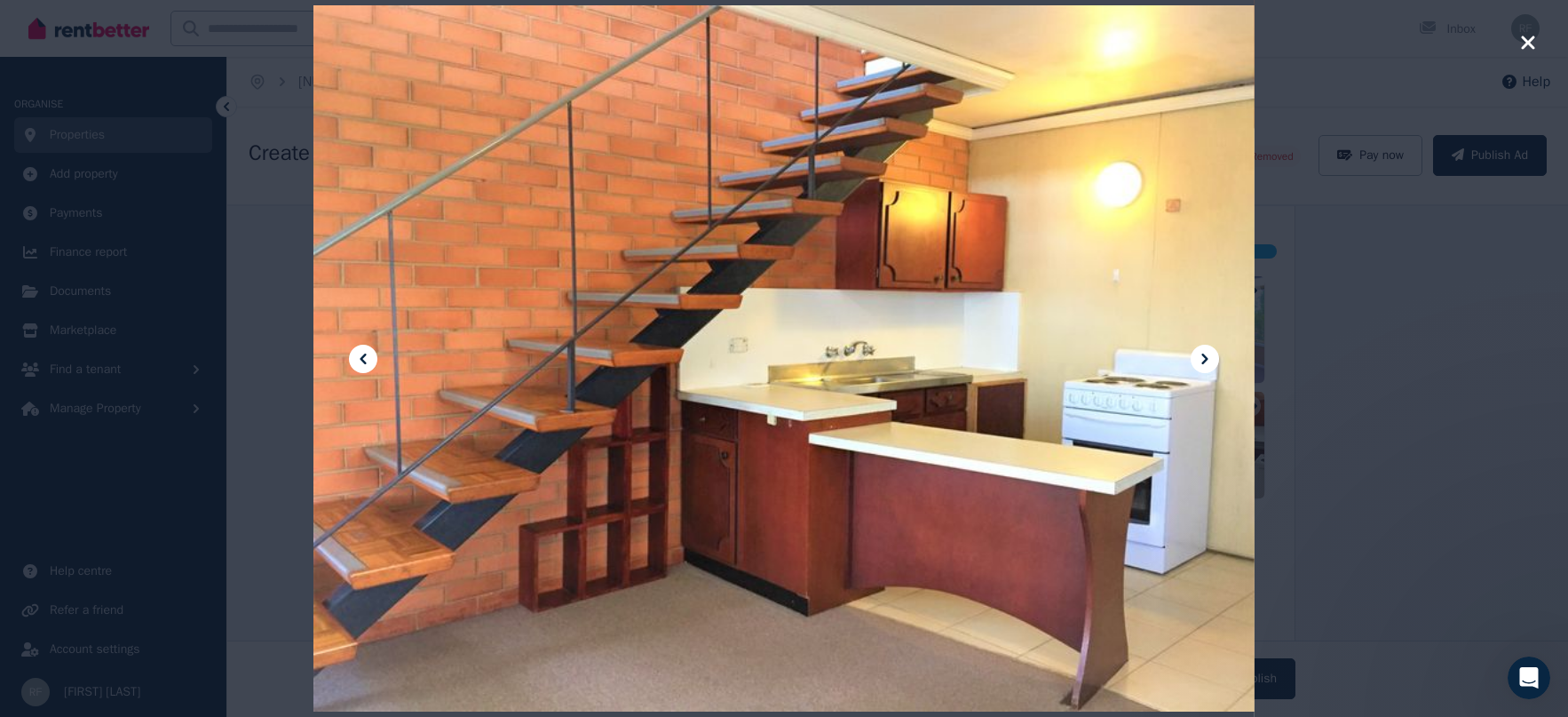 click 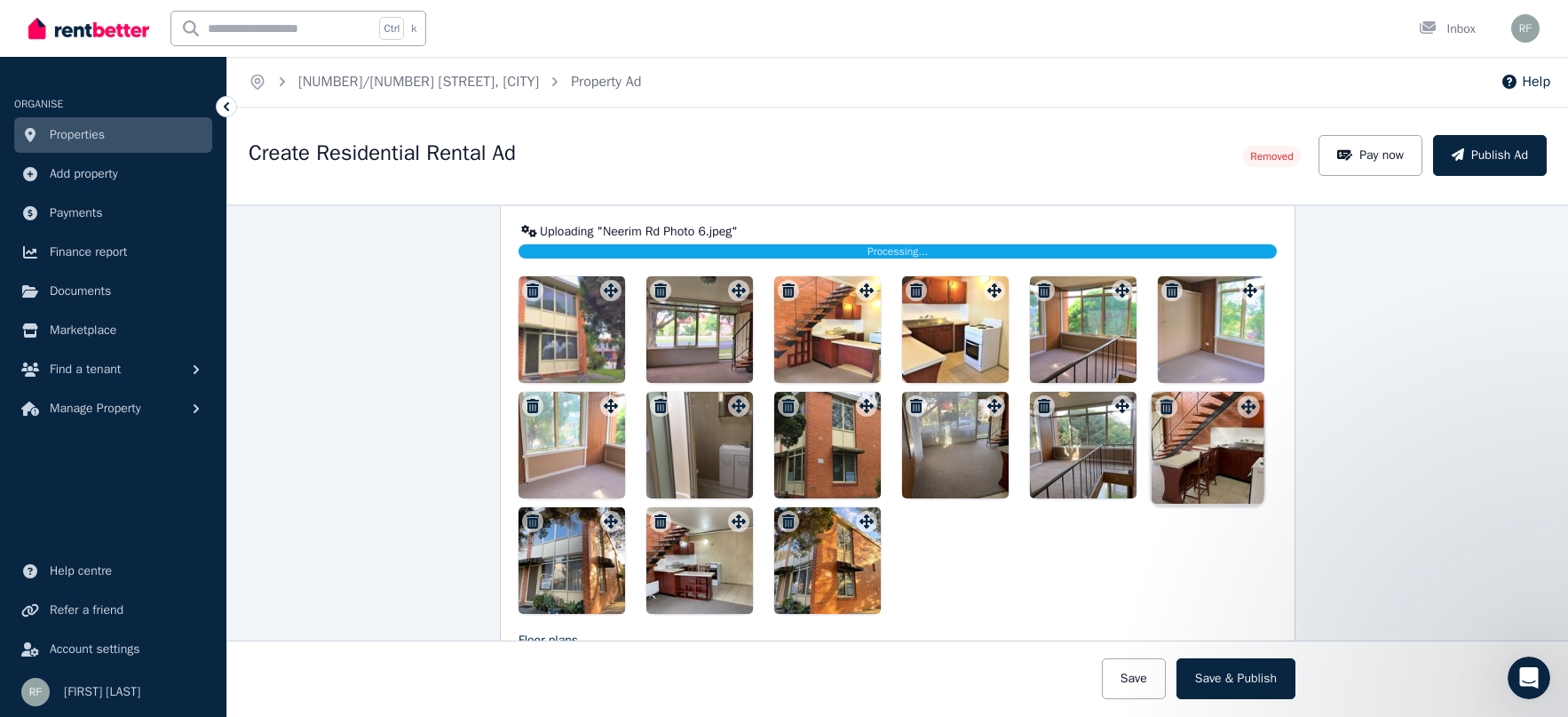 click on "Photos Upload a file   or drag and drop Uploaded   " Neerim Rd Photo 3.jpeg " Uploading   " Neerim Rd Photo 4.jpeg " Processing... Uploaded   " Neerim Rd Photo 5.jpeg " Uploading   " Neerim Rd Photo 6.jpeg " Processing... Uploaded   " Neerim Rd Photo 7.jpeg " Uploaded   " Neerim Rd Photo 8.jpeg " Uploaded   " Neerim Rd Photo 2.jpeg " Uploaded   " Neerim Rd Photo 1.jpeg "
To pick up a draggable item, press the space bar.
While dragging, use the arrow keys to move the item.
Press space again to drop the item in its new position, or press escape to cancel.
Draggable item 2cb8c796-dc42-4e7c-bdbf-301ea8f3c9d5 was moved over droppable area 2cb8c796-dc42-4e7c-bdbf-301ea8f3c9d5." at bounding box center (898, 310) 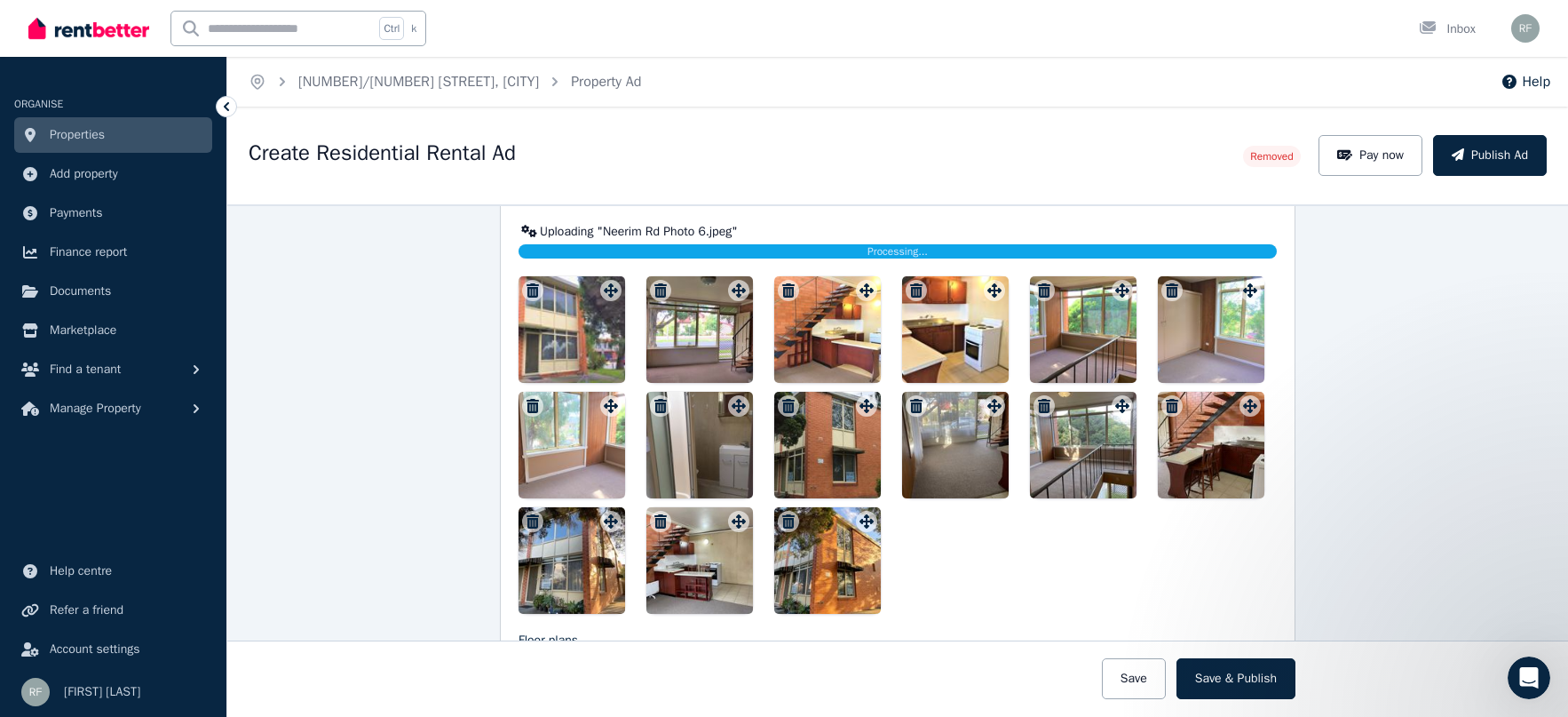 click on "Photos Upload a file   or drag and drop Uploaded   " Neerim Rd Photo 3.jpeg " Uploading   " Neerim Rd Photo 4.jpeg " Processing... Uploaded   " Neerim Rd Photo 5.jpeg " Uploading   " Neerim Rd Photo 6.jpeg " Processing... Uploaded   " Neerim Rd Photo 7.jpeg " Uploaded   " Neerim Rd Photo 8.jpeg " Uploaded   " Neerim Rd Photo 2.jpeg " Uploaded   " Neerim Rd Photo 1.jpeg "
To pick up a draggable item, press the space bar.
While dragging, use the arrow keys to move the item.
Press space again to drop the item in its new position, or press escape to cancel.
Draggable item 2cb8c796-dc42-4e7c-bdbf-301ea8f3c9d5 was dropped over droppable area 2cb8c796-dc42-4e7c-bdbf-301ea8f3c9d5" at bounding box center [898, 310] 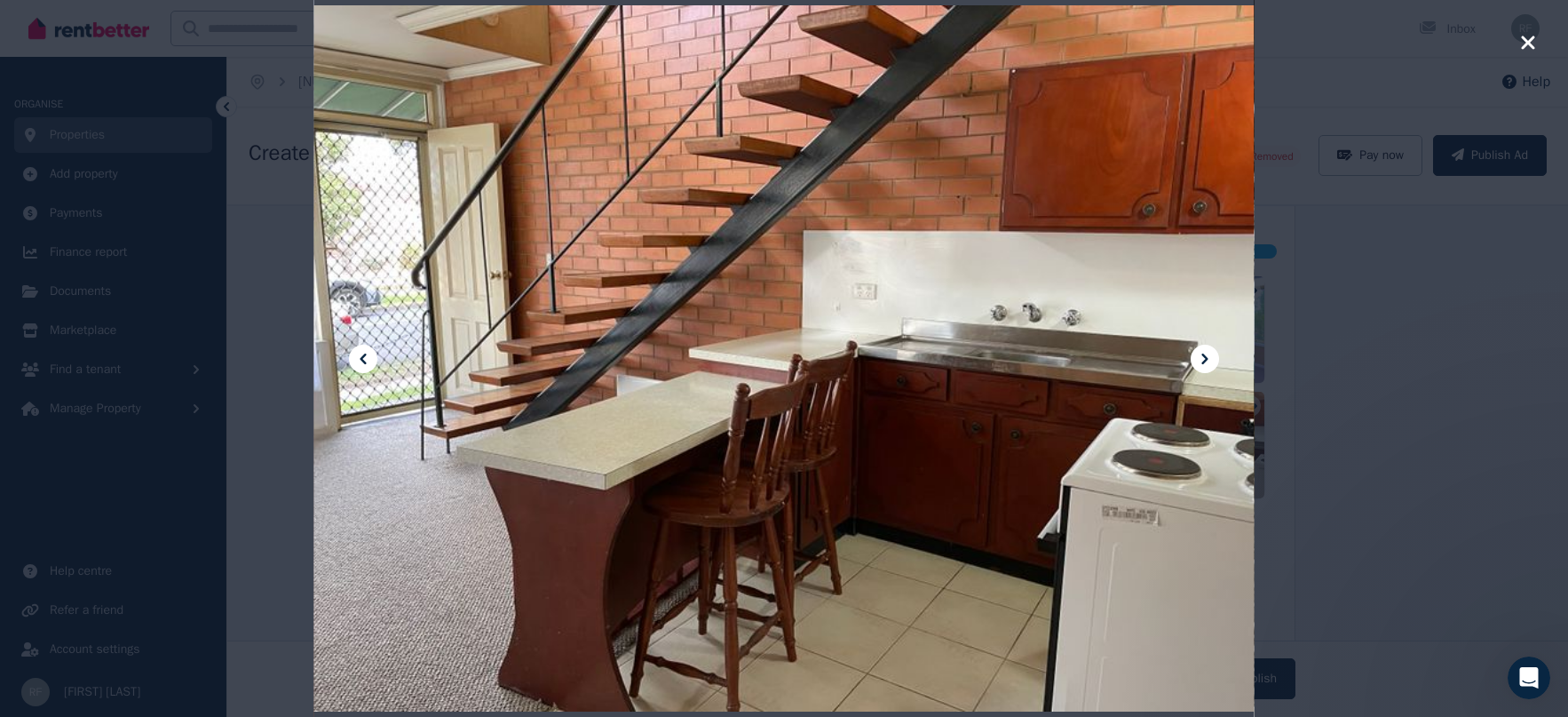 click 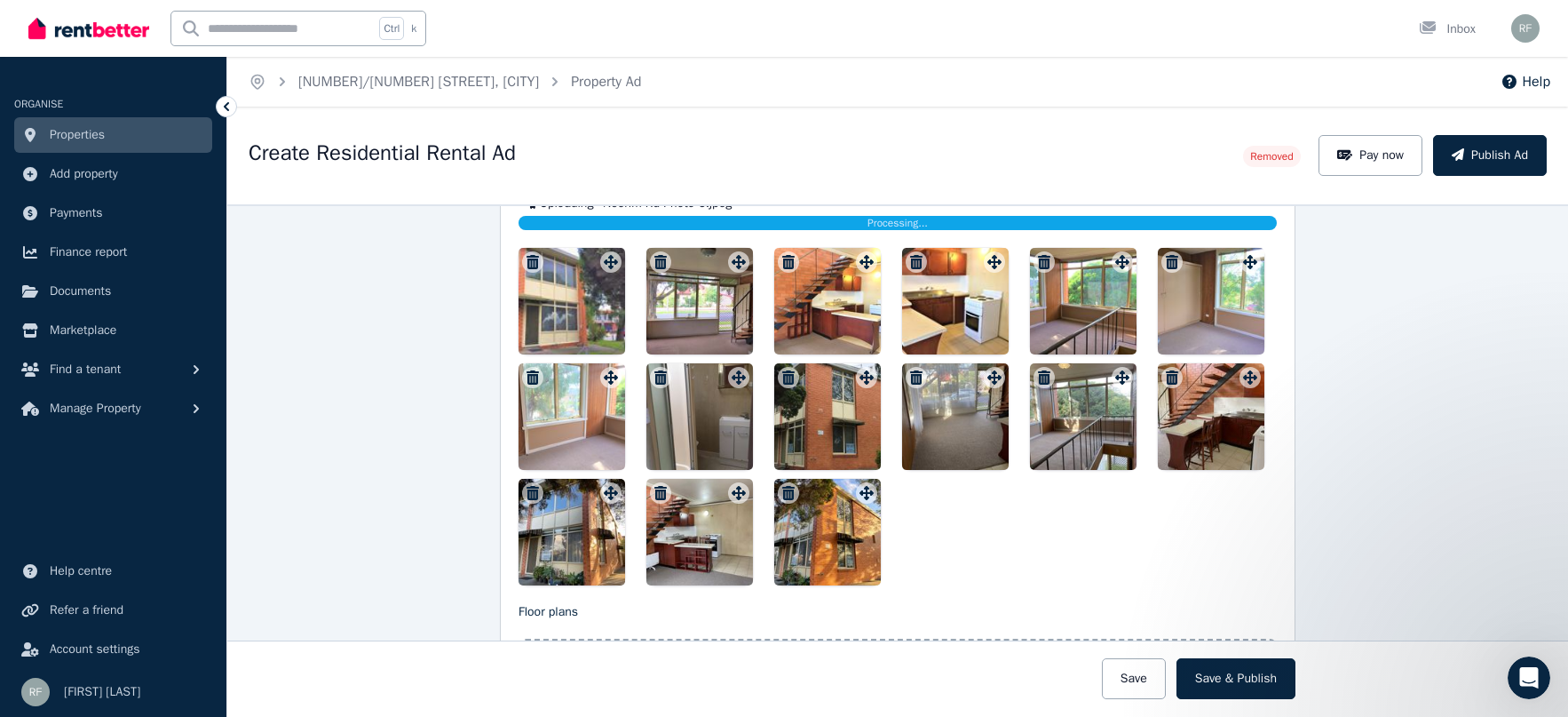 scroll, scrollTop: 2115, scrollLeft: 0, axis: vertical 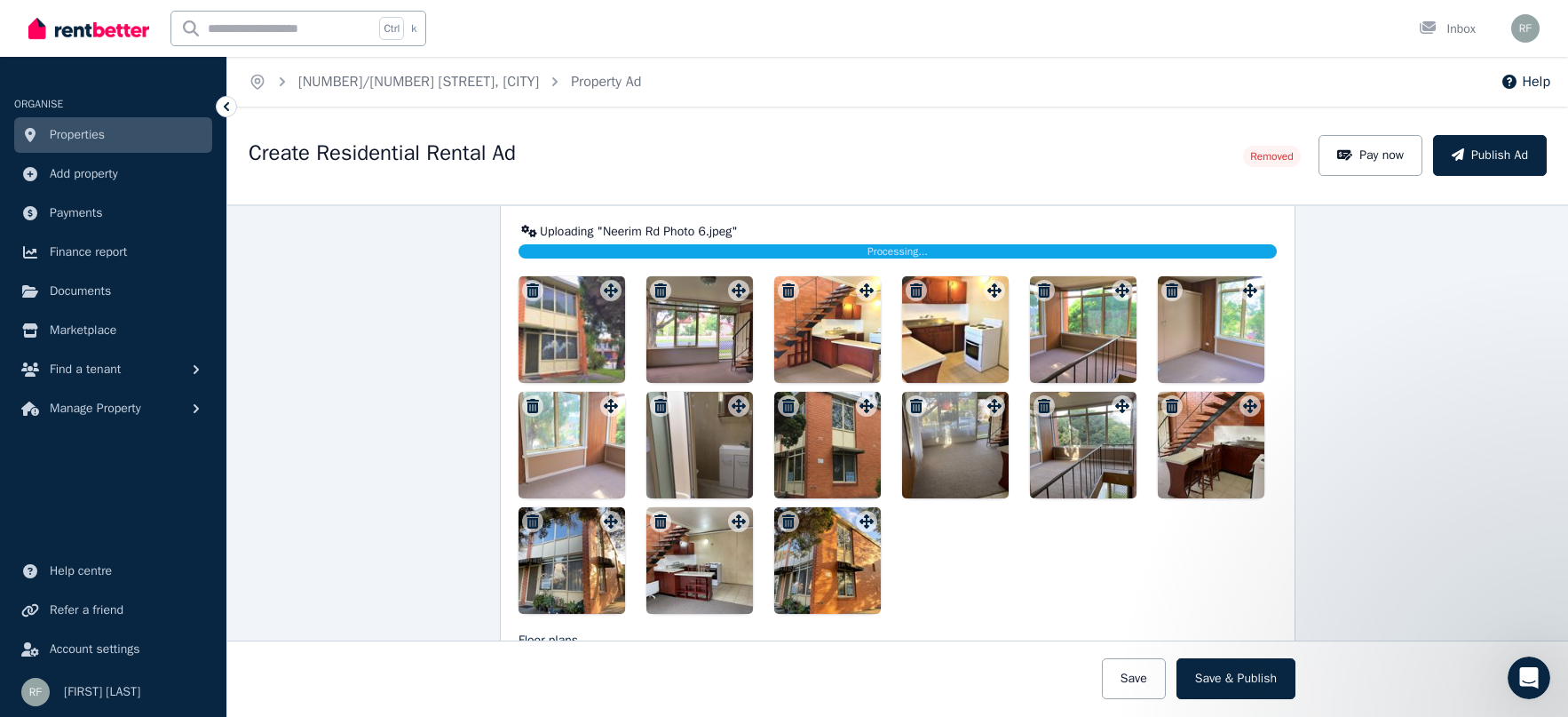 drag, startPoint x: 814, startPoint y: 462, endPoint x: 679, endPoint y: 394, distance: 151.15886 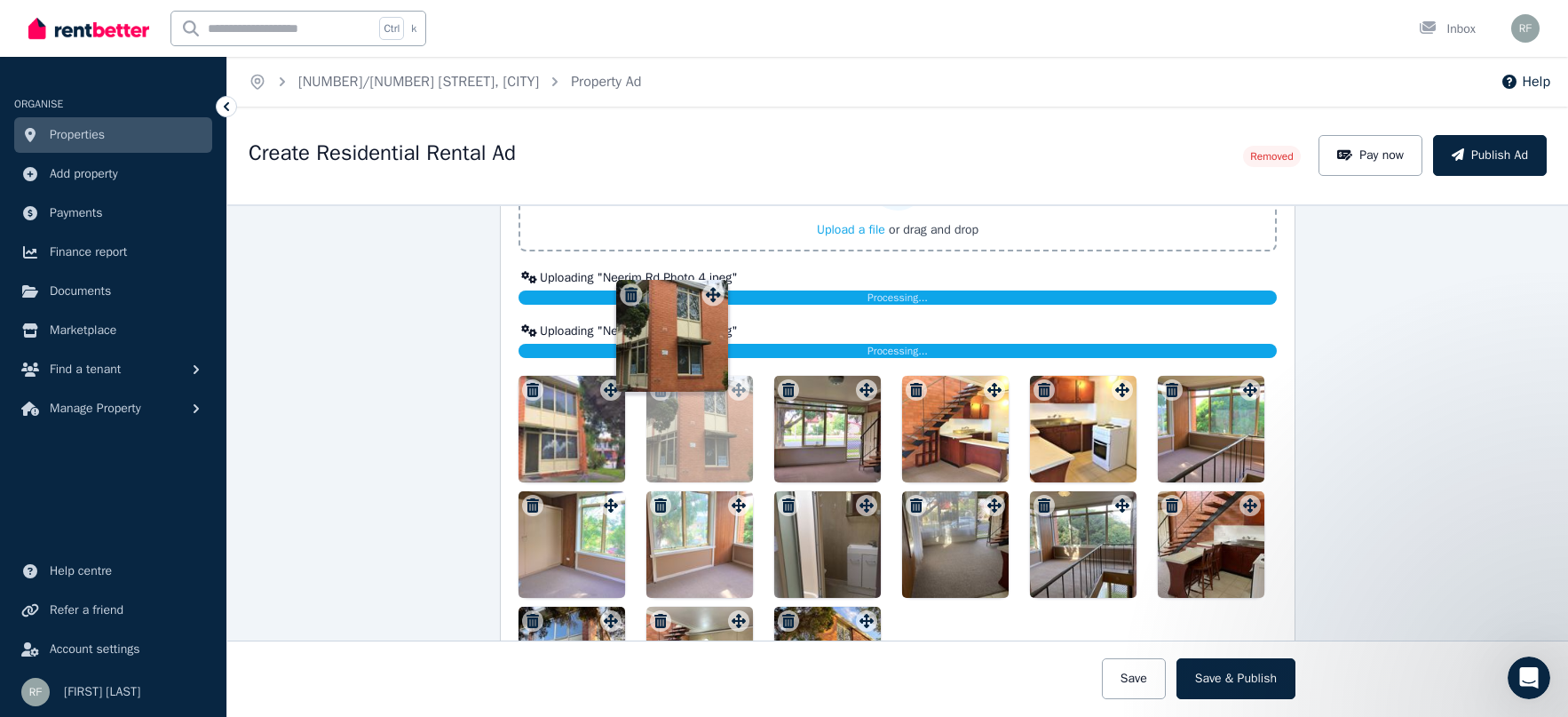 scroll, scrollTop: 2013, scrollLeft: 0, axis: vertical 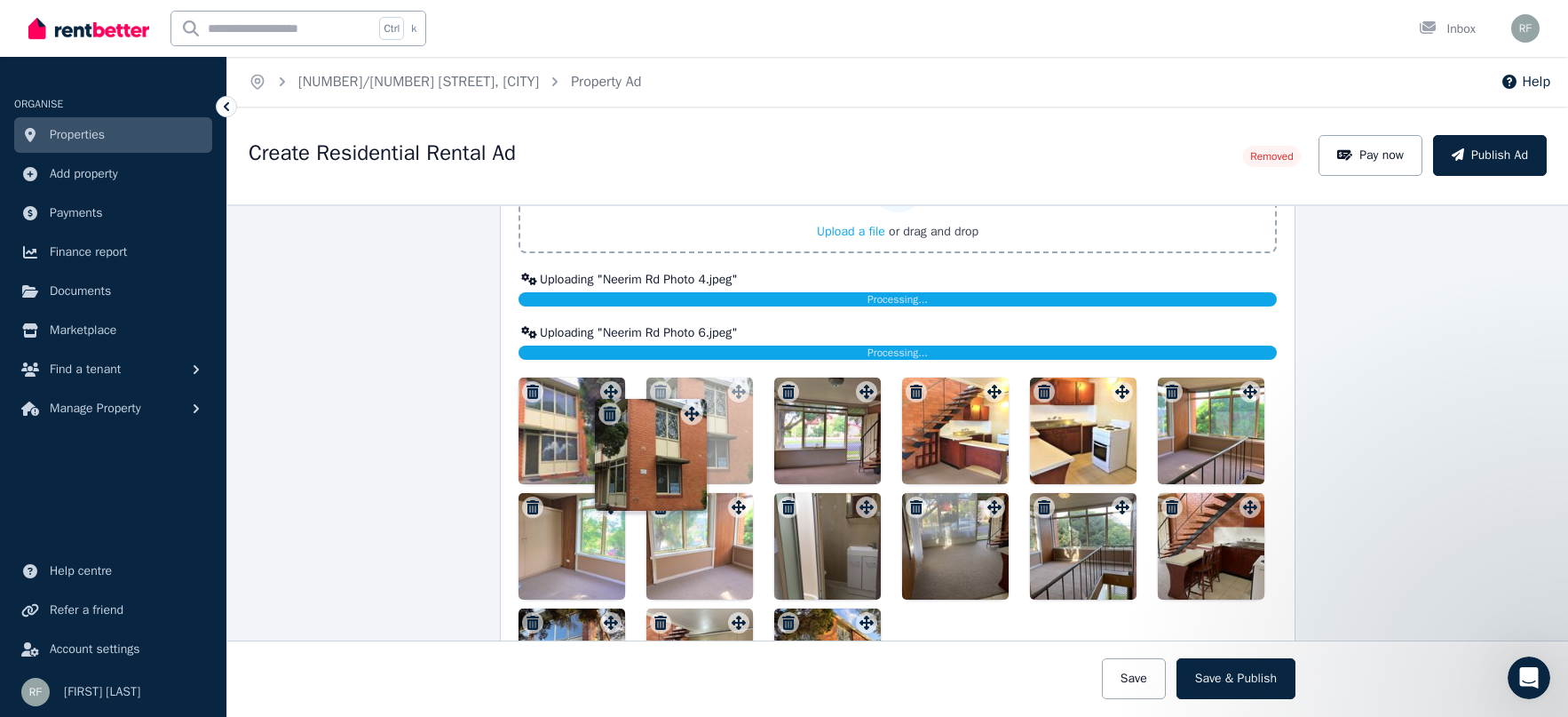 drag, startPoint x: 863, startPoint y: 410, endPoint x: 693, endPoint y: 402, distance: 170.18813 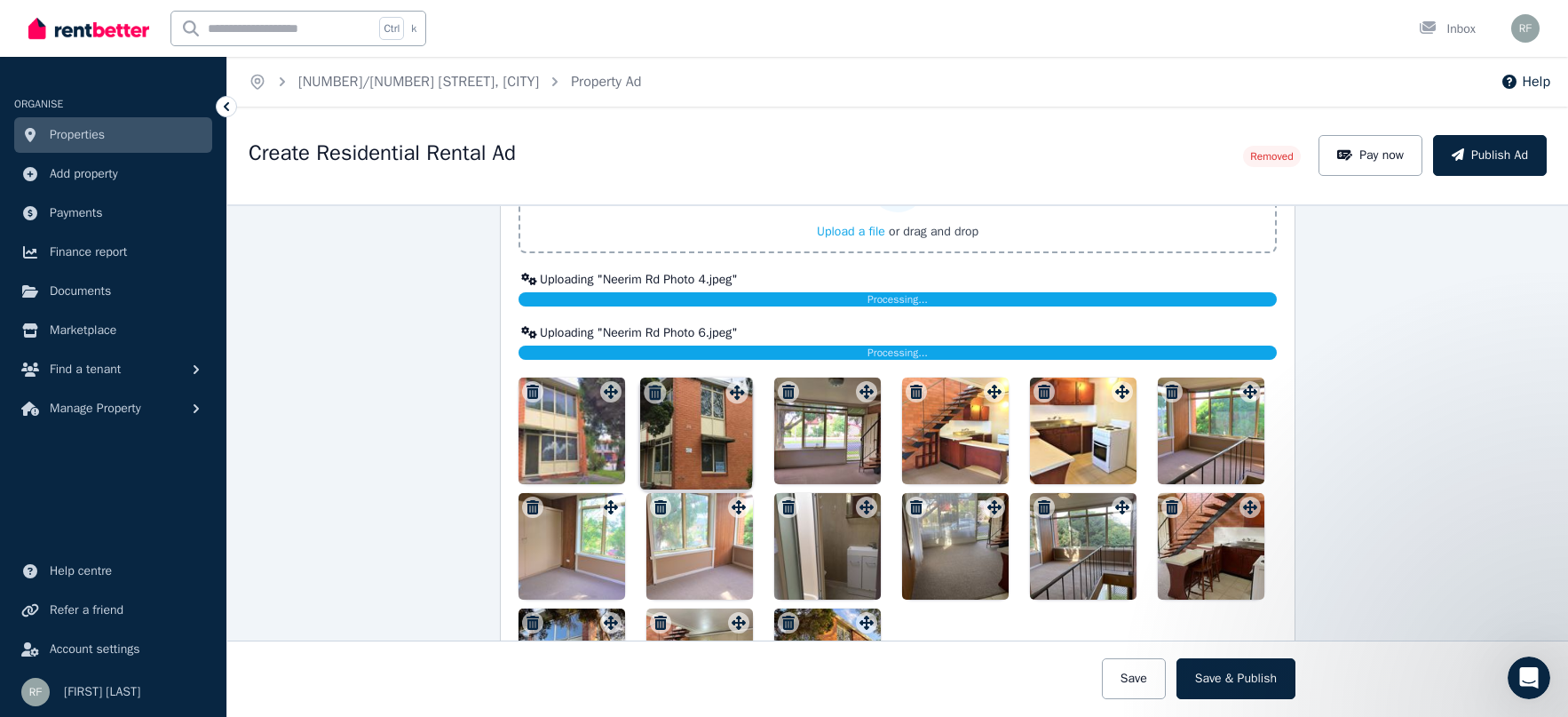 click on "Photos Upload a file   or drag and drop Uploaded   " Neerim Rd Photo 3.jpeg " Uploading   " Neerim Rd Photo 4.jpeg " Processing... Uploaded   " Neerim Rd Photo 5.jpeg " Uploading   " Neerim Rd Photo 6.jpeg " Processing... Uploaded   " Neerim Rd Photo 7.jpeg " Uploaded   " Neerim Rd Photo 8.jpeg " Uploaded   " Neerim Rd Photo 2.jpeg " Uploaded   " Neerim Rd Photo 1.jpeg "
To pick up a draggable item, press the space bar.
While dragging, use the arrow keys to move the item.
Press space again to drop the item in its new position, or press escape to cancel.
Draggable item bfa32c3f-0a6c-4397-a638-d8b0798dd935 was moved over droppable area d23239e8-9023-48c7-ac8e-7243f0753fdf." at bounding box center (898, 411) 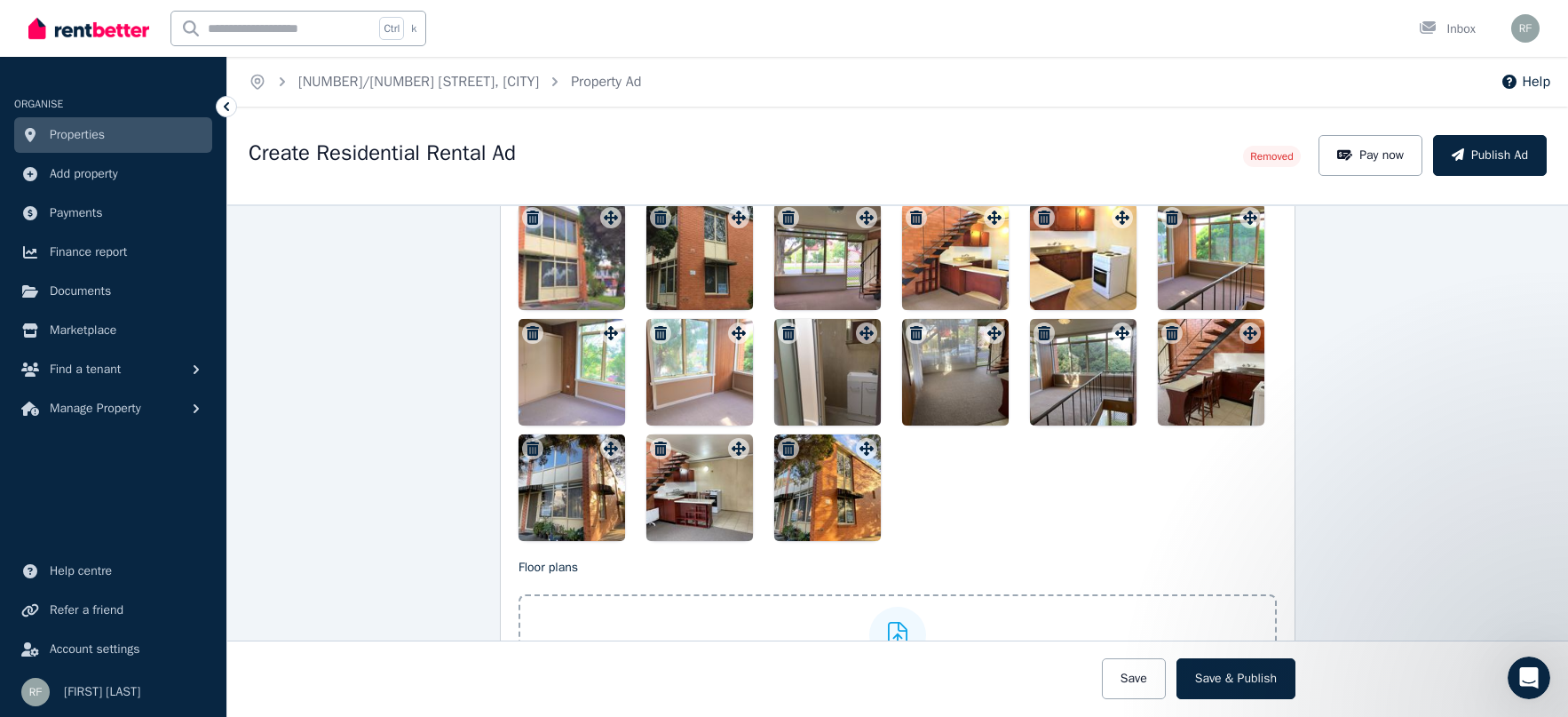 scroll, scrollTop: 2191, scrollLeft: 0, axis: vertical 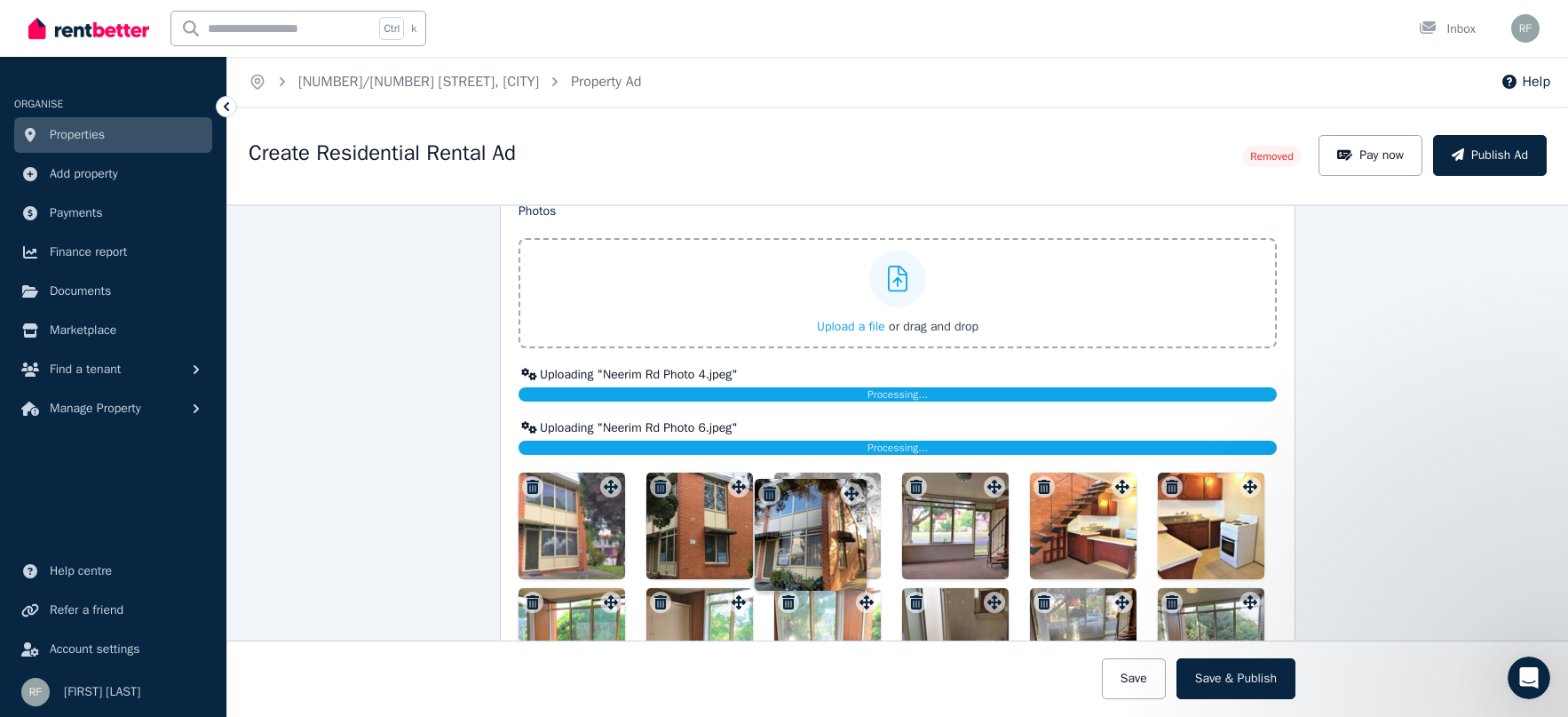 drag, startPoint x: 606, startPoint y: 445, endPoint x: 850, endPoint y: 478, distance: 246.22145 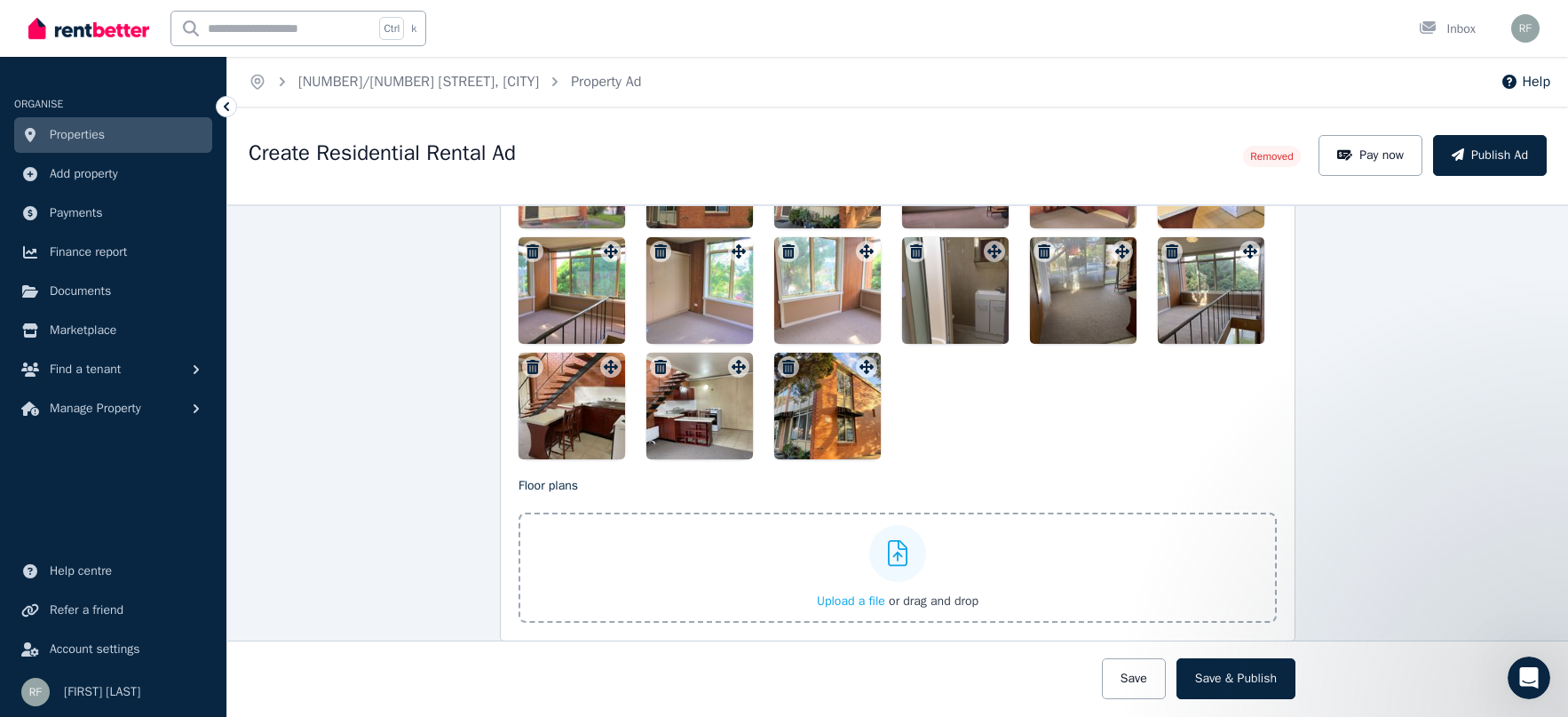 scroll, scrollTop: 2274, scrollLeft: 0, axis: vertical 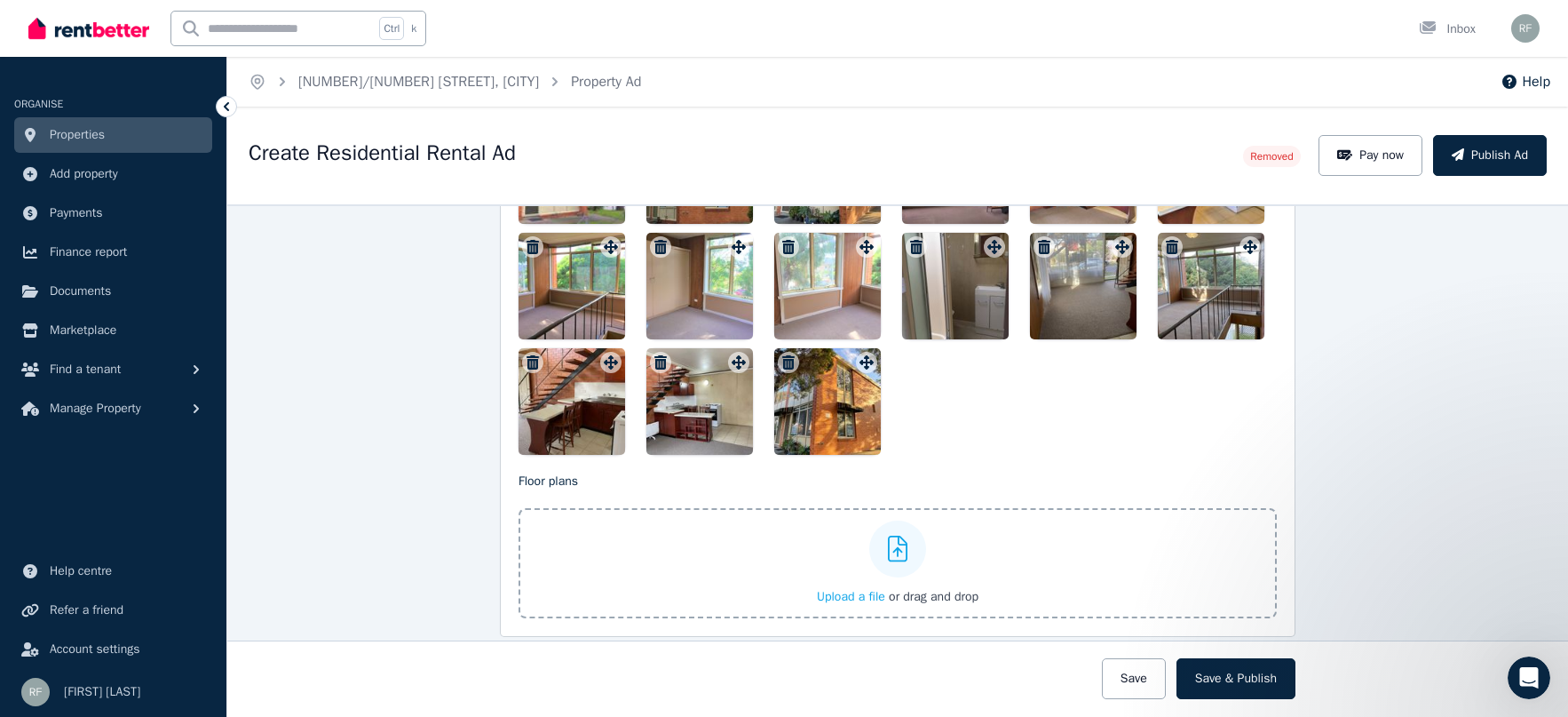 drag, startPoint x: 841, startPoint y: 417, endPoint x: 905, endPoint y: 274, distance: 156.6684 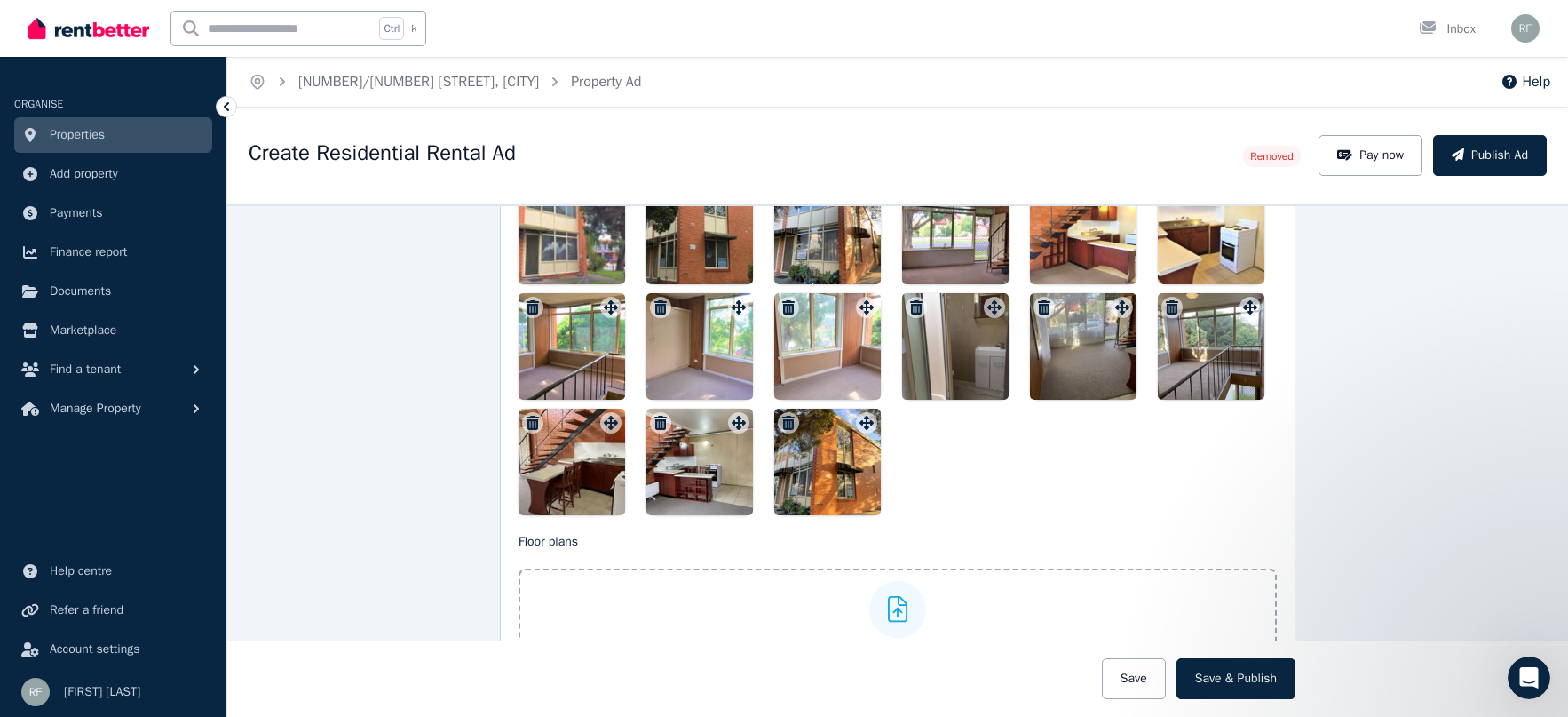 scroll, scrollTop: 2185, scrollLeft: 0, axis: vertical 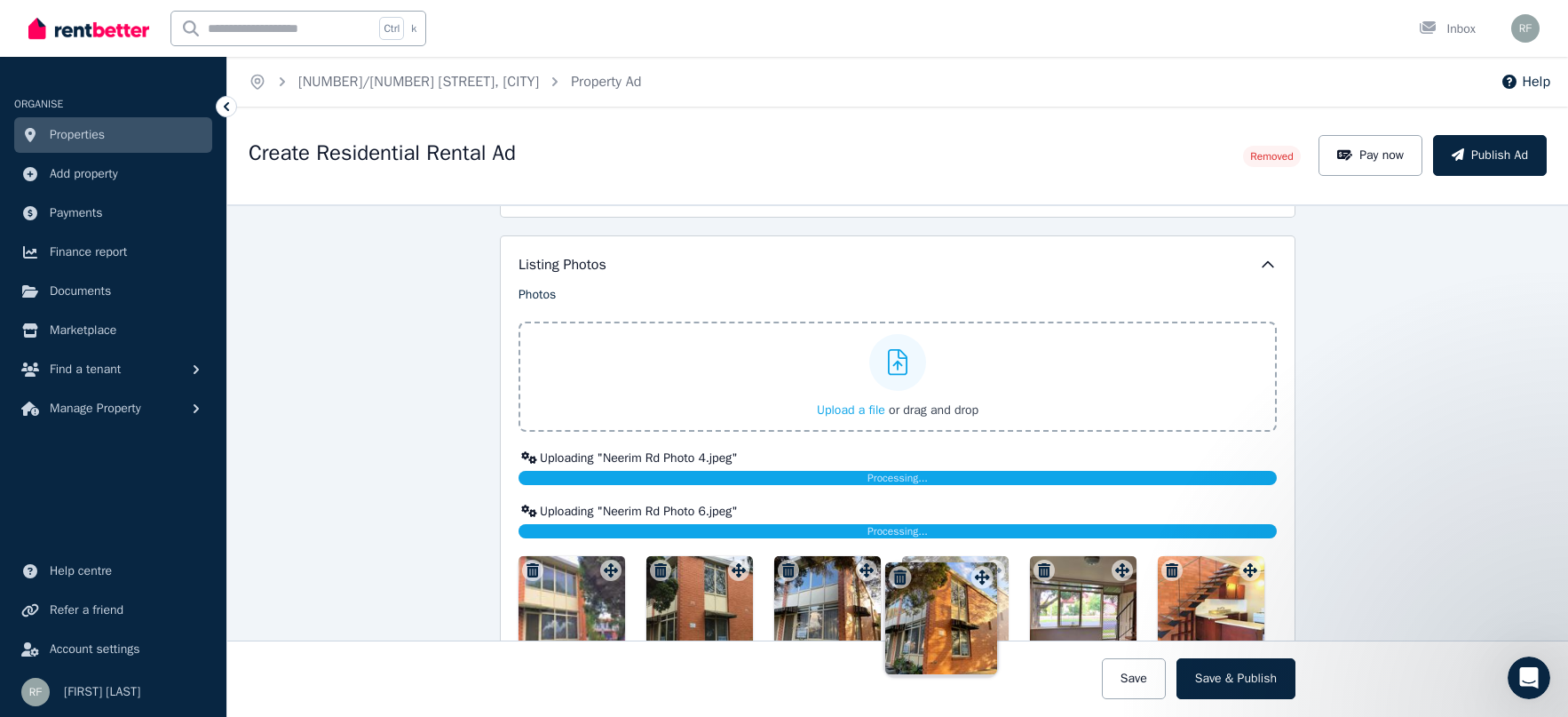 drag, startPoint x: 864, startPoint y: 440, endPoint x: 980, endPoint y: 562, distance: 168.34488 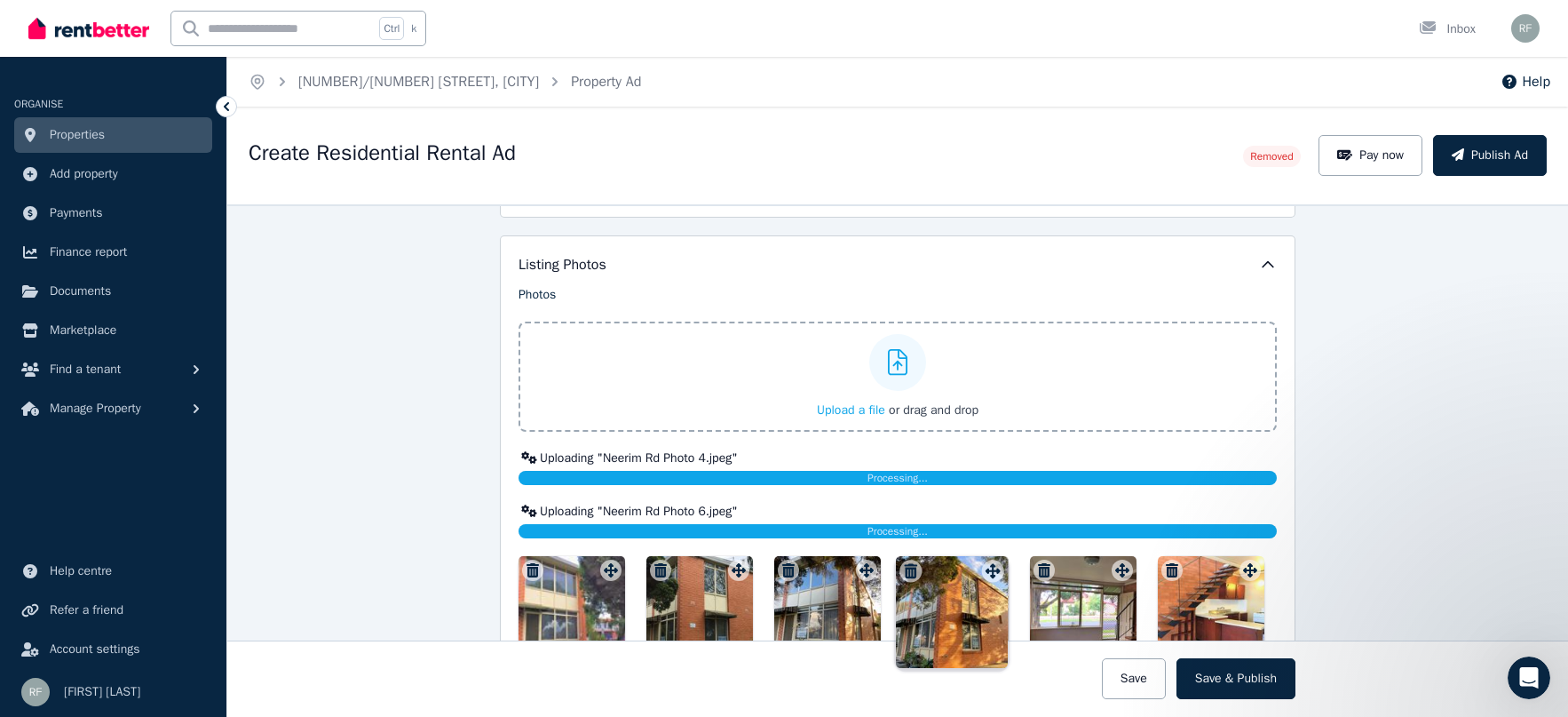 click at bounding box center (994, 570) 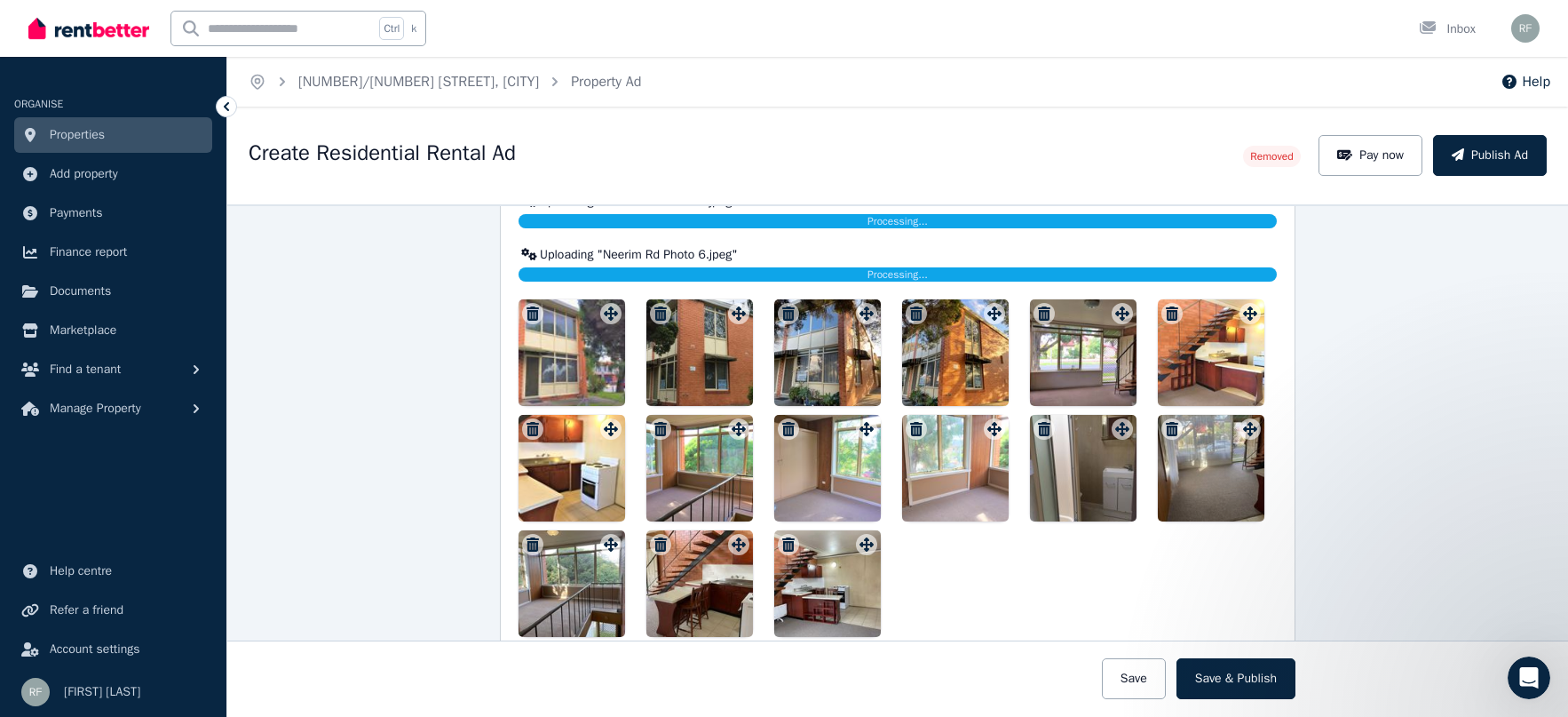 scroll, scrollTop: 2101, scrollLeft: 0, axis: vertical 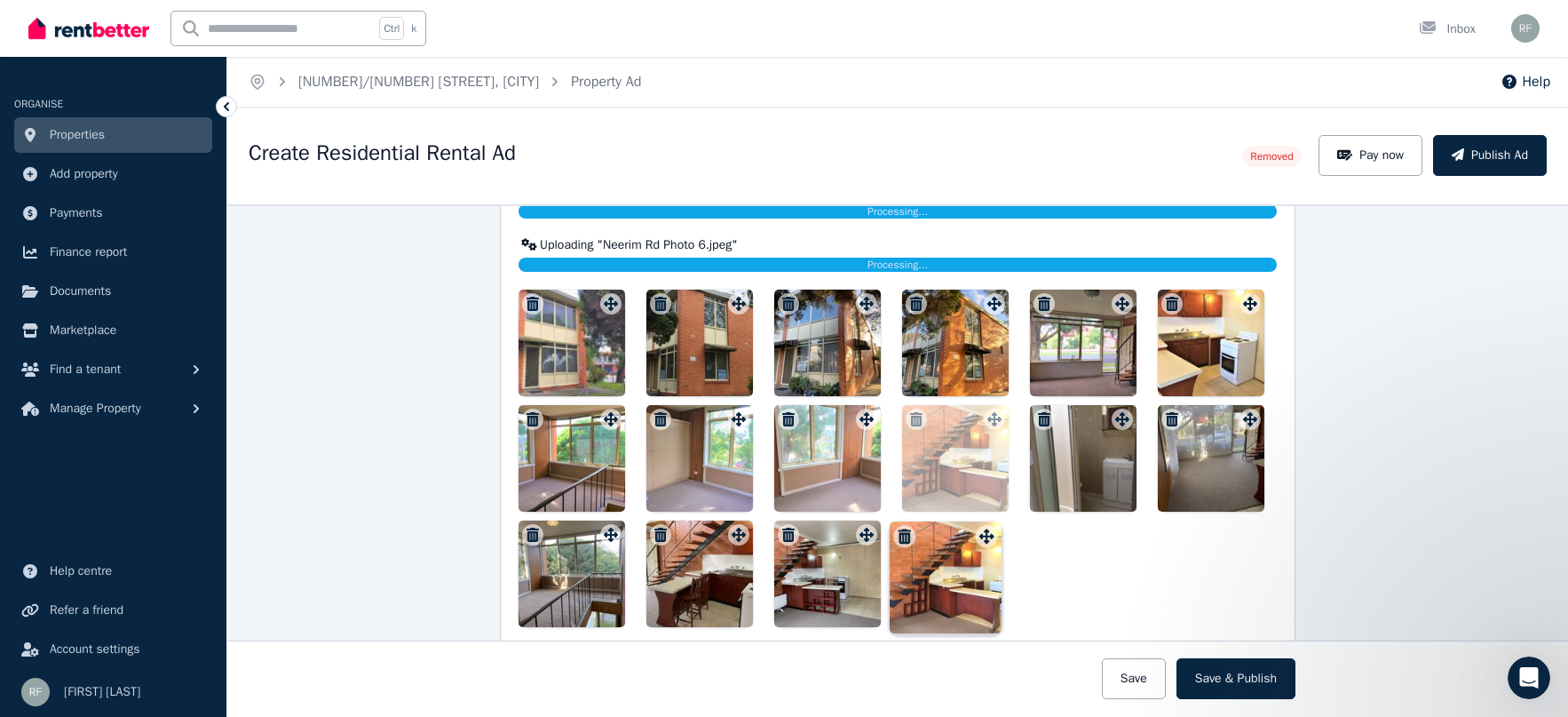 drag, startPoint x: 1245, startPoint y: 308, endPoint x: 986, endPoint y: 525, distance: 337.89051 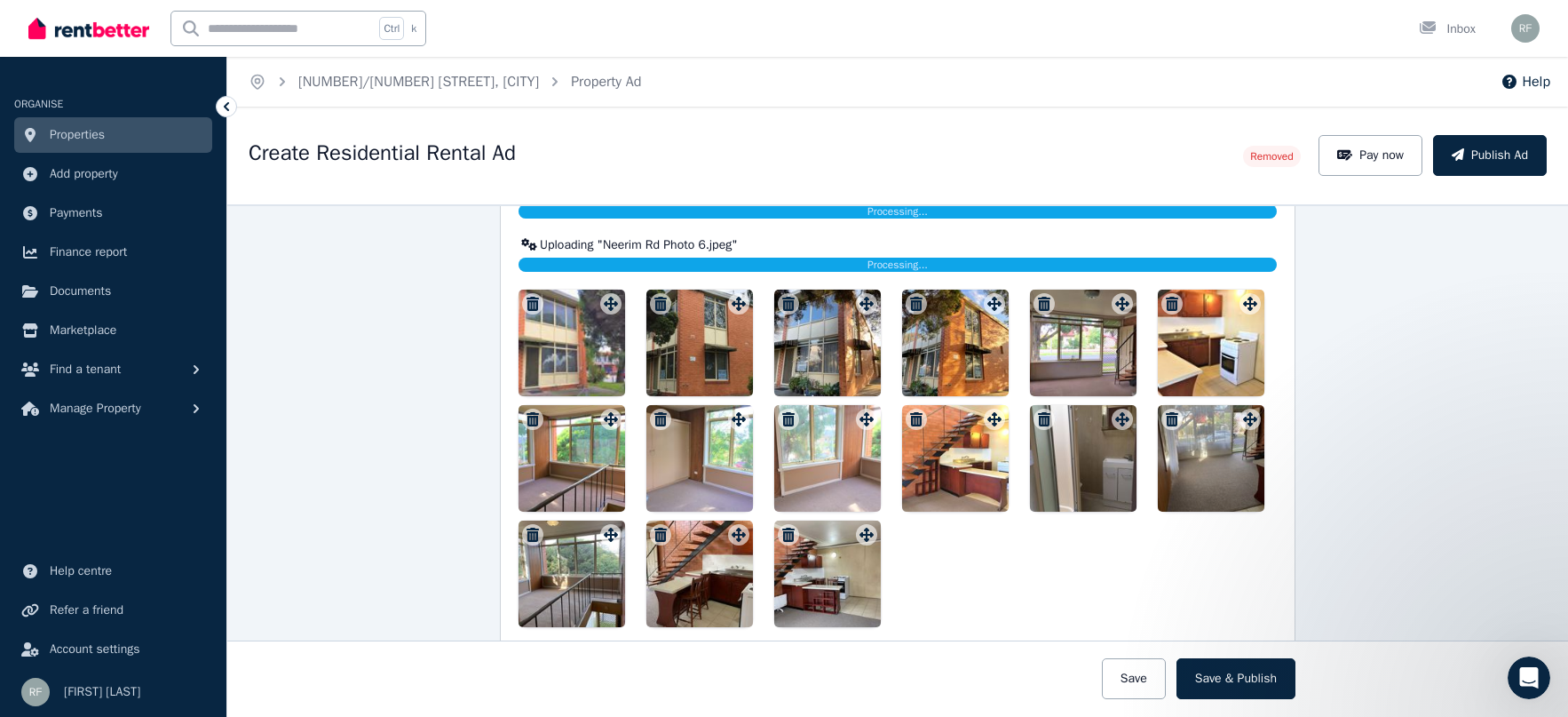 click at bounding box center [572, 343] 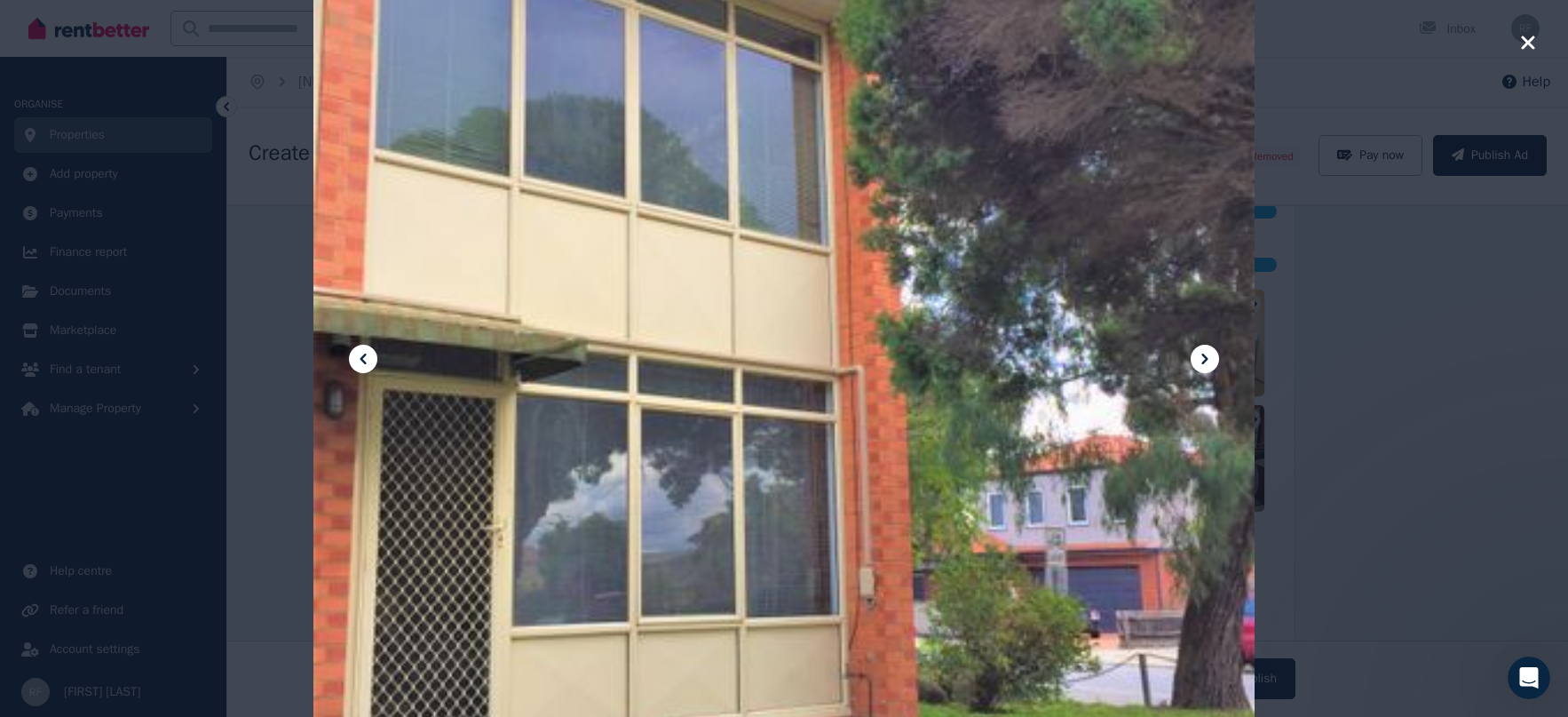 click 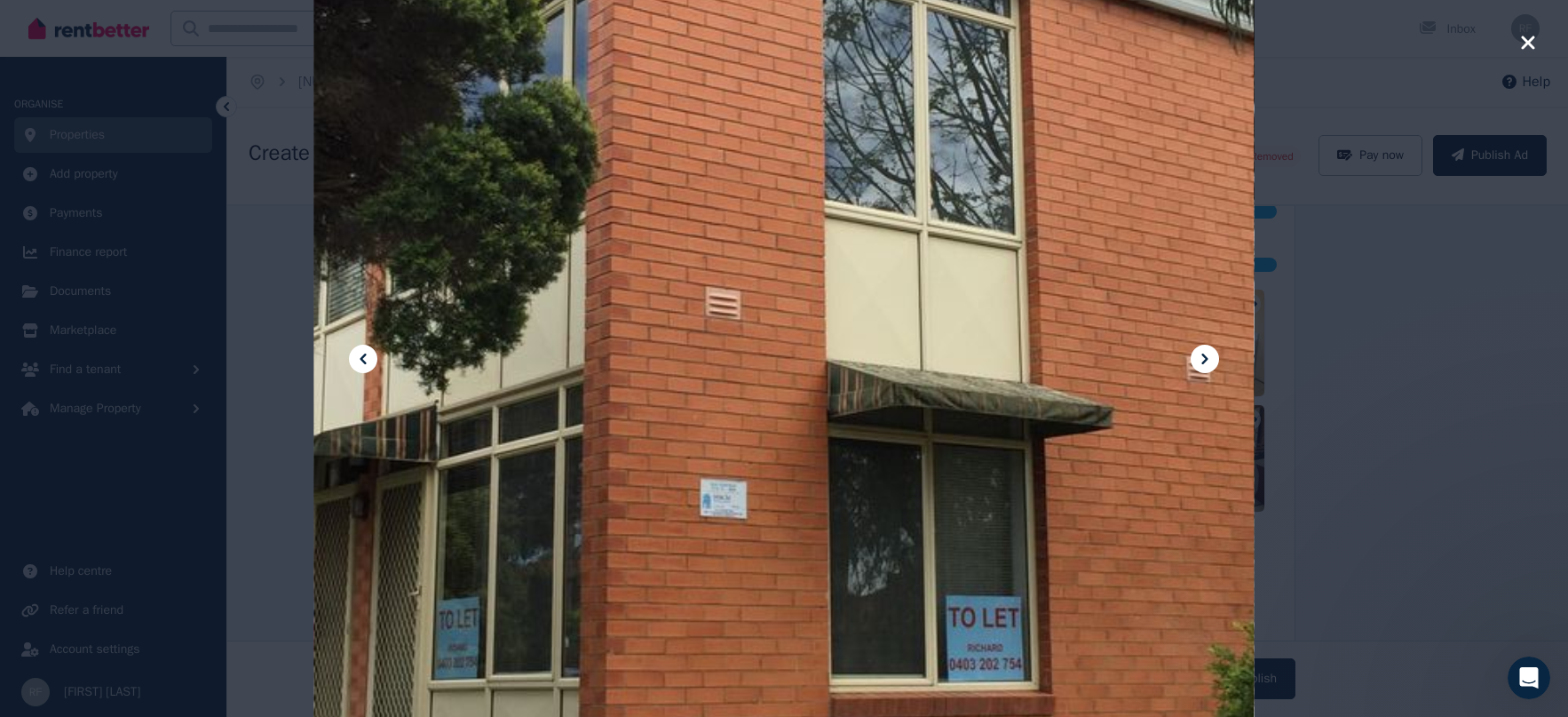 click 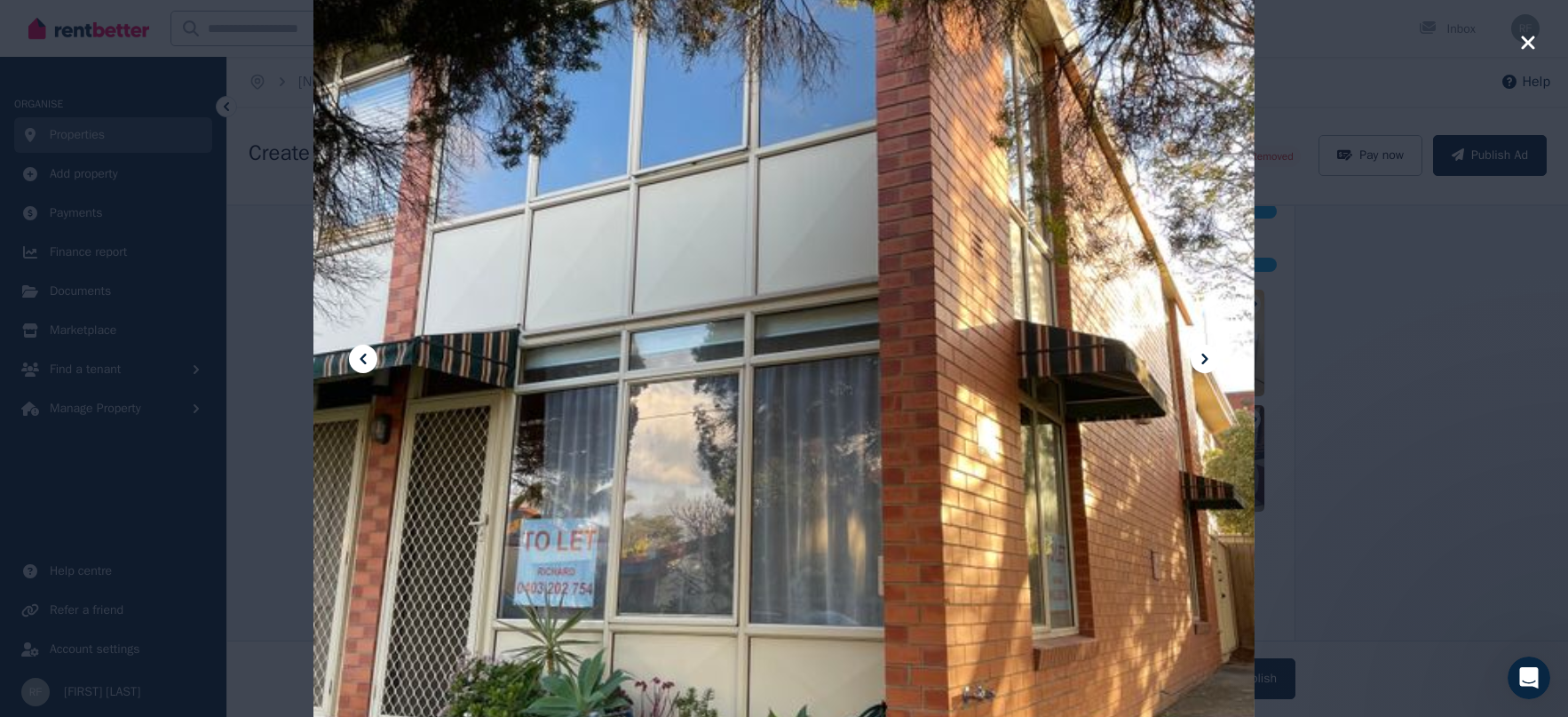 click 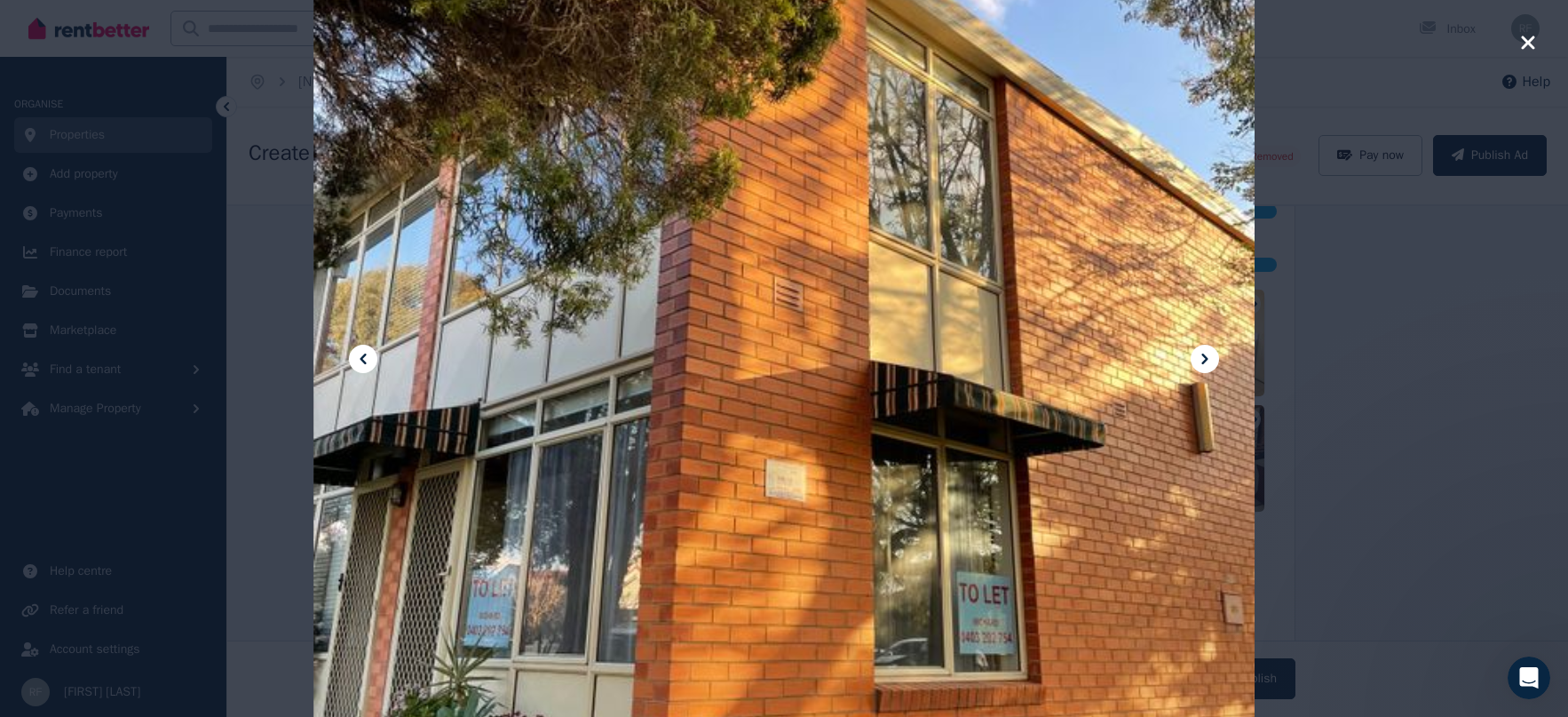 click 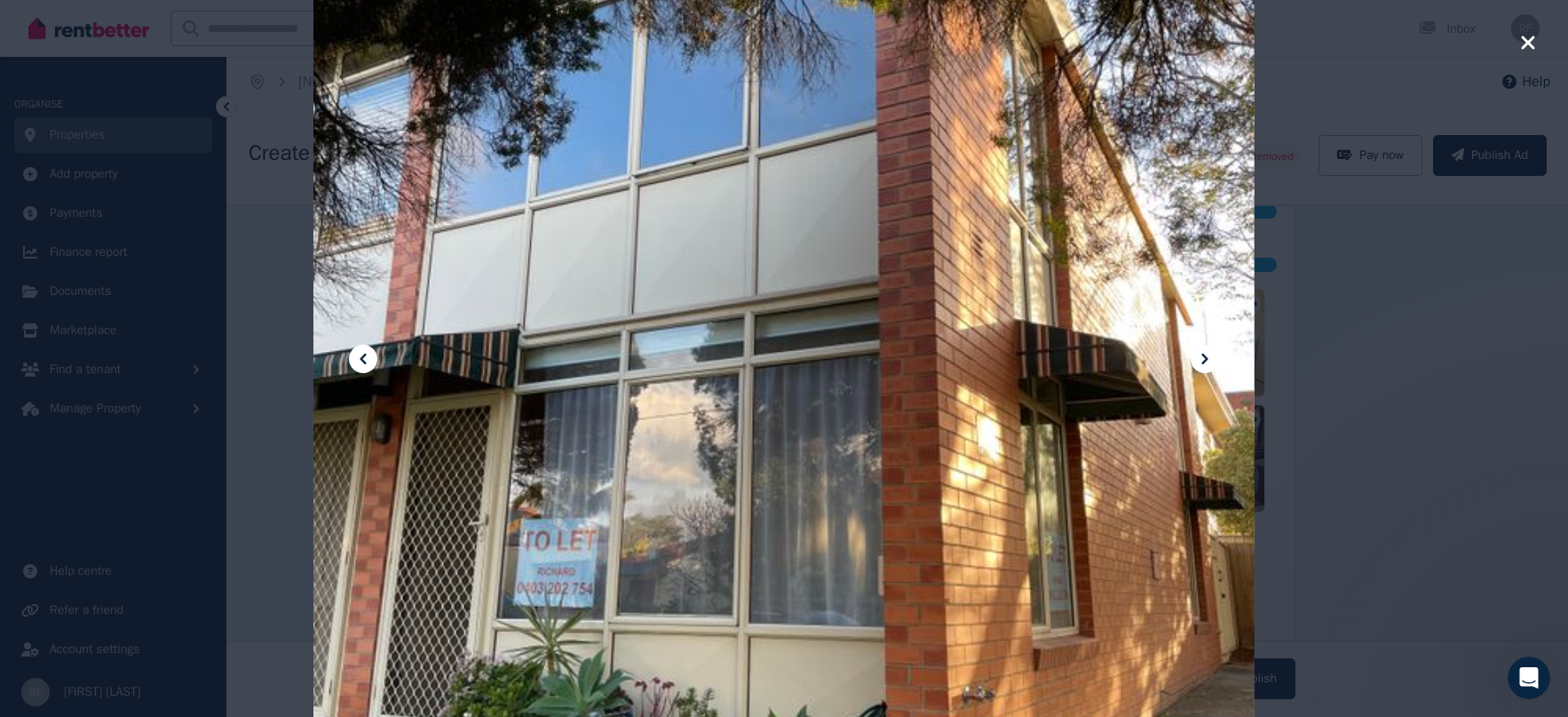 click 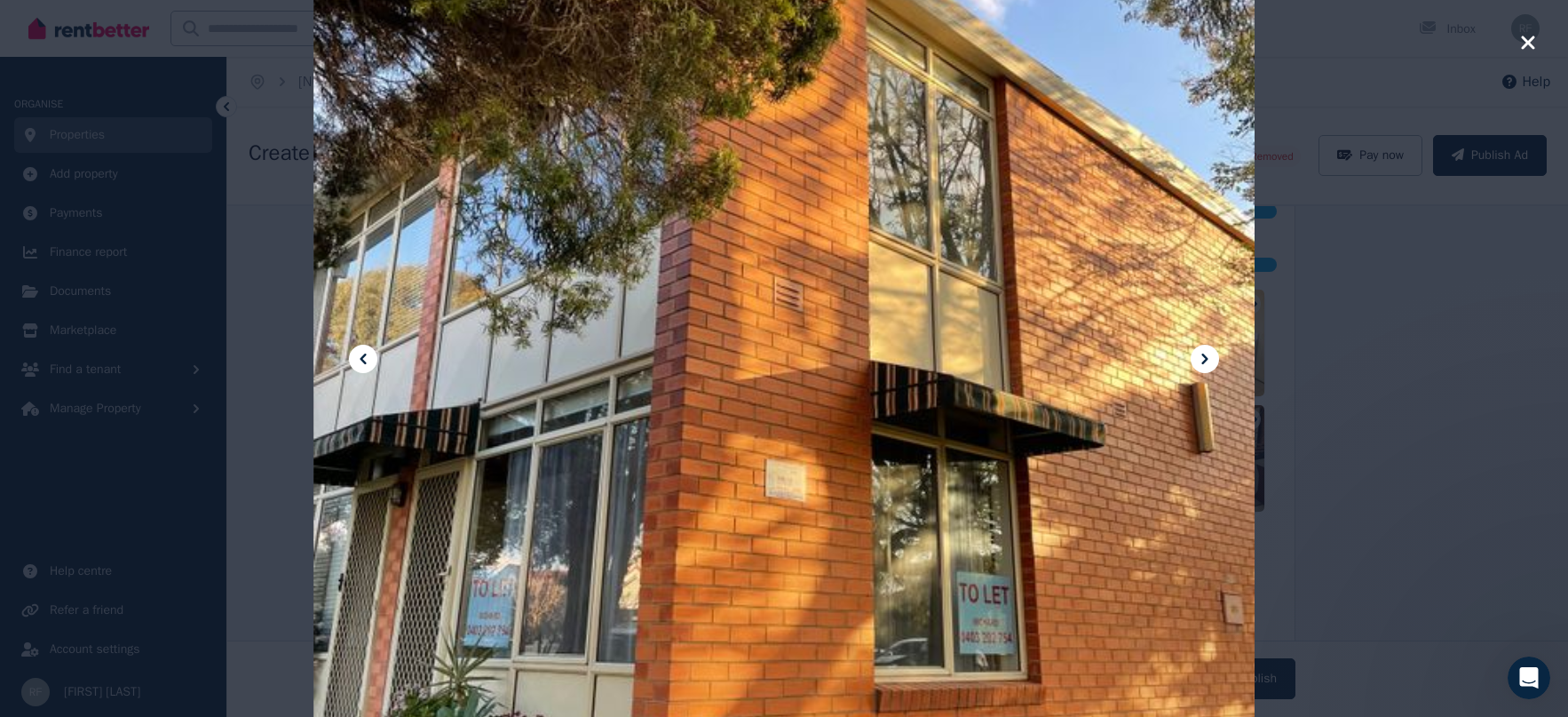 click 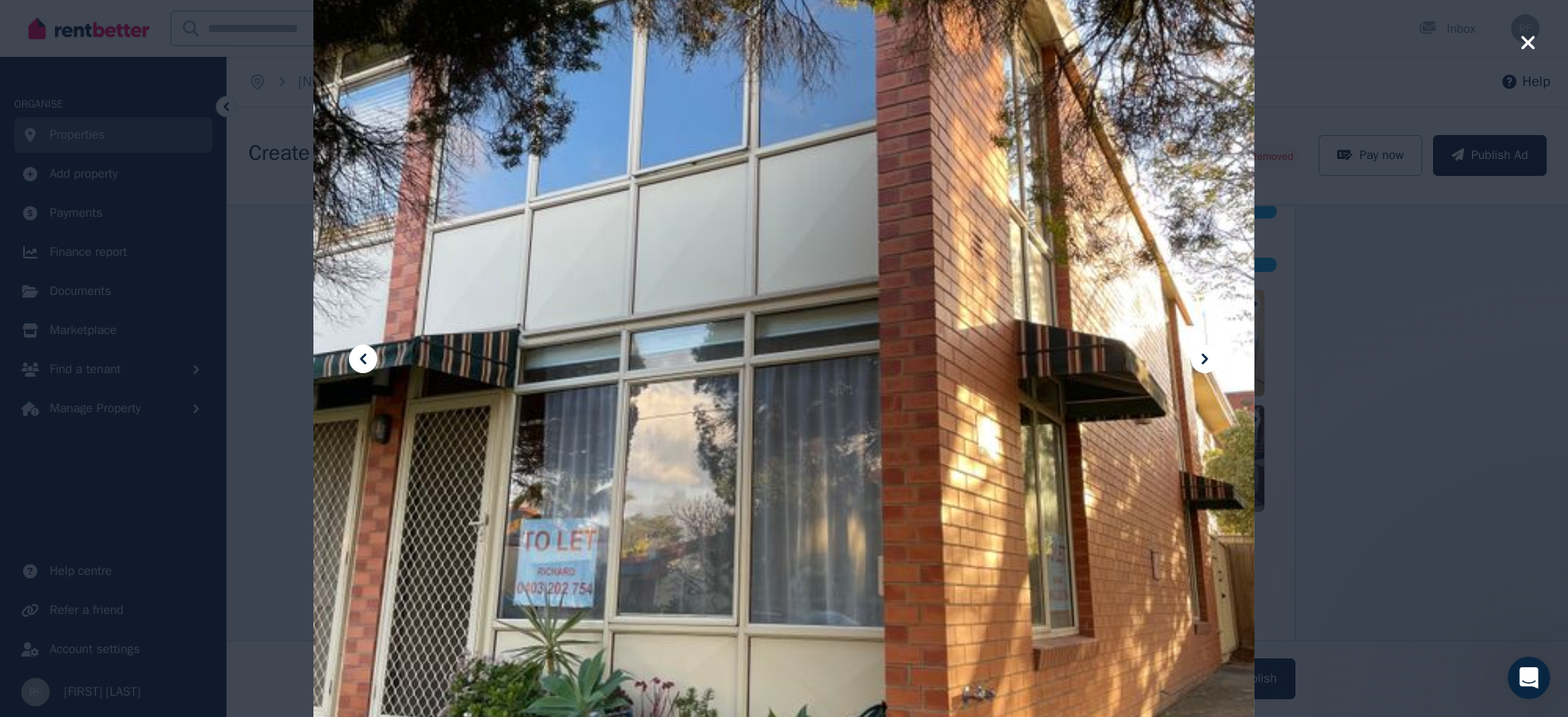 click 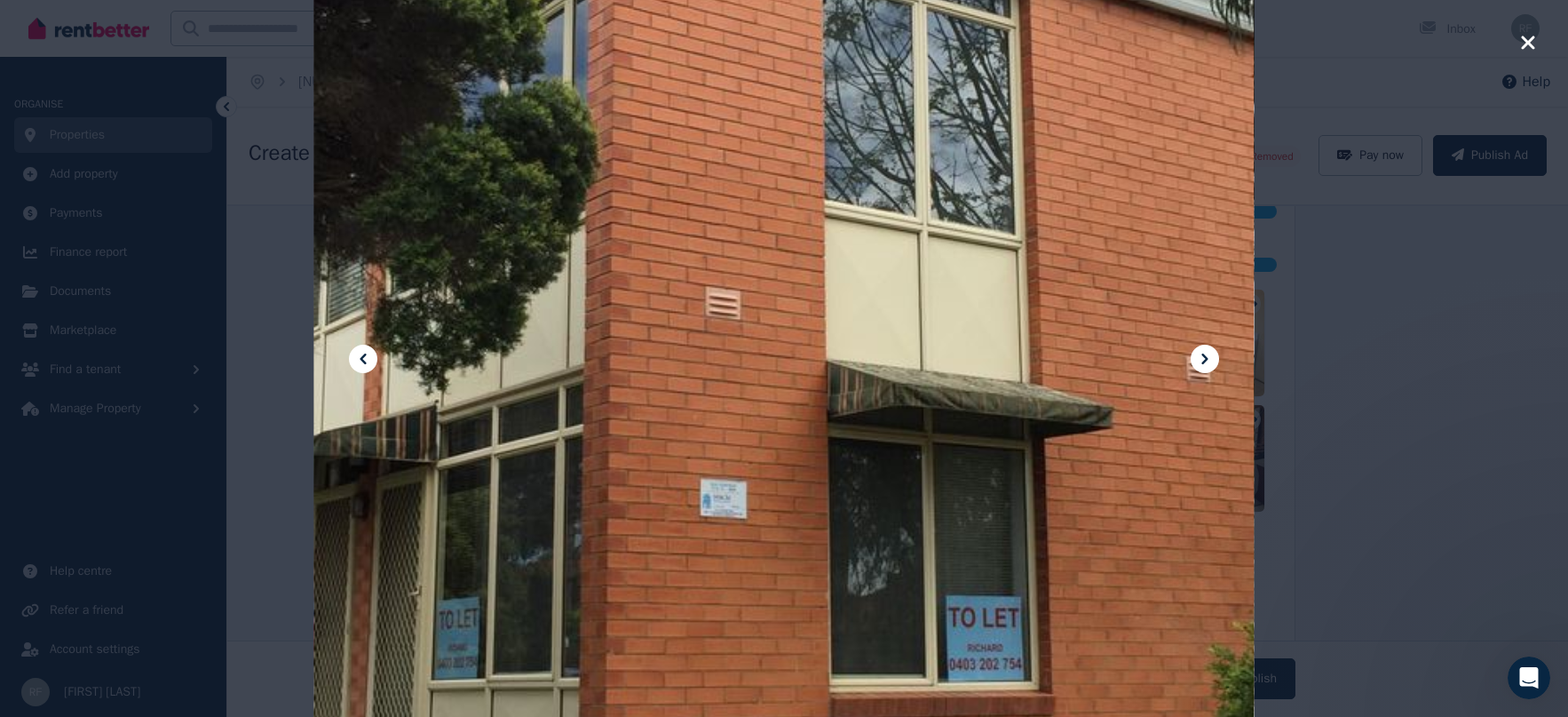 click 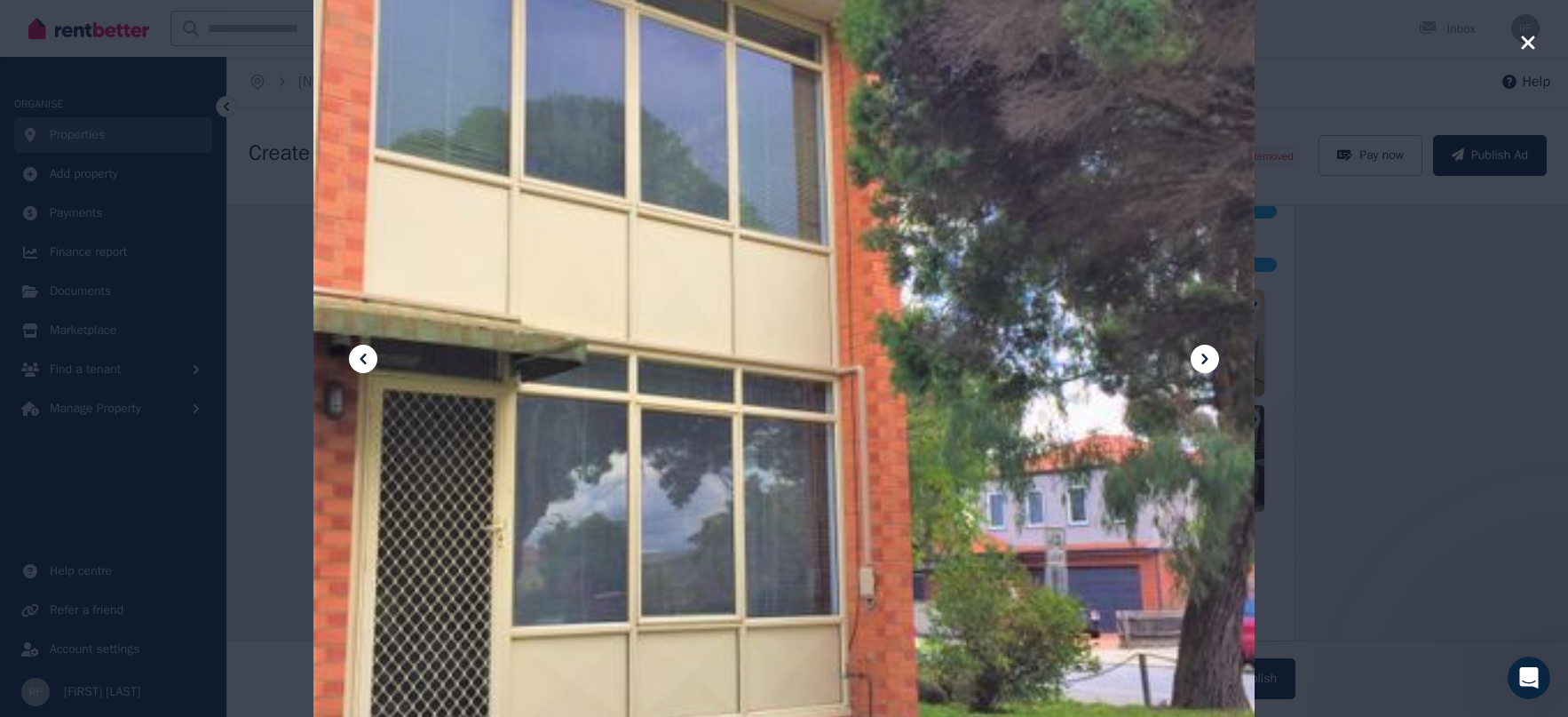 click at bounding box center (784, 358) 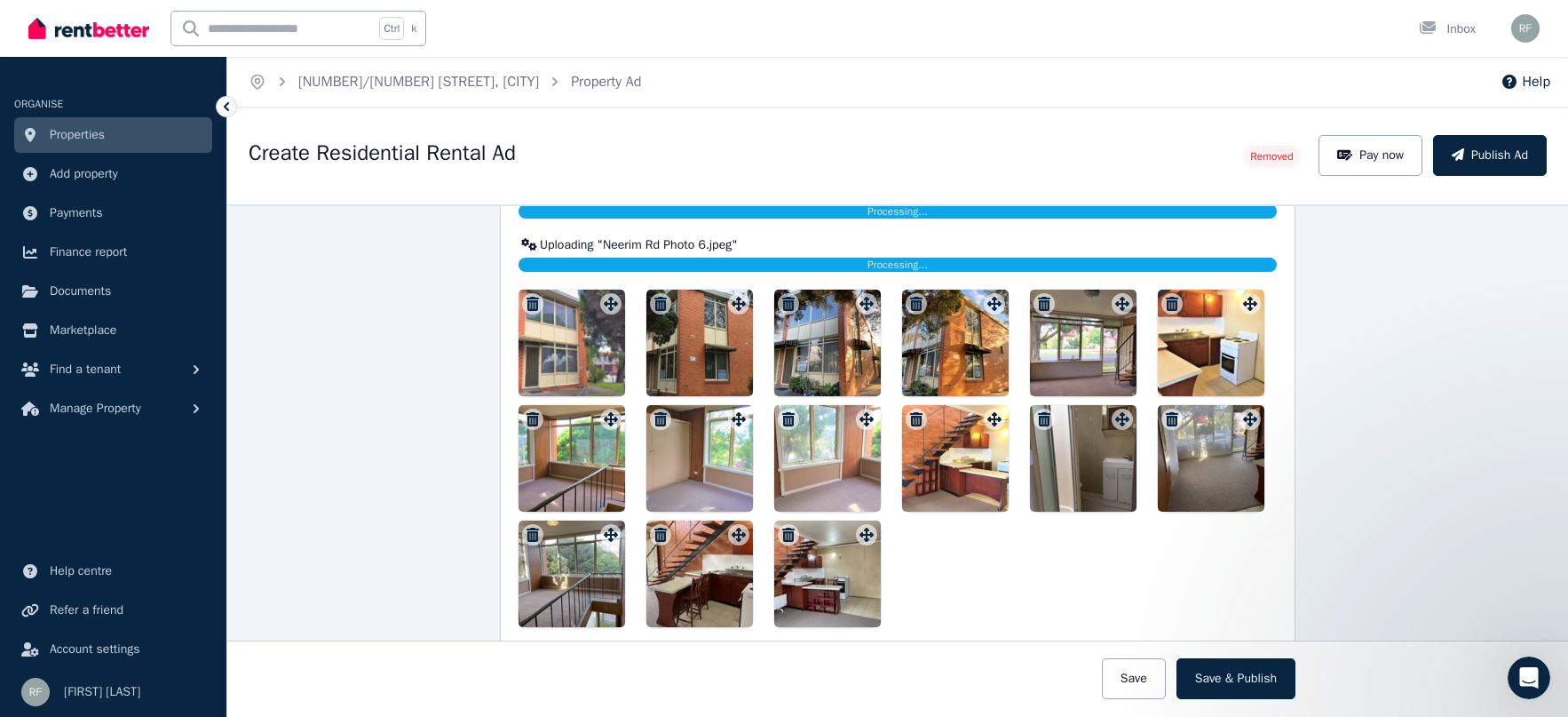 click 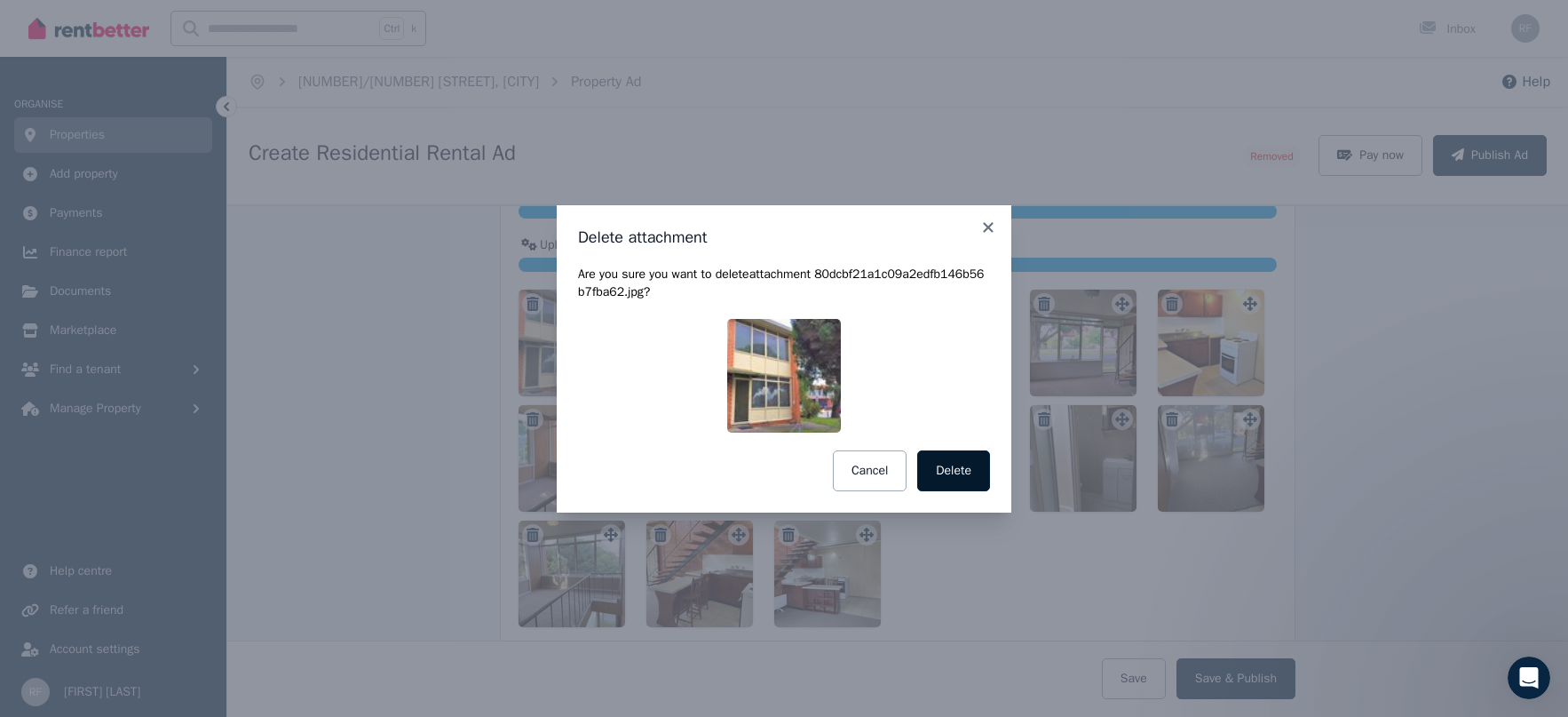 click on "Delete" at bounding box center [954, 471] 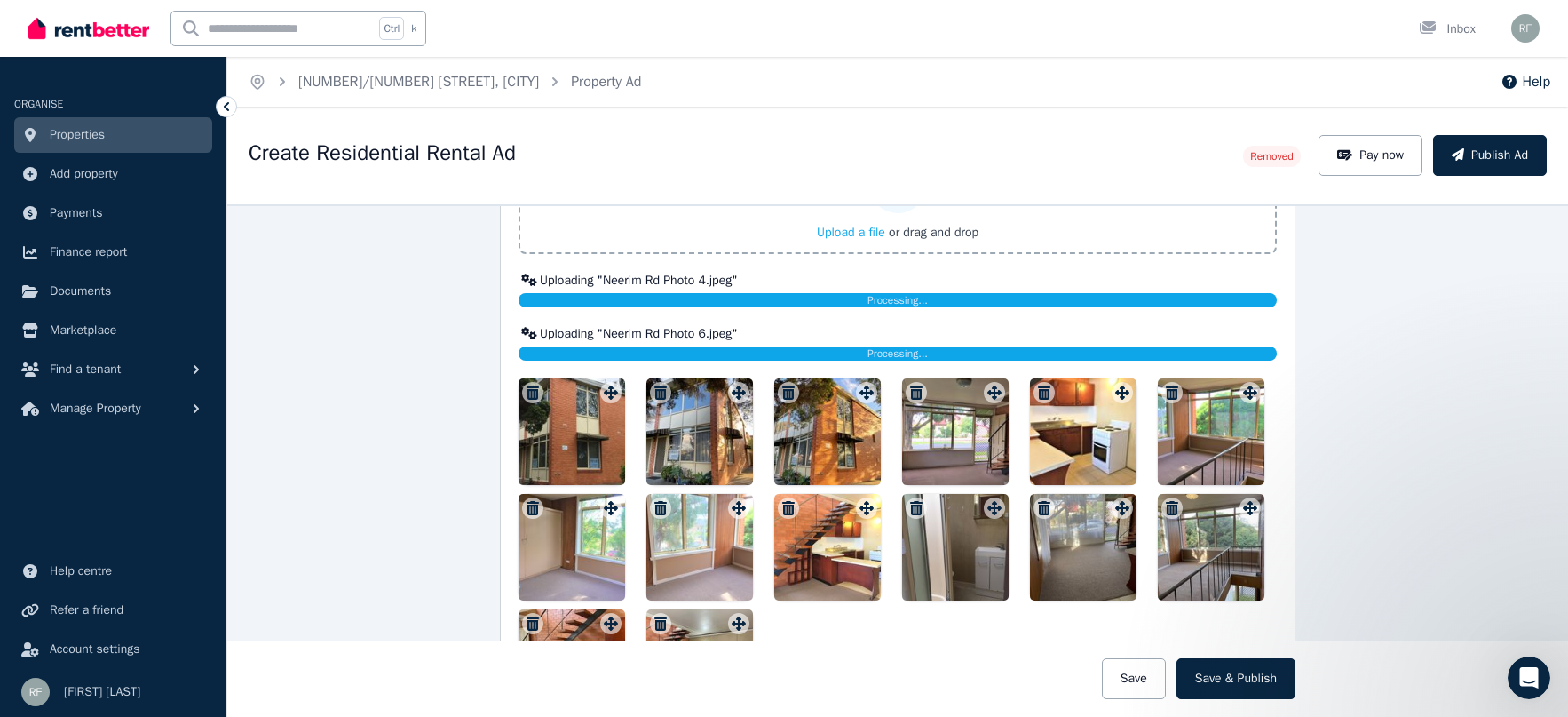 scroll, scrollTop: 2101, scrollLeft: 0, axis: vertical 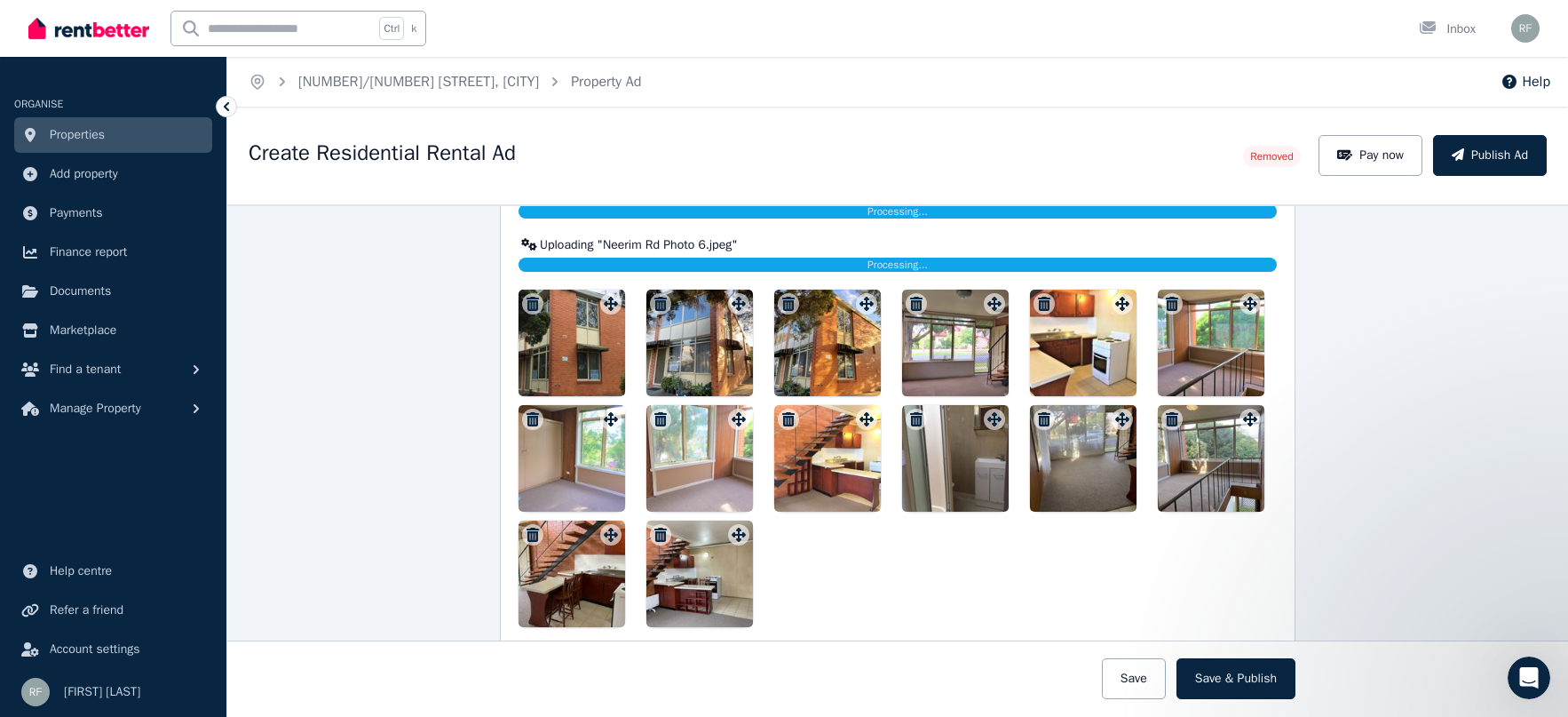 click at bounding box center [1211, 343] 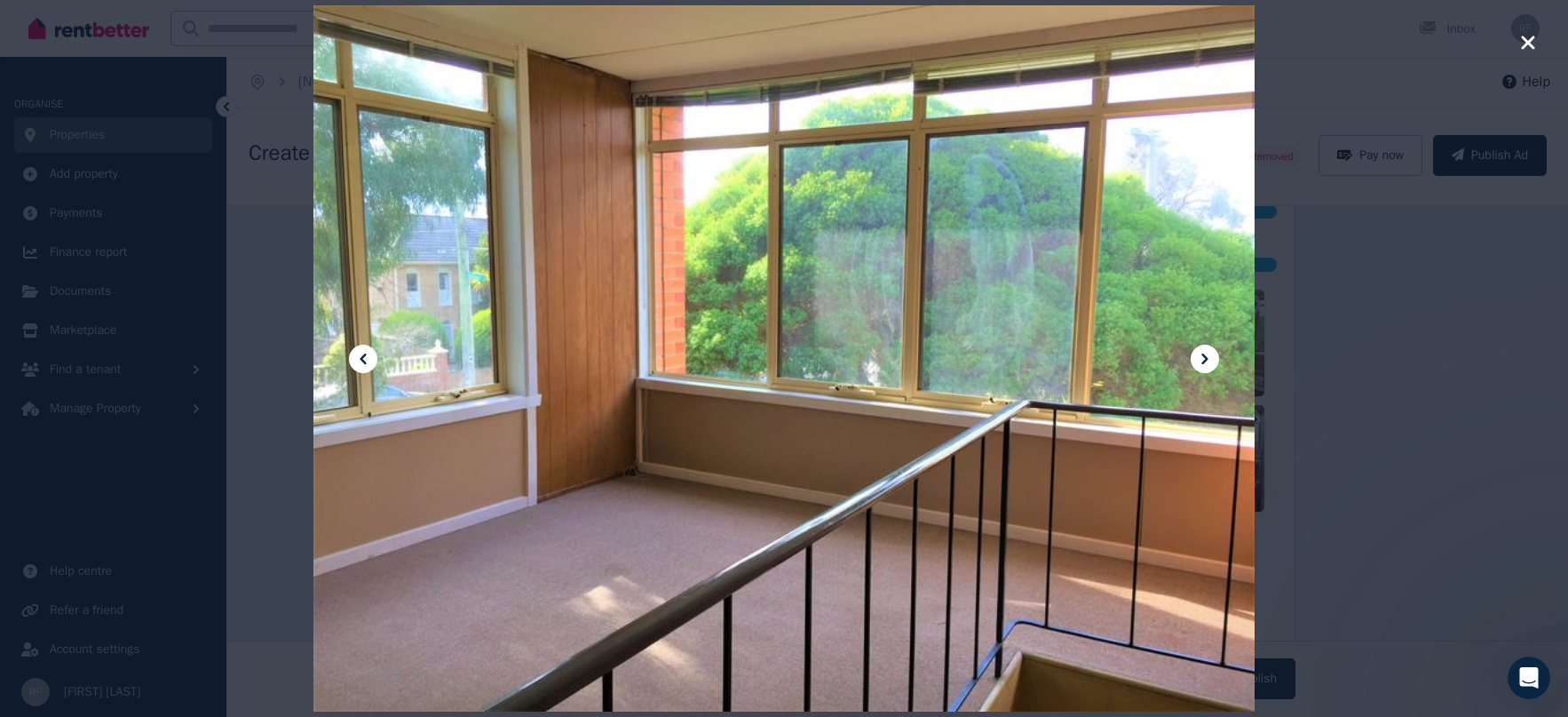 click 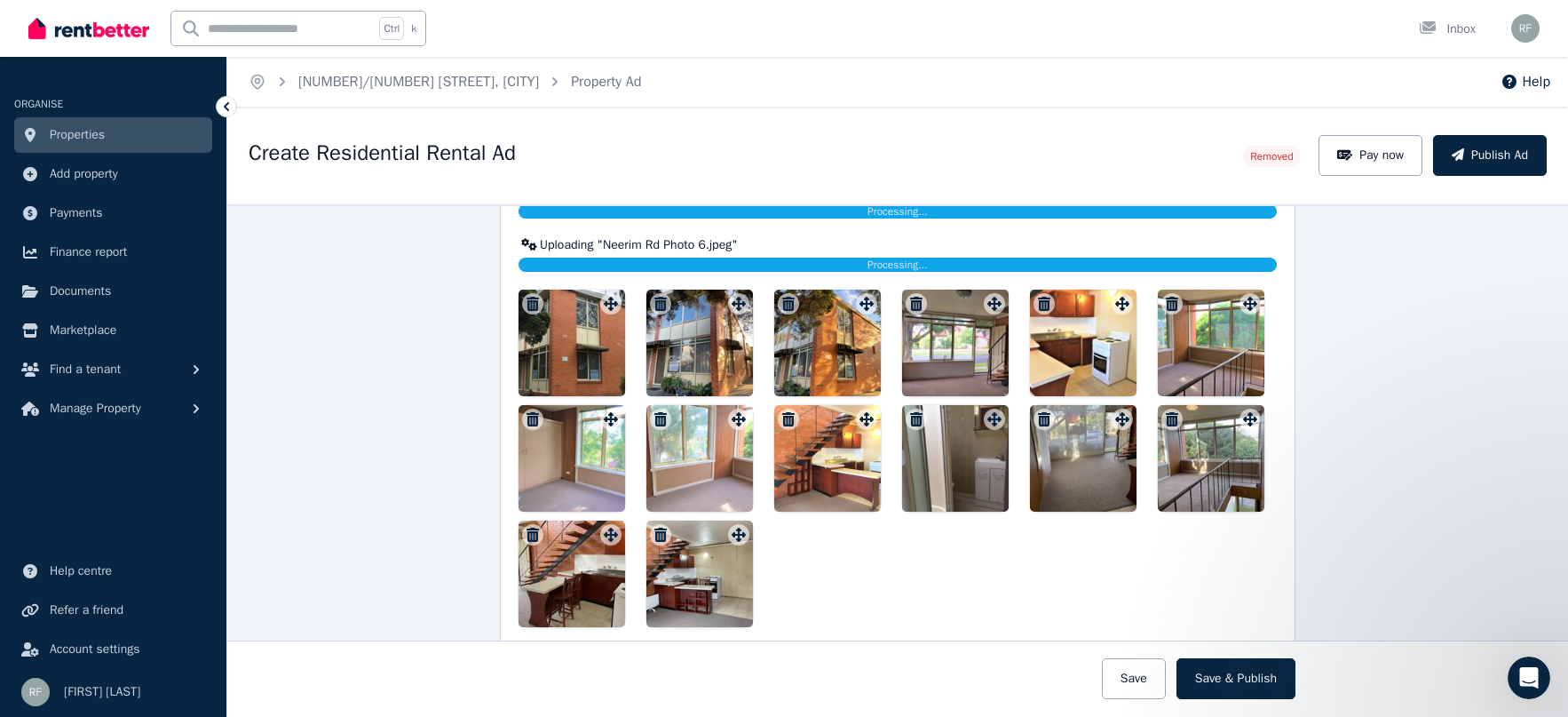click at bounding box center (1211, 458) 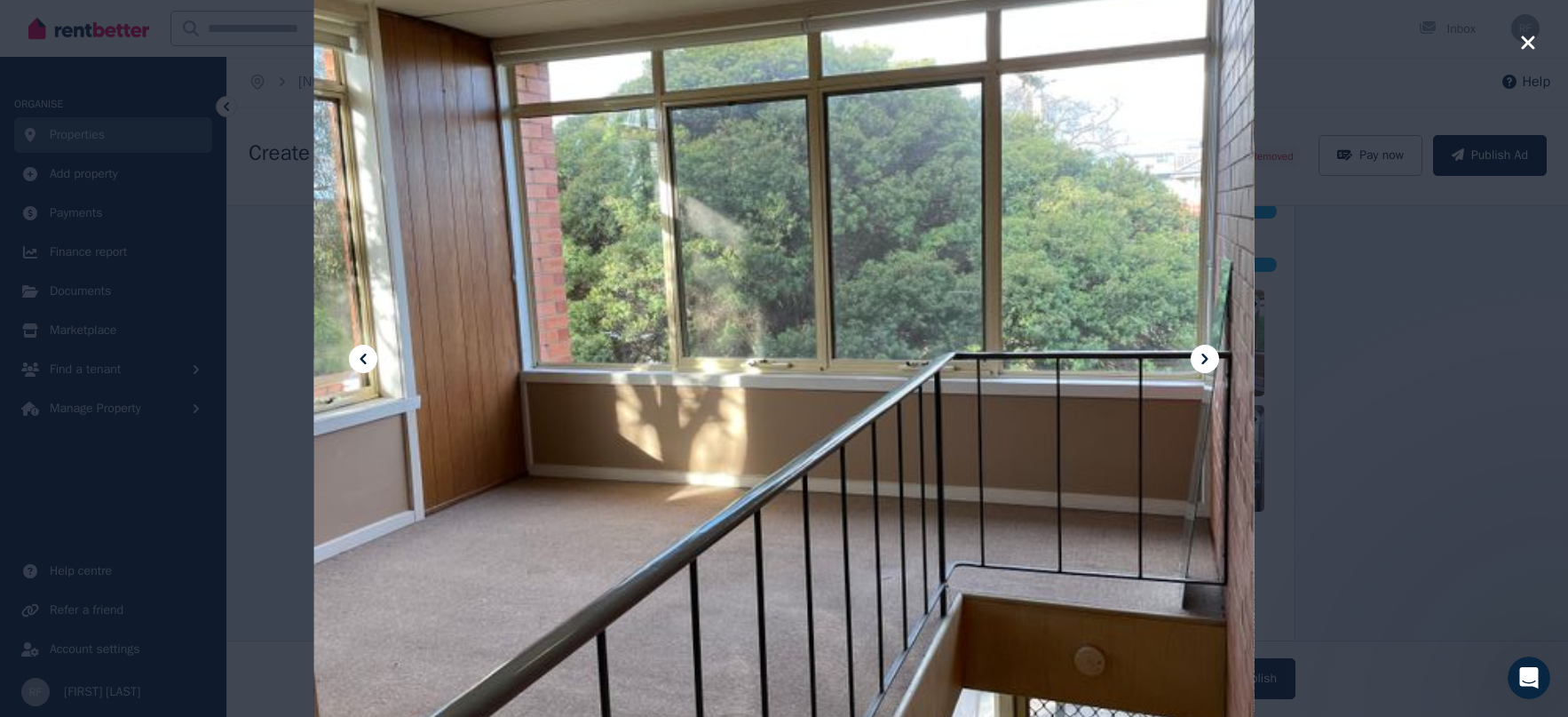 click 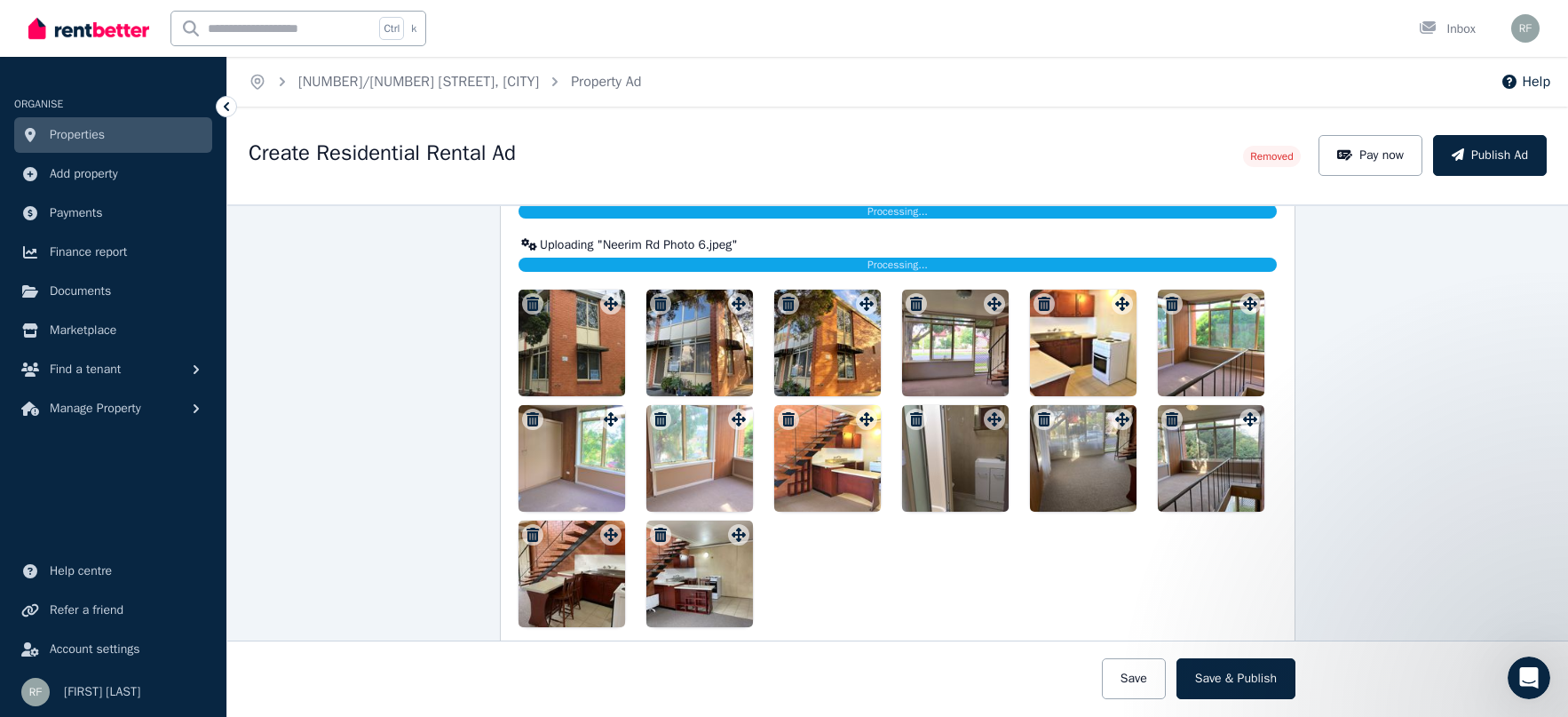 click at bounding box center [1083, 458] 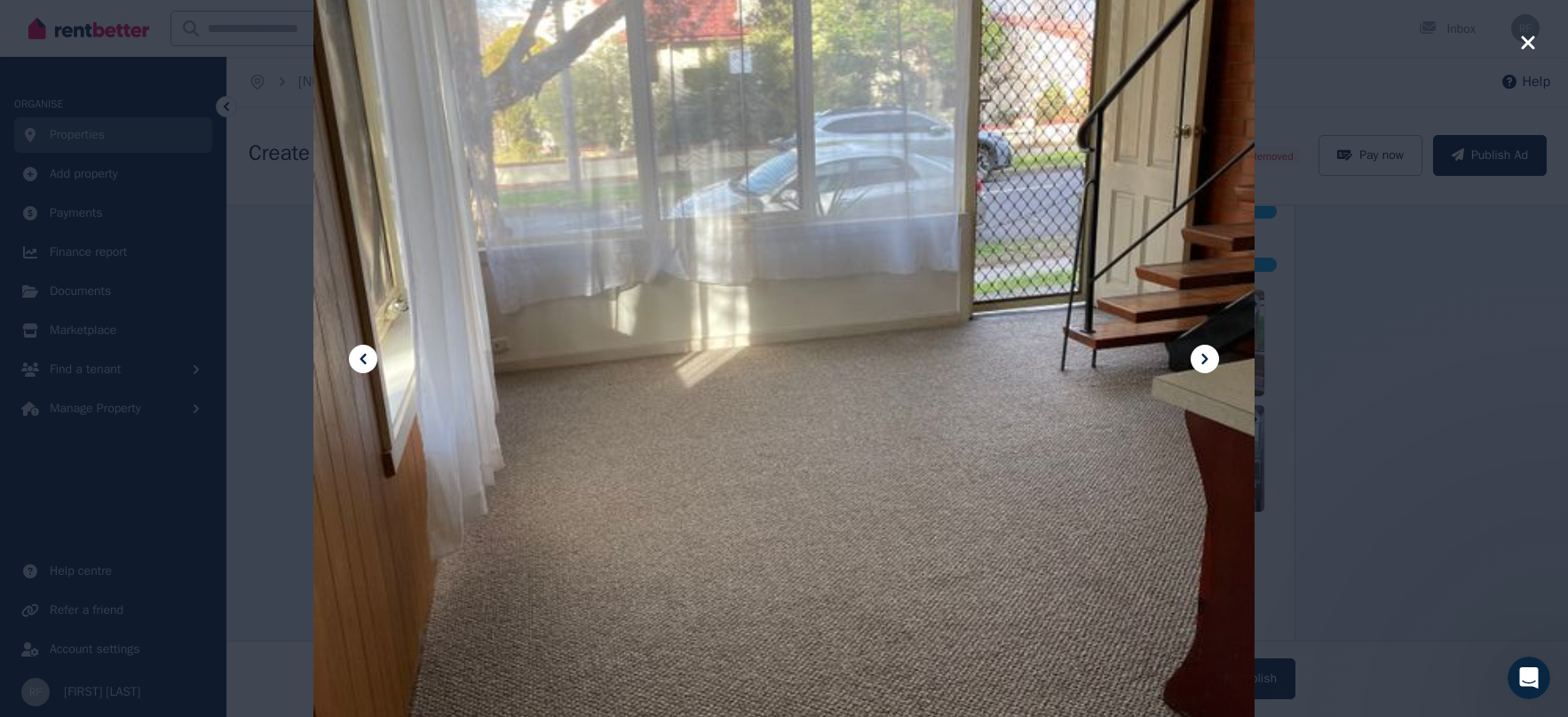 click 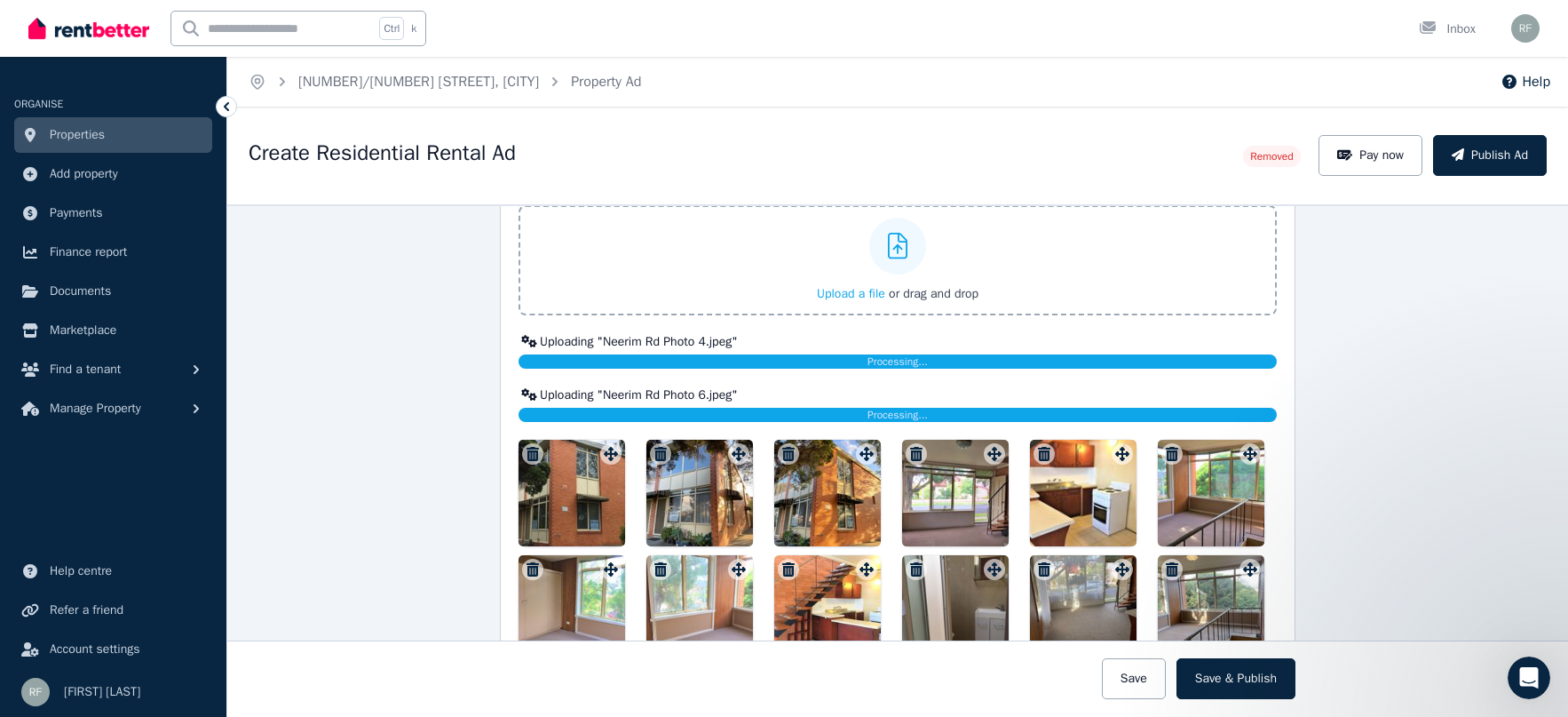 scroll, scrollTop: 1924, scrollLeft: 0, axis: vertical 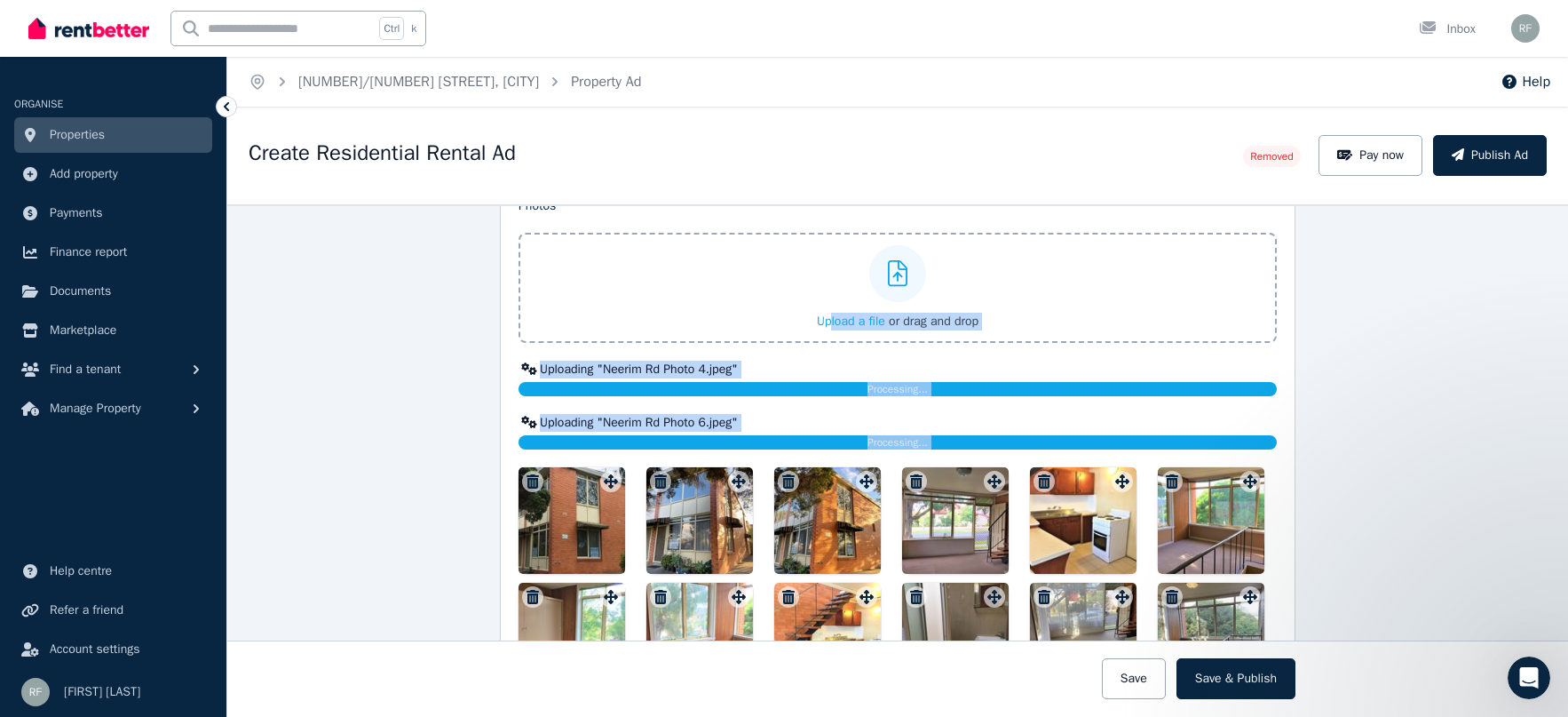 drag, startPoint x: 575, startPoint y: 537, endPoint x: 825, endPoint y: 301, distance: 343.79645 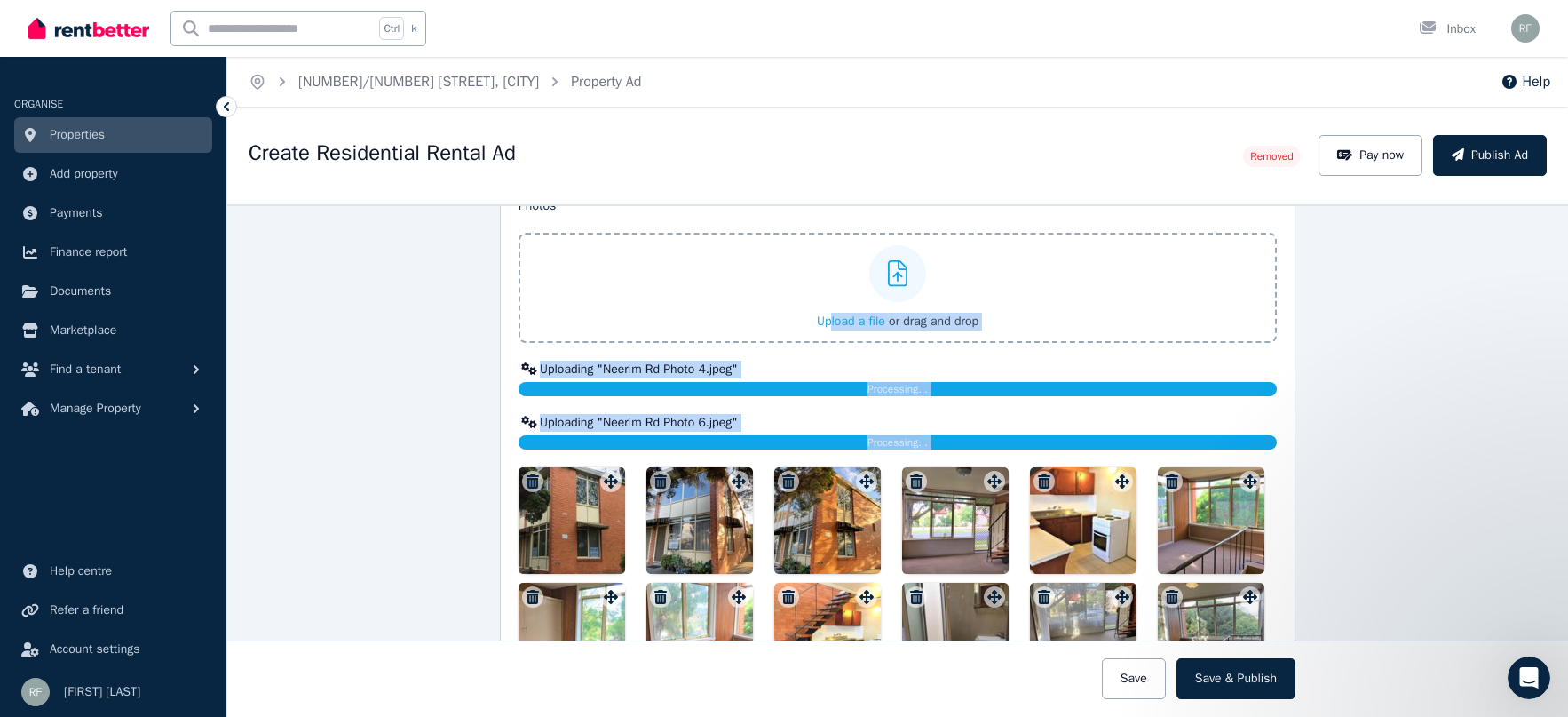 click on "Photos Upload a file   or drag and drop Uploaded   " Neerim Rd Photo 3.jpeg " Uploading   " Neerim Rd Photo 4.jpeg " Processing... Uploaded   " Neerim Rd Photo 5.jpeg " Uploading   " Neerim Rd Photo 6.jpeg " Processing... Uploaded   " Neerim Rd Photo 7.jpeg " Uploaded   " Neerim Rd Photo 8.jpeg " Uploaded   " Neerim Rd Photo 2.jpeg " Uploaded   " Neerim Rd Photo 1.jpeg "
To pick up a draggable item, press the space bar.
While dragging, use the arrow keys to move the item.
Press space again to drop the item in its new position, or press escape to cancel.
Draggable item ff6e2ed8-dc80-40fd-a916-ae7d22179fc8 was dropped over droppable area 5c8b72af-acd9-400d-a99c-86369c041ac9" at bounding box center [898, 501] 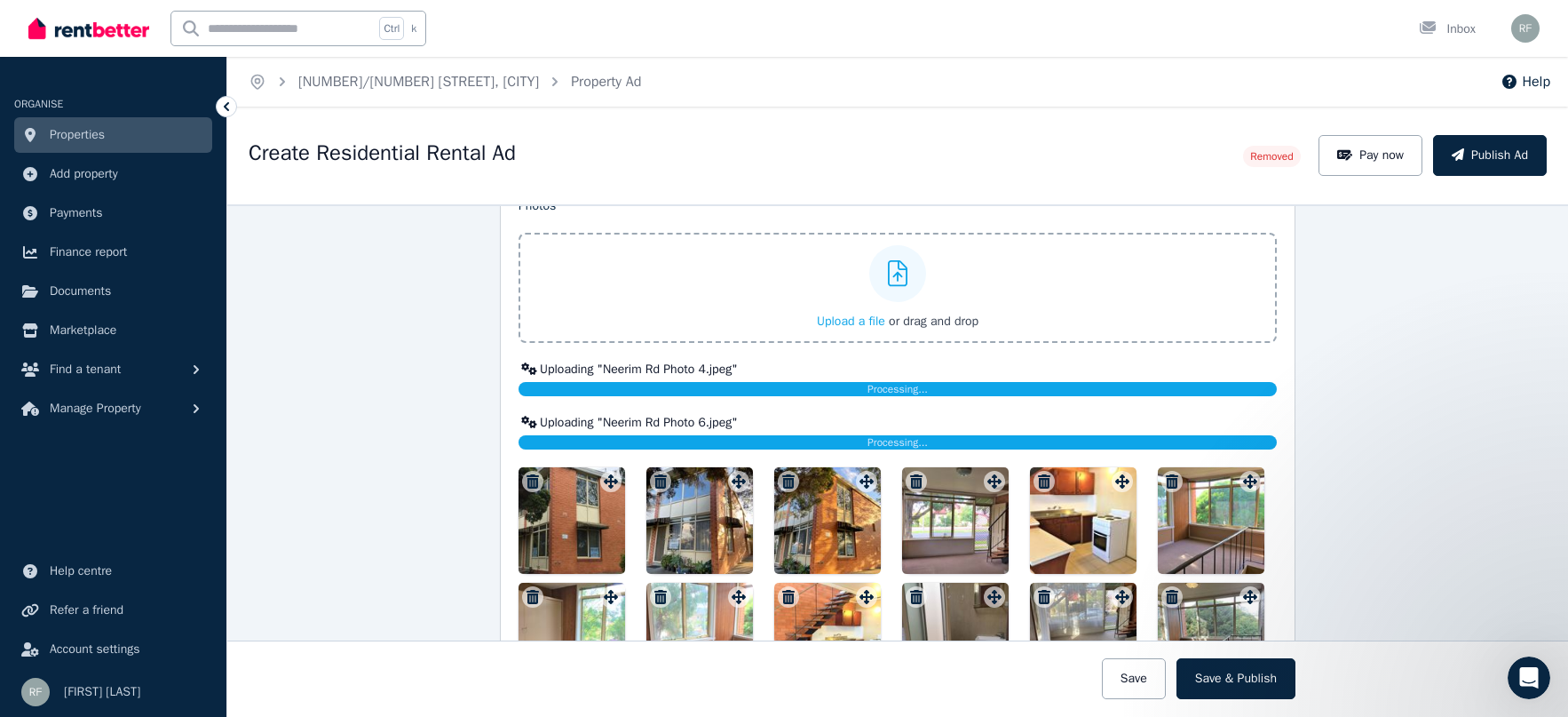 click on "Upload a file   or drag and drop" at bounding box center [898, 288] 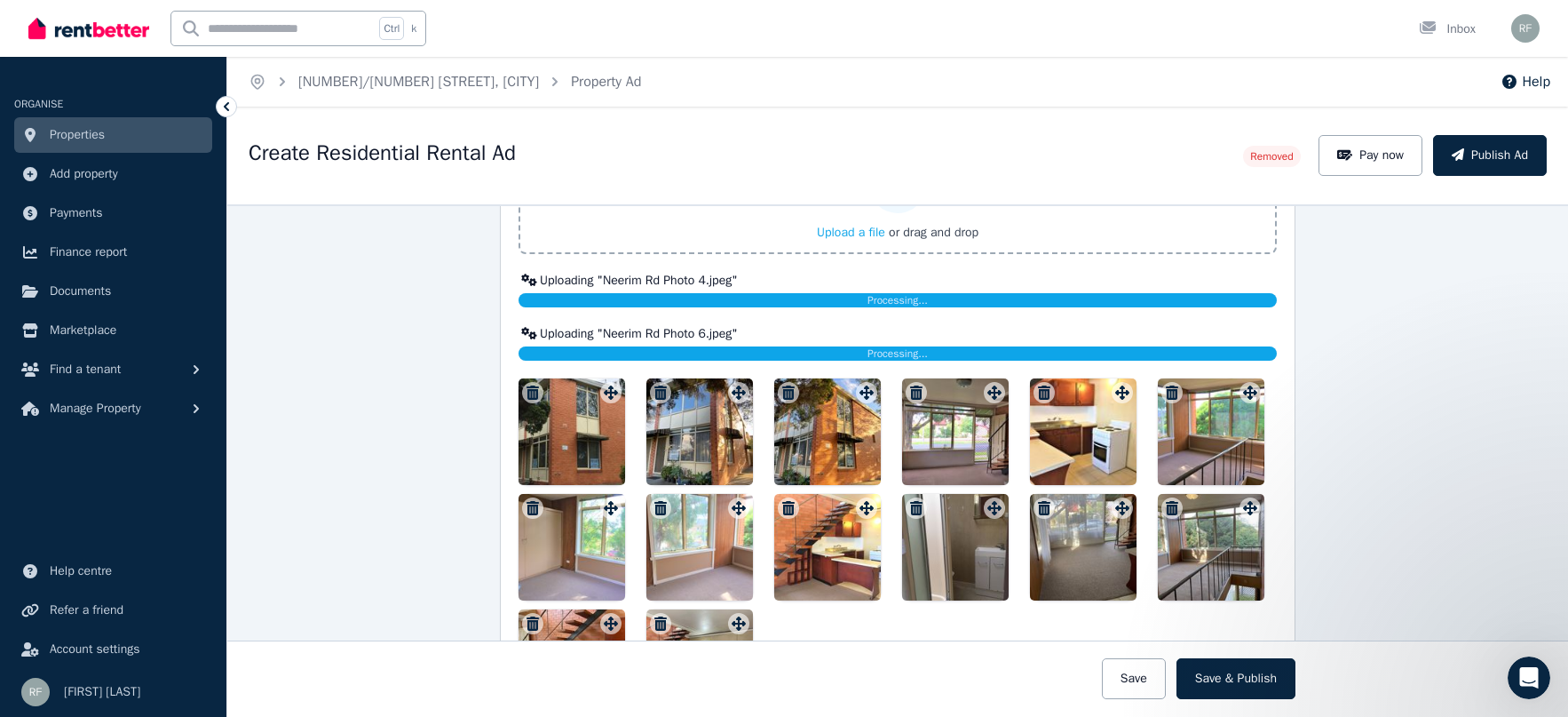 scroll, scrollTop: 2101, scrollLeft: 0, axis: vertical 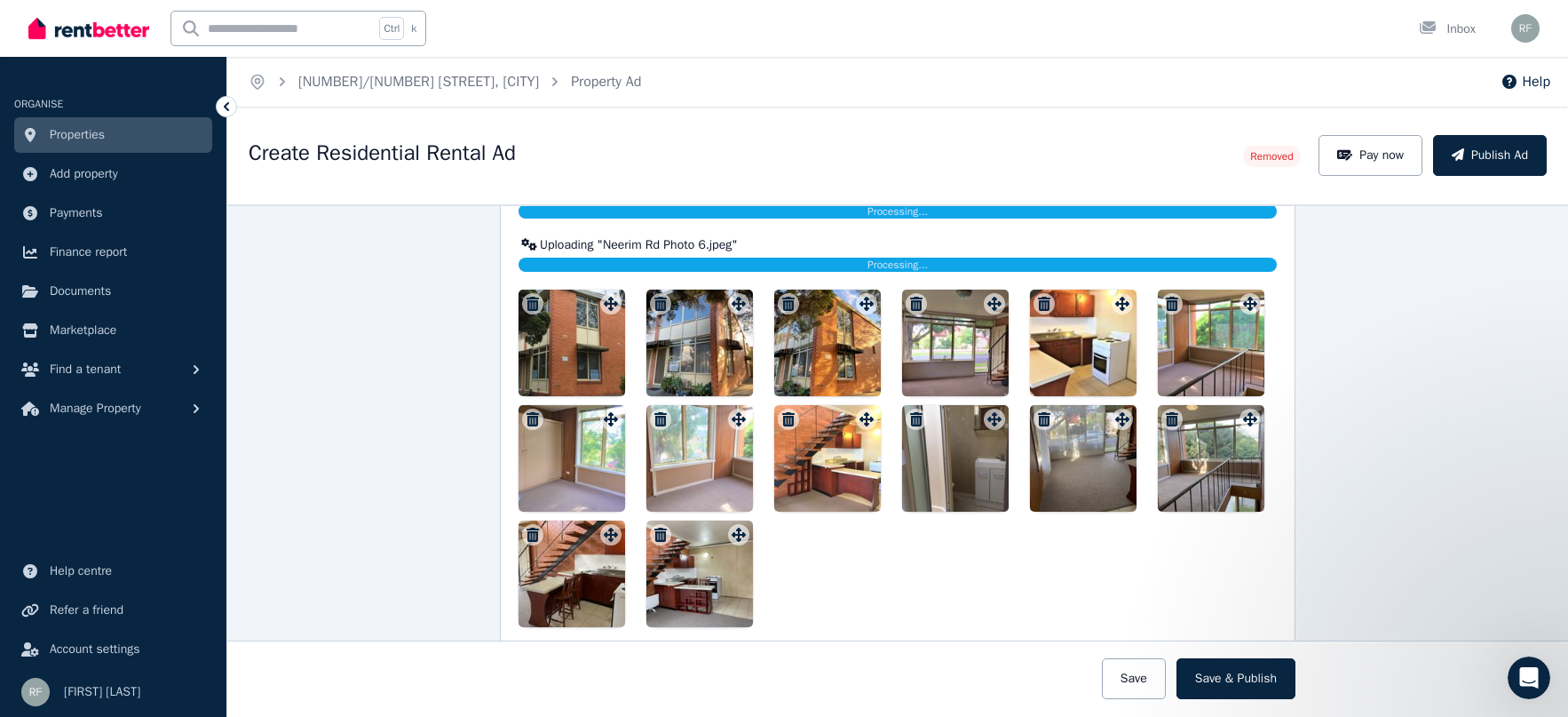 drag, startPoint x: 827, startPoint y: 460, endPoint x: 819, endPoint y: 538, distance: 78.40918 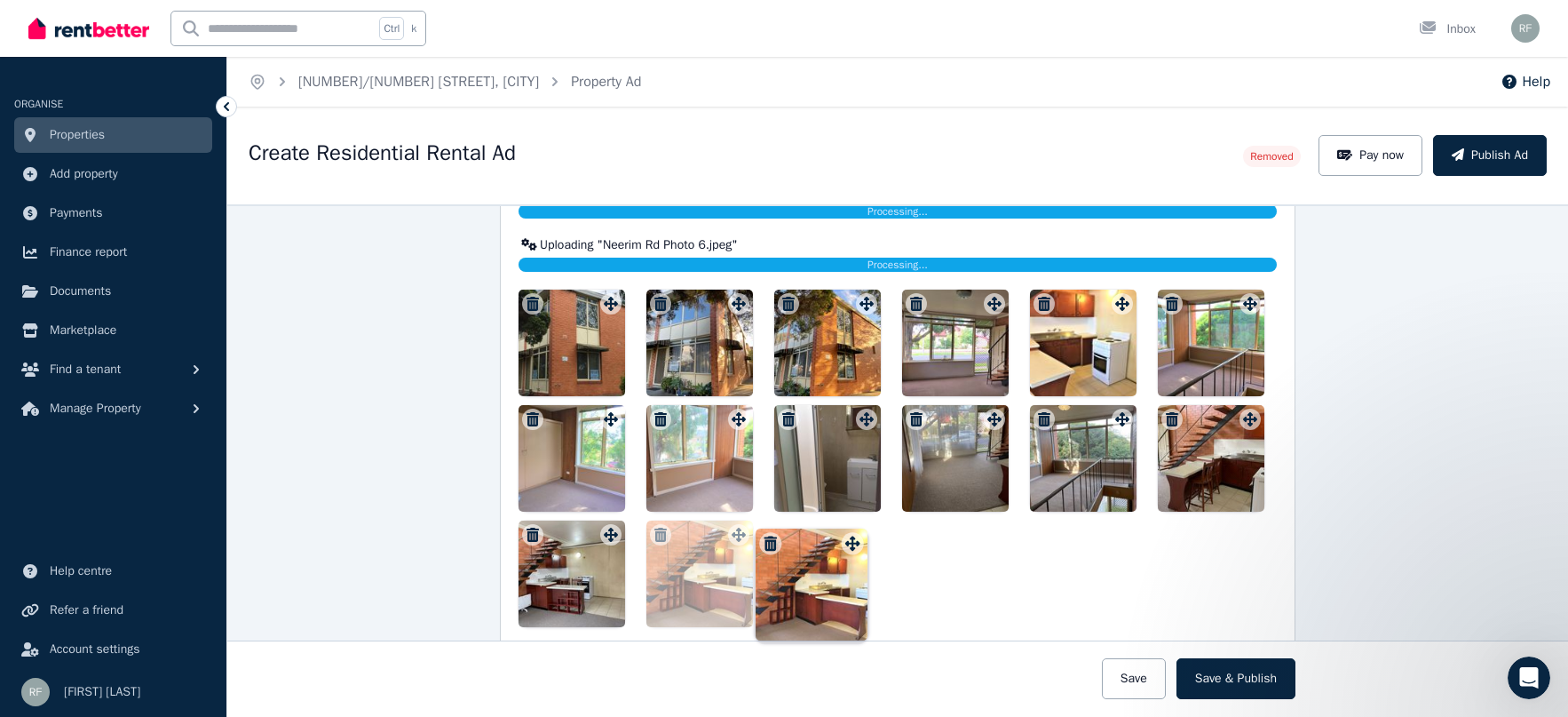 drag, startPoint x: 860, startPoint y: 426, endPoint x: 850, endPoint y: 523, distance: 97.5141 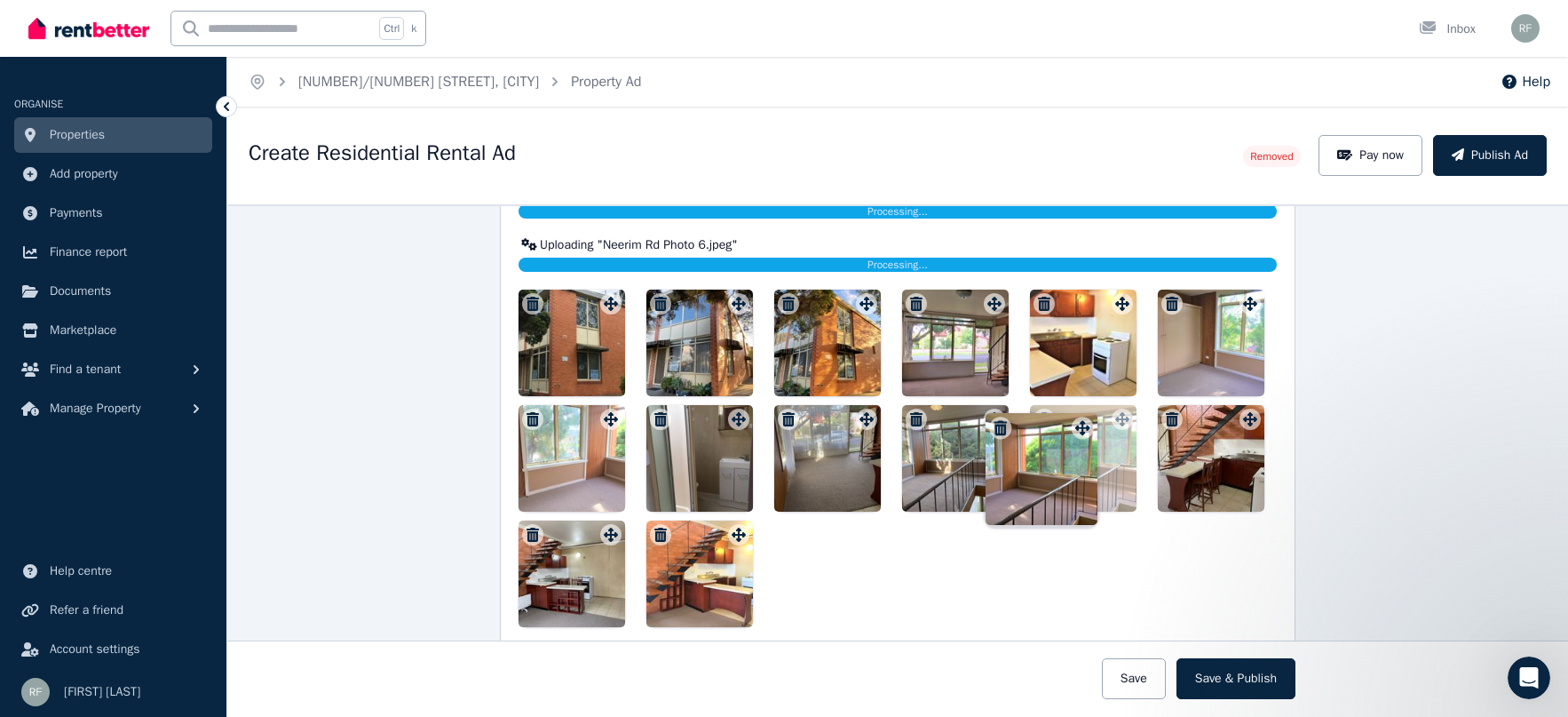 drag, startPoint x: 1247, startPoint y: 308, endPoint x: 1084, endPoint y: 417, distance: 196.08672 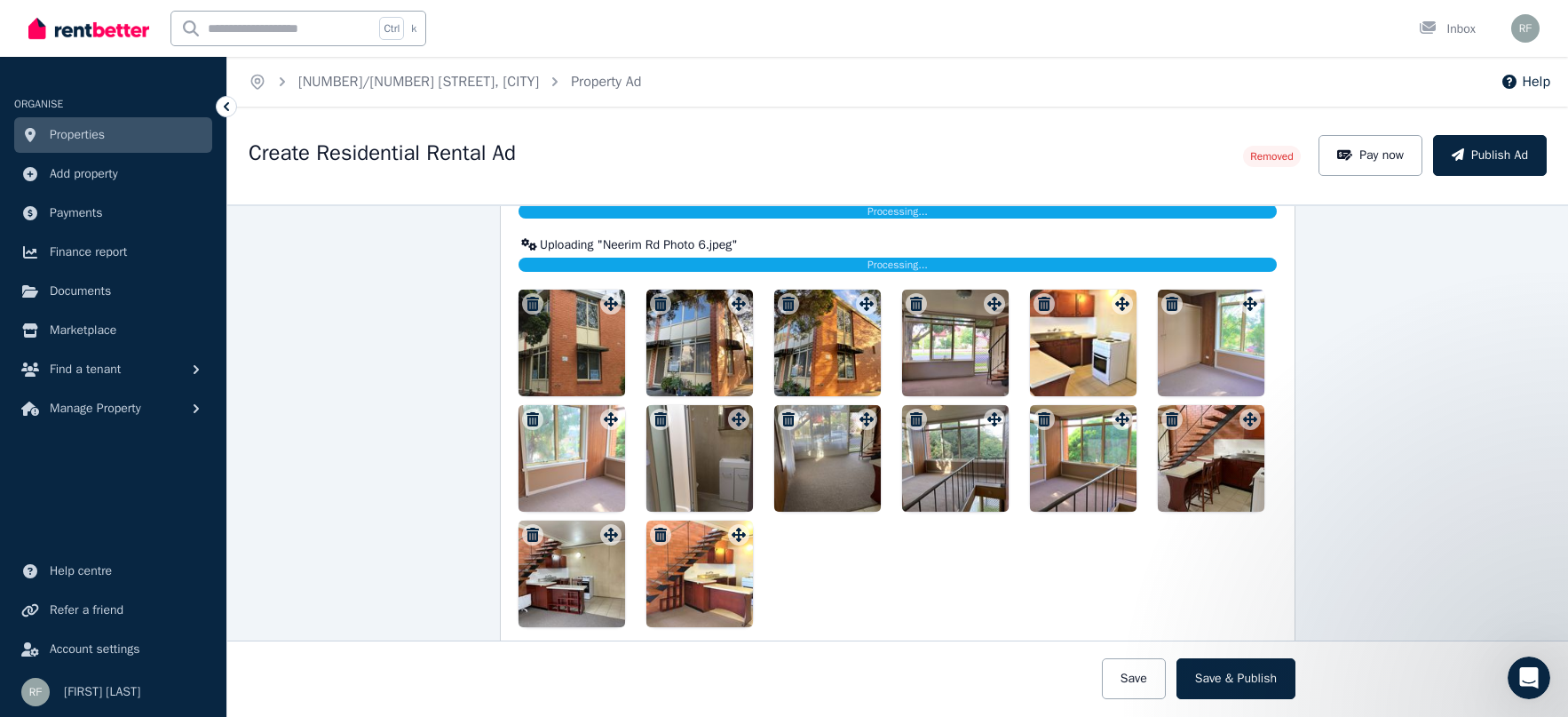 click at bounding box center (898, 458) 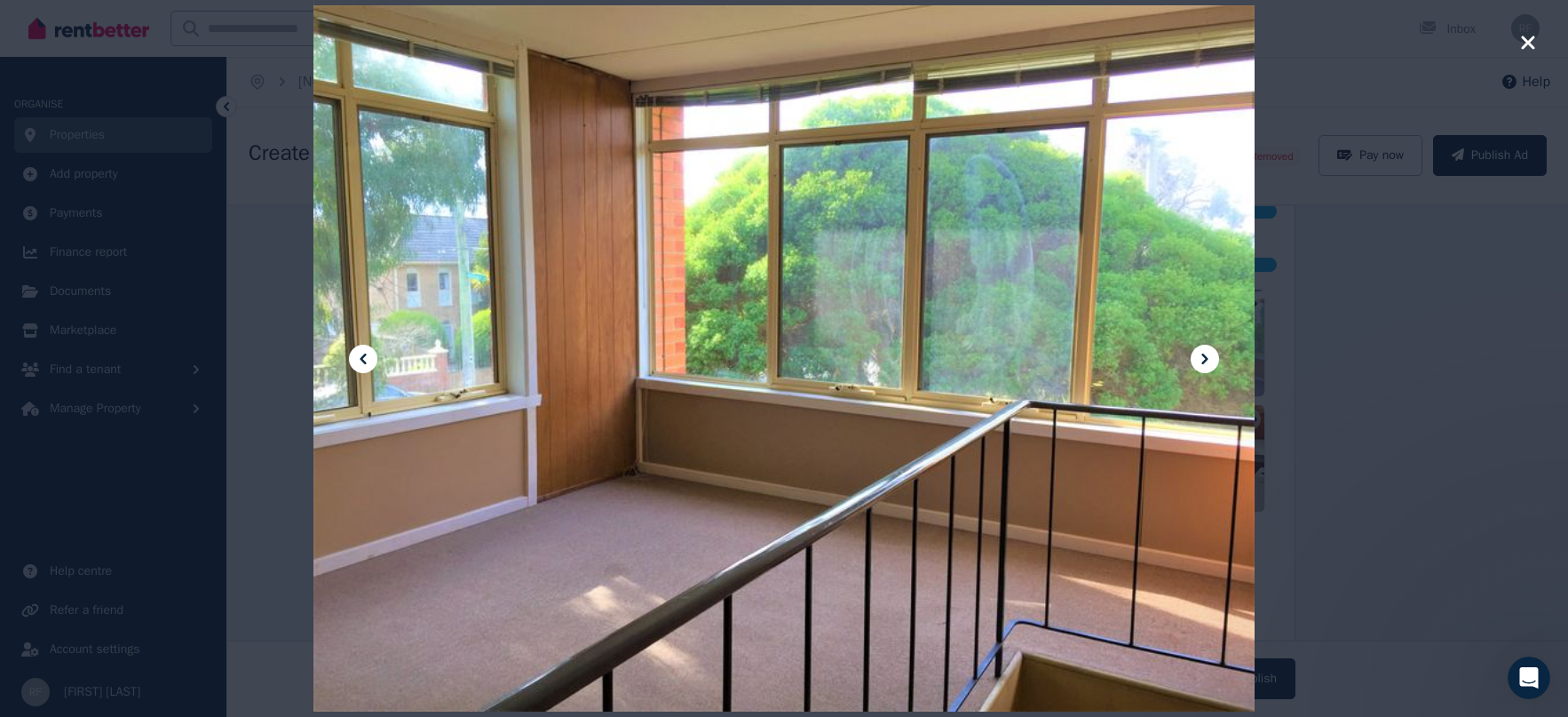 click 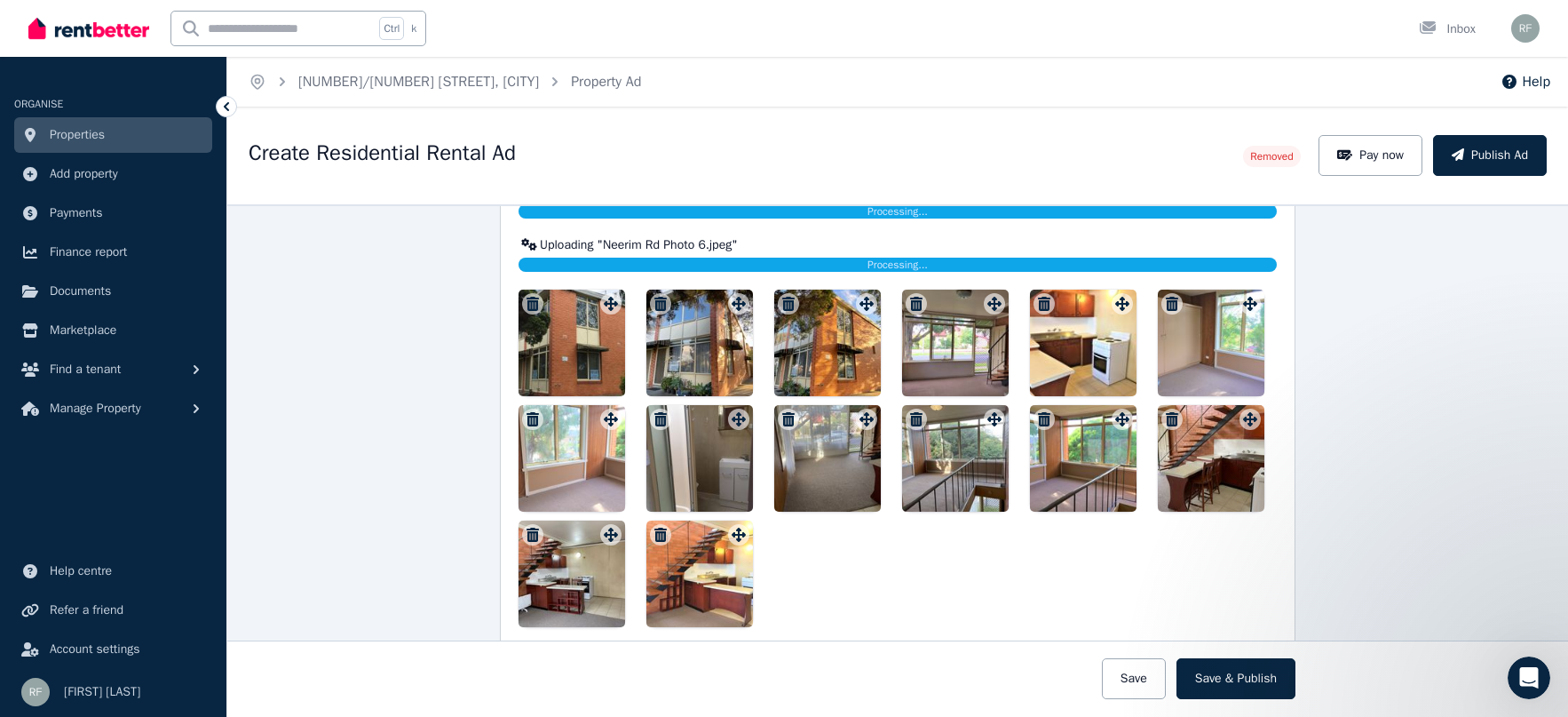 click at bounding box center (955, 458) 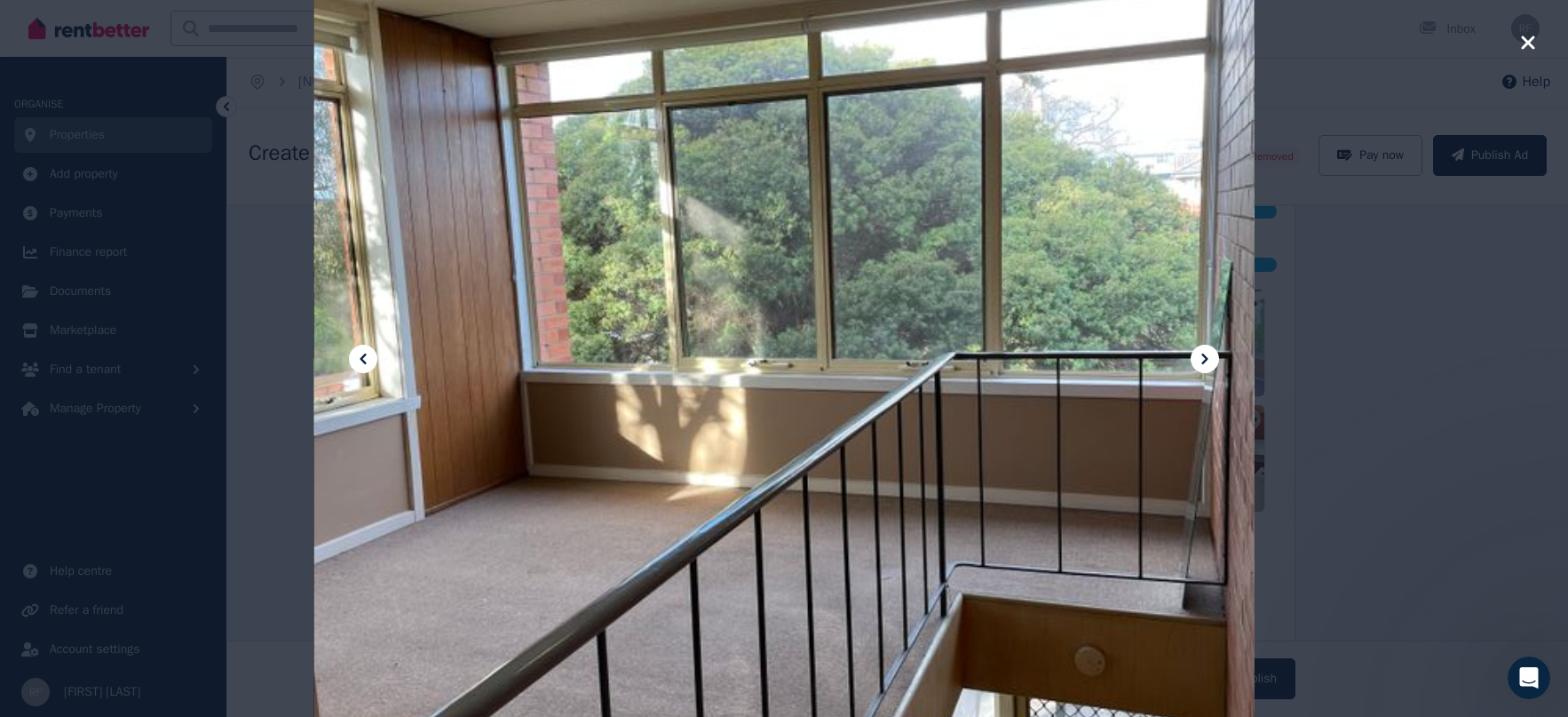 click 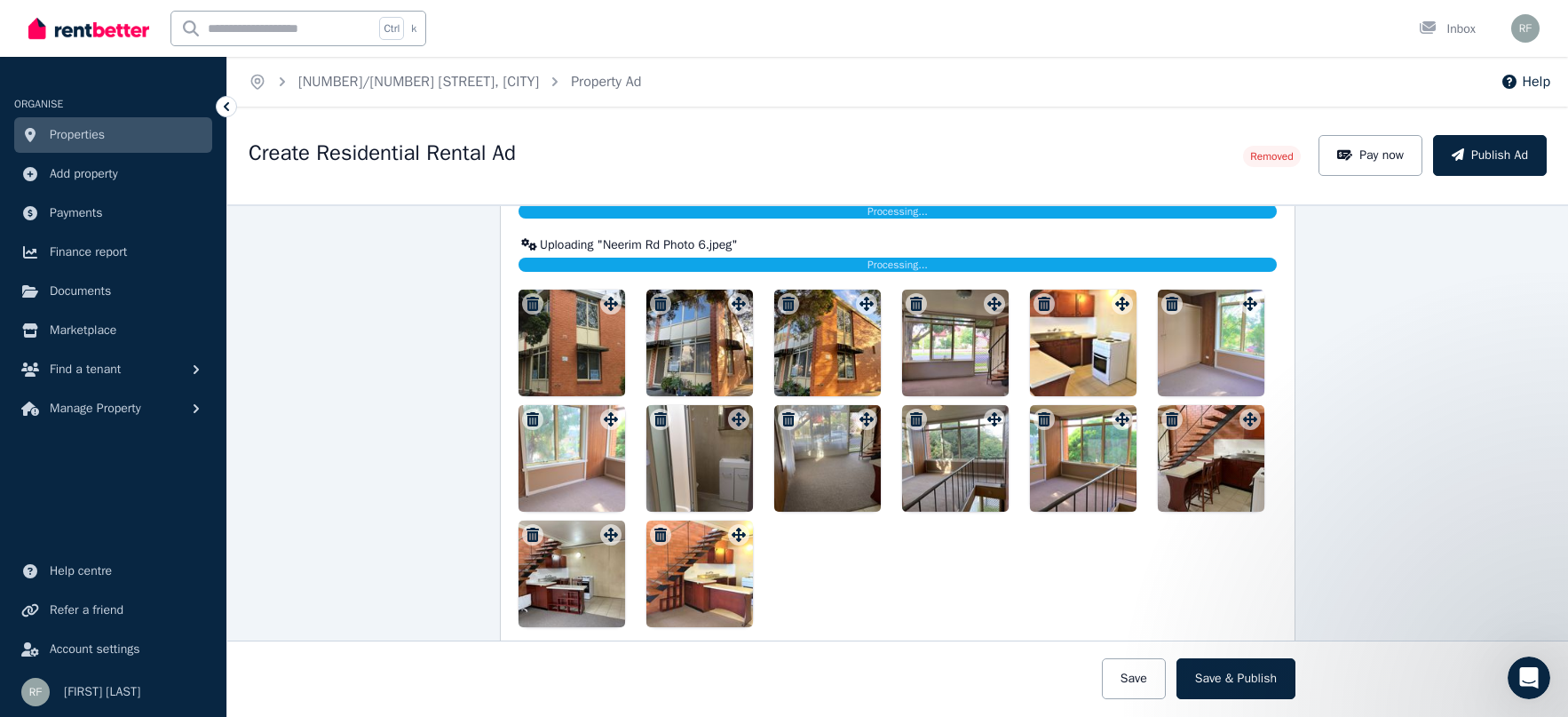 click 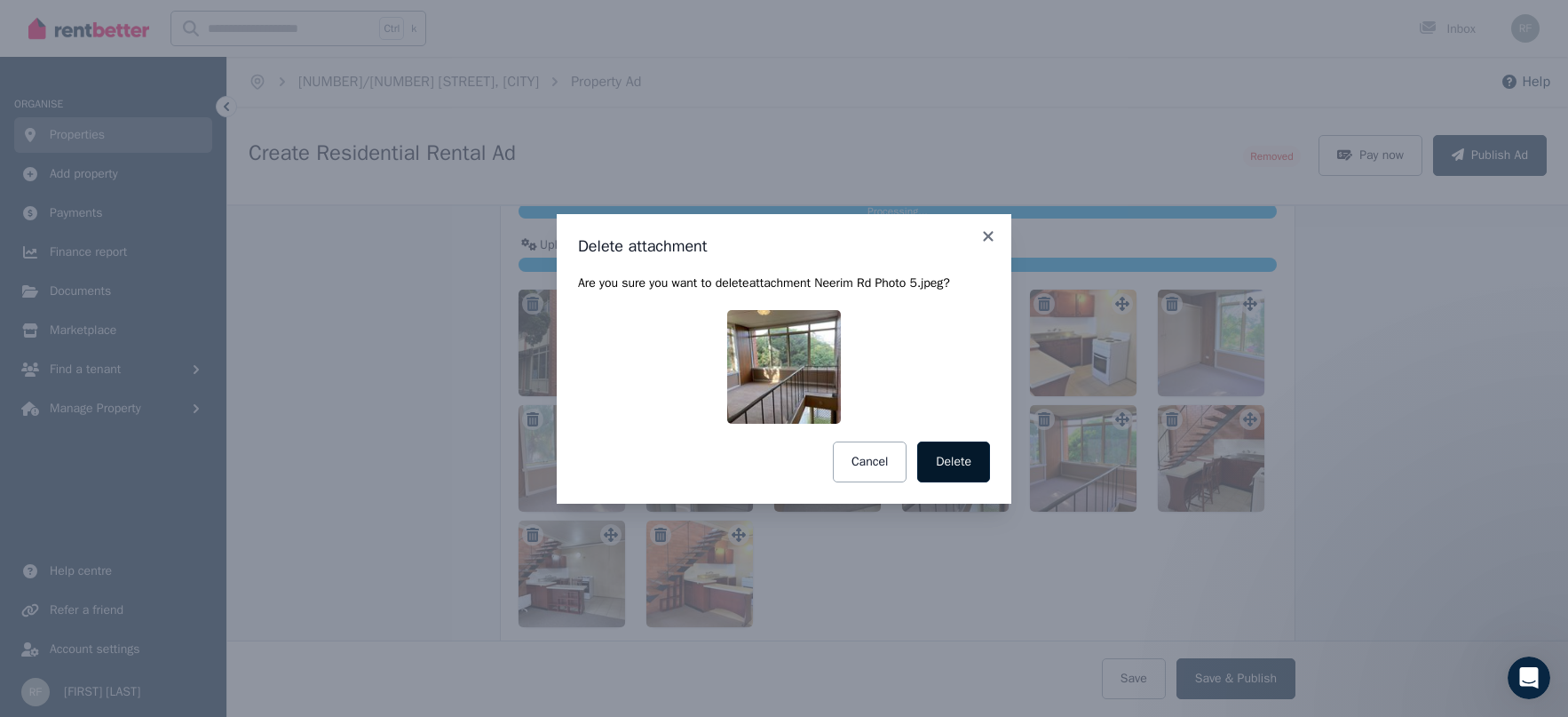 click on "Delete" at bounding box center (954, 462) 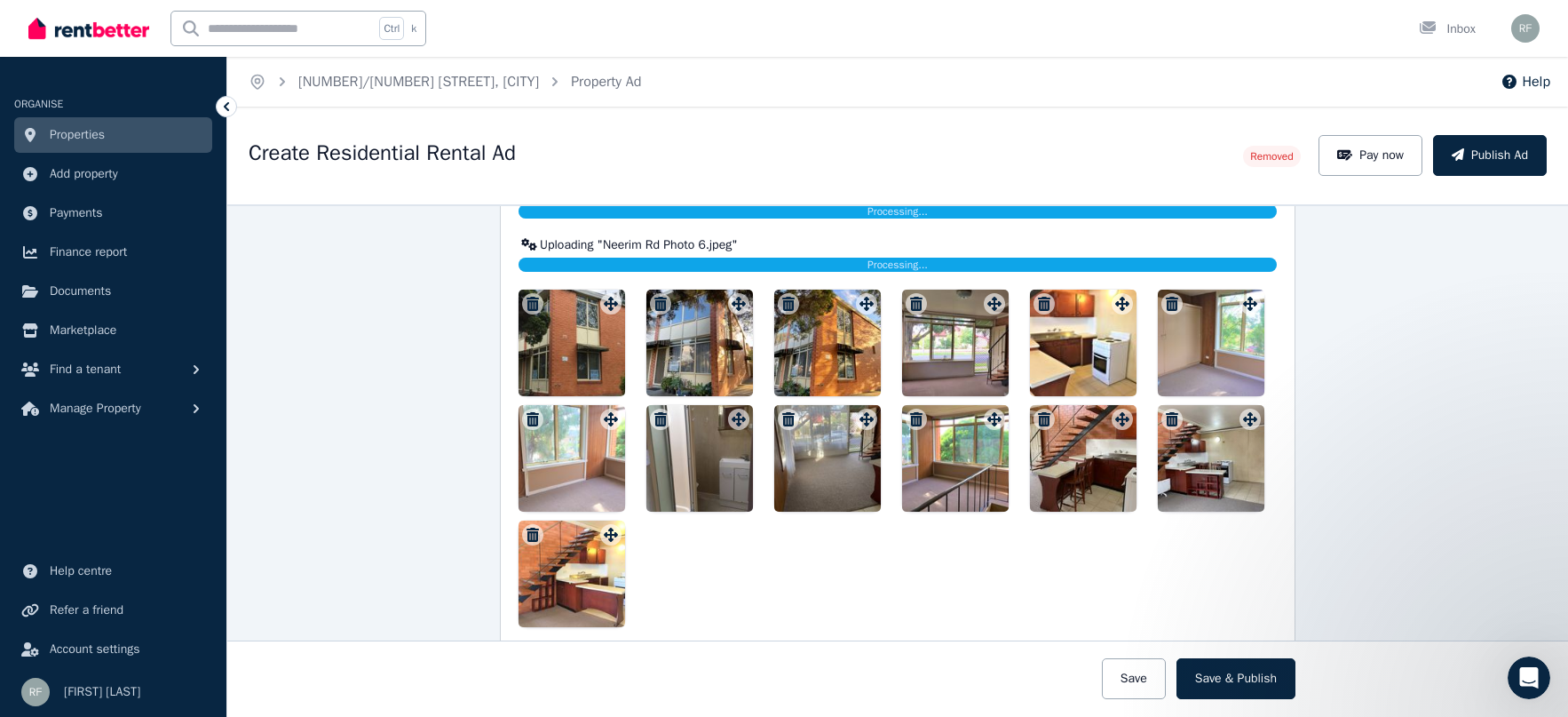 click at bounding box center [1211, 343] 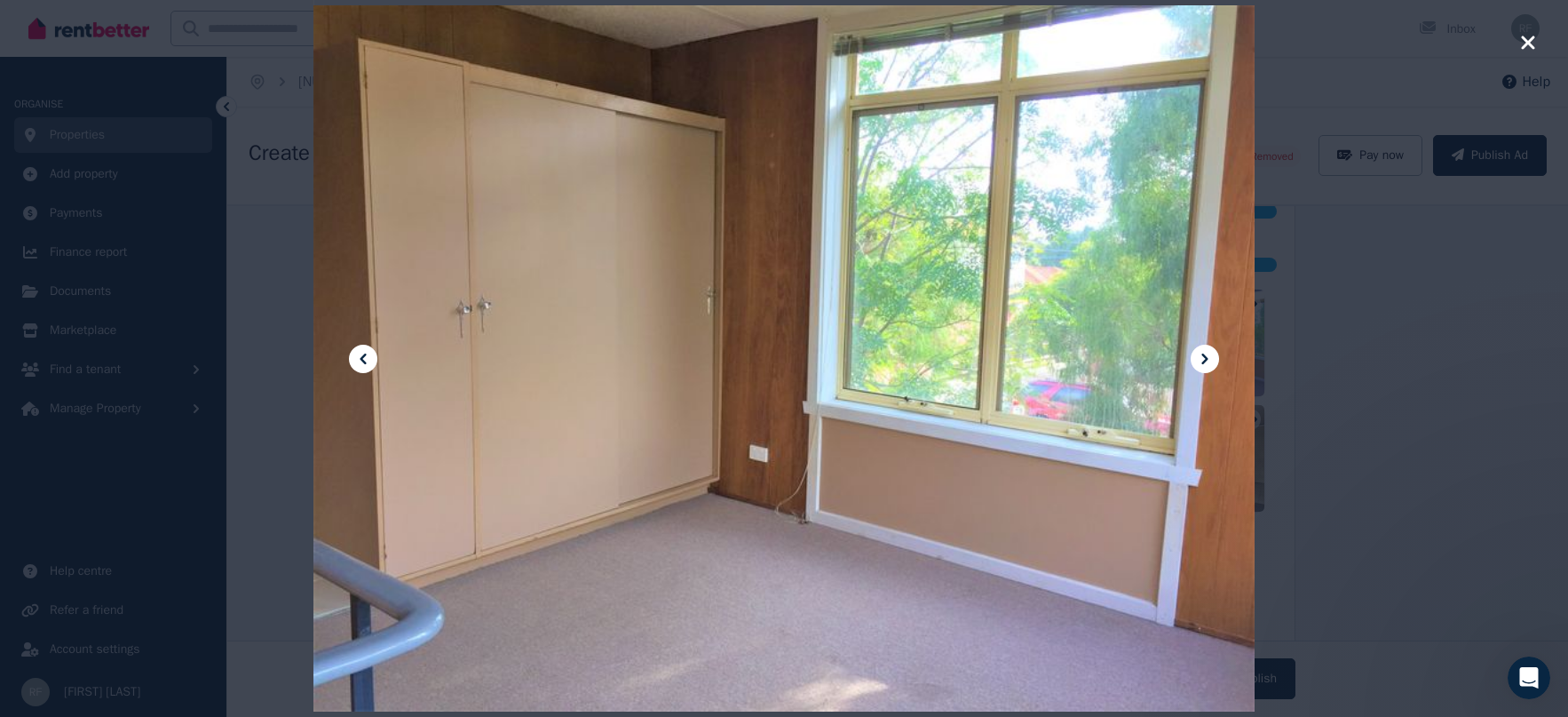click 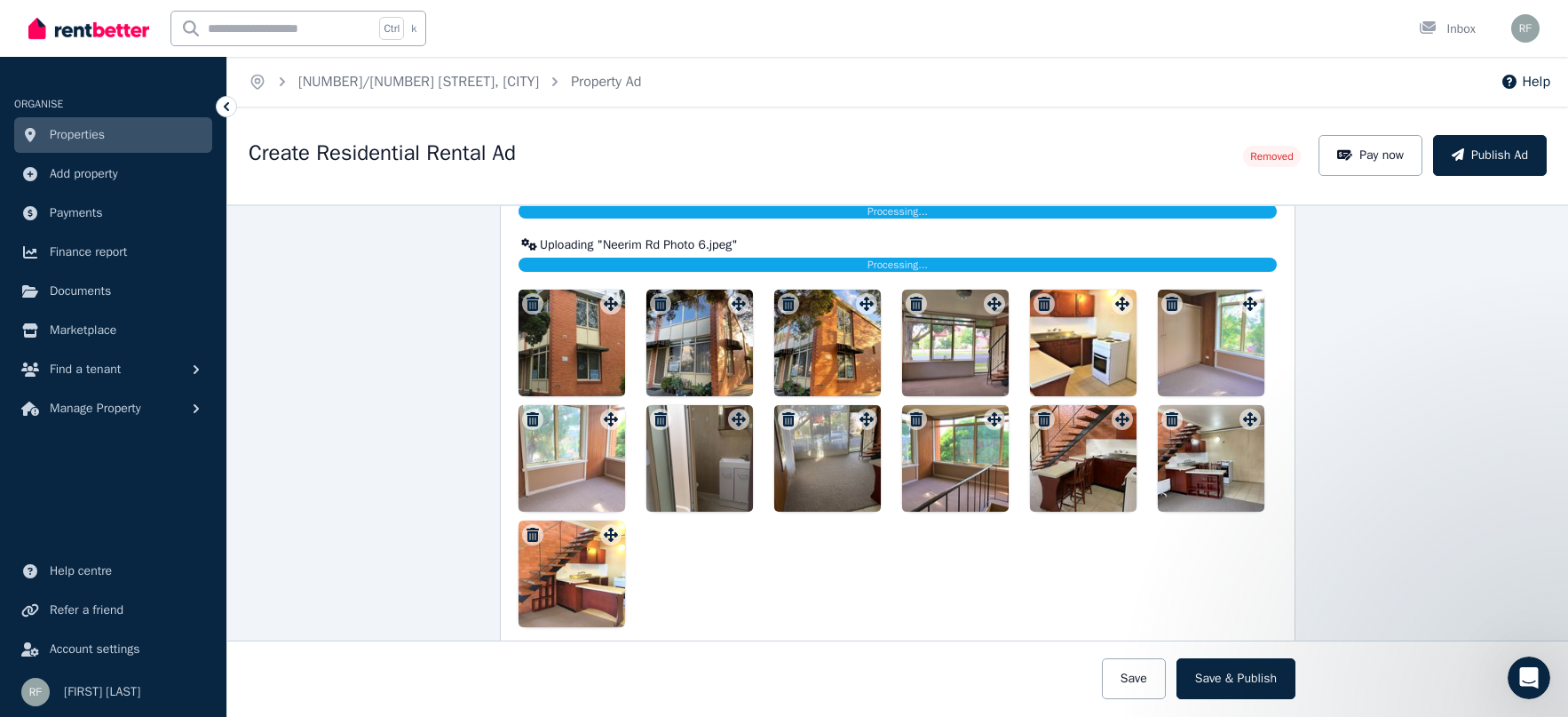 click on "Photos Upload a file   or drag and drop Uploaded   " Neerim Rd Photo 3.jpeg " Uploading   " Neerim Rd Photo 4.jpeg " Processing... Uploaded   " Neerim Rd Photo 5.jpeg " Uploading   " Neerim Rd Photo 6.jpeg " Processing... Uploaded   " Neerim Rd Photo 7.jpeg " Uploaded   " Neerim Rd Photo 8.jpeg " Uploaded   " Neerim Rd Photo 2.jpeg " Uploaded   " Neerim Rd Photo 1.jpeg "
To pick up a draggable item, press the space bar.
While dragging, use the arrow keys to move the item.
Press space again to drop the item in its new position, or press escape to cancel.
Draggable item 060aa77d-0f77-4fb0-af10-0f680ac2cfd2 was dropped over droppable area 9514302e-dc4b-4a5c-9ce8-efee90bcea2f" at bounding box center [898, 323] 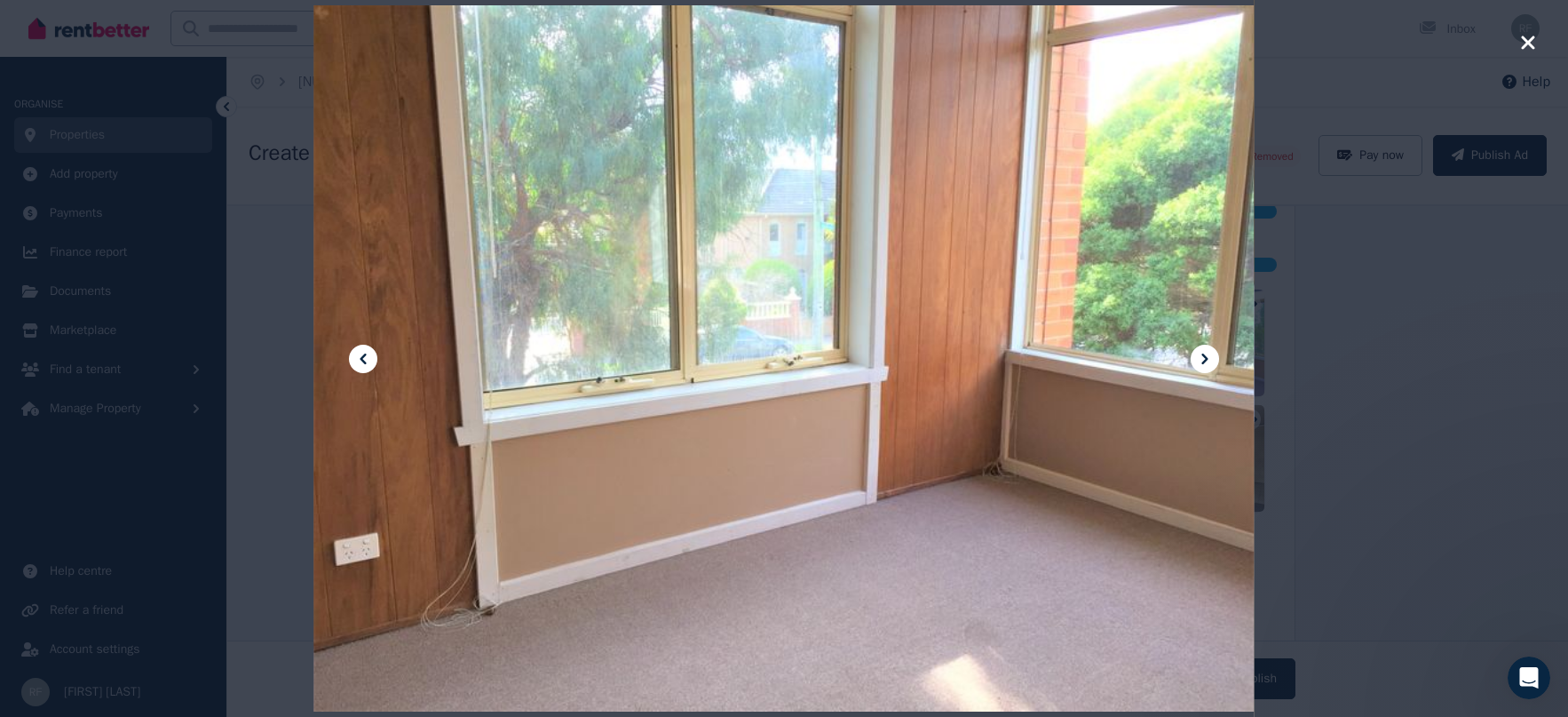 click 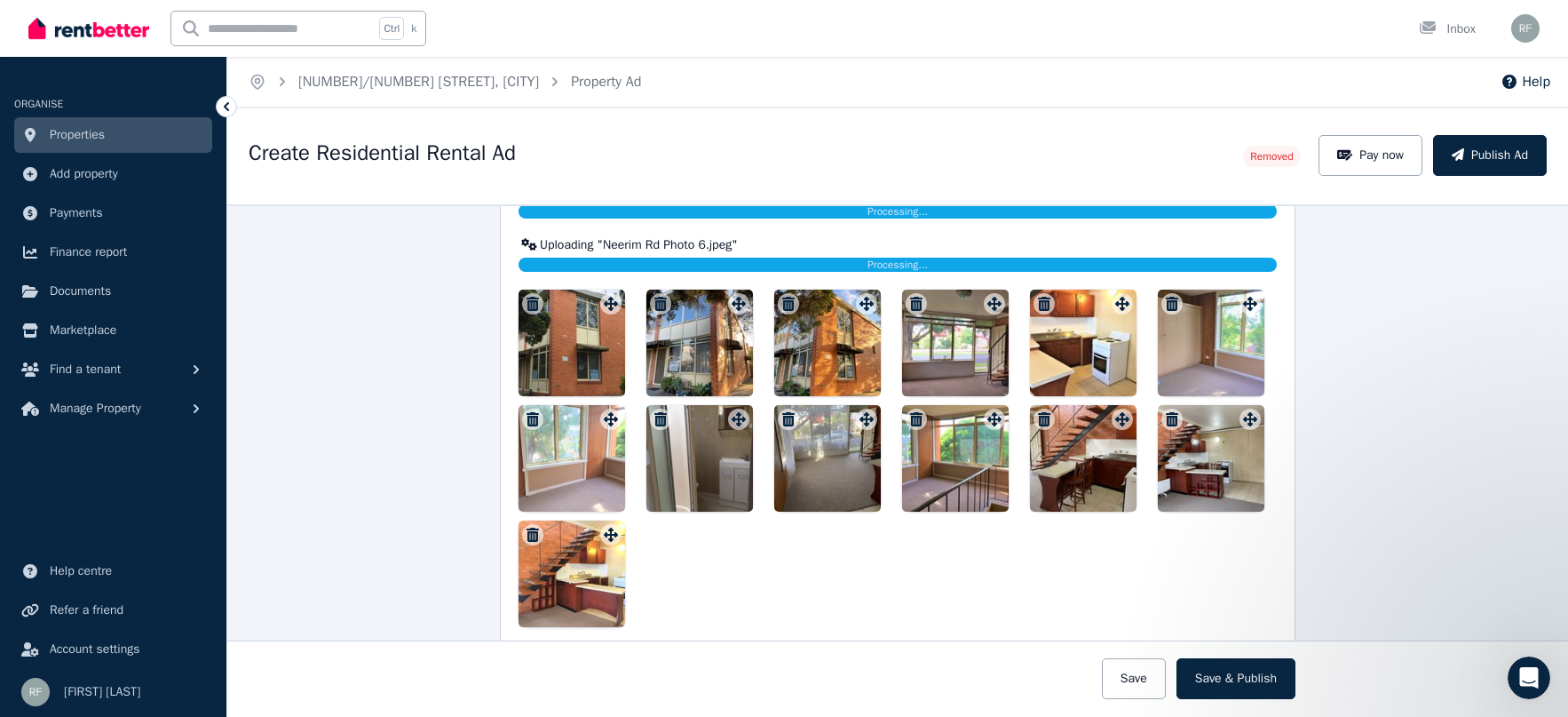 drag, startPoint x: 824, startPoint y: 462, endPoint x: 814, endPoint y: 450, distance: 15.620499 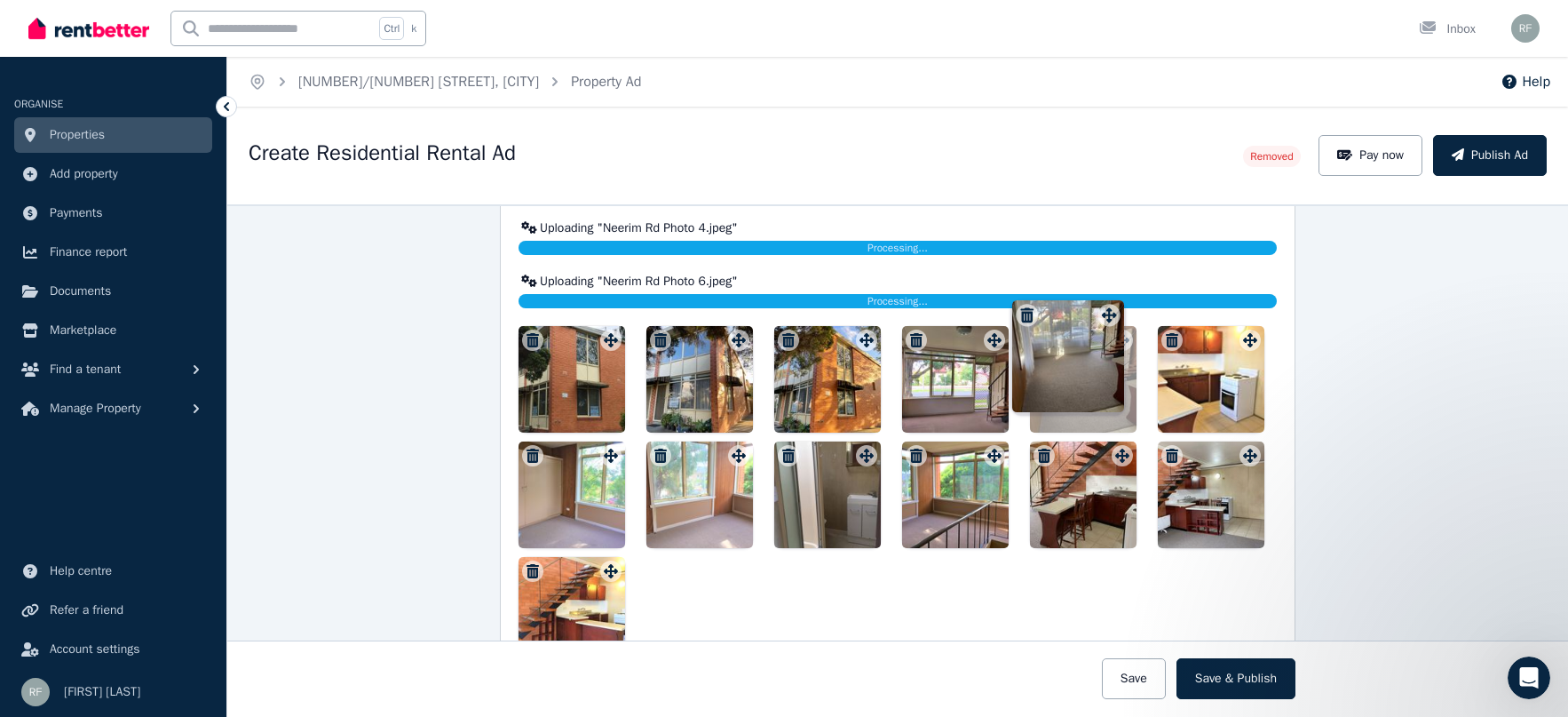 scroll, scrollTop: 2023, scrollLeft: 0, axis: vertical 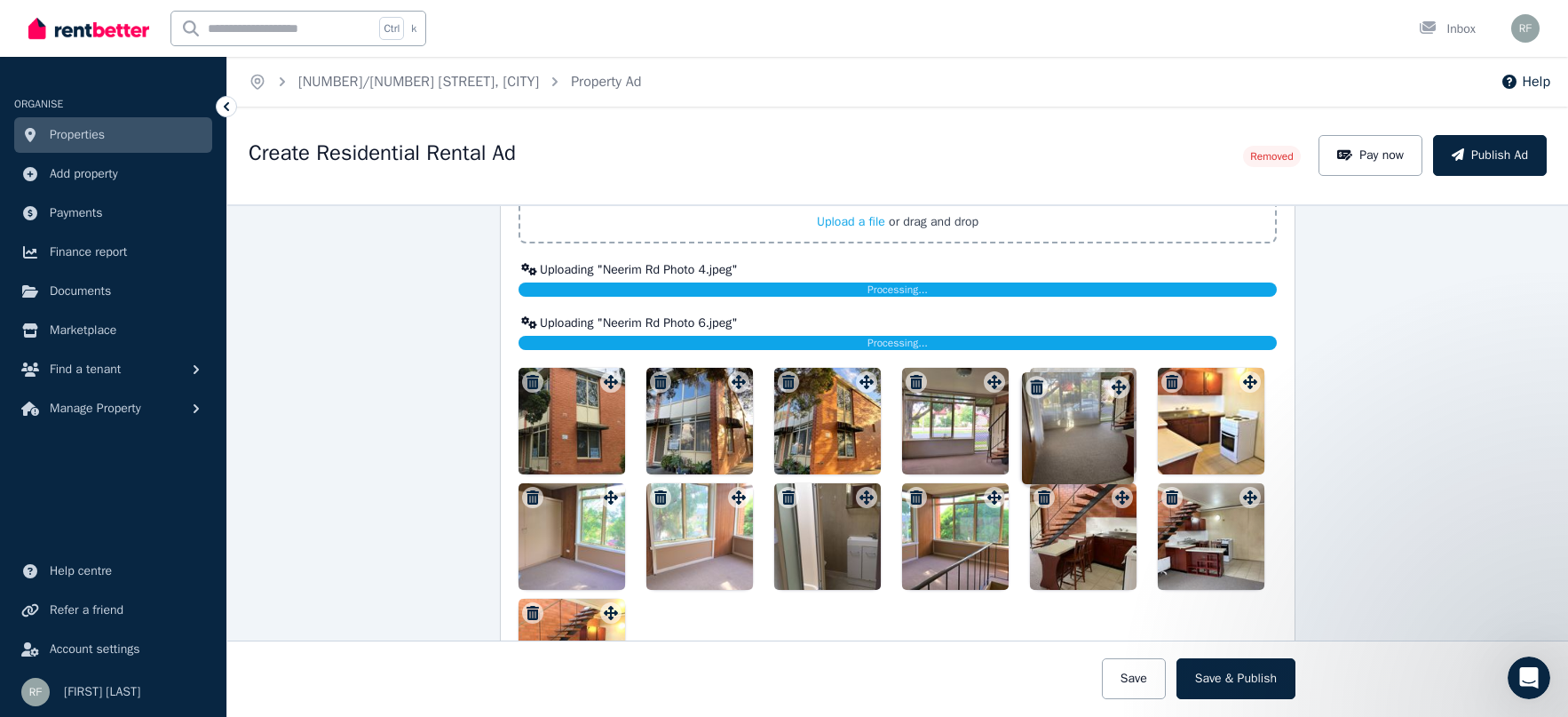 drag, startPoint x: 860, startPoint y: 421, endPoint x: 1117, endPoint y: 373, distance: 261.4441 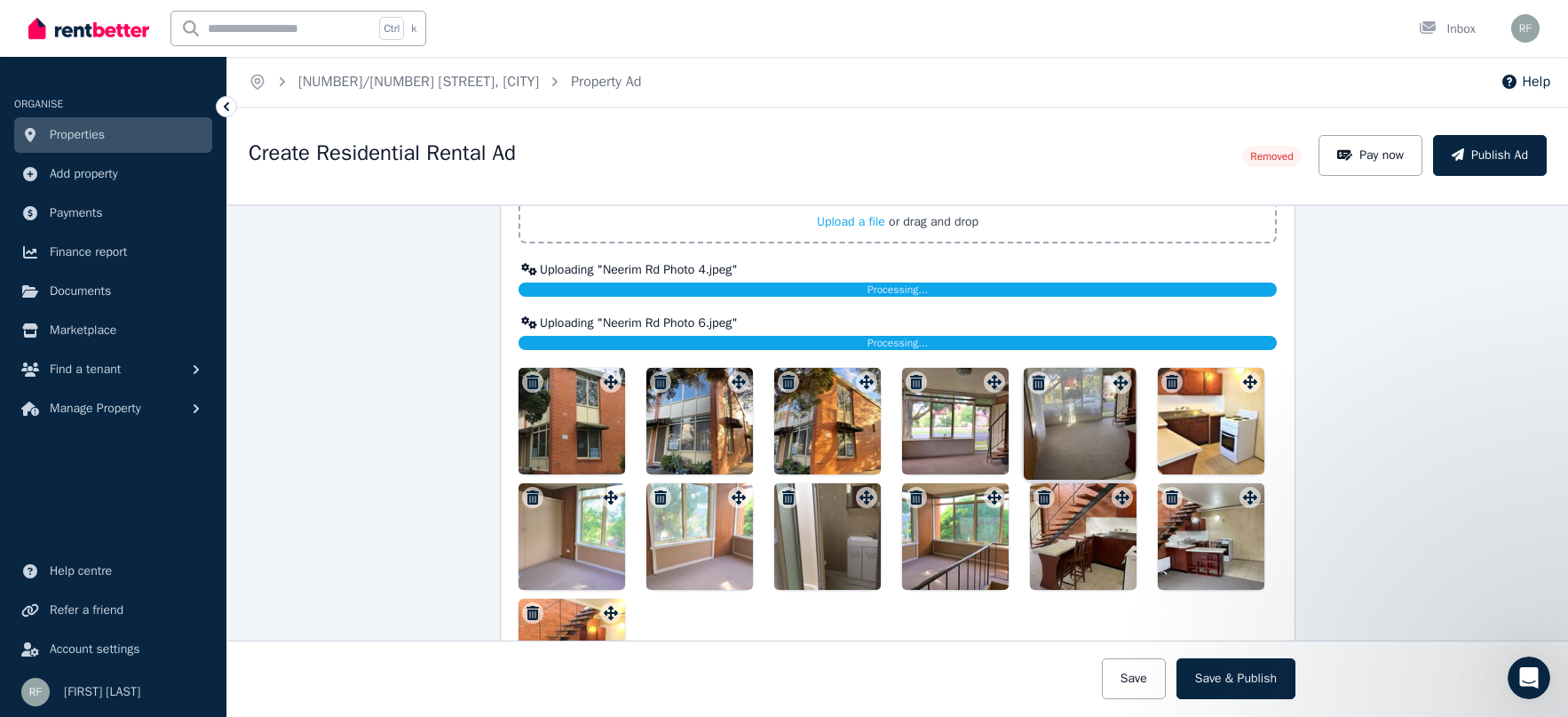 click on "Photos Upload a file   or drag and drop Uploaded   " Neerim Rd Photo 3.jpeg " Uploading   " Neerim Rd Photo 4.jpeg " Processing... Uploaded   " Neerim Rd Photo 5.jpeg " Uploading   " Neerim Rd Photo 6.jpeg " Processing... Uploaded   " Neerim Rd Photo 7.jpeg " Uploaded   " Neerim Rd Photo 8.jpeg " Uploaded   " Neerim Rd Photo 2.jpeg " Uploaded   " Neerim Rd Photo 1.jpeg "
To pick up a draggable item, press the space bar.
While dragging, use the arrow keys to move the item.
Press space again to drop the item in its new position, or press escape to cancel.
Draggable item c5405118-9d9b-4f87-aa3d-007464c9bdd6 was moved over droppable area 837d57d6-d302-4356-aefa-e0cb8d9b9f04." at bounding box center [898, 402] 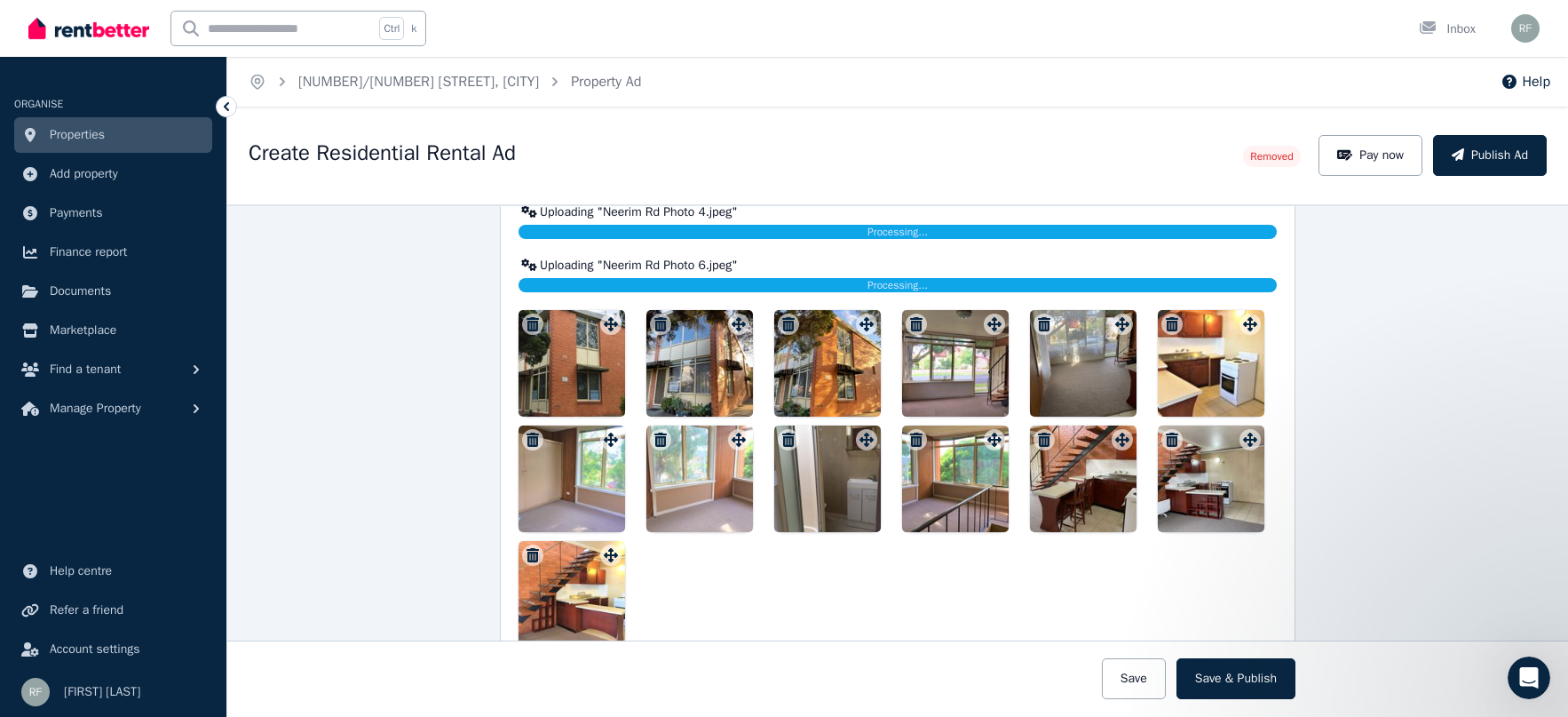 scroll, scrollTop: 2112, scrollLeft: 0, axis: vertical 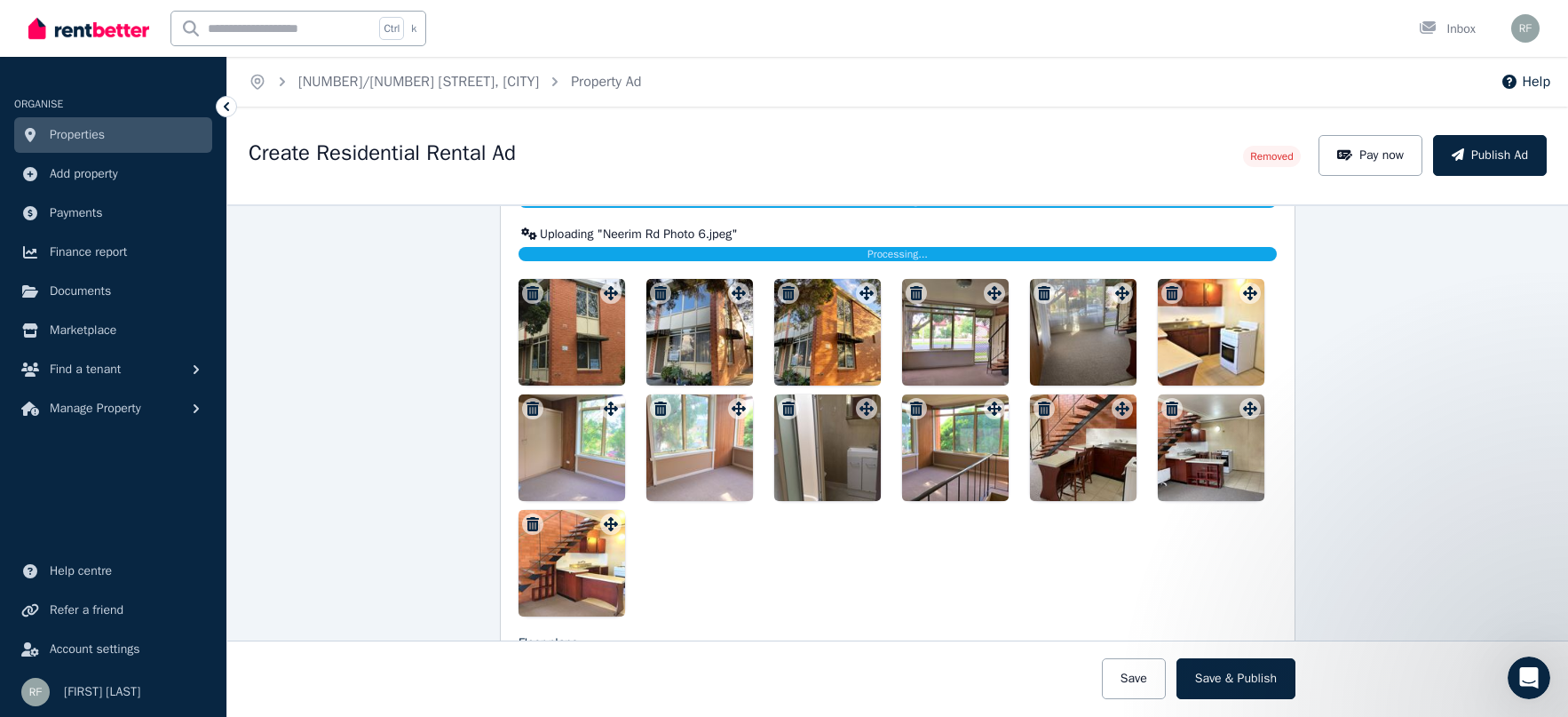 drag, startPoint x: 1088, startPoint y: 440, endPoint x: 1146, endPoint y: 347, distance: 109.60383 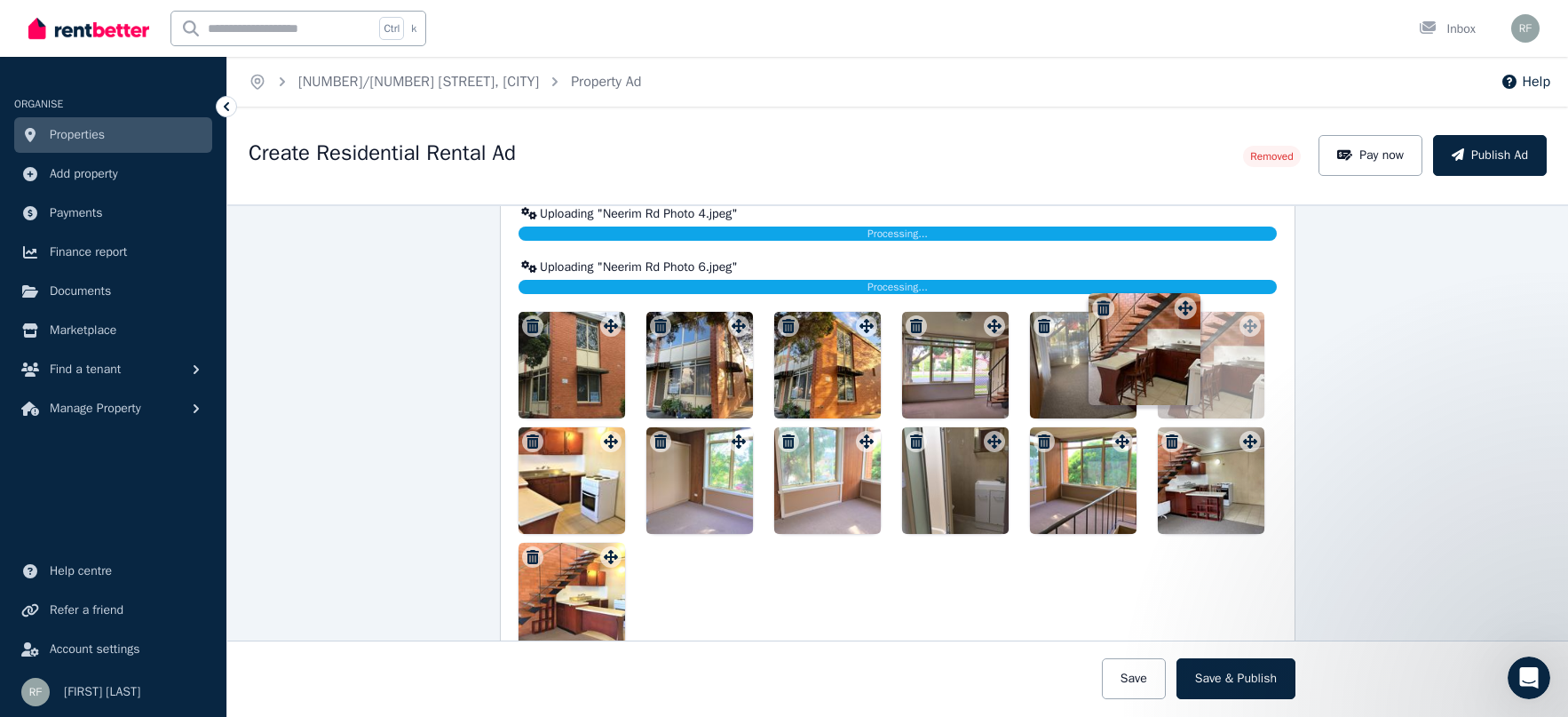 drag, startPoint x: 1118, startPoint y: 414, endPoint x: 1185, endPoint y: 298, distance: 133.95895 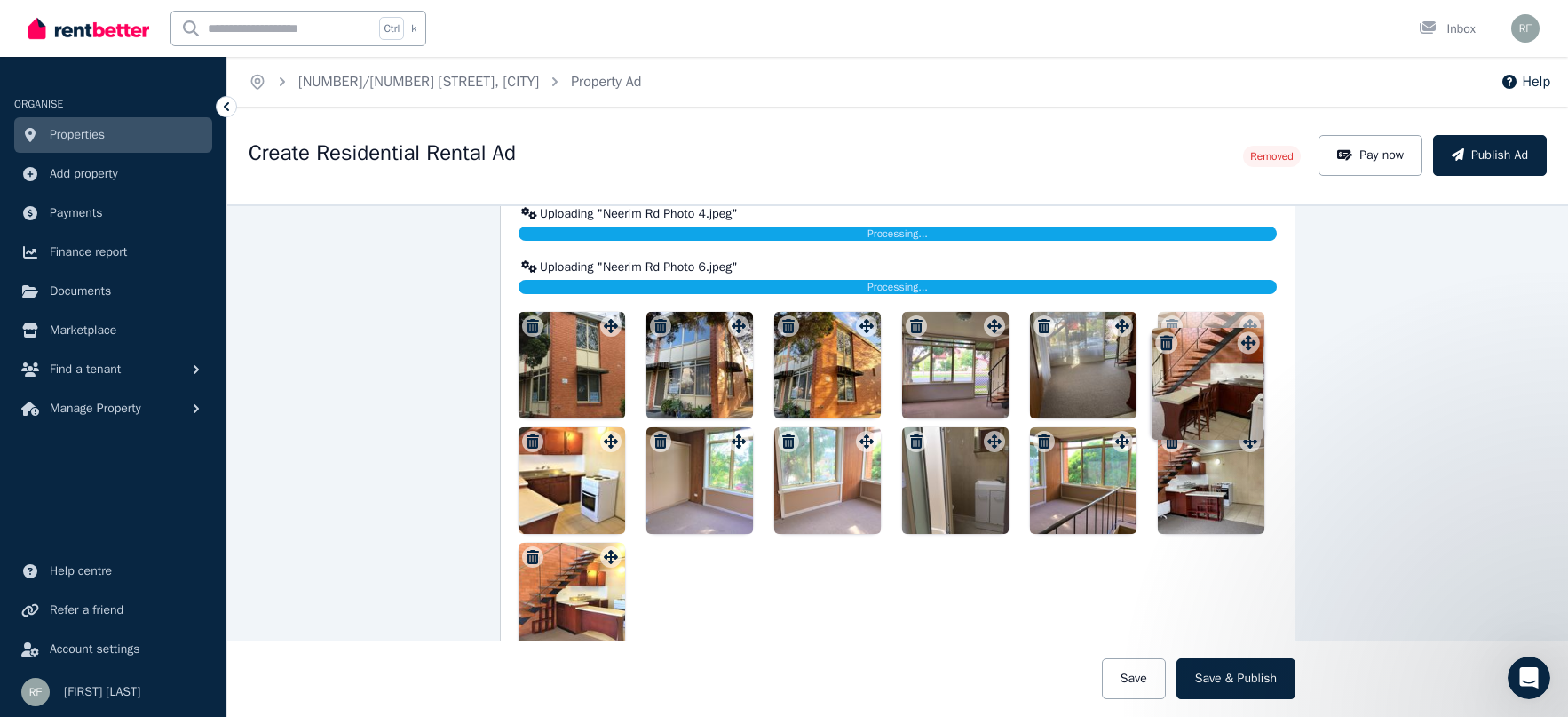 click on "Photos Upload a file   or drag and drop Uploaded   " Neerim Rd Photo 3.jpeg " Uploading   " Neerim Rd Photo 4.jpeg " Processing... Uploaded   " Neerim Rd Photo 5.jpeg " Uploading   " Neerim Rd Photo 6.jpeg " Processing... Uploaded   " Neerim Rd Photo 7.jpeg " Uploaded   " Neerim Rd Photo 8.jpeg " Uploaded   " Neerim Rd Photo 2.jpeg " Uploaded   " Neerim Rd Photo 1.jpeg "
To pick up a draggable item, press the space bar.
While dragging, use the arrow keys to move the item.
Press space again to drop the item in its new position, or press escape to cancel.
Draggable item 2cb8c796-dc42-4e7c-bdbf-301ea8f3c9d5 was moved over droppable area 837d57d6-d302-4356-aefa-e0cb8d9b9f04." at bounding box center [898, 346] 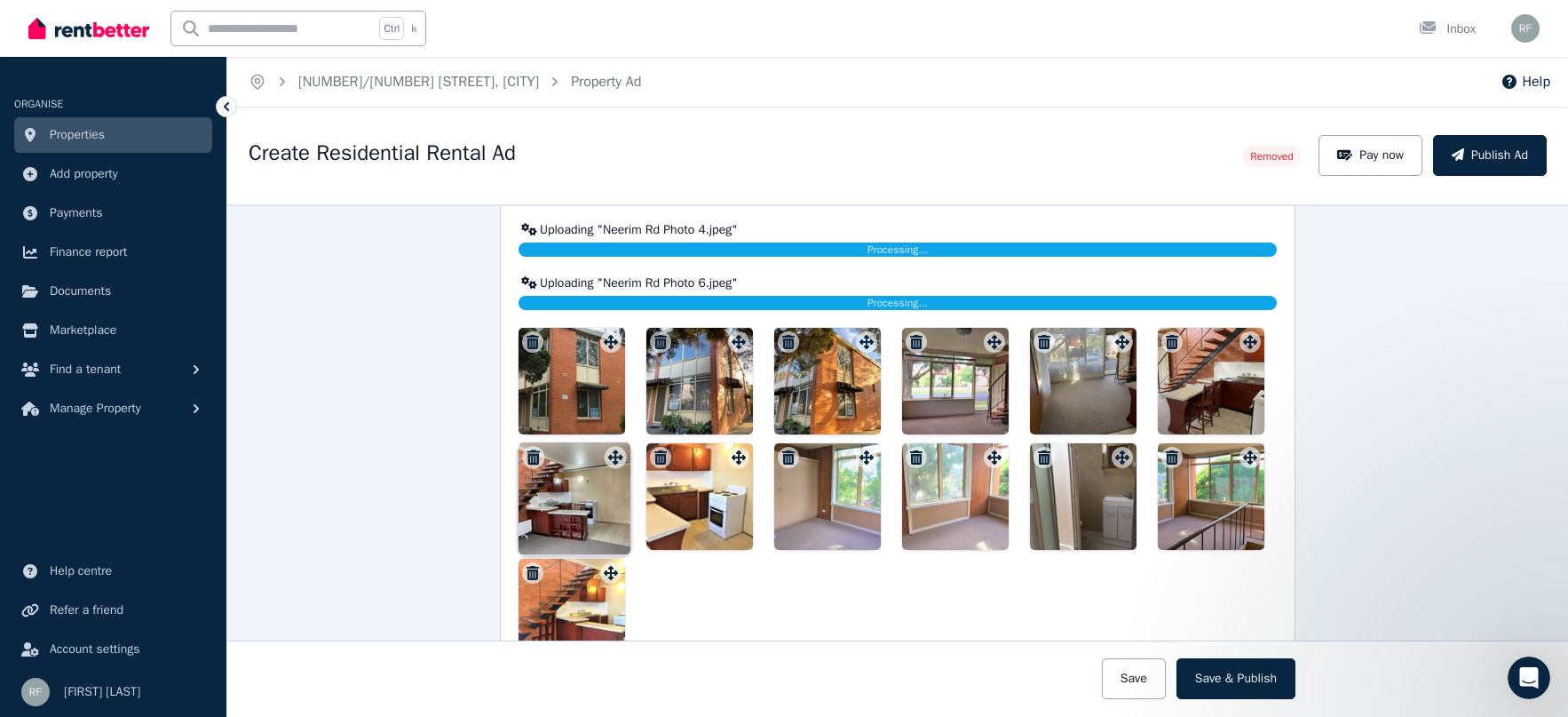 drag, startPoint x: 1246, startPoint y: 460, endPoint x: 615, endPoint y: 444, distance: 631.20282 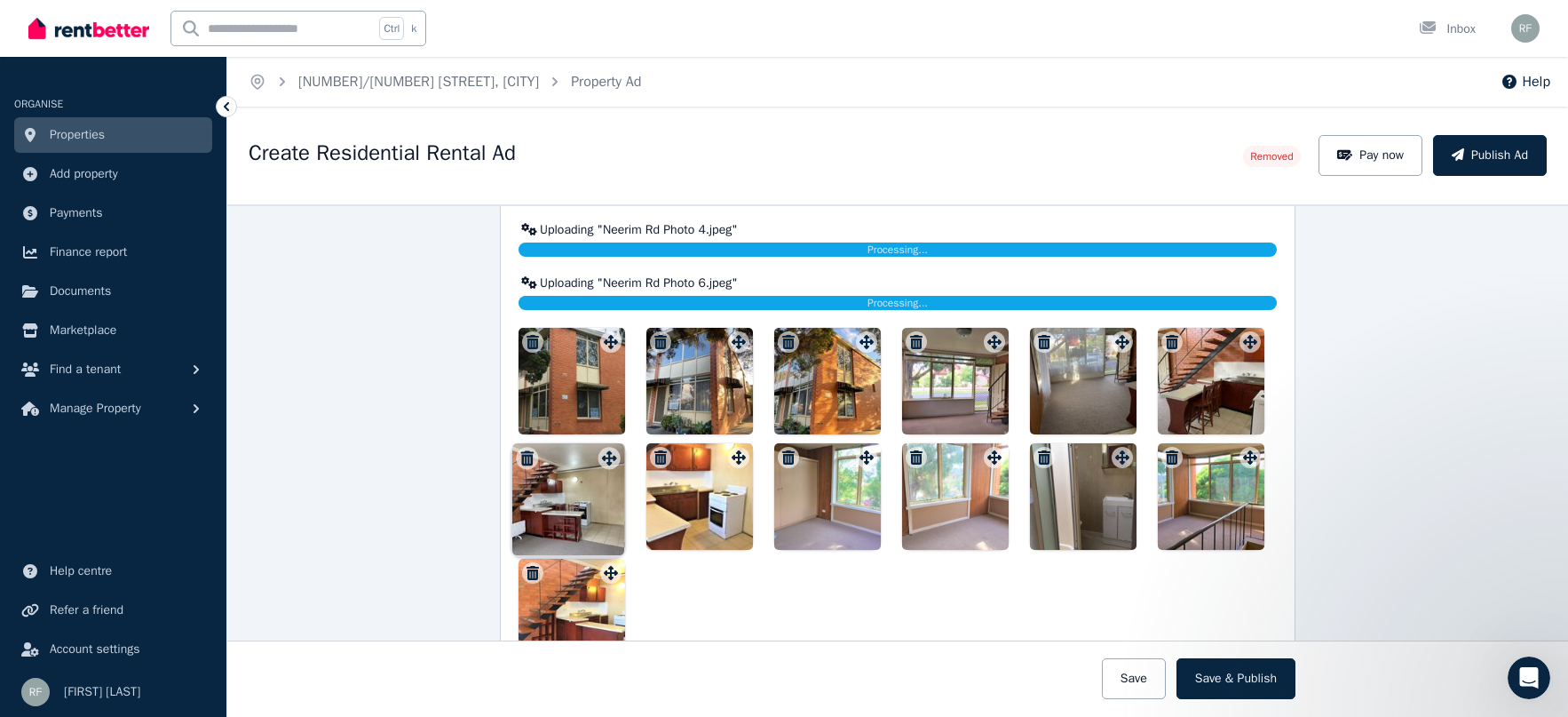 click on "Photos Upload a file   or drag and drop Uploaded   " Neerim Rd Photo 3.jpeg " Uploading   " Neerim Rd Photo 4.jpeg " Processing... Uploaded   " Neerim Rd Photo 5.jpeg " Uploading   " Neerim Rd Photo 6.jpeg " Processing... Uploaded   " Neerim Rd Photo 7.jpeg " Uploaded   " Neerim Rd Photo 8.jpeg " Uploaded   " Neerim Rd Photo 2.jpeg " Uploaded   " Neerim Rd Photo 1.jpeg "
To pick up a draggable item, press the space bar.
While dragging, use the arrow keys to move the item.
Press space again to drop the item in its new position, or press escape to cancel.
Draggable item 938a5239-2a5a-44f2-9fac-74d6152ca9af was moved over droppable area 837d57d6-d302-4356-aefa-e0cb8d9b9f04." at bounding box center (898, 362) 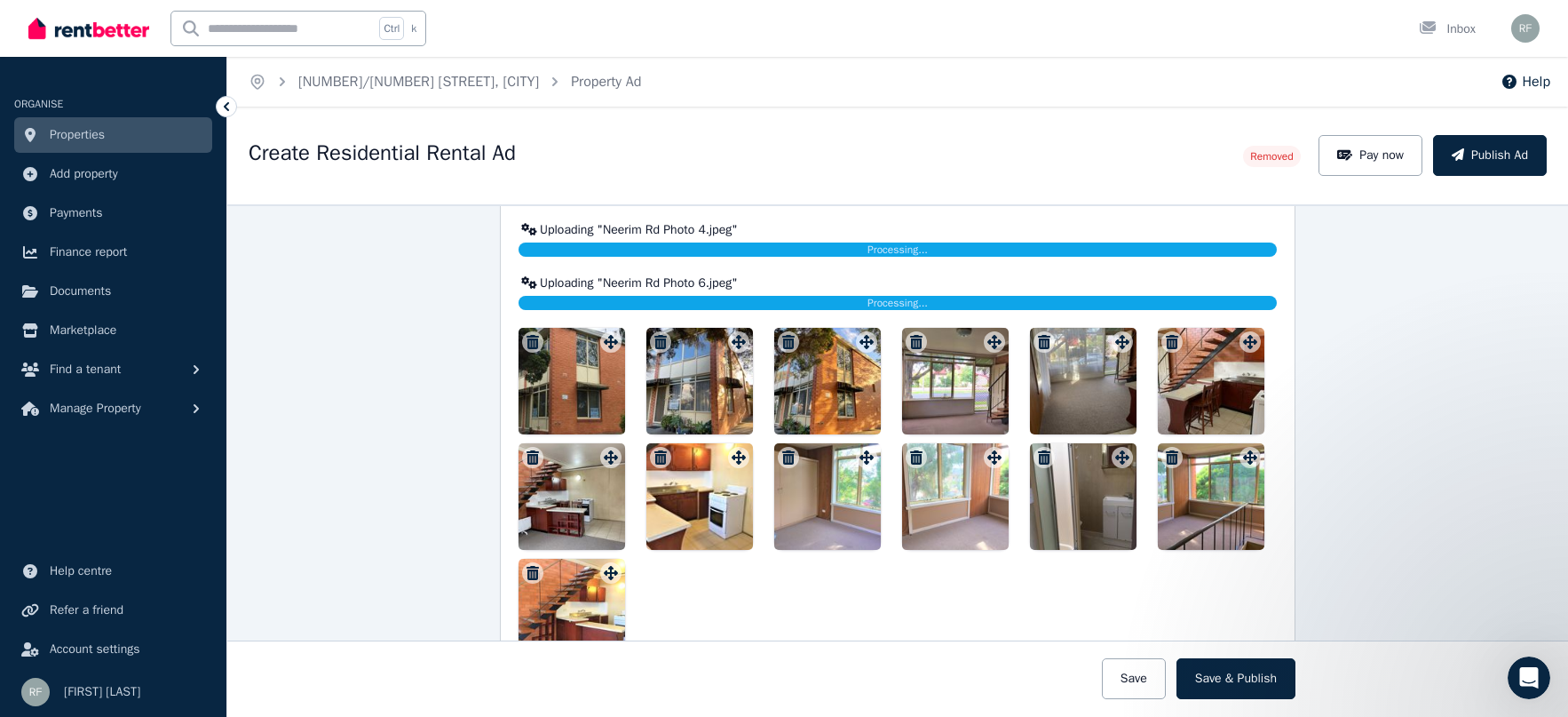 click at bounding box center [898, 497] 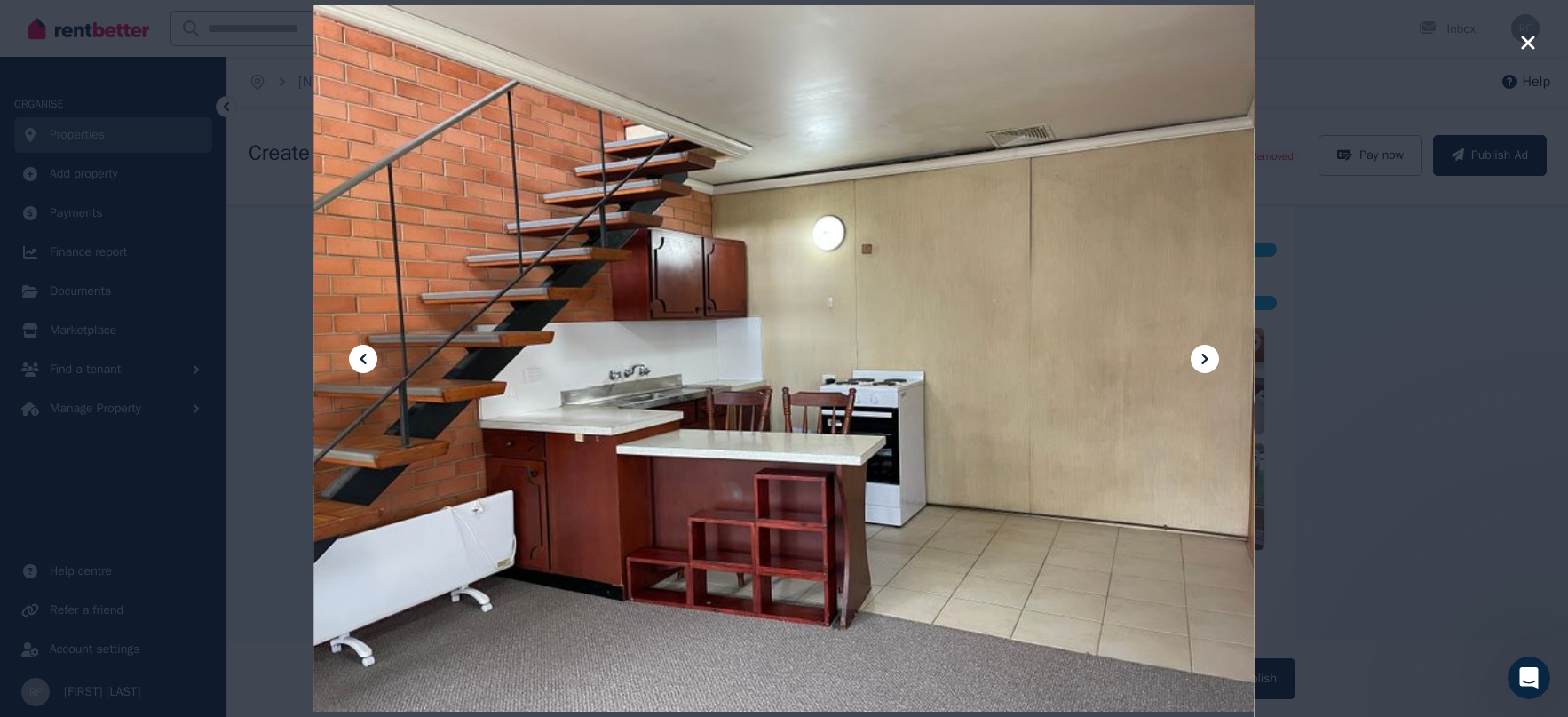 click 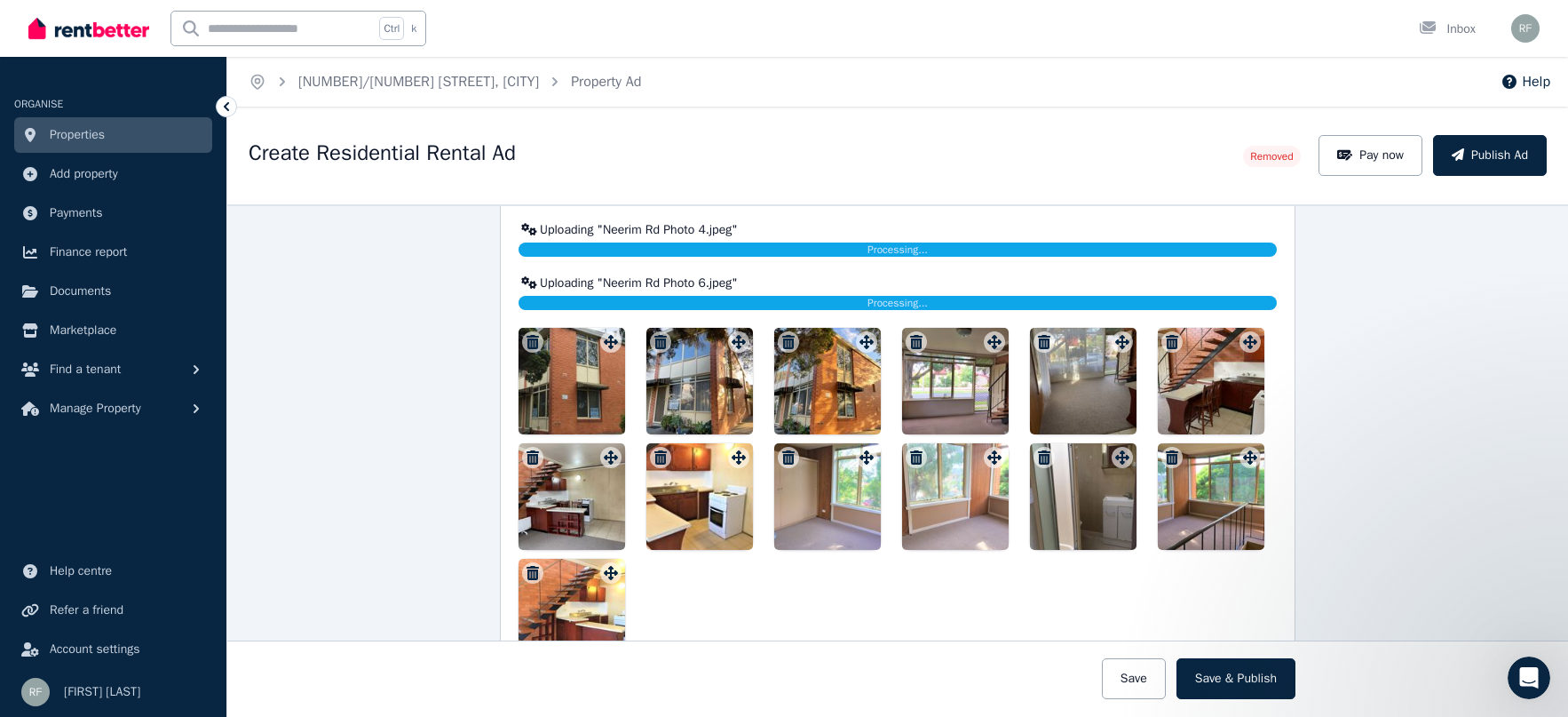 click at bounding box center [1211, 381] 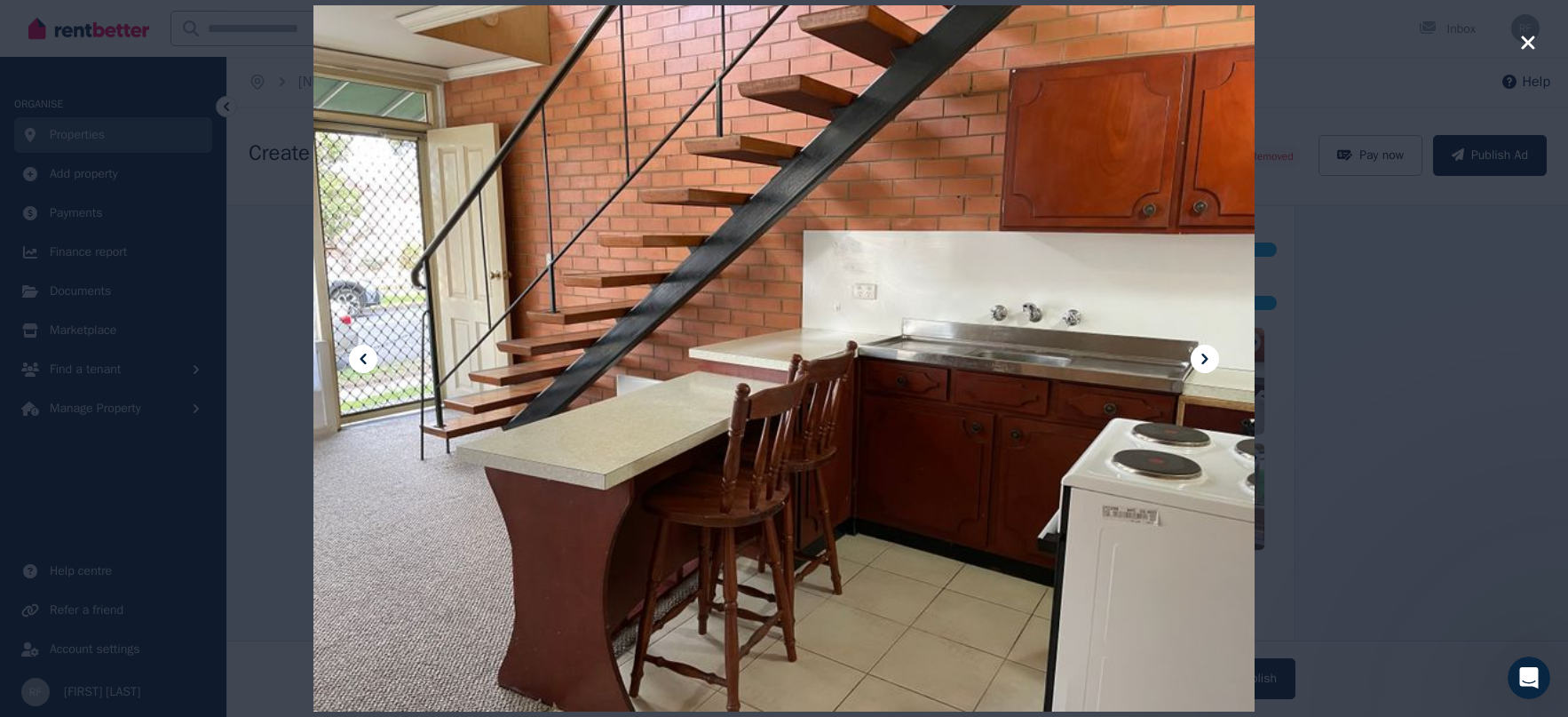 click 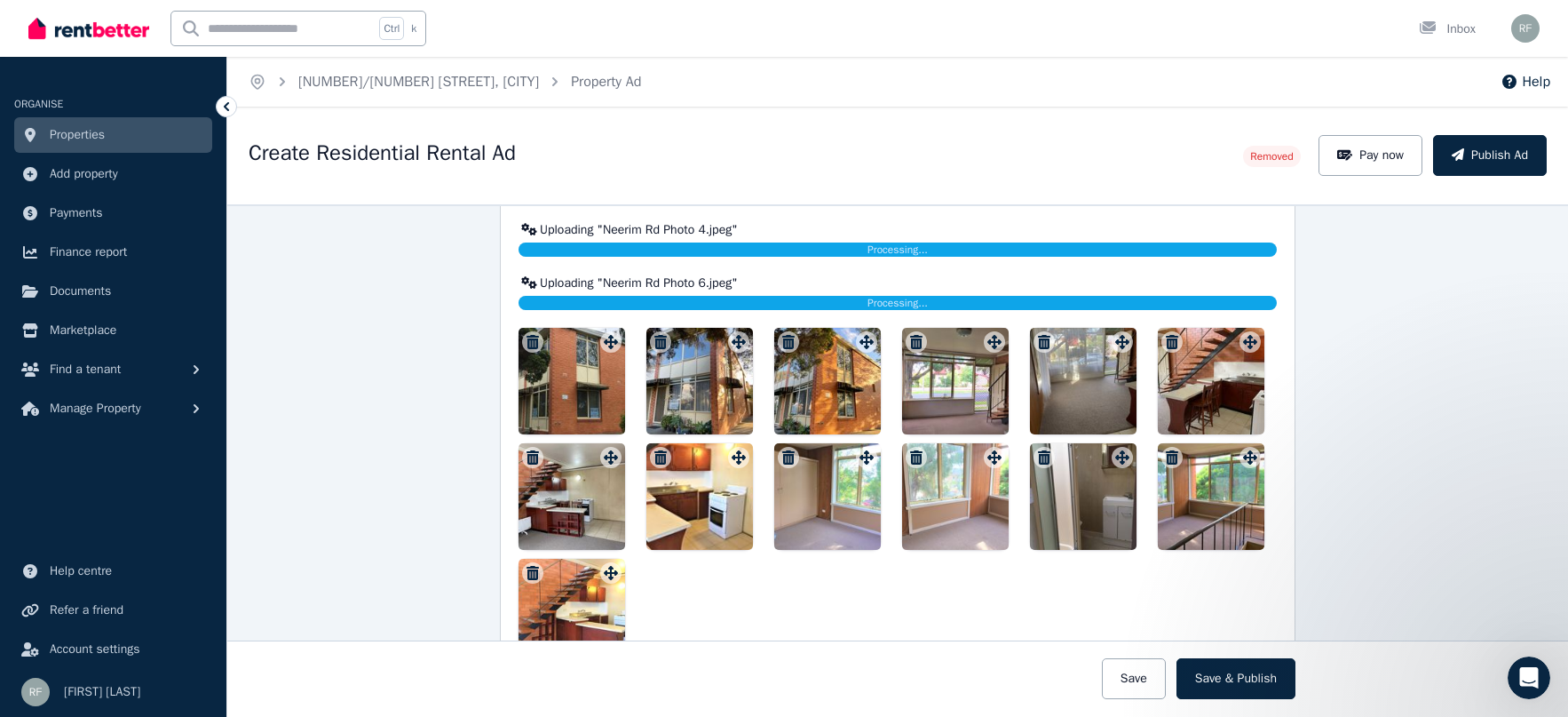 click at bounding box center [572, 497] 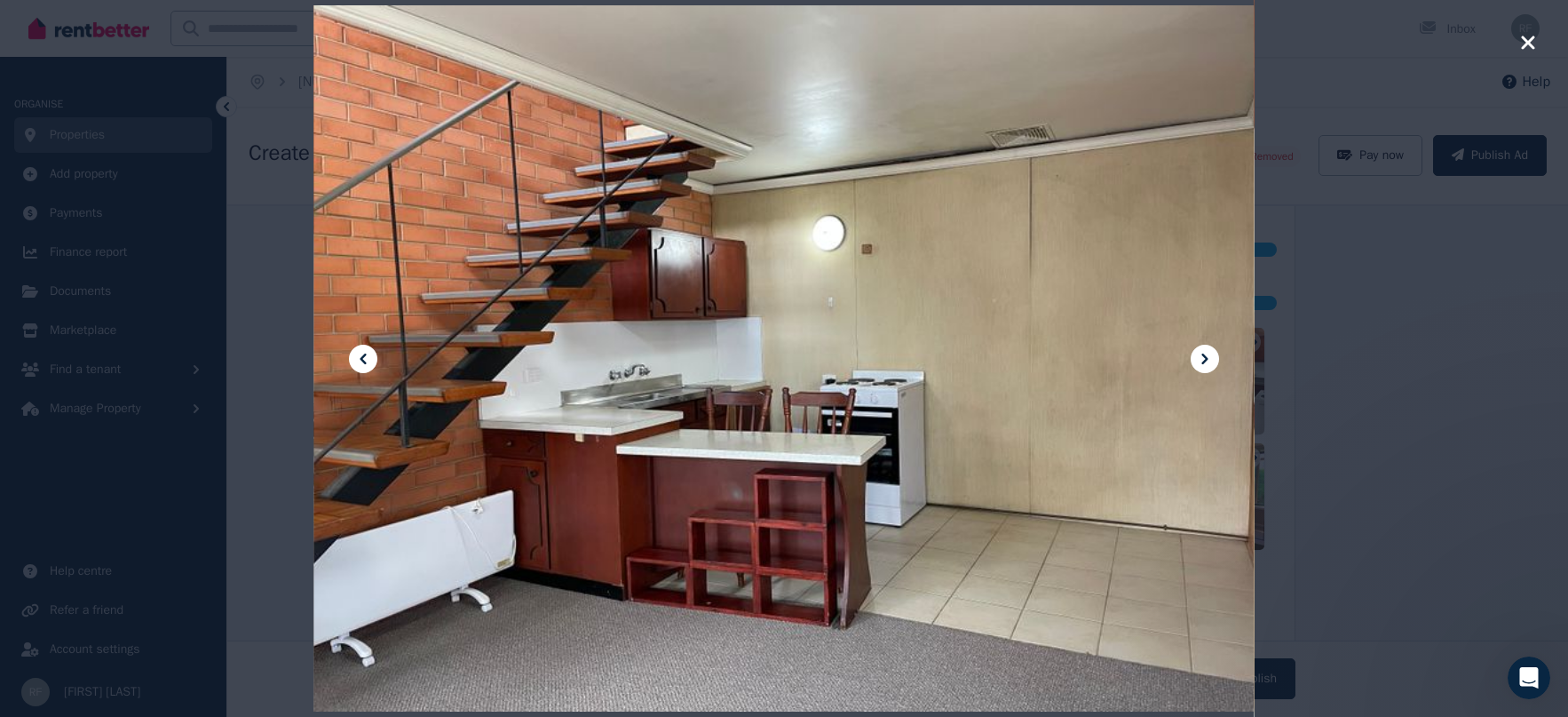 click 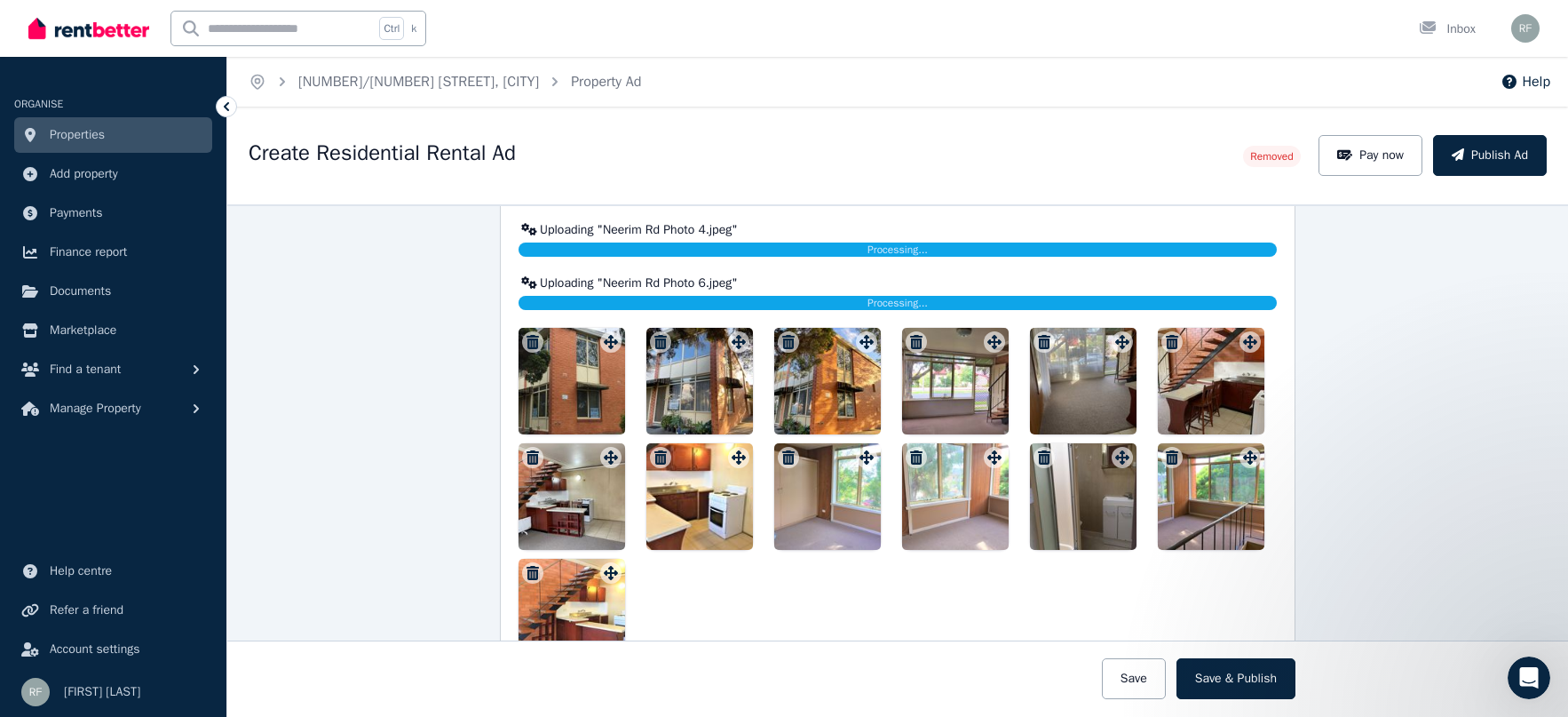 click at bounding box center [955, 381] 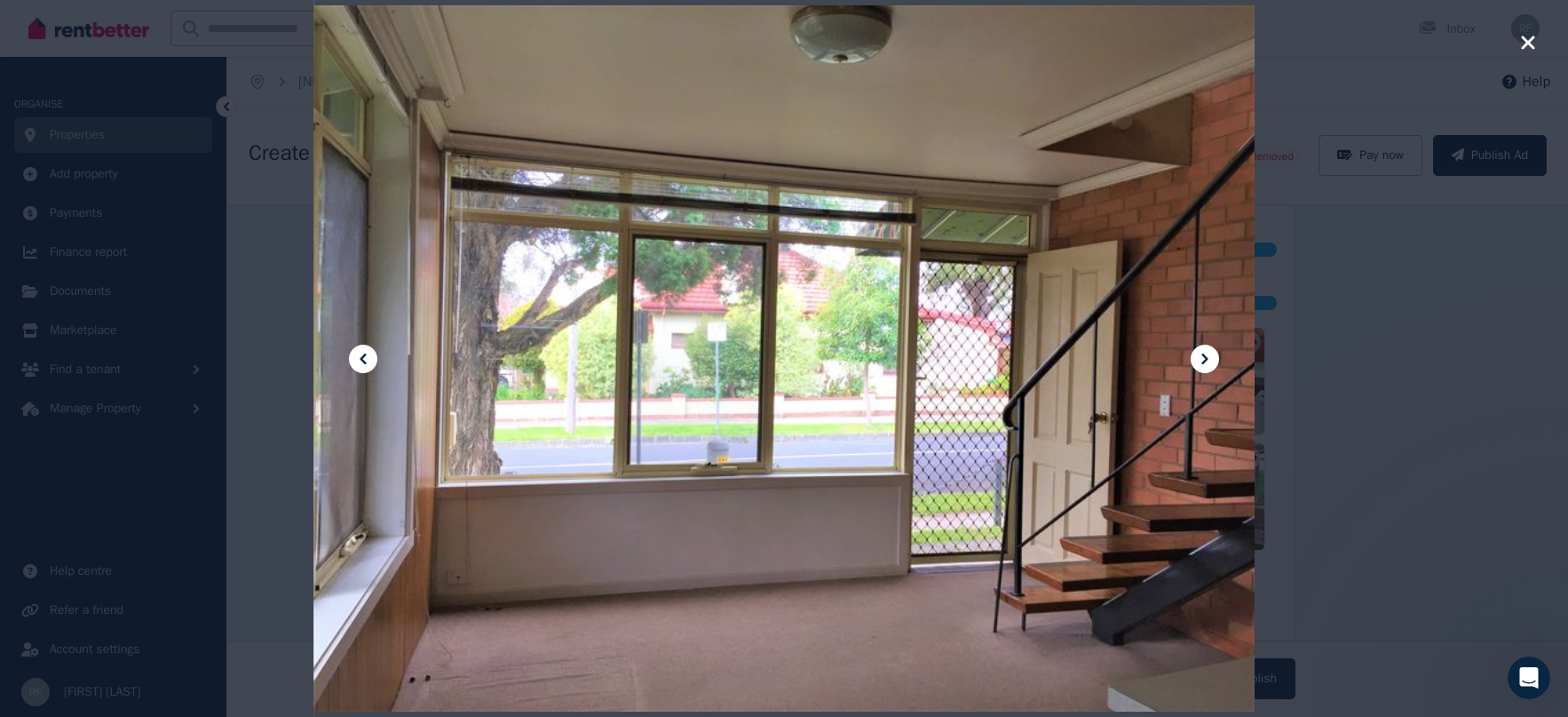 click 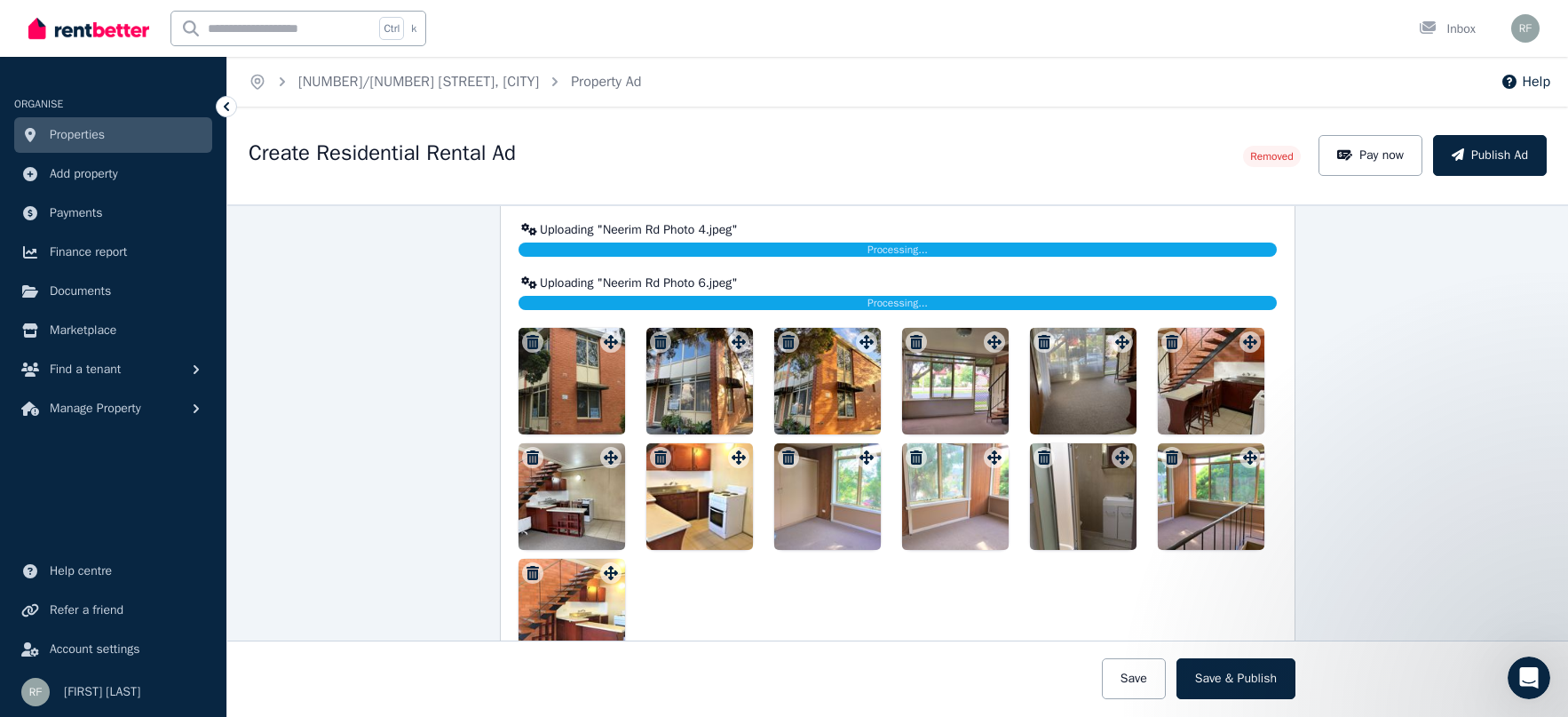 click 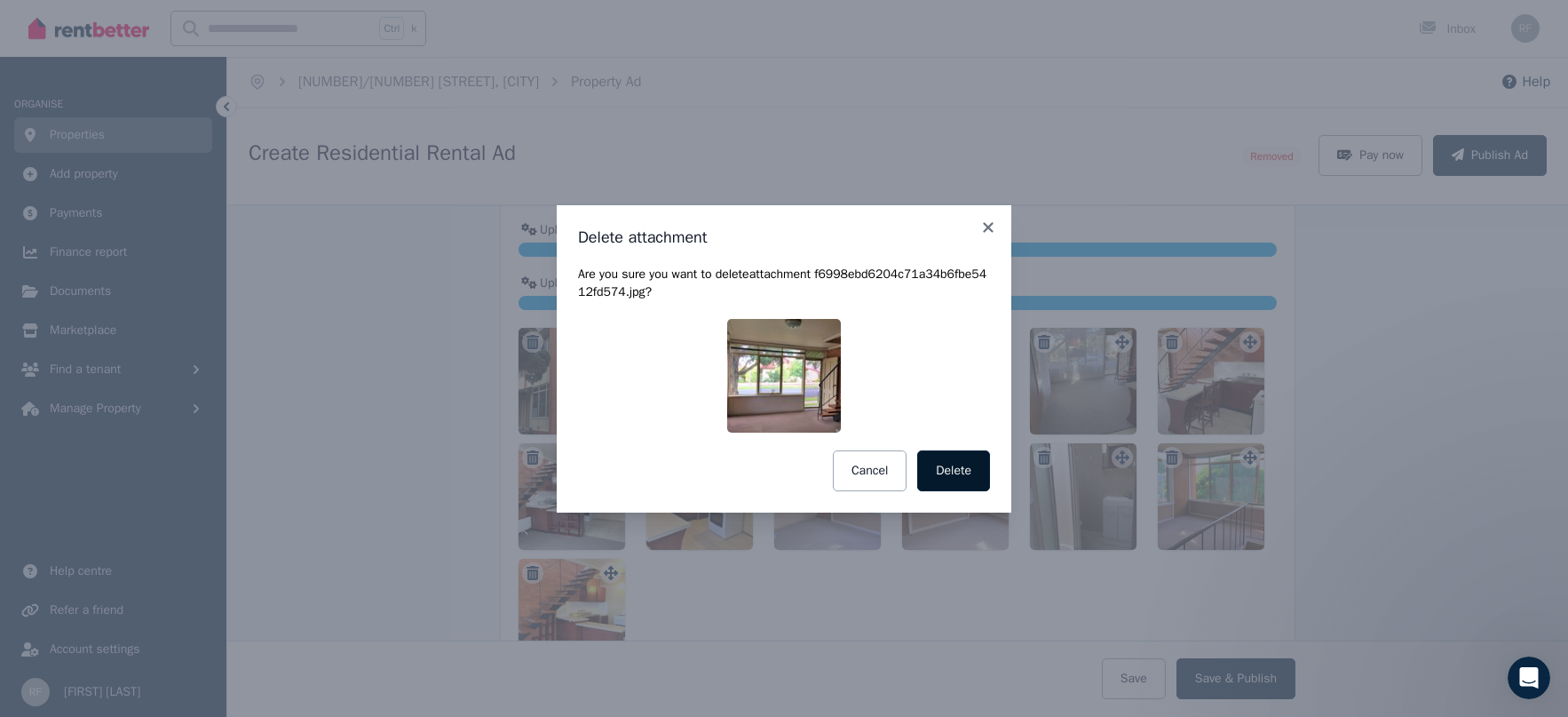 click on "Delete" at bounding box center (954, 471) 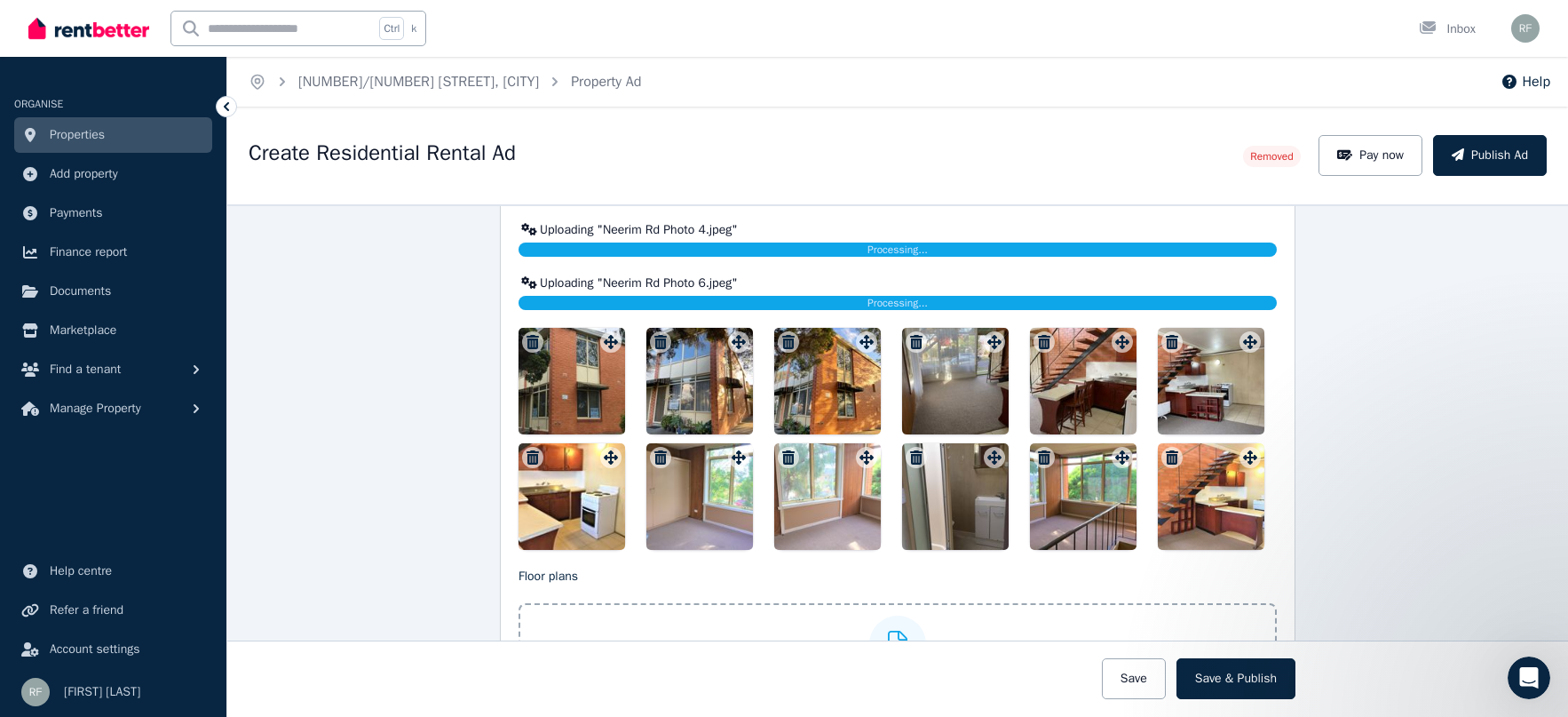 click at bounding box center [955, 381] 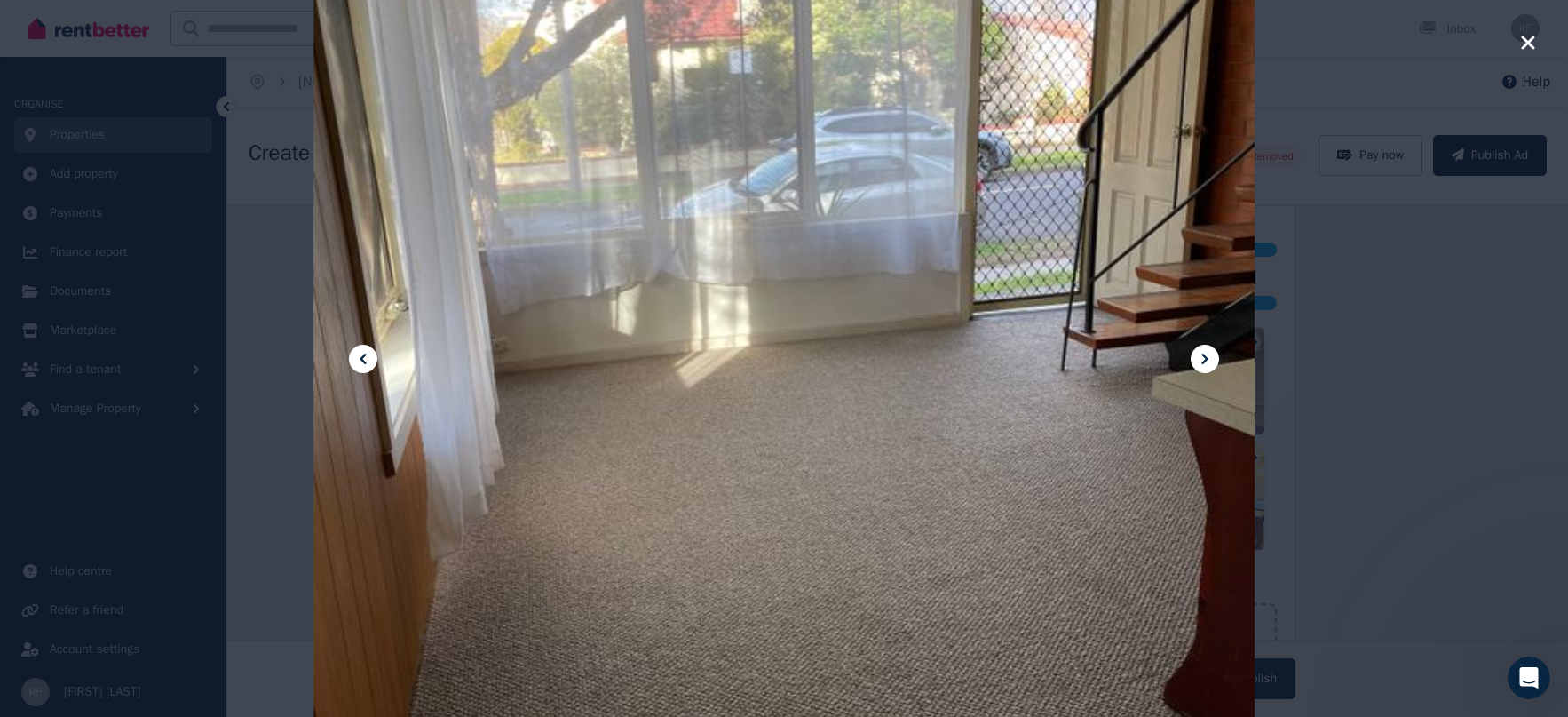 click 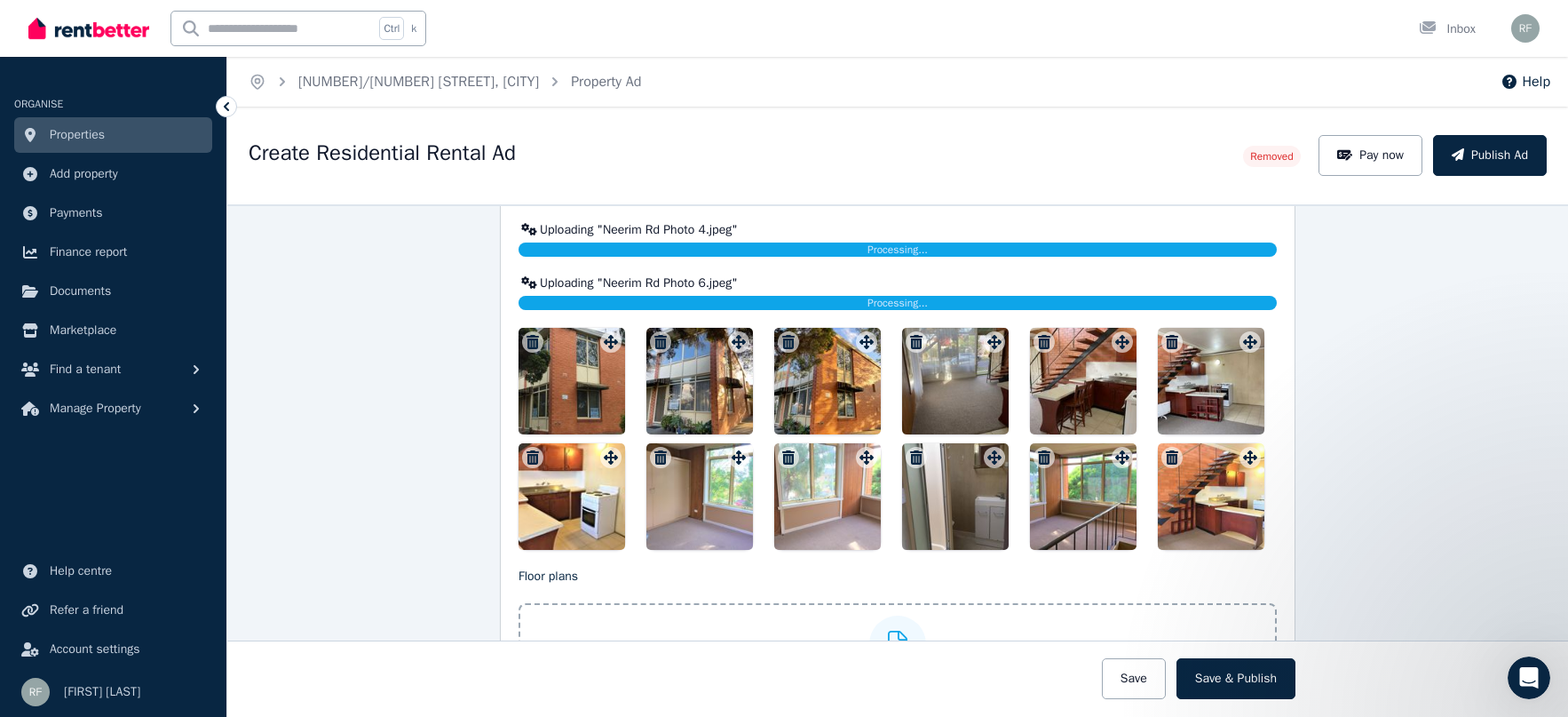 click at bounding box center [572, 497] 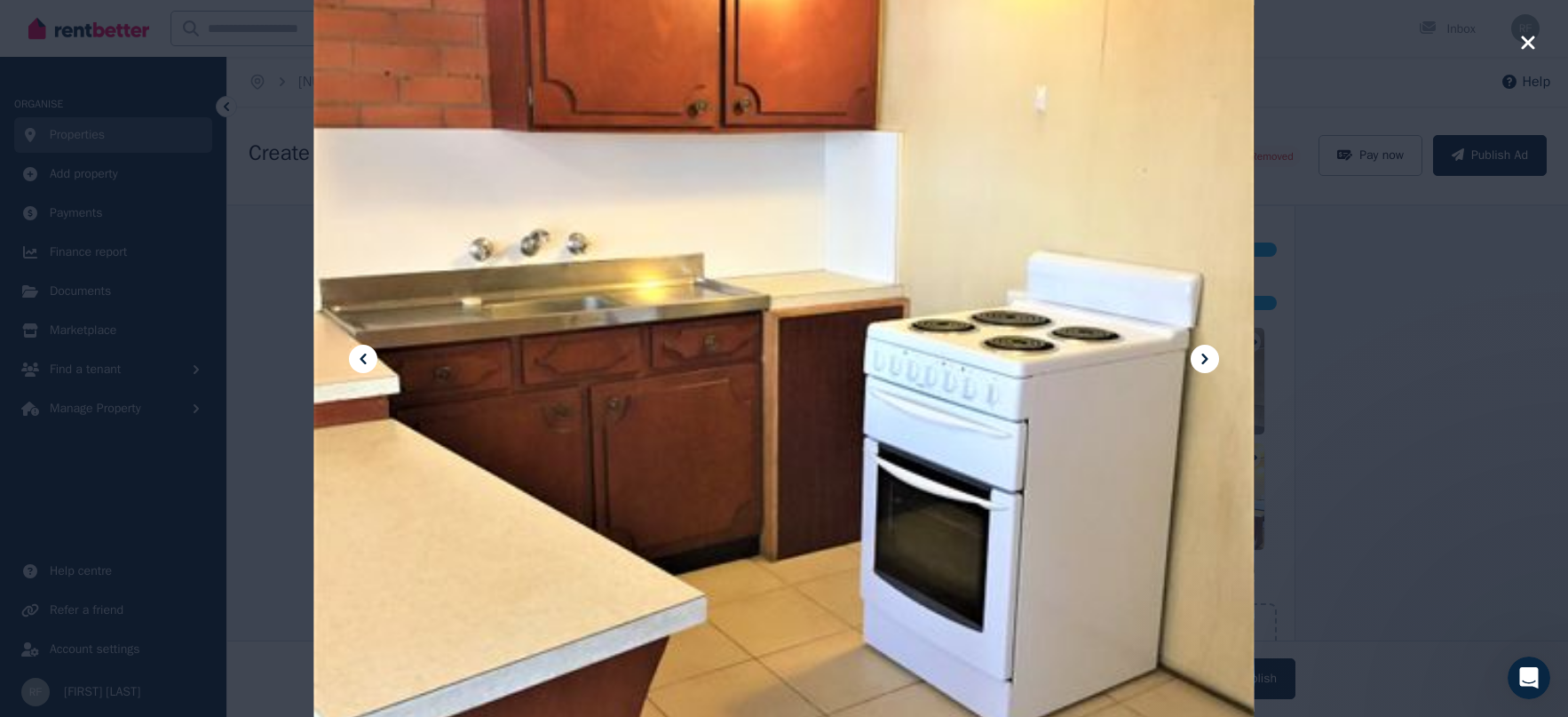 click 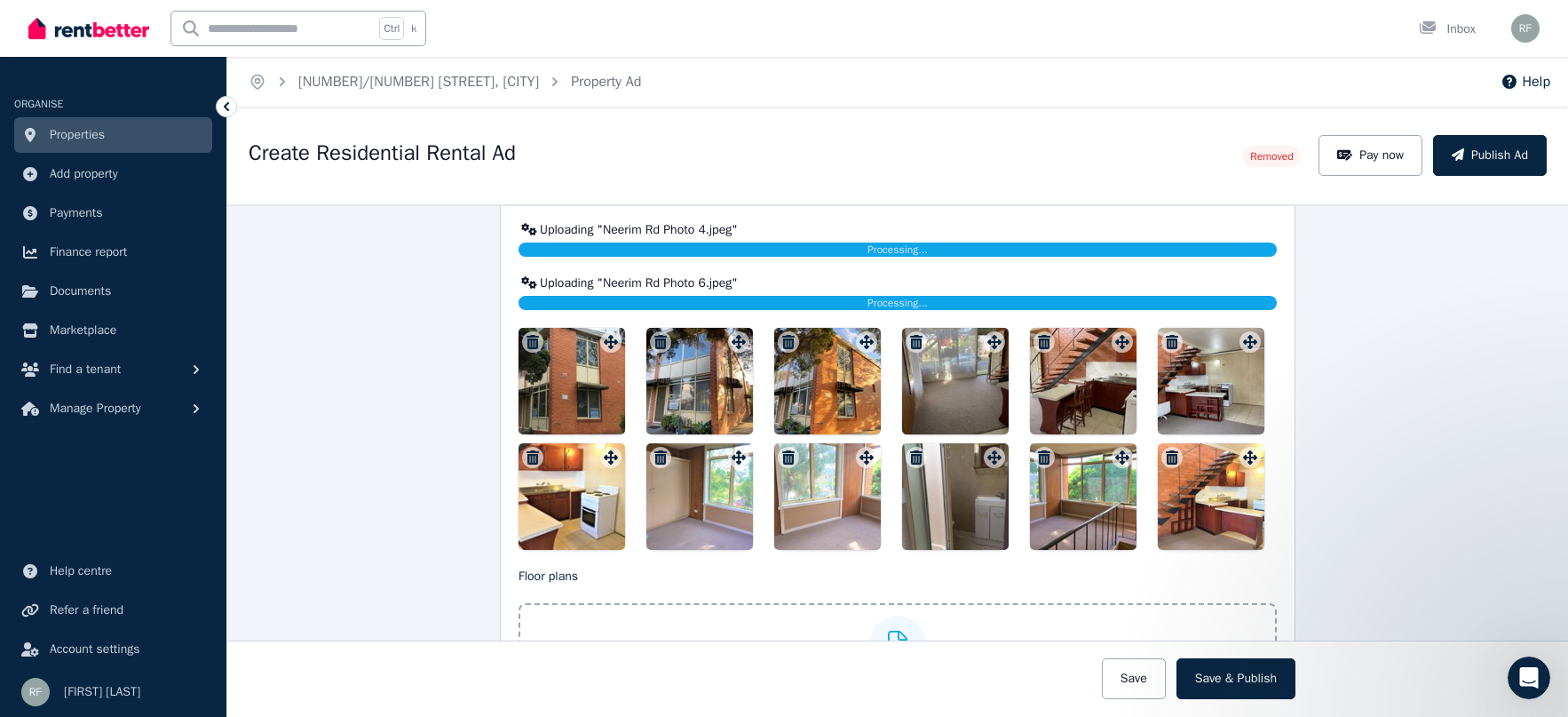 click at bounding box center (1211, 381) 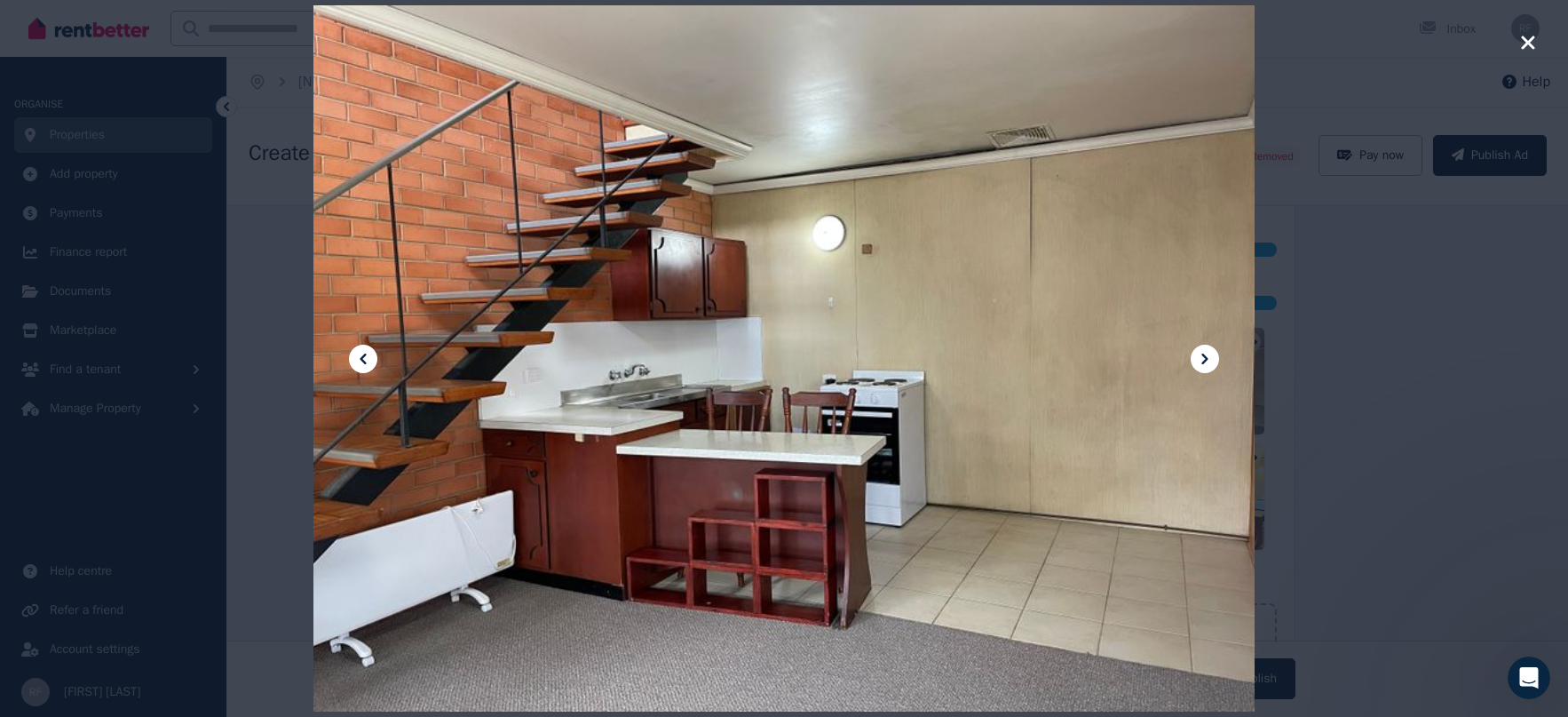 click 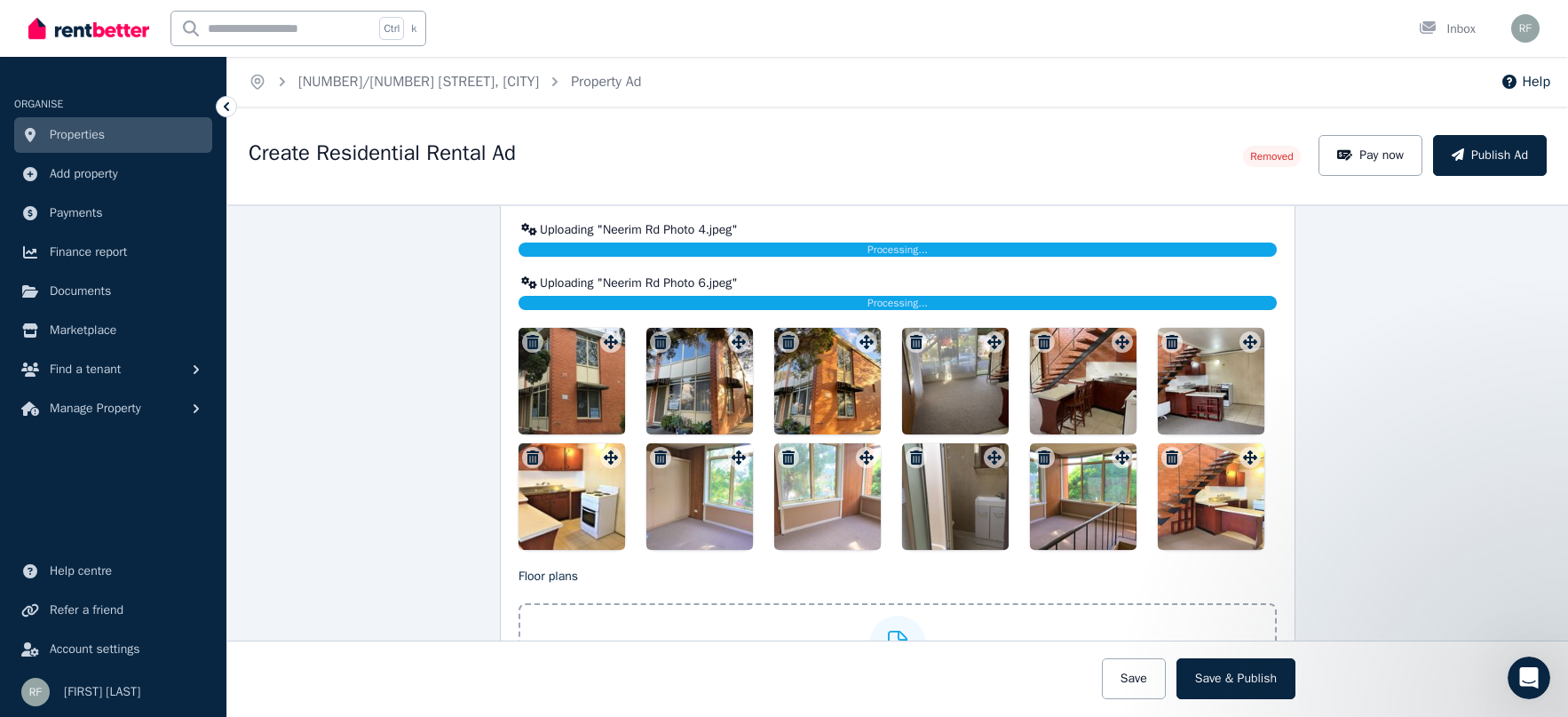 click at bounding box center (572, 497) 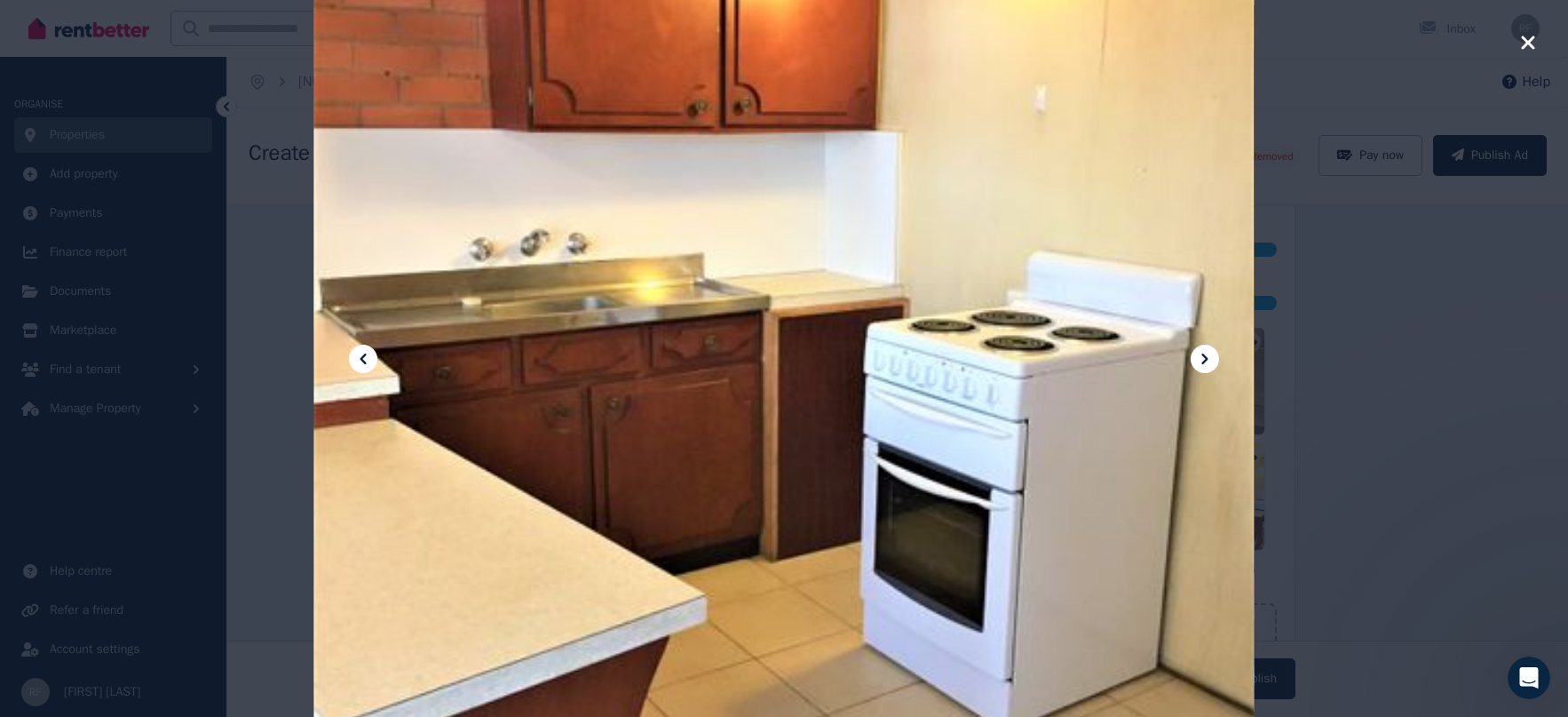 click 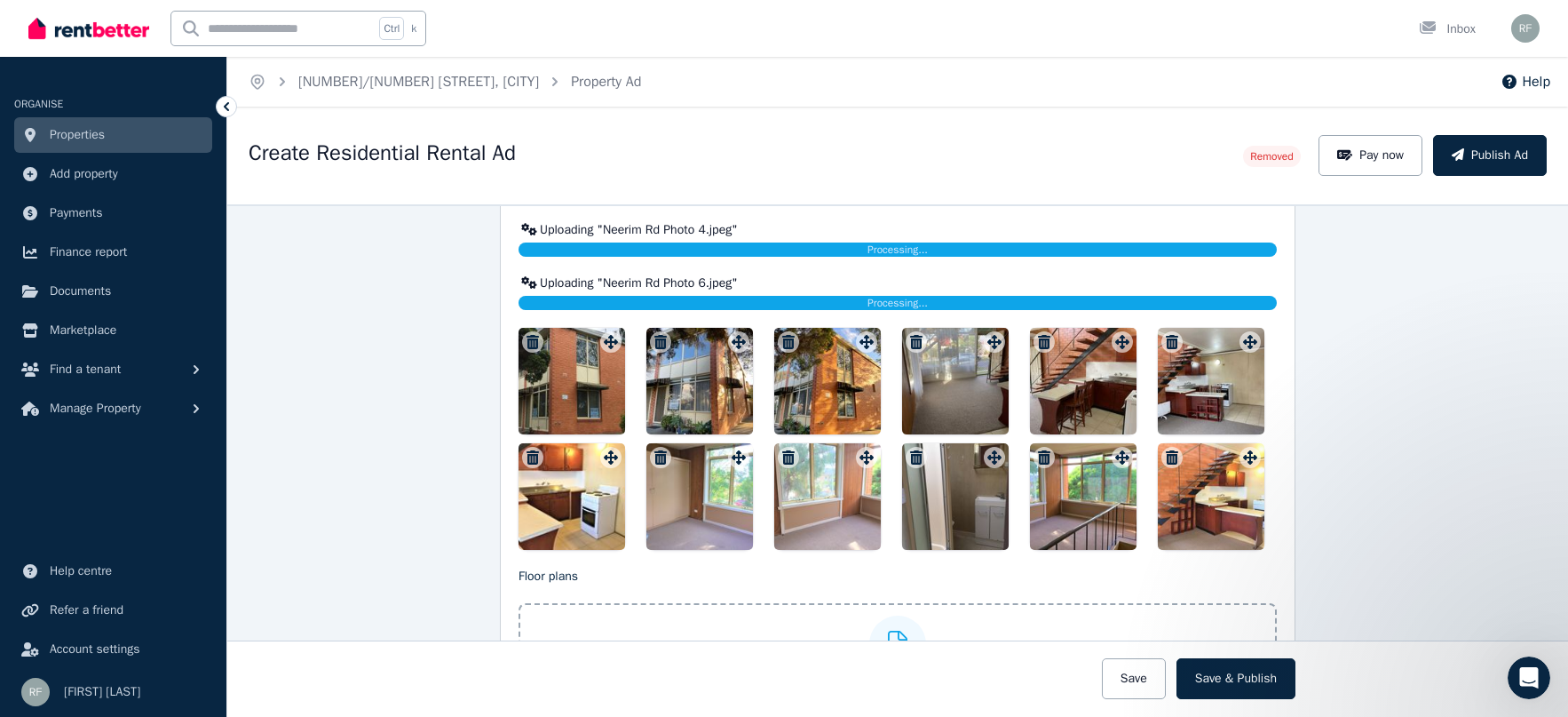 click 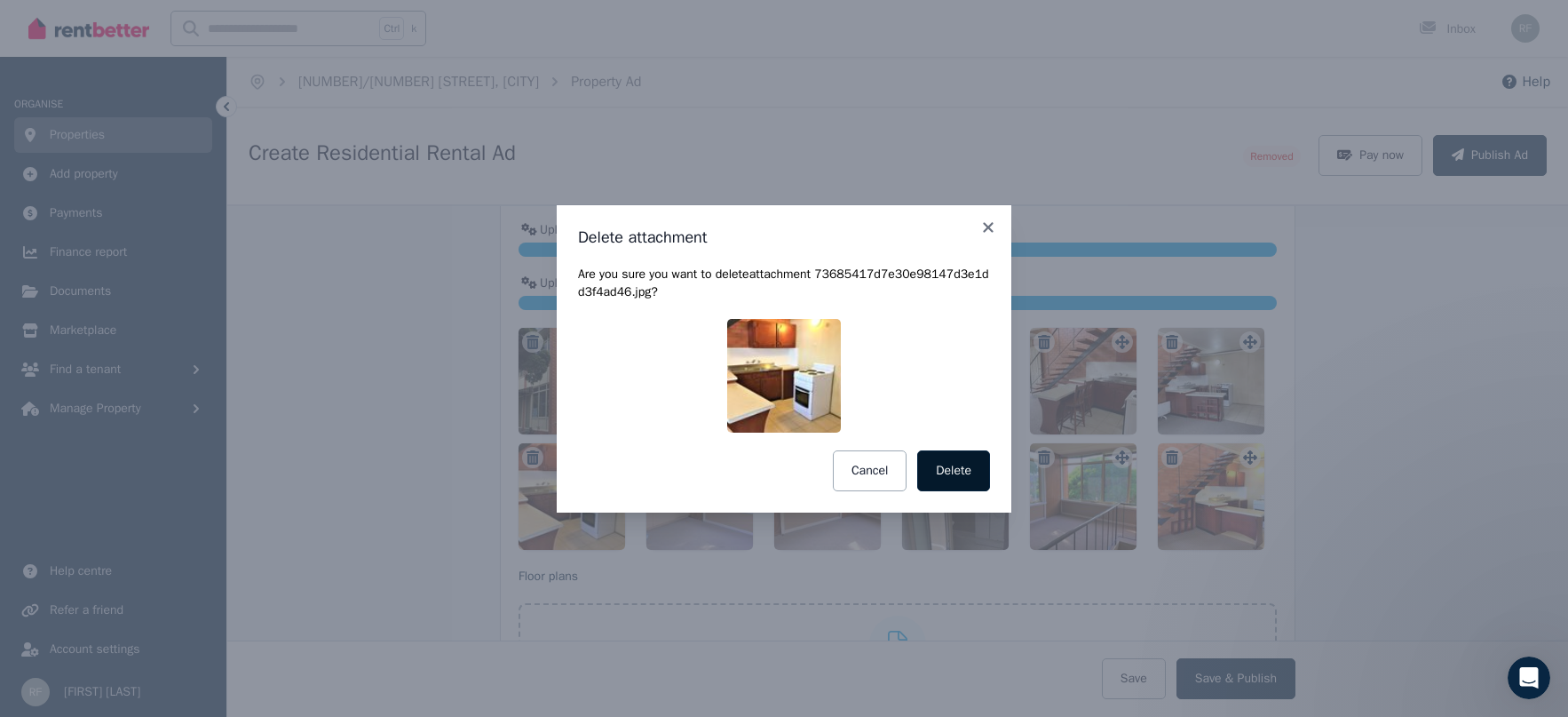 click on "Delete" at bounding box center (954, 471) 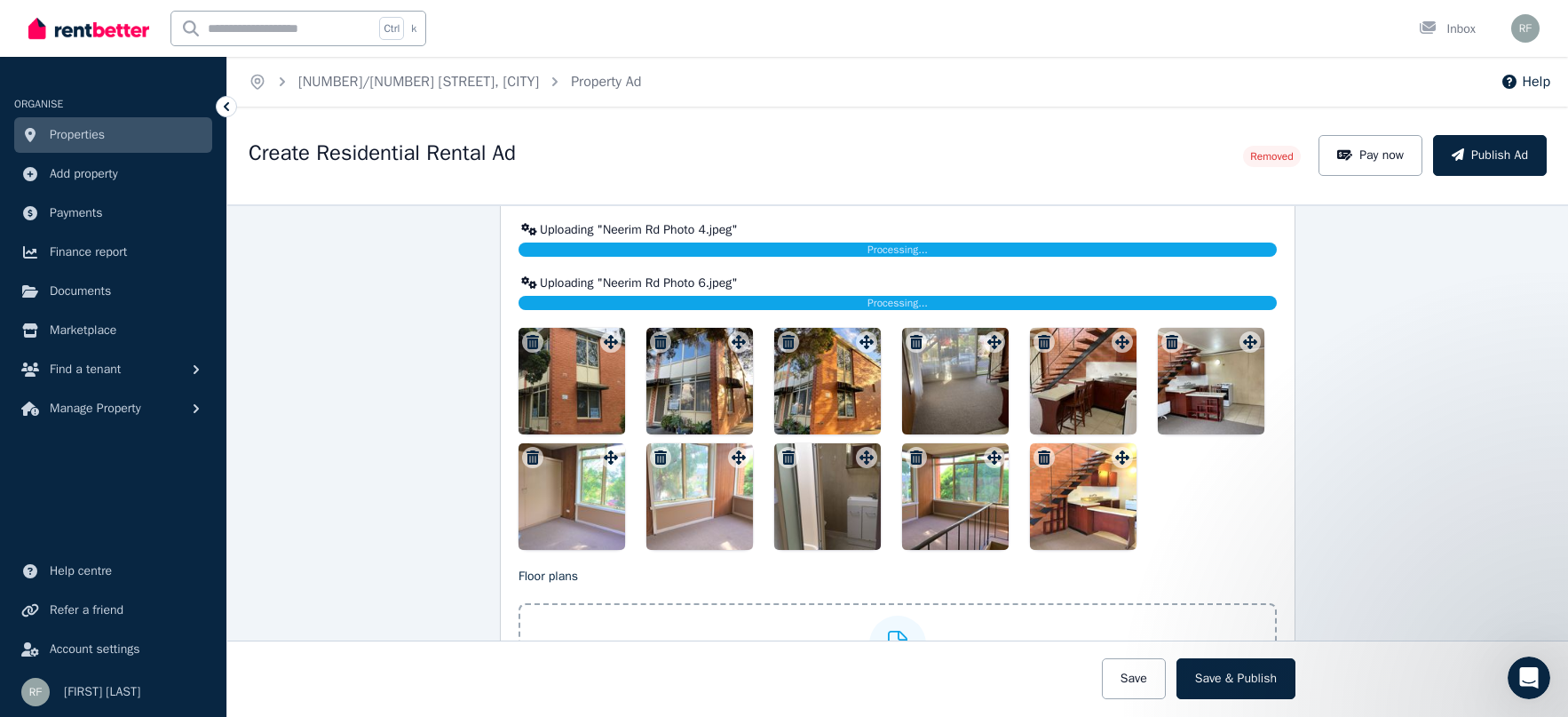 drag, startPoint x: 947, startPoint y: 489, endPoint x: 535, endPoint y: 508, distance: 412.43787 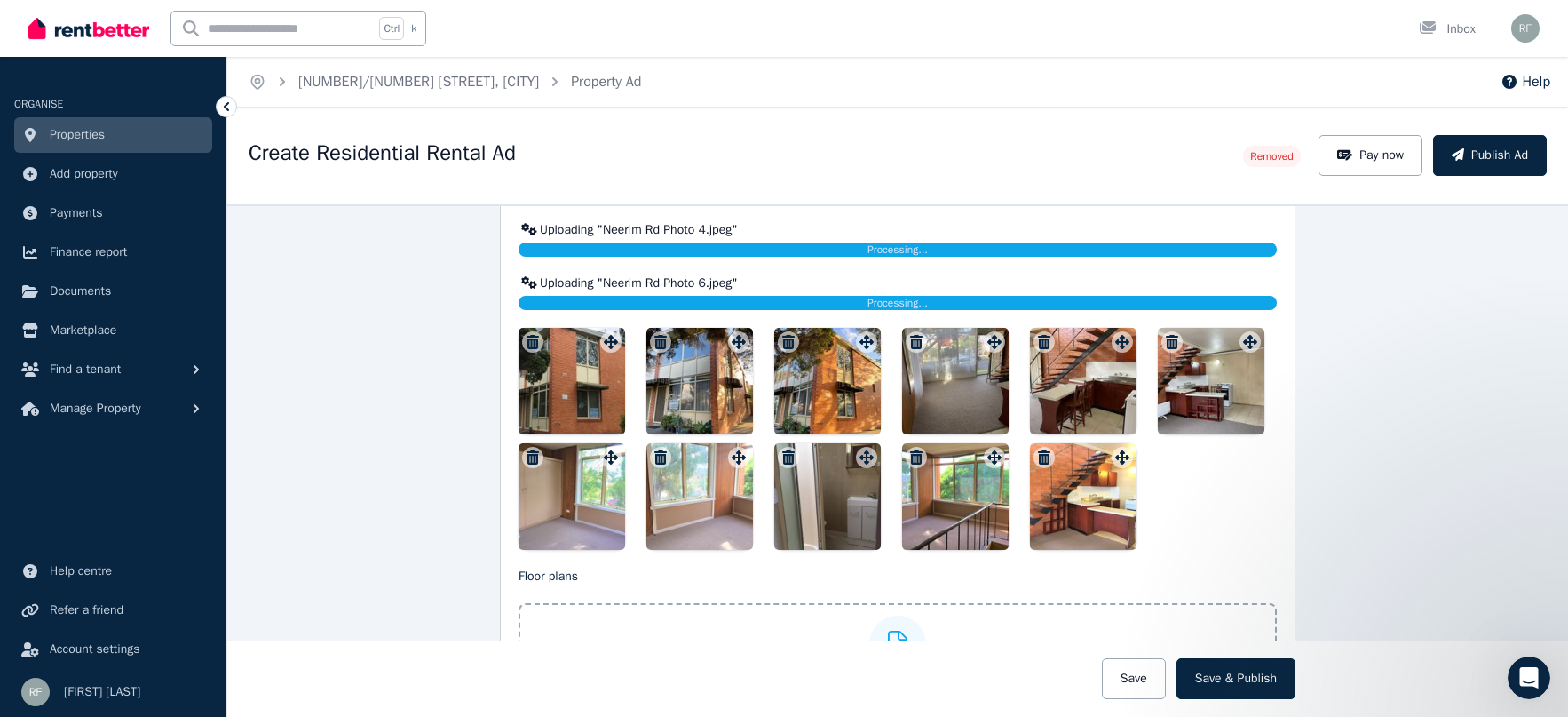 click at bounding box center (898, 439) 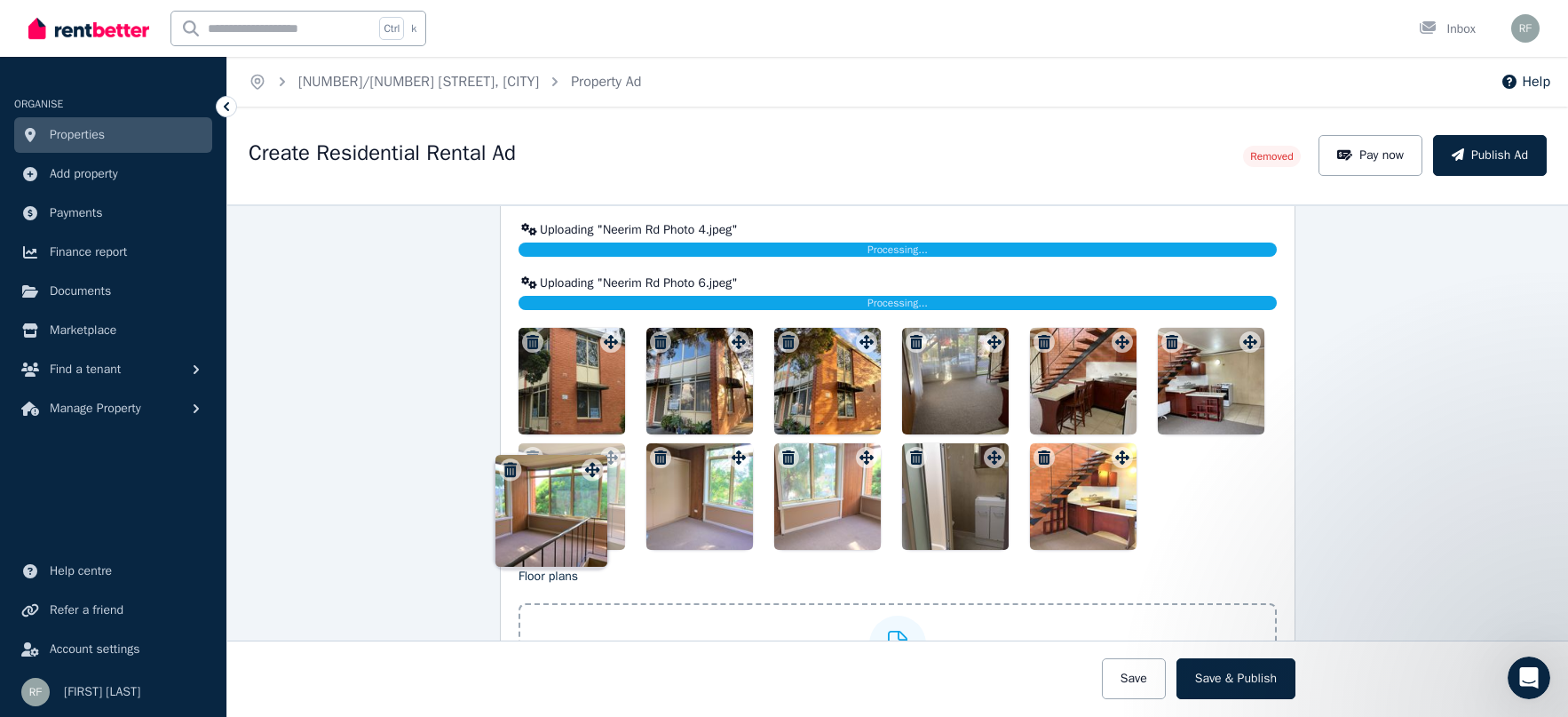 drag, startPoint x: 987, startPoint y: 462, endPoint x: 590, endPoint y: 458, distance: 397.02015 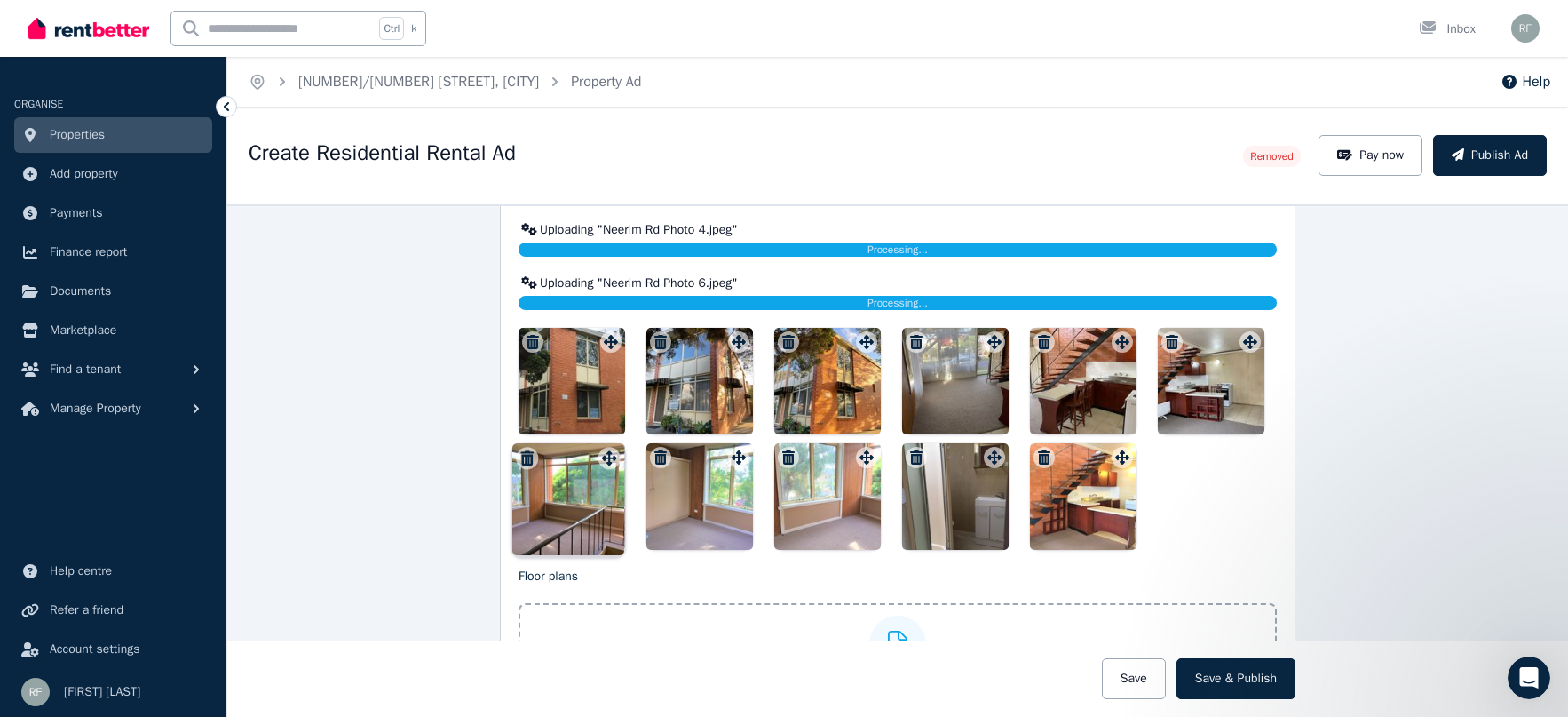 click on "Photos Upload a file   or drag and drop Uploaded   " Neerim Rd Photo 3.jpeg " Uploading   " Neerim Rd Photo 4.jpeg " Processing... Uploaded   " Neerim Rd Photo 5.jpeg " Uploading   " Neerim Rd Photo 6.jpeg " Processing... Uploaded   " Neerim Rd Photo 7.jpeg " Uploaded   " Neerim Rd Photo 8.jpeg " Uploaded   " Neerim Rd Photo 2.jpeg " Uploaded   " Neerim Rd Photo 1.jpeg "
To pick up a draggable item, press the space bar.
While dragging, use the arrow keys to move the item.
Press space again to drop the item in its new position, or press escape to cancel.
Draggable item 060aa77d-0f77-4fb0-af10-0f680ac2cfd2 was moved over droppable area 671dc80d-010e-45f4-abcd-d10a9fc7d7f5." at bounding box center (898, 304) 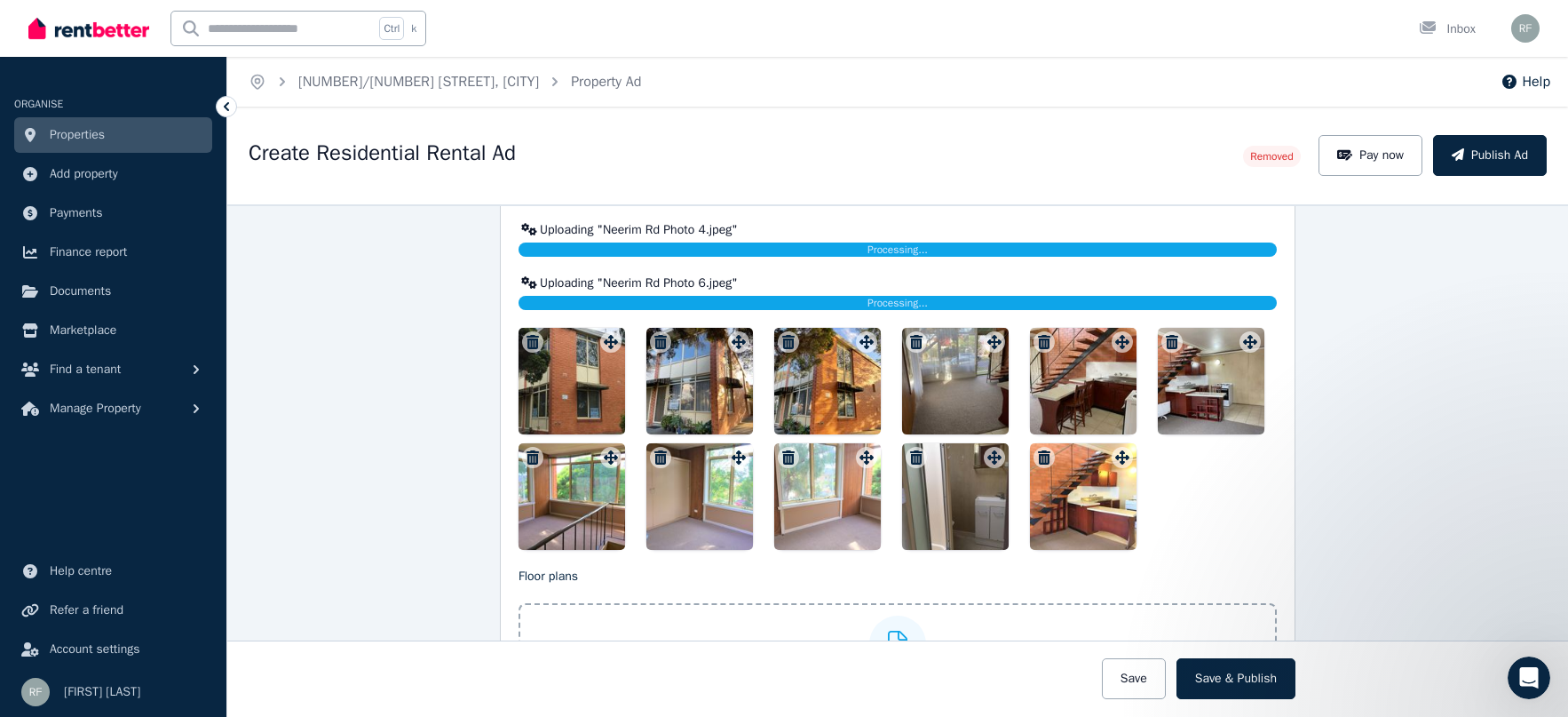 click at bounding box center (1083, 497) 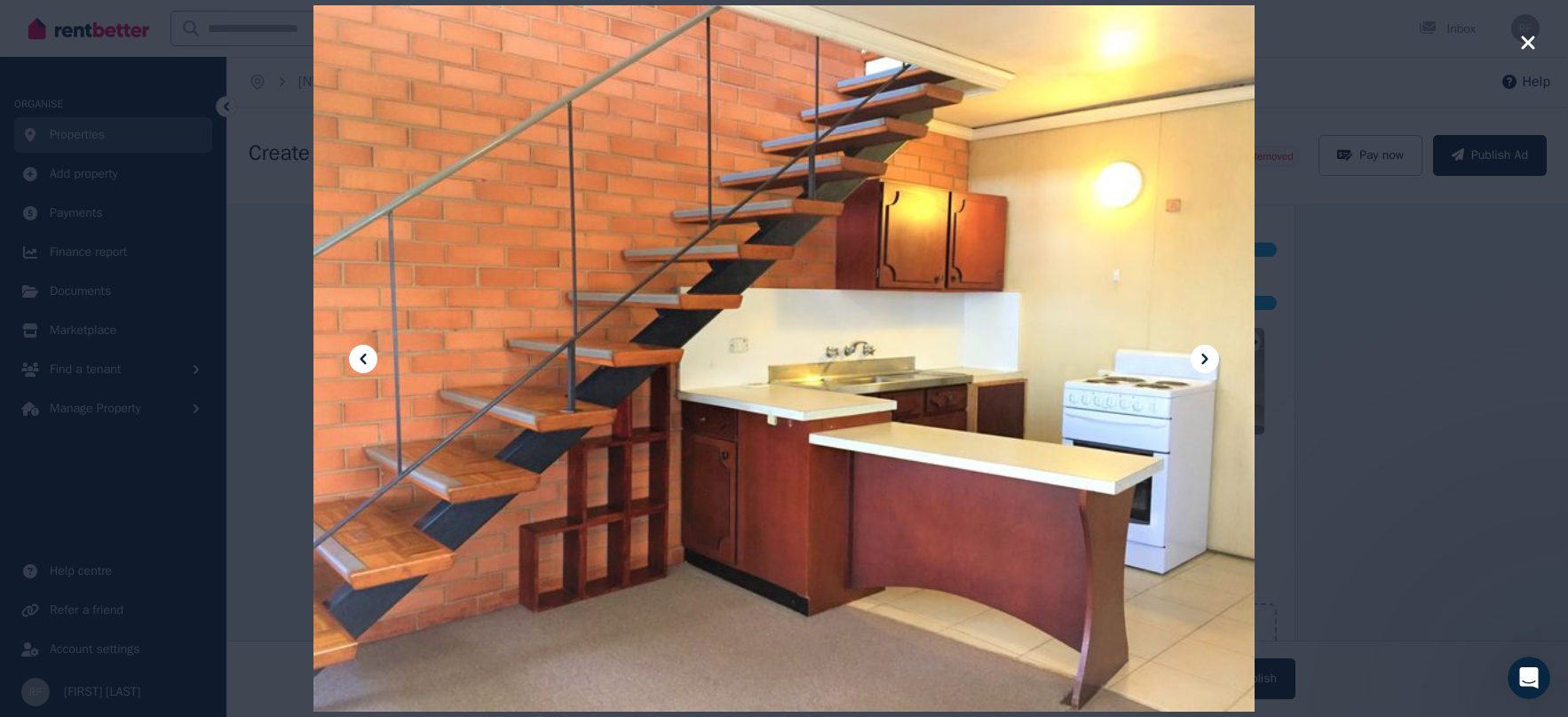 click 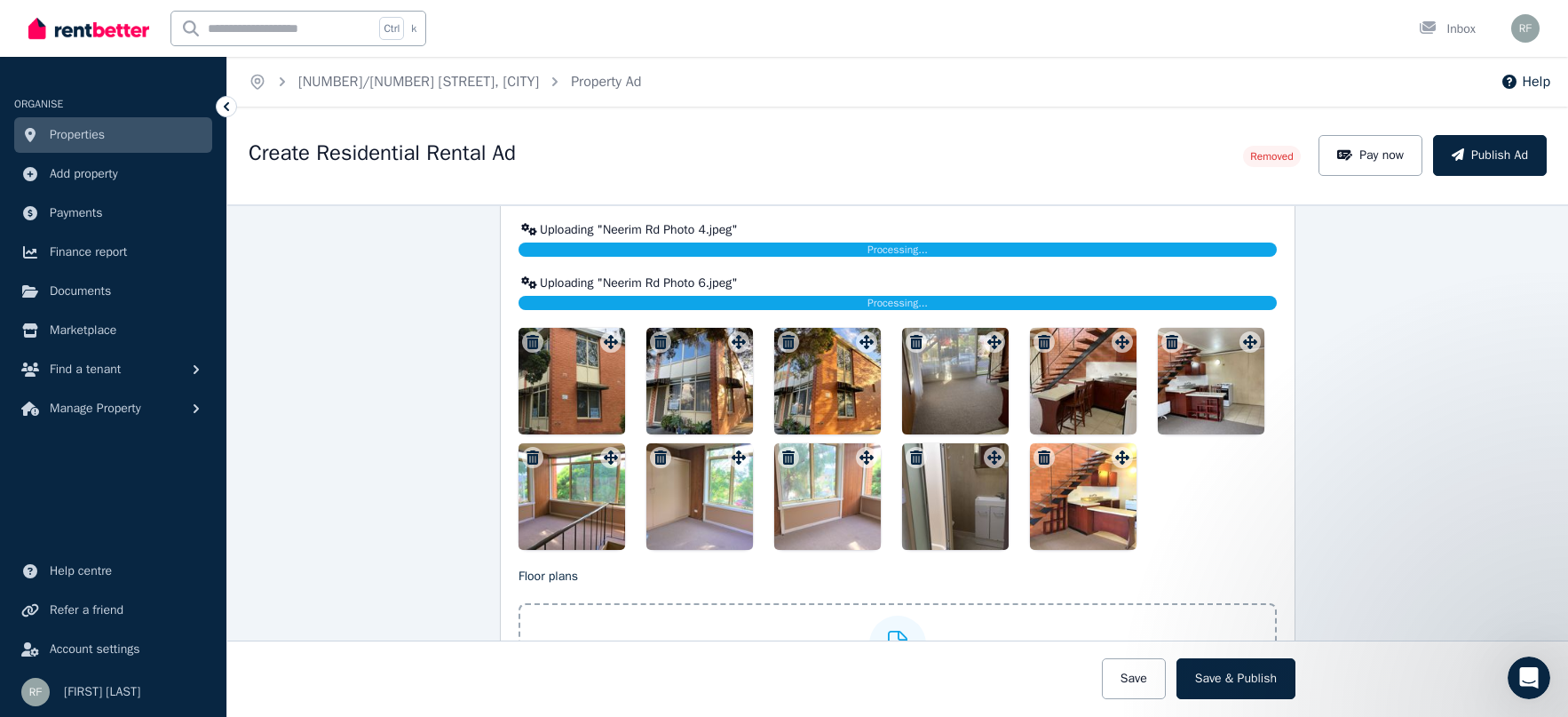 click at bounding box center [1083, 497] 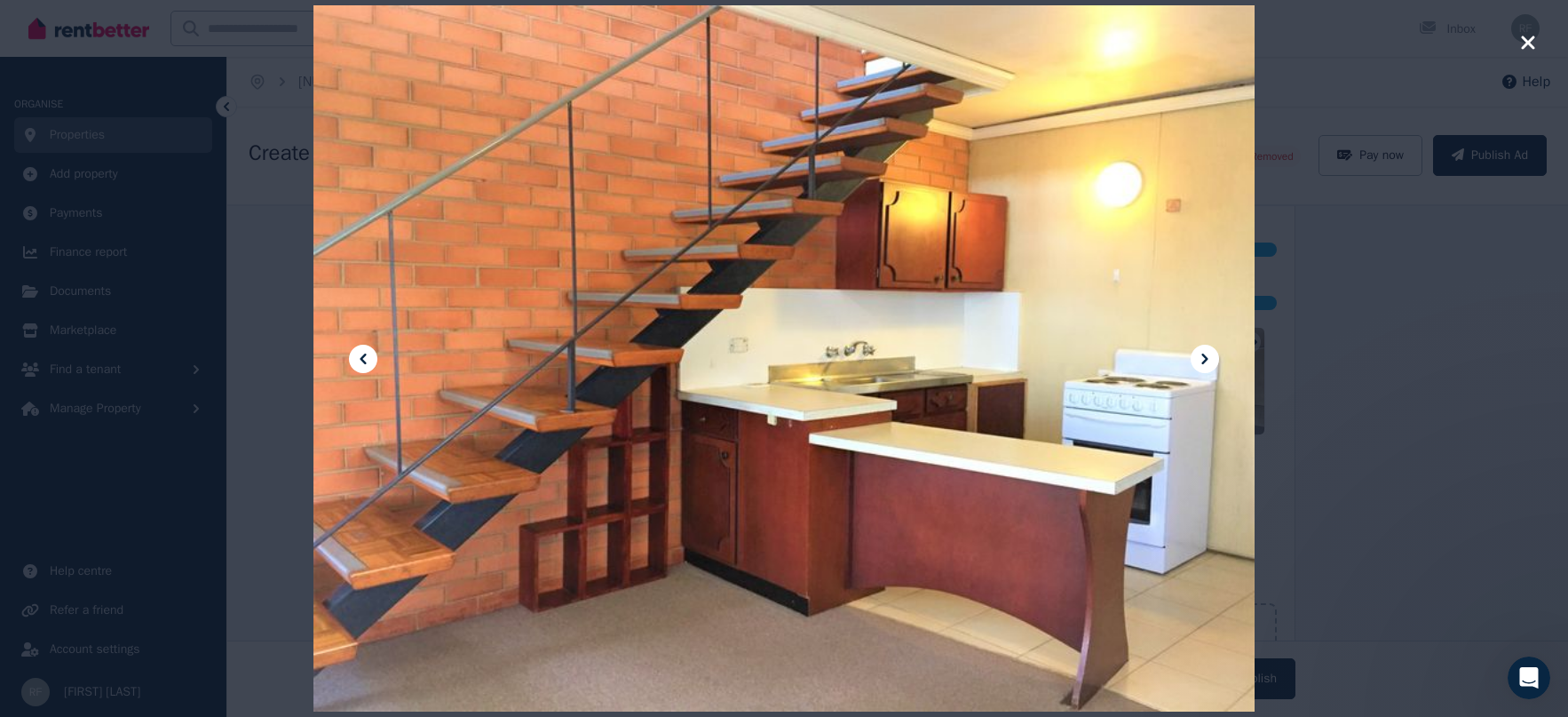 click 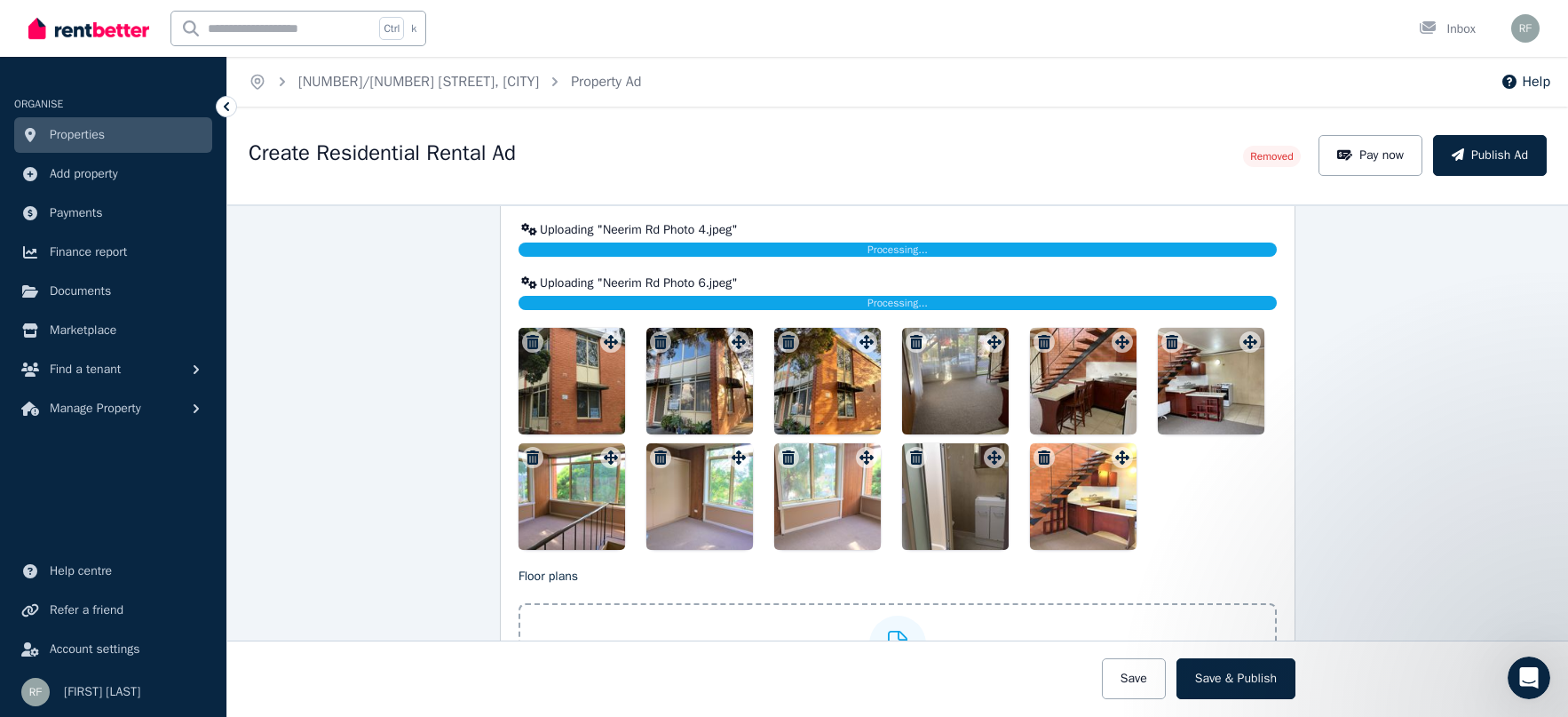 click at bounding box center [1083, 381] 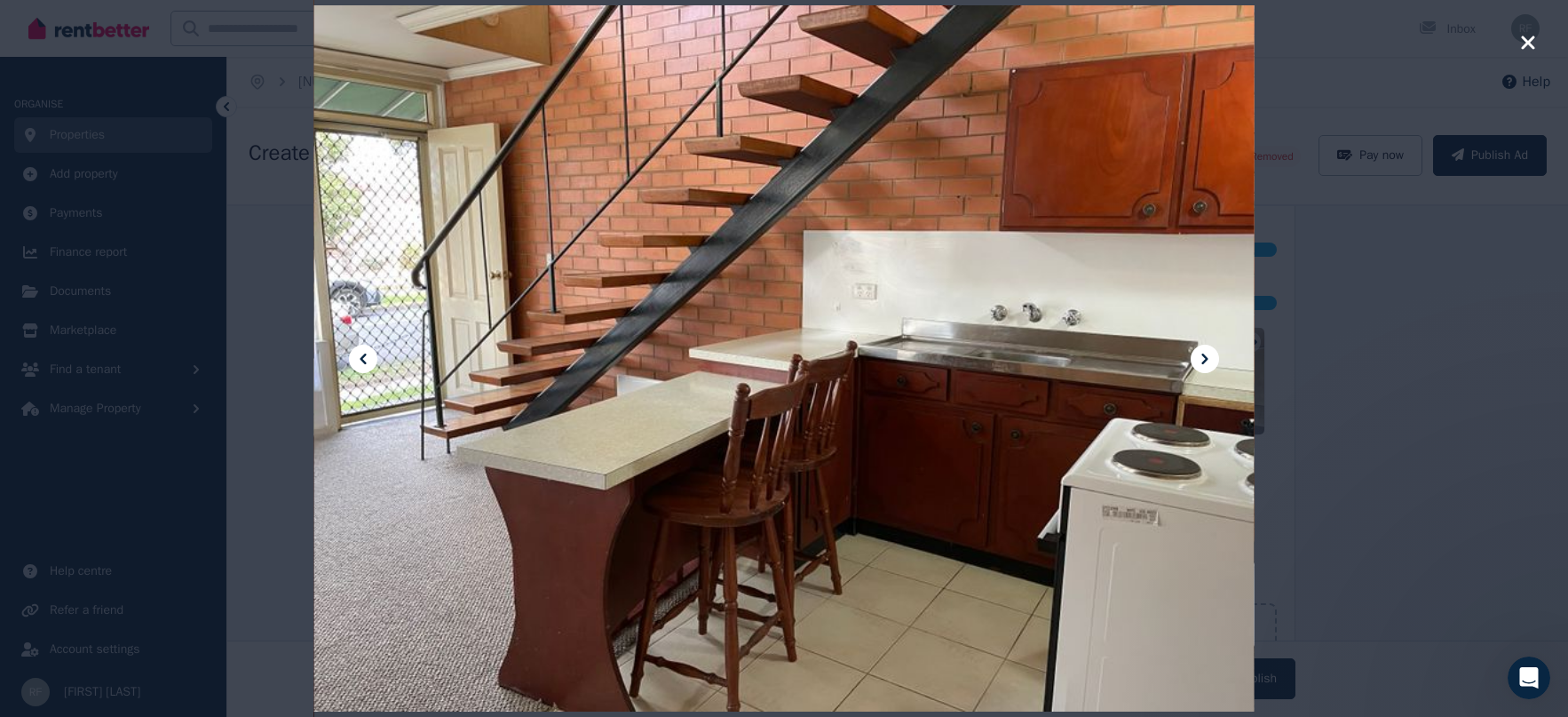 click 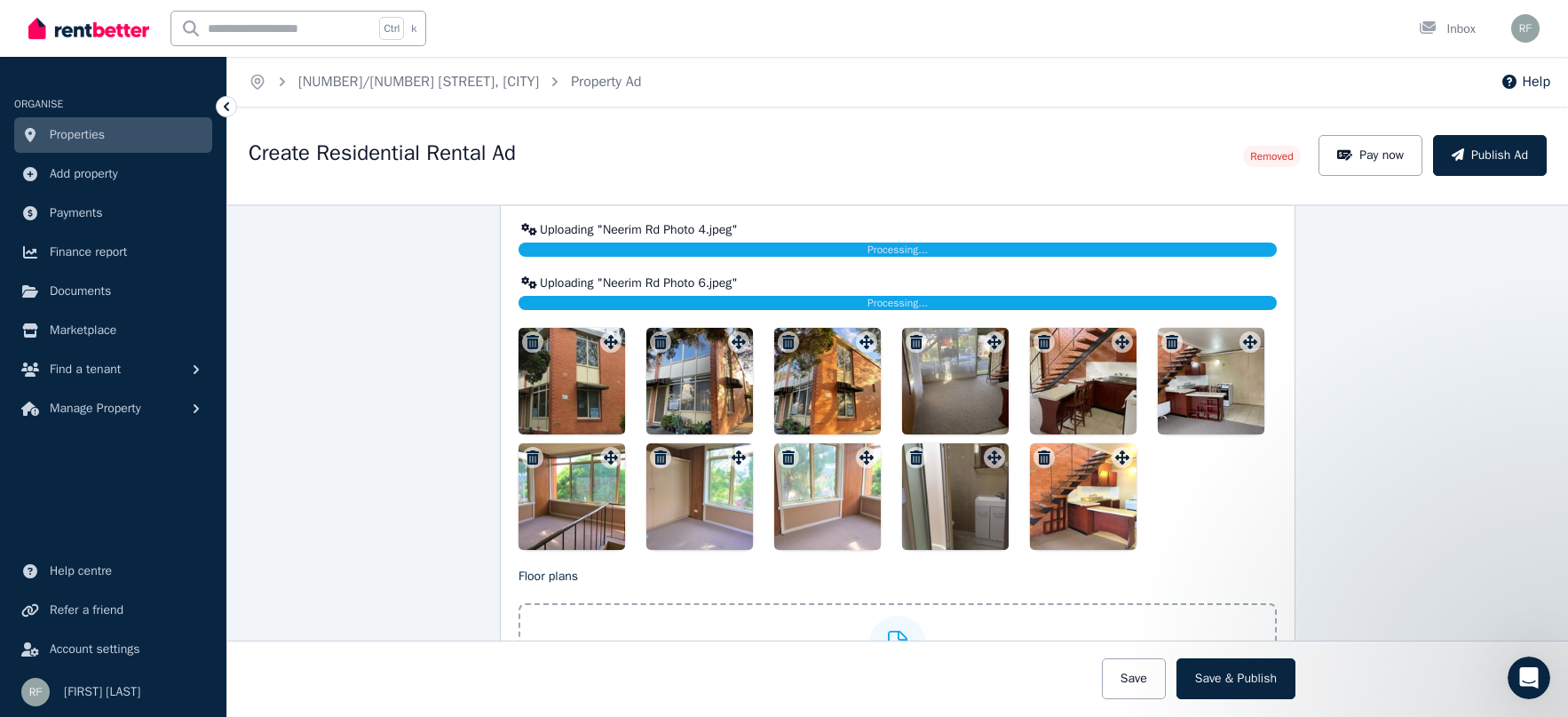 click at bounding box center (1211, 381) 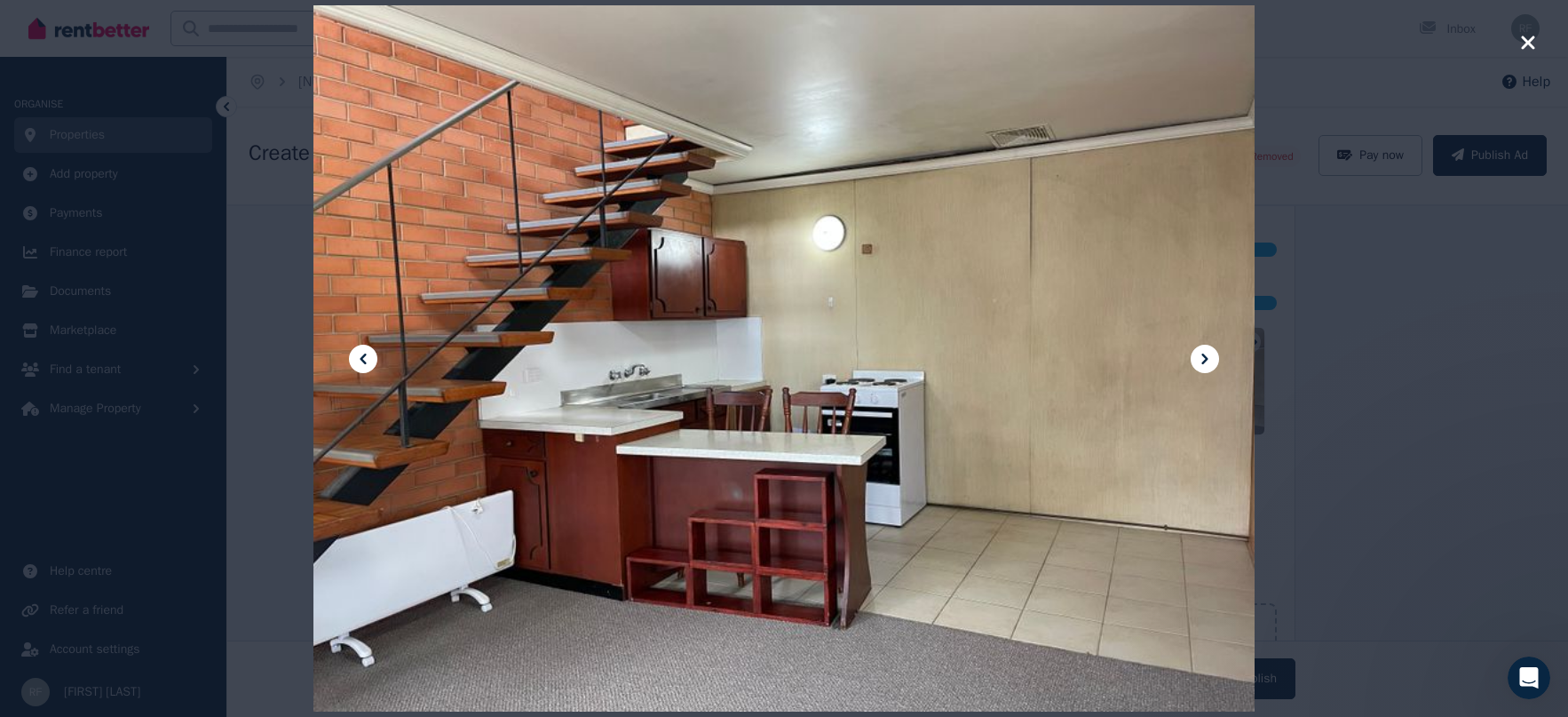 click 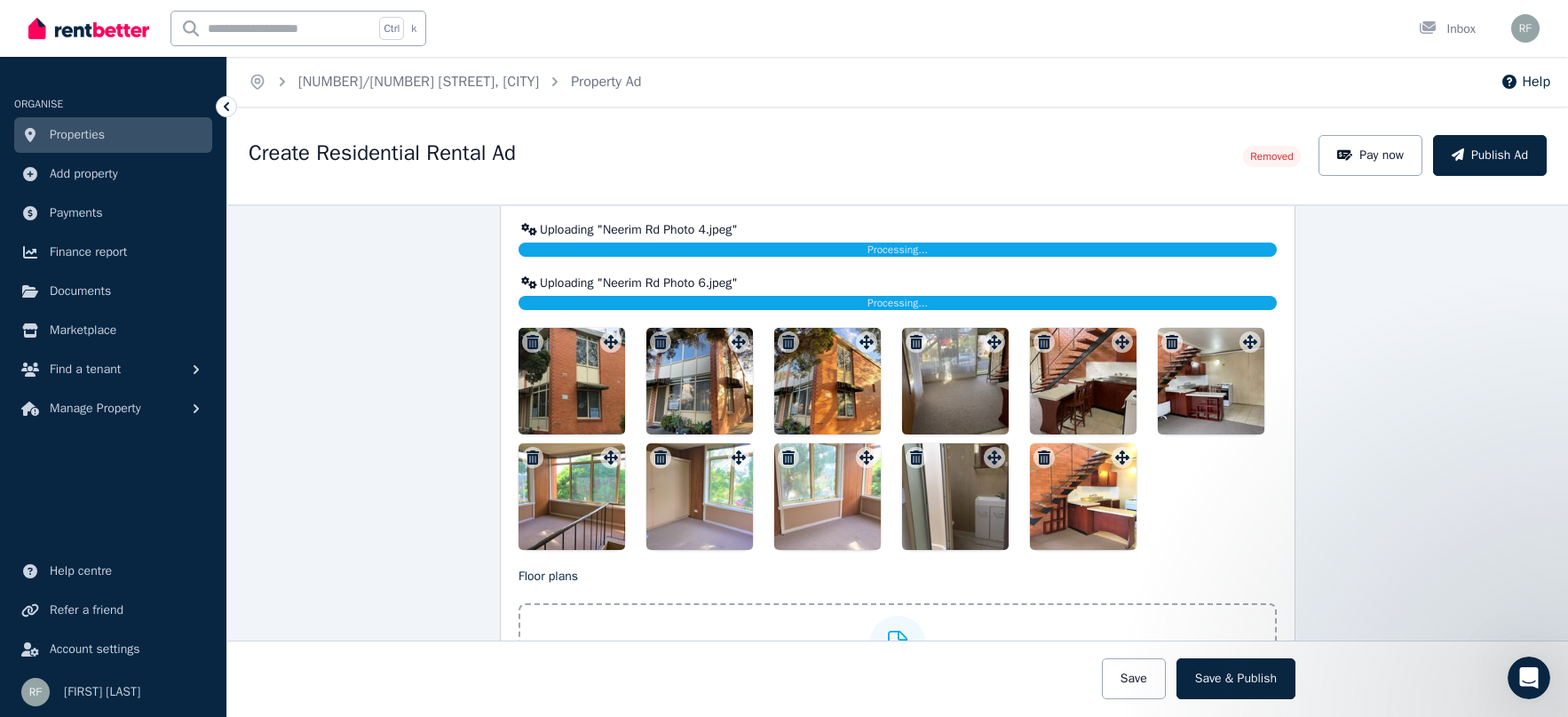 click at bounding box center [1083, 497] 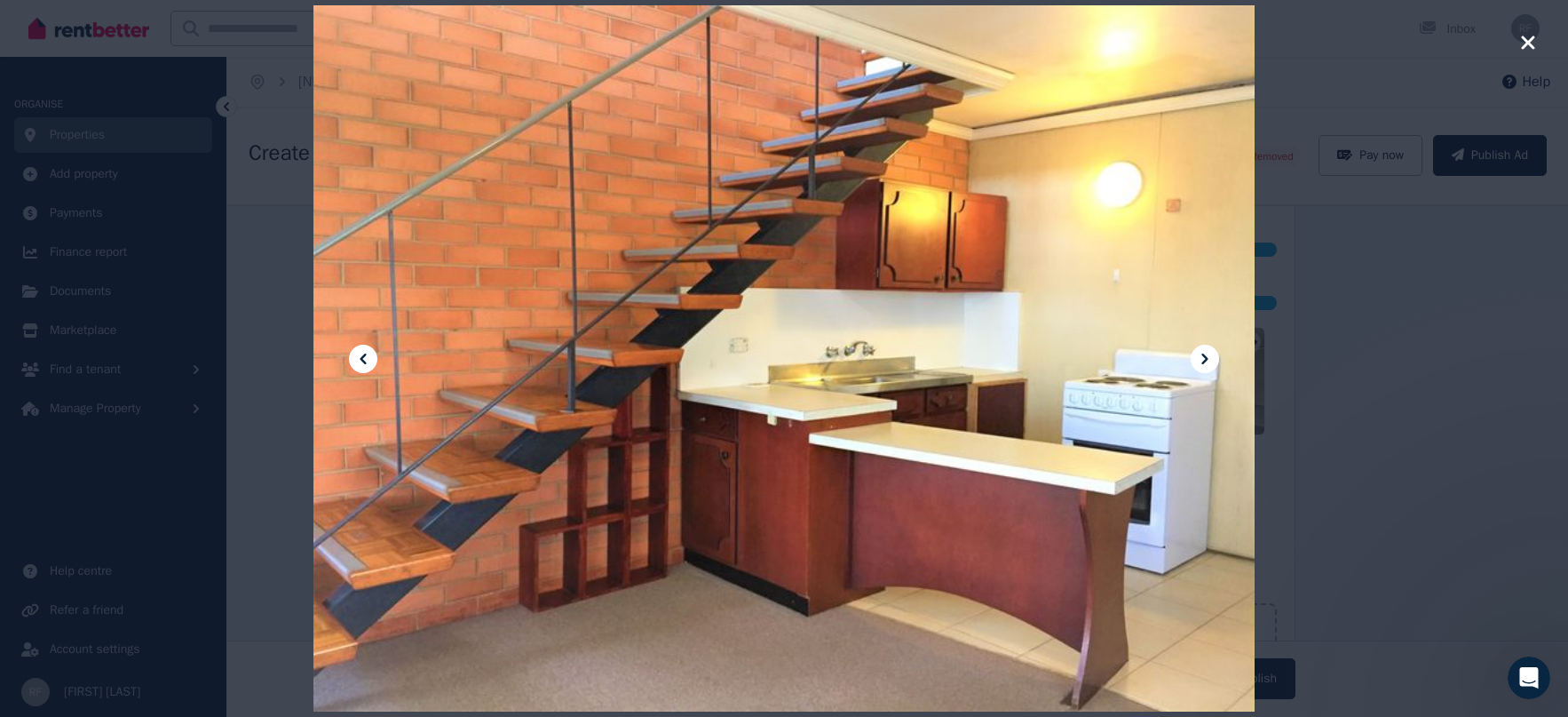 click 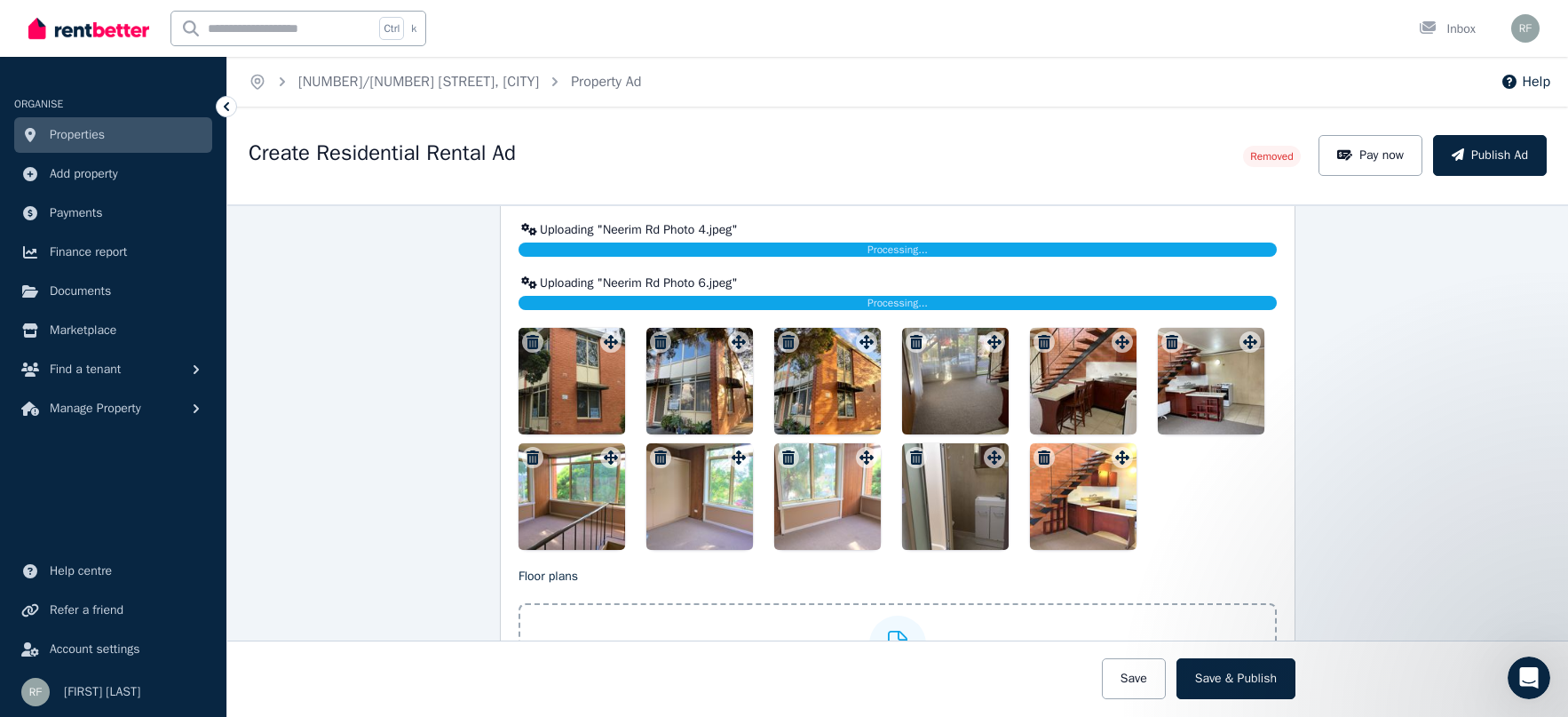 drag, startPoint x: 1080, startPoint y: 485, endPoint x: 604, endPoint y: 498, distance: 476.17749 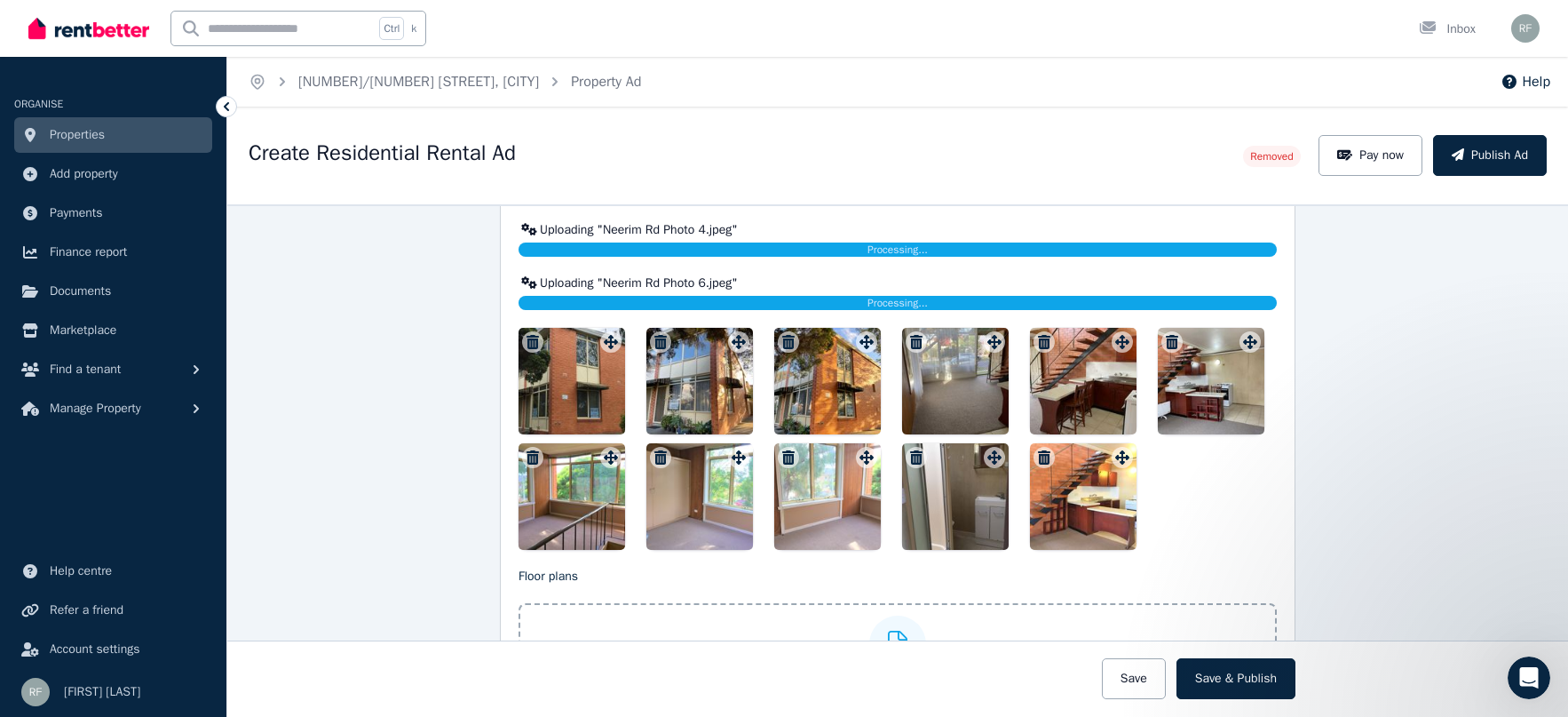 click at bounding box center (898, 439) 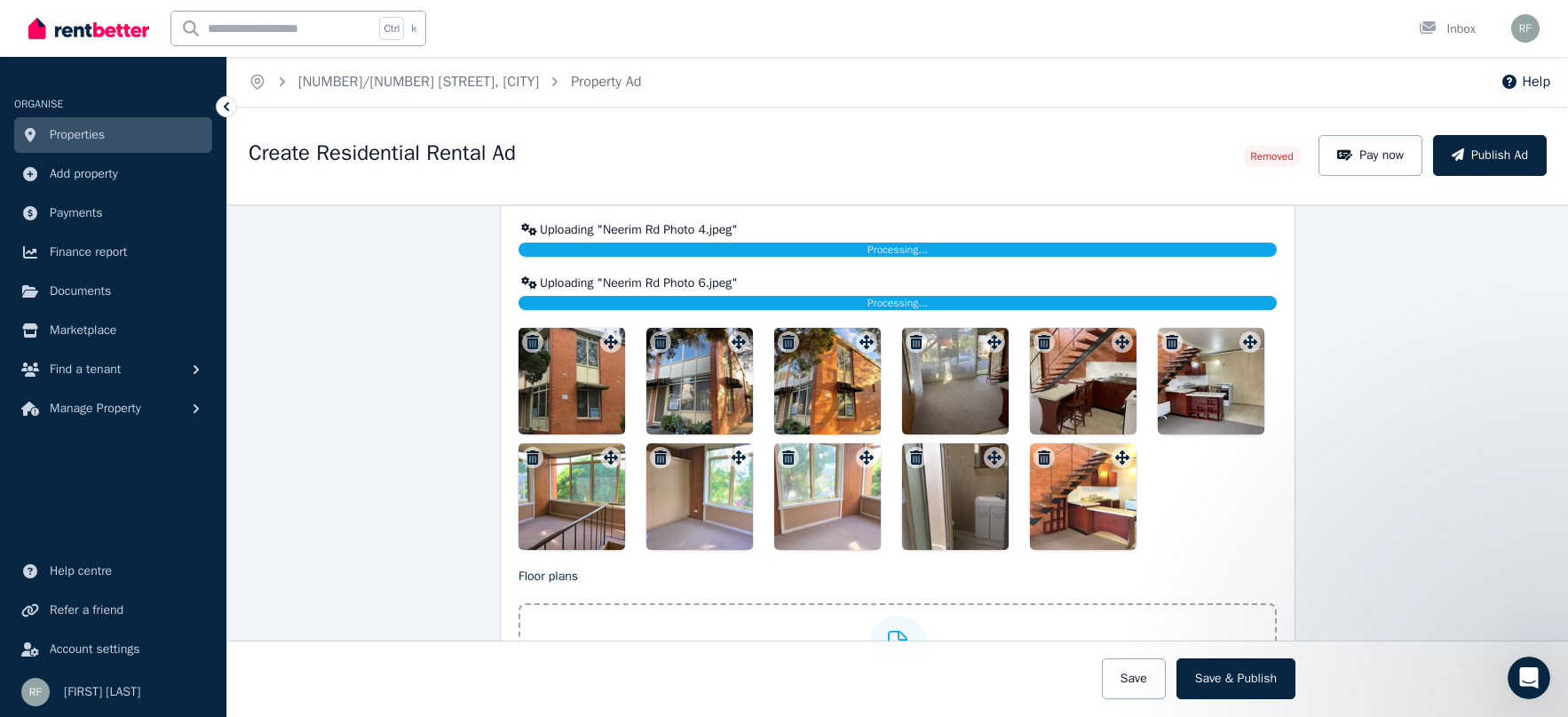 drag, startPoint x: 1089, startPoint y: 488, endPoint x: 1061, endPoint y: 474, distance: 31.304952 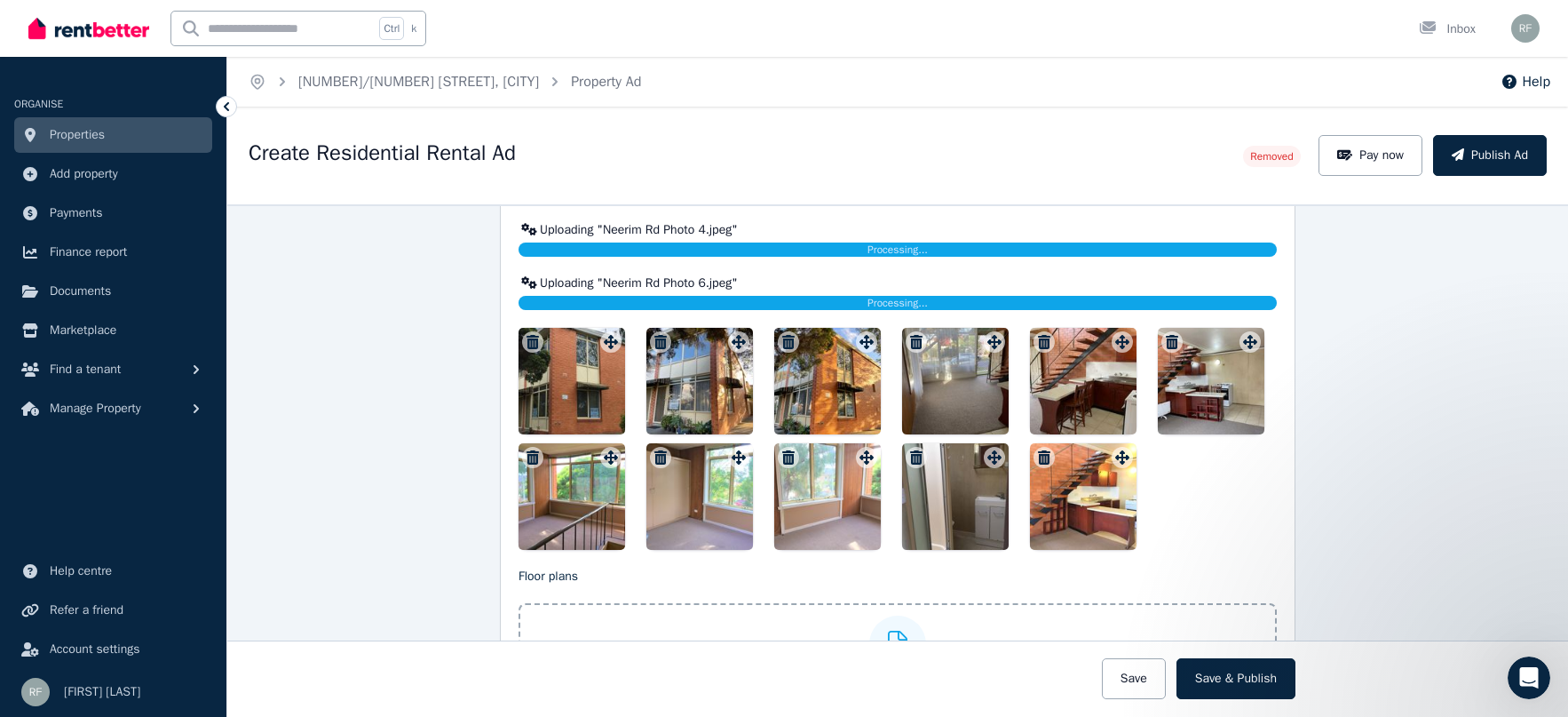 click at bounding box center (898, 439) 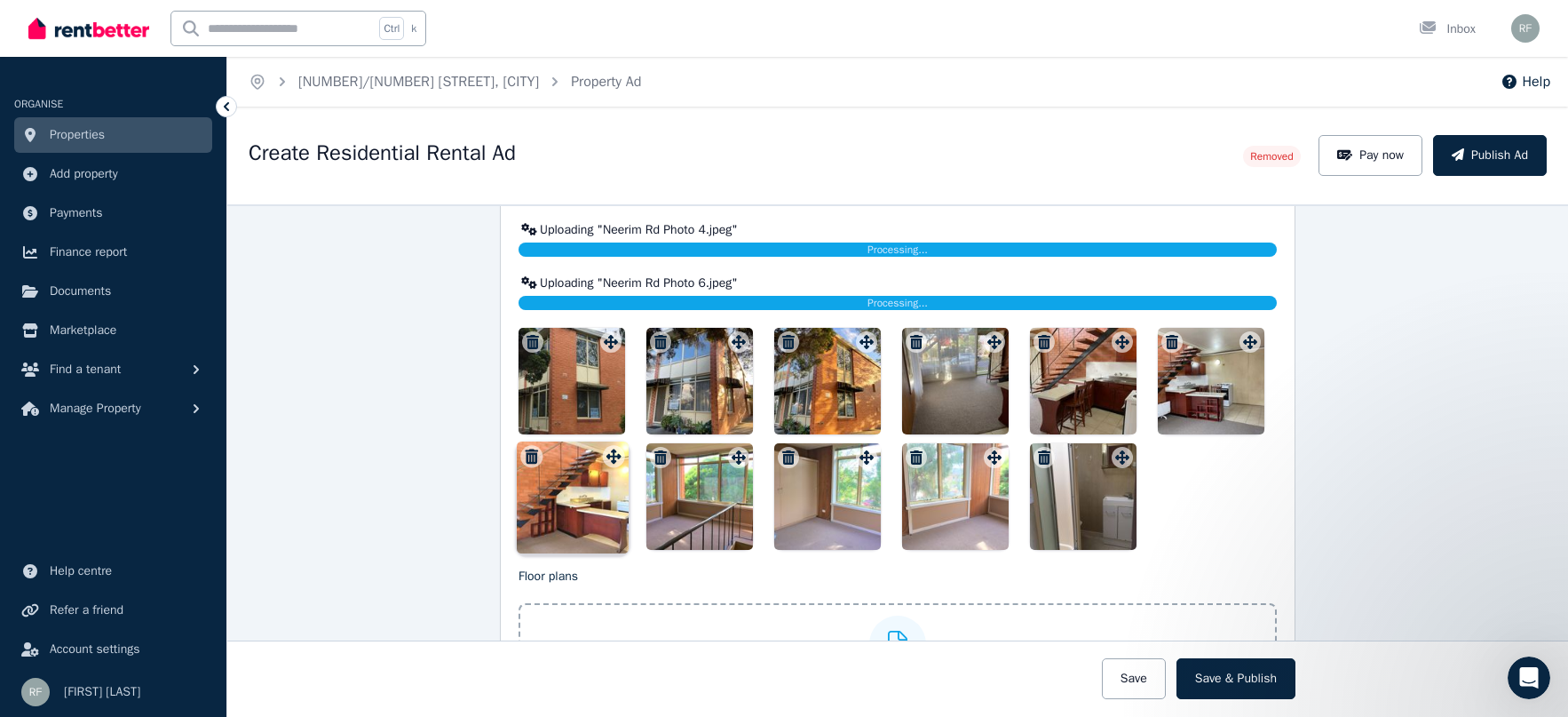 drag, startPoint x: 1120, startPoint y: 461, endPoint x: 615, endPoint y: 444, distance: 505.2861 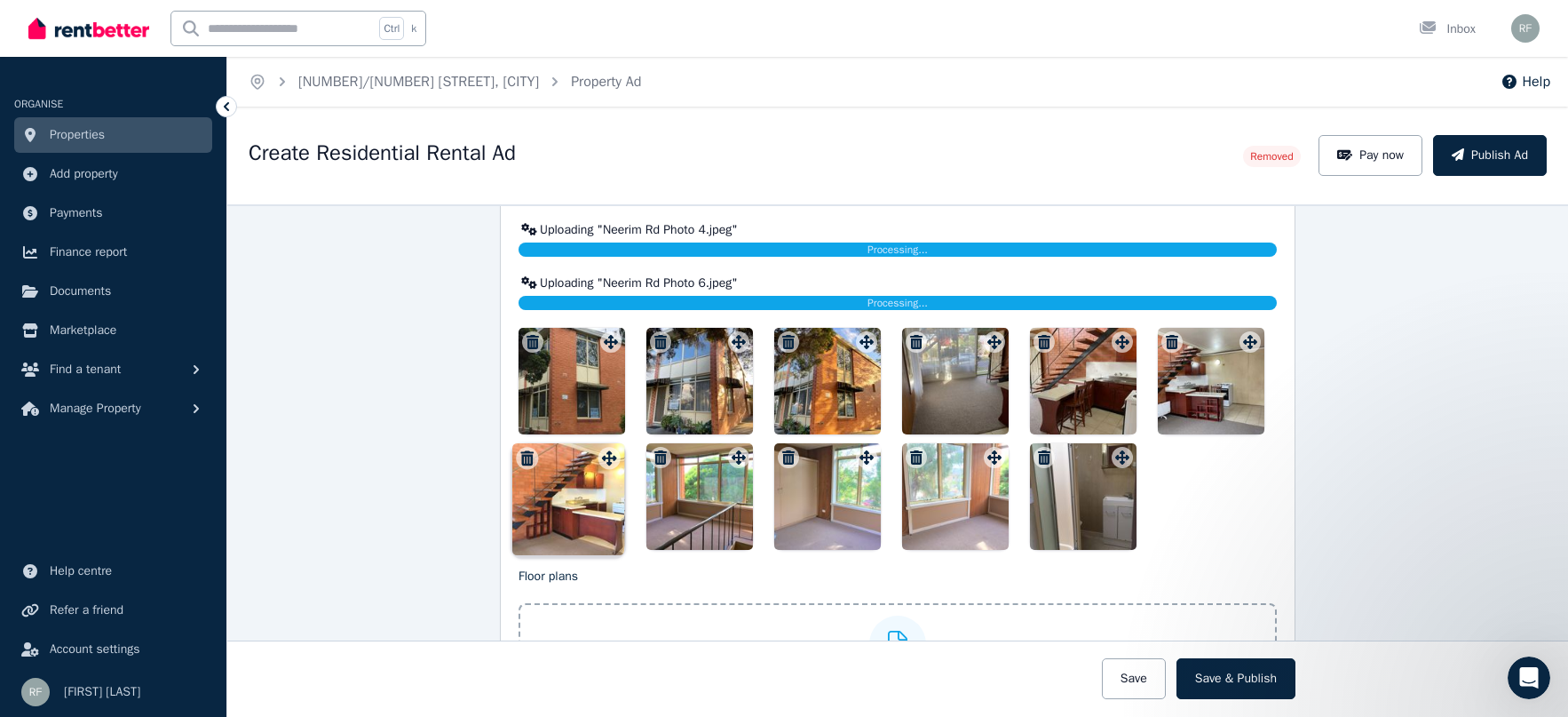 click on "Photos Upload a file   or drag and drop Uploaded   " Neerim Rd Photo 3.jpeg " Uploading   " Neerim Rd Photo 4.jpeg " Processing... Uploaded   " Neerim Rd Photo 5.jpeg " Uploading   " Neerim Rd Photo 6.jpeg " Processing... Uploaded   " Neerim Rd Photo 7.jpeg " Uploaded   " Neerim Rd Photo 8.jpeg " Uploaded   " Neerim Rd Photo 2.jpeg " Uploaded   " Neerim Rd Photo 1.jpeg "
To pick up a draggable item, press the space bar.
While dragging, use the arrow keys to move the item.
Press space again to drop the item in its new position, or press escape to cancel.
Draggable item ff6e2ed8-dc80-40fd-a916-ae7d22179fc8 was moved over droppable area 060aa77d-0f77-4fb0-af10-0f680ac2cfd2." at bounding box center (898, 304) 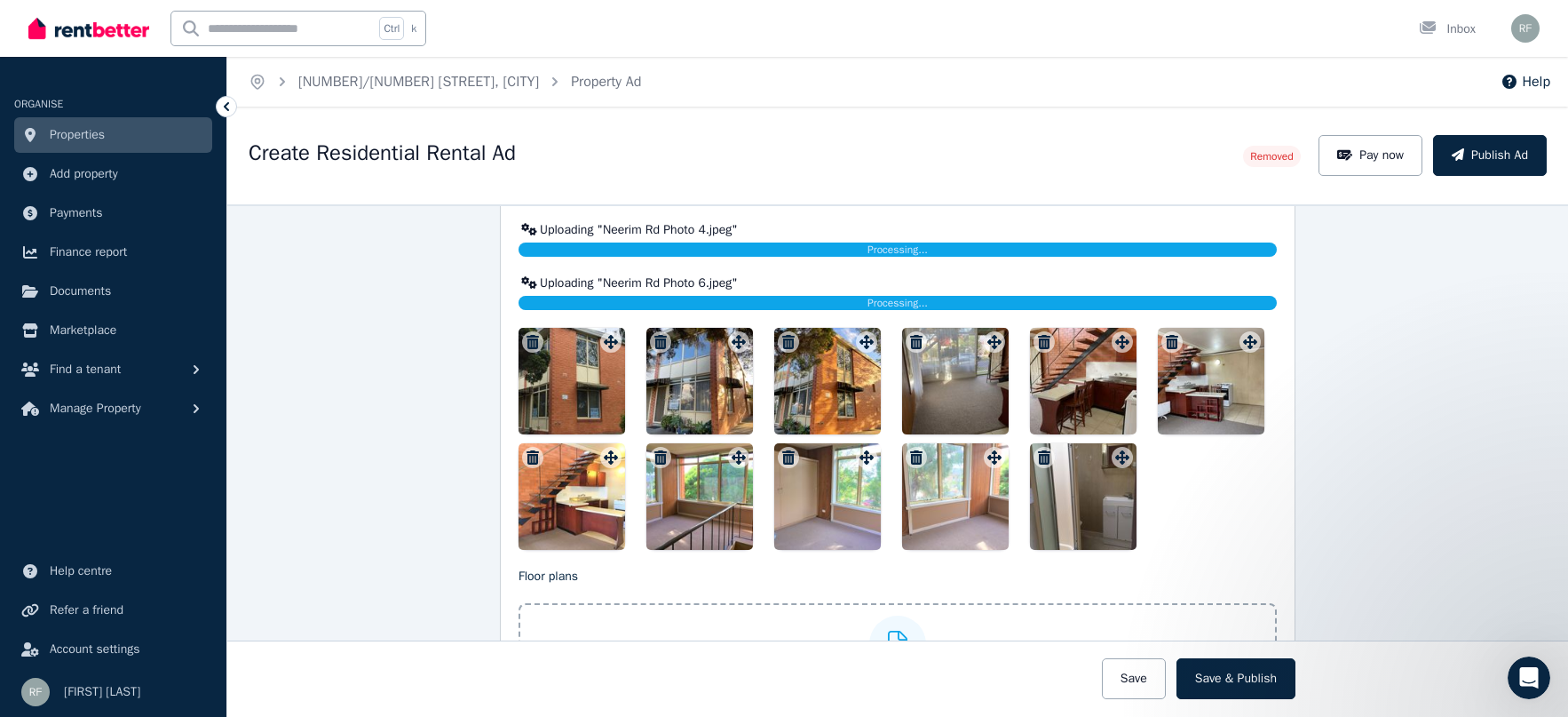 click at bounding box center [898, 439] 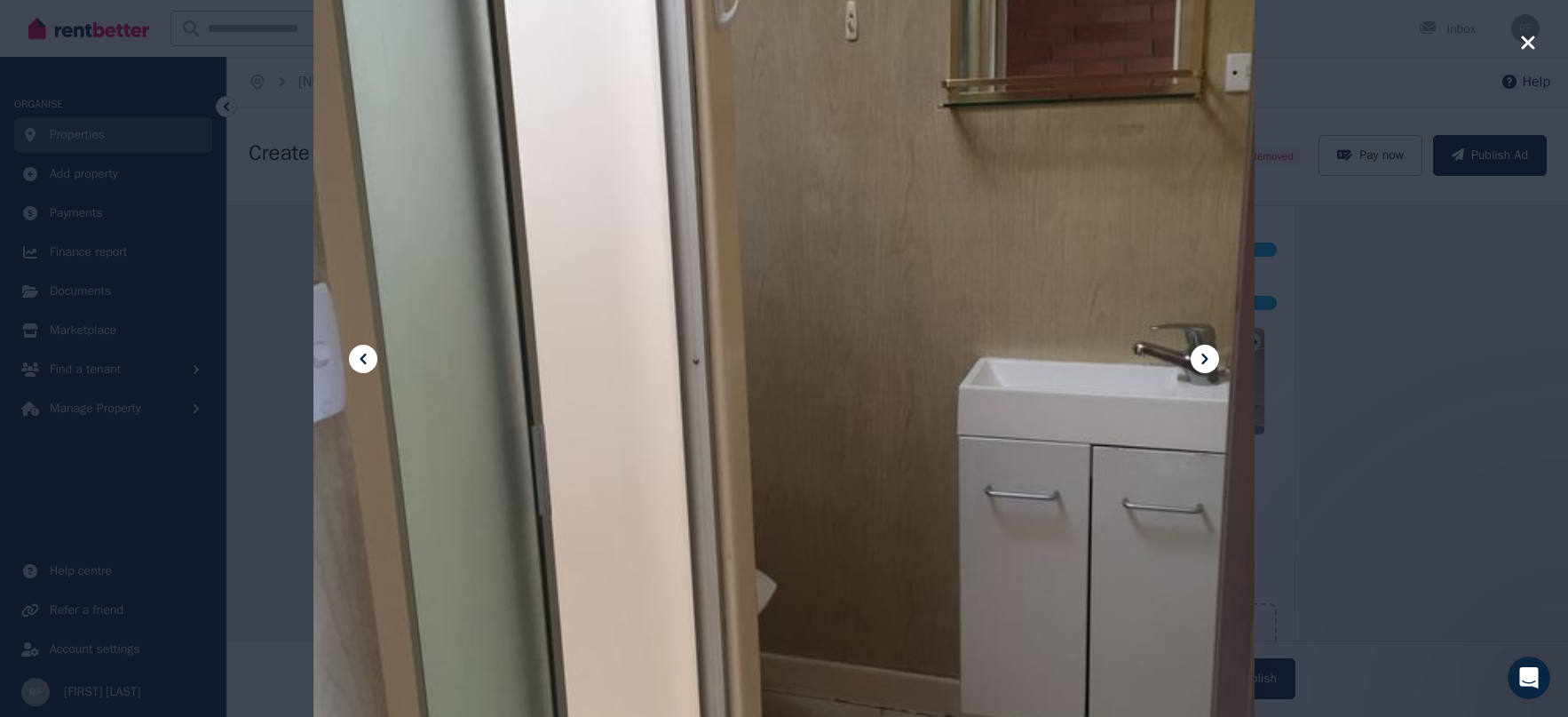 click 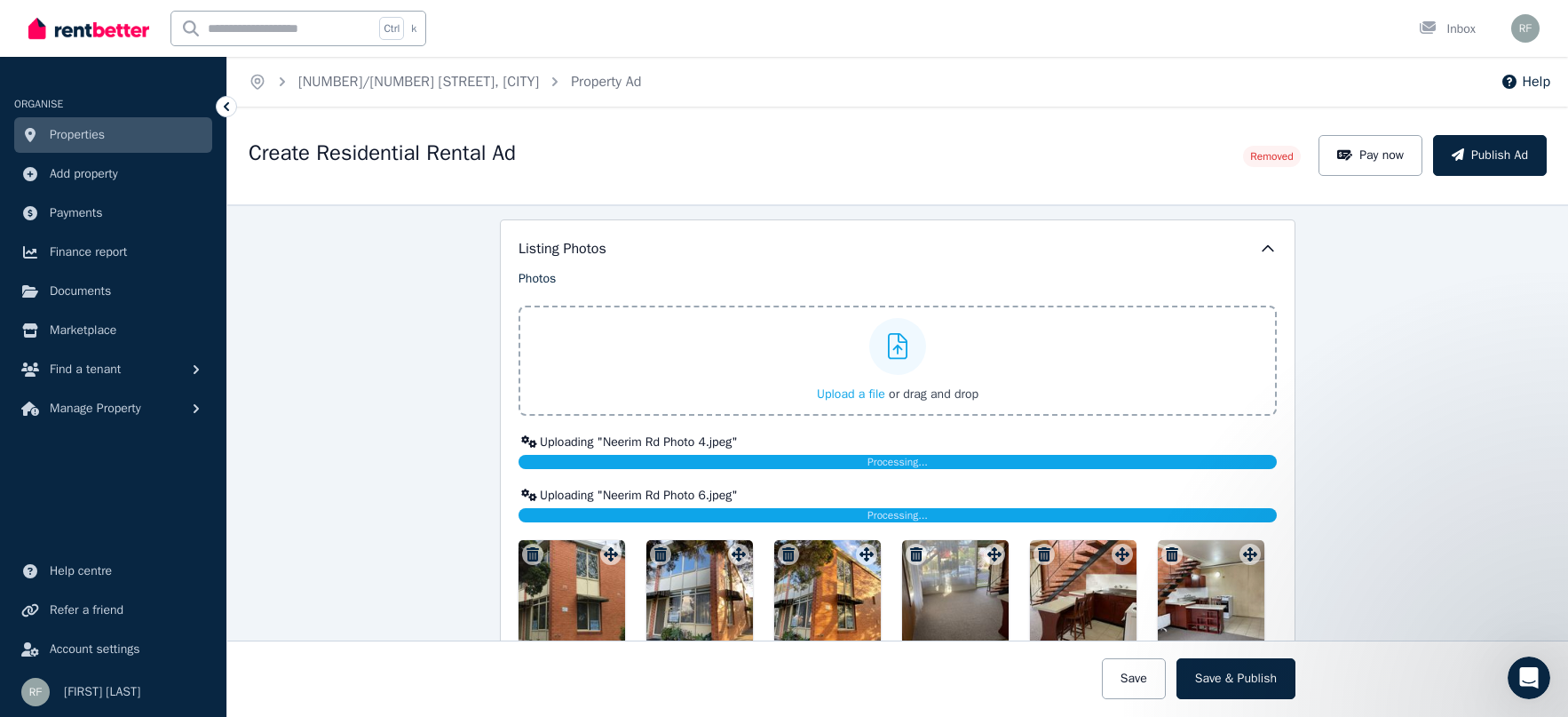 scroll, scrollTop: 1796, scrollLeft: 0, axis: vertical 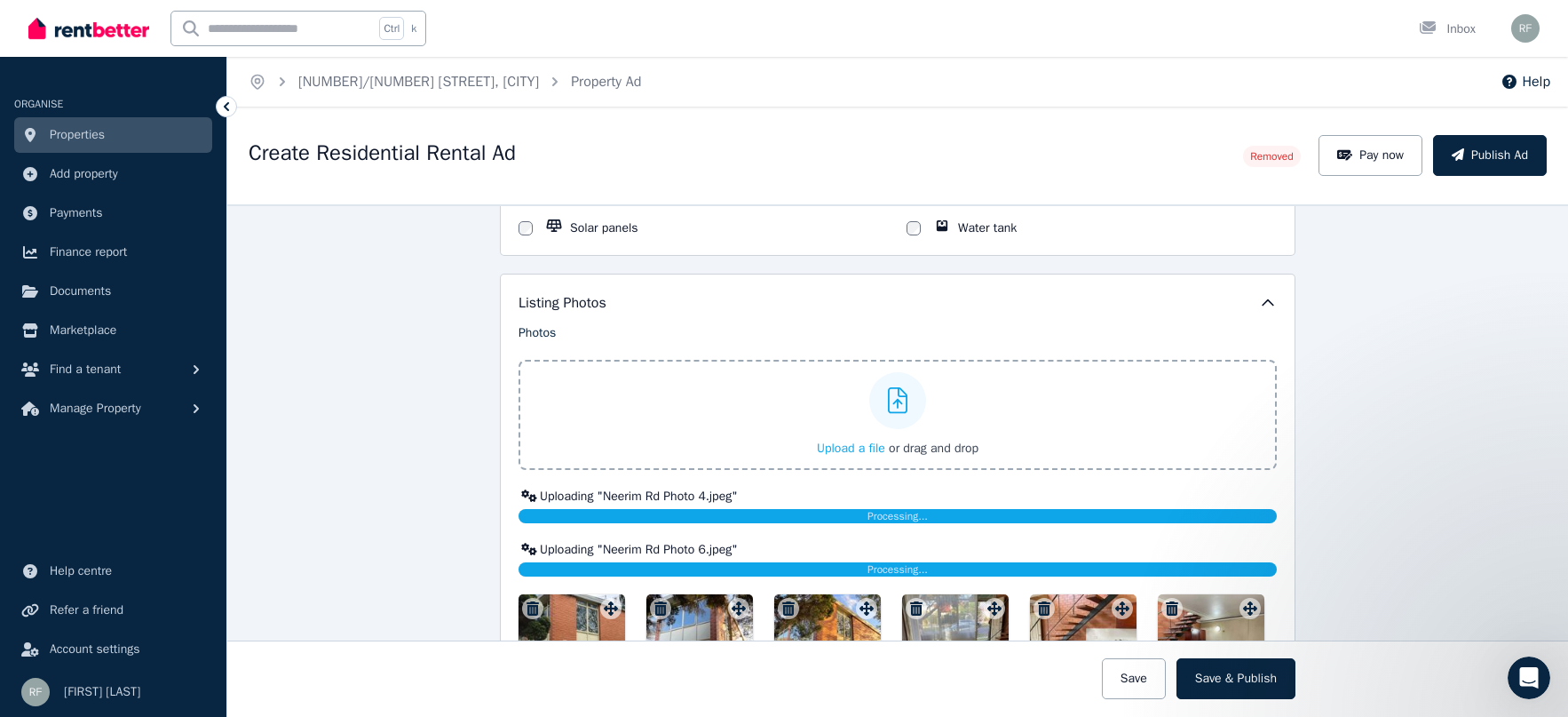 click 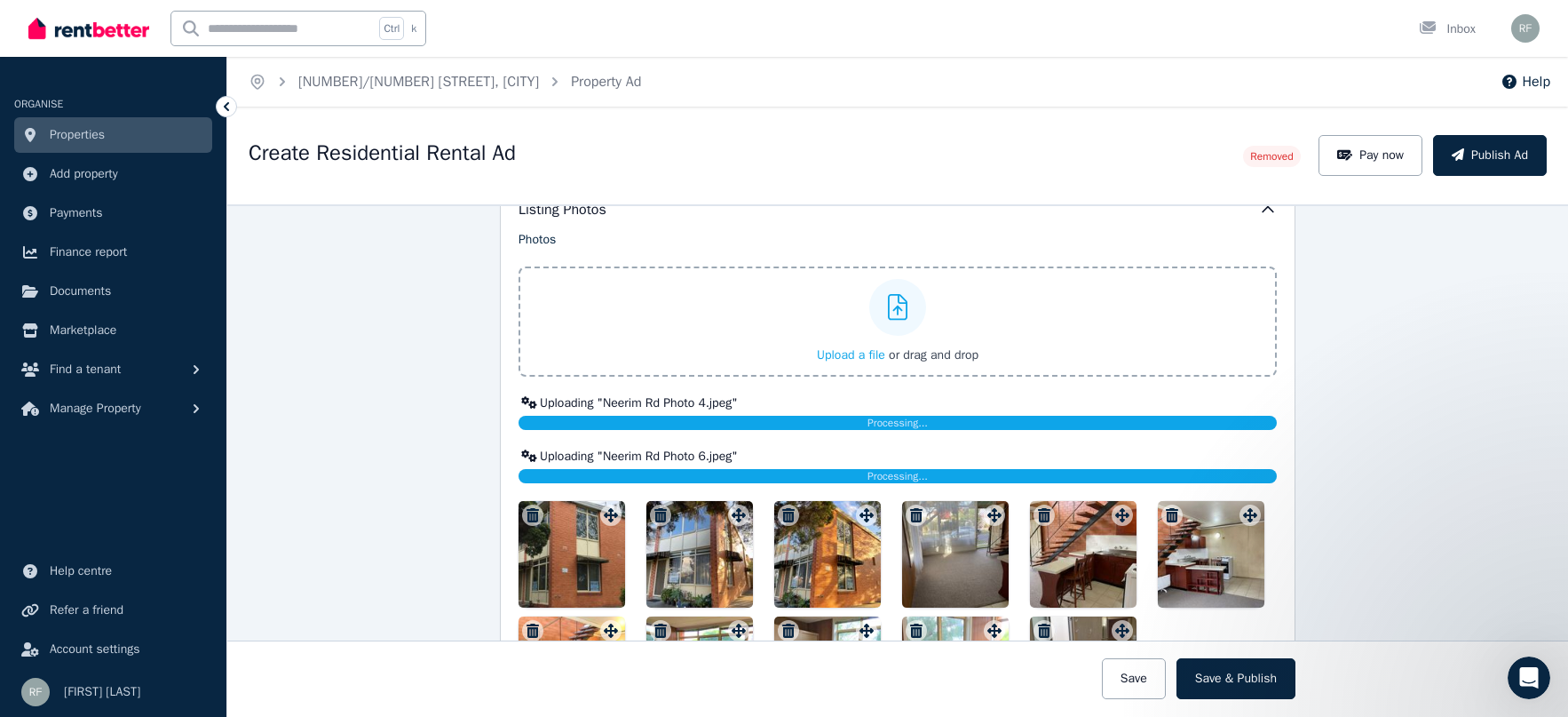 scroll, scrollTop: 1885, scrollLeft: 0, axis: vertical 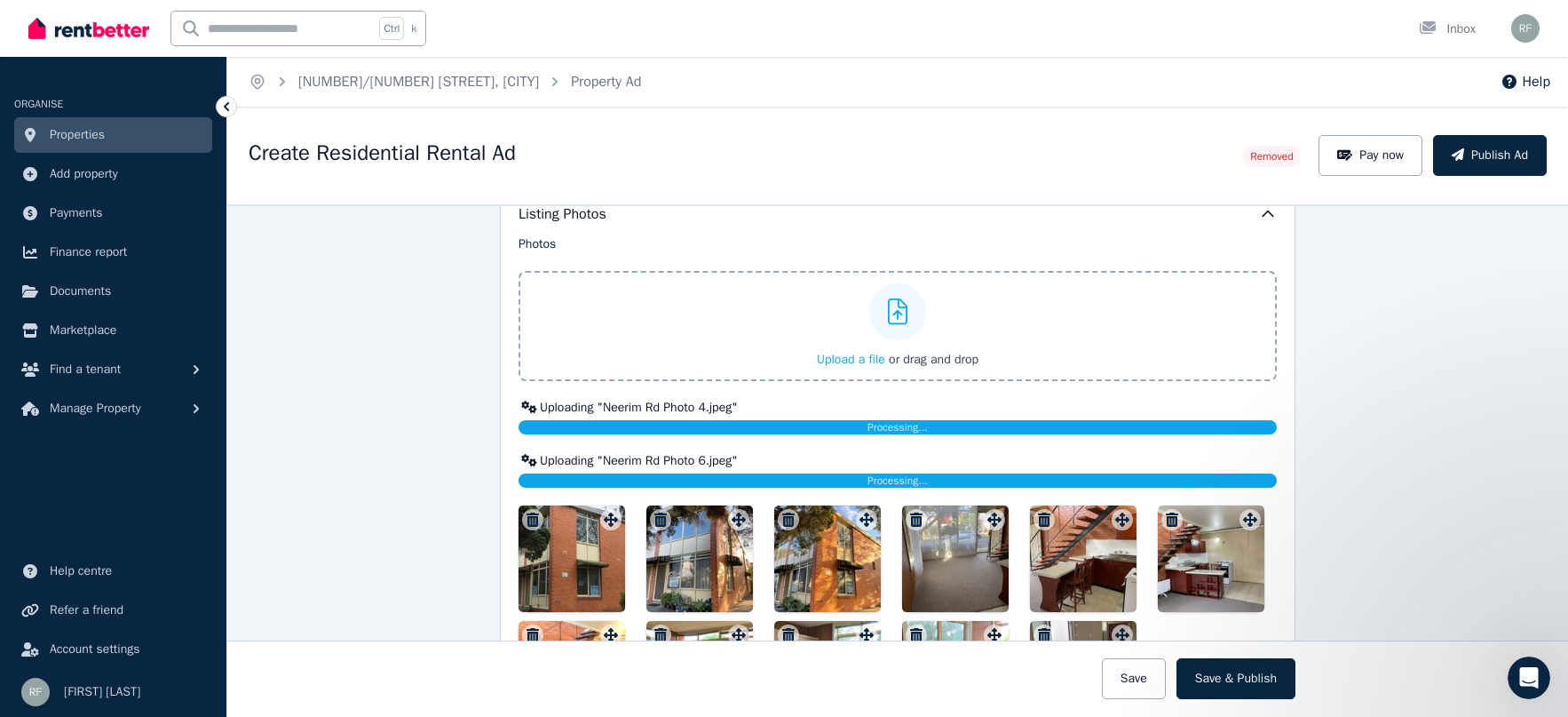 click on "Upload a file   or drag and drop" at bounding box center (898, 326) 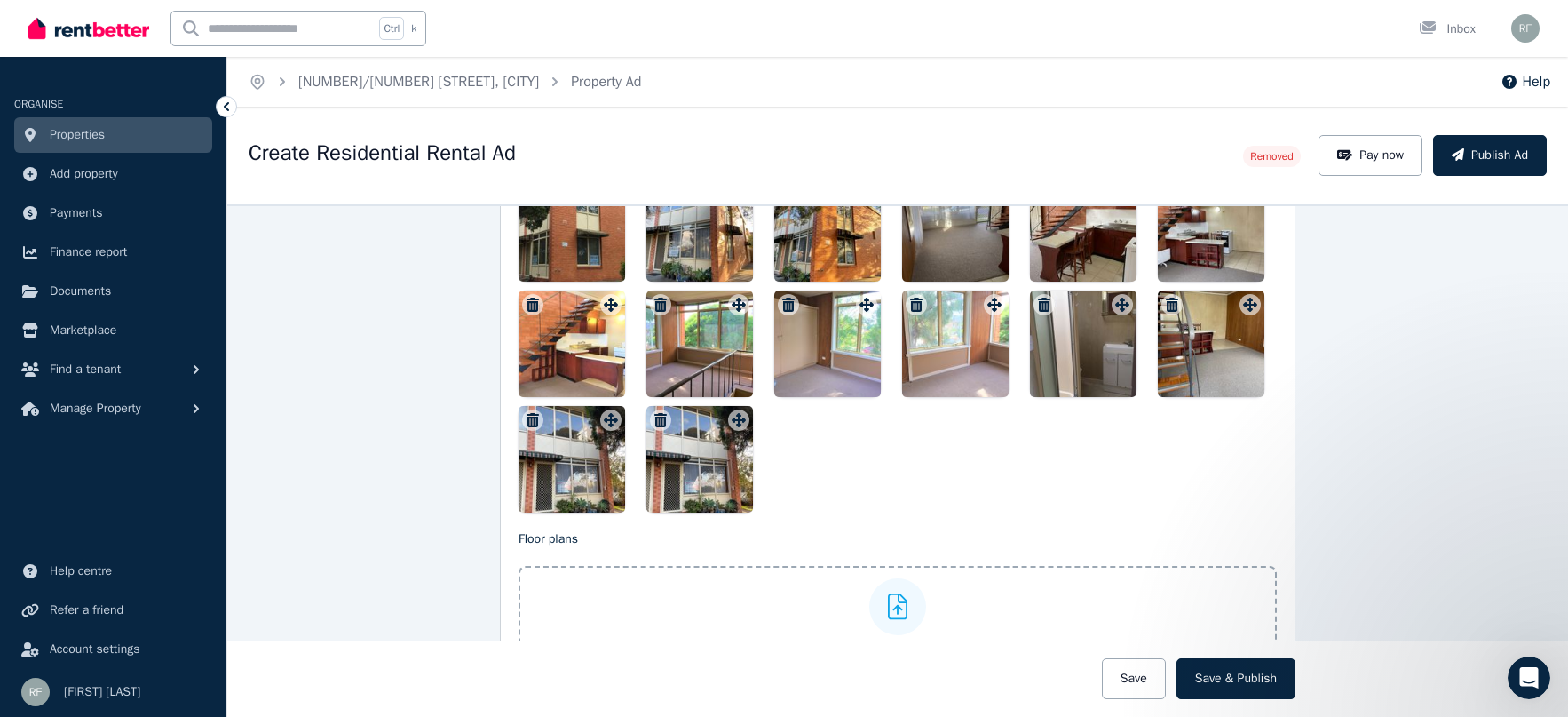 scroll, scrollTop: 2067, scrollLeft: 0, axis: vertical 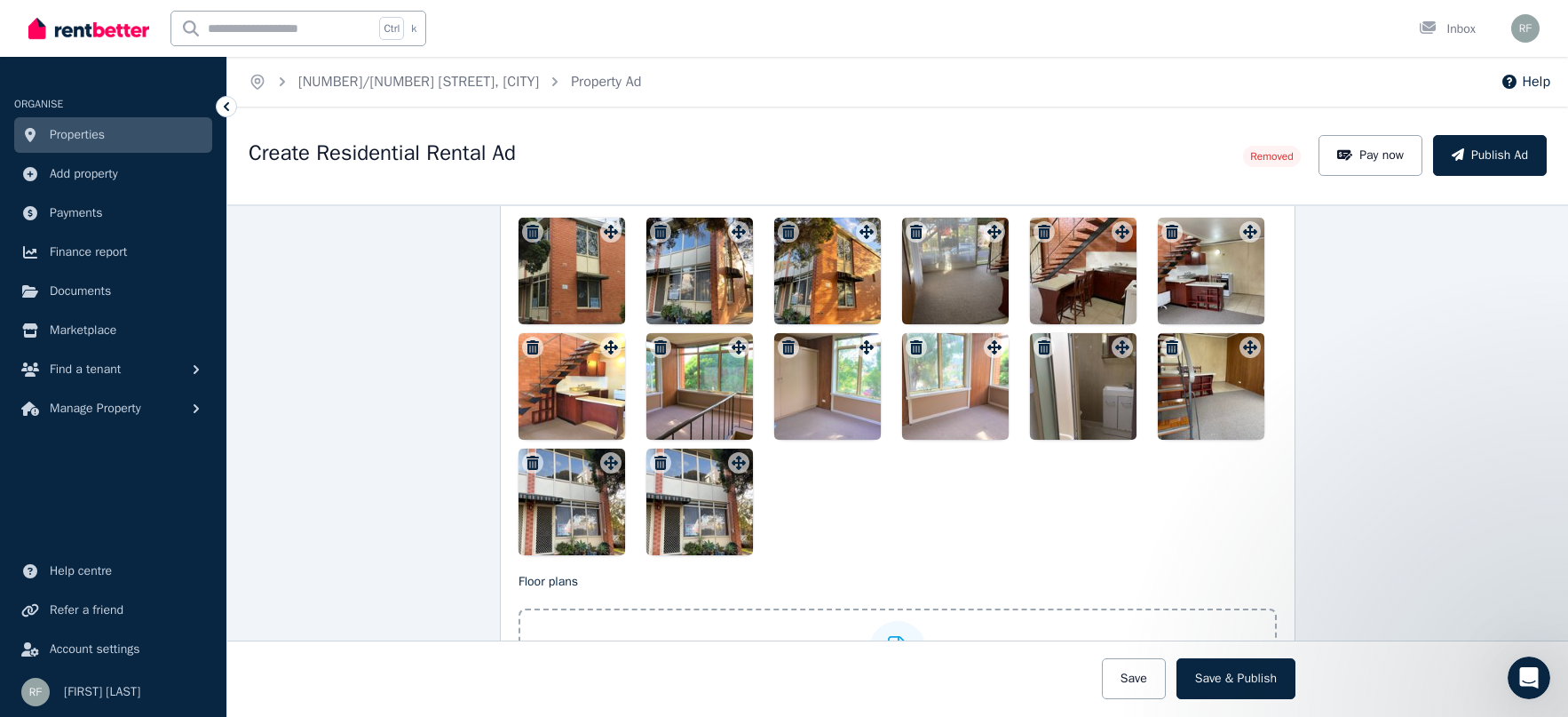 click 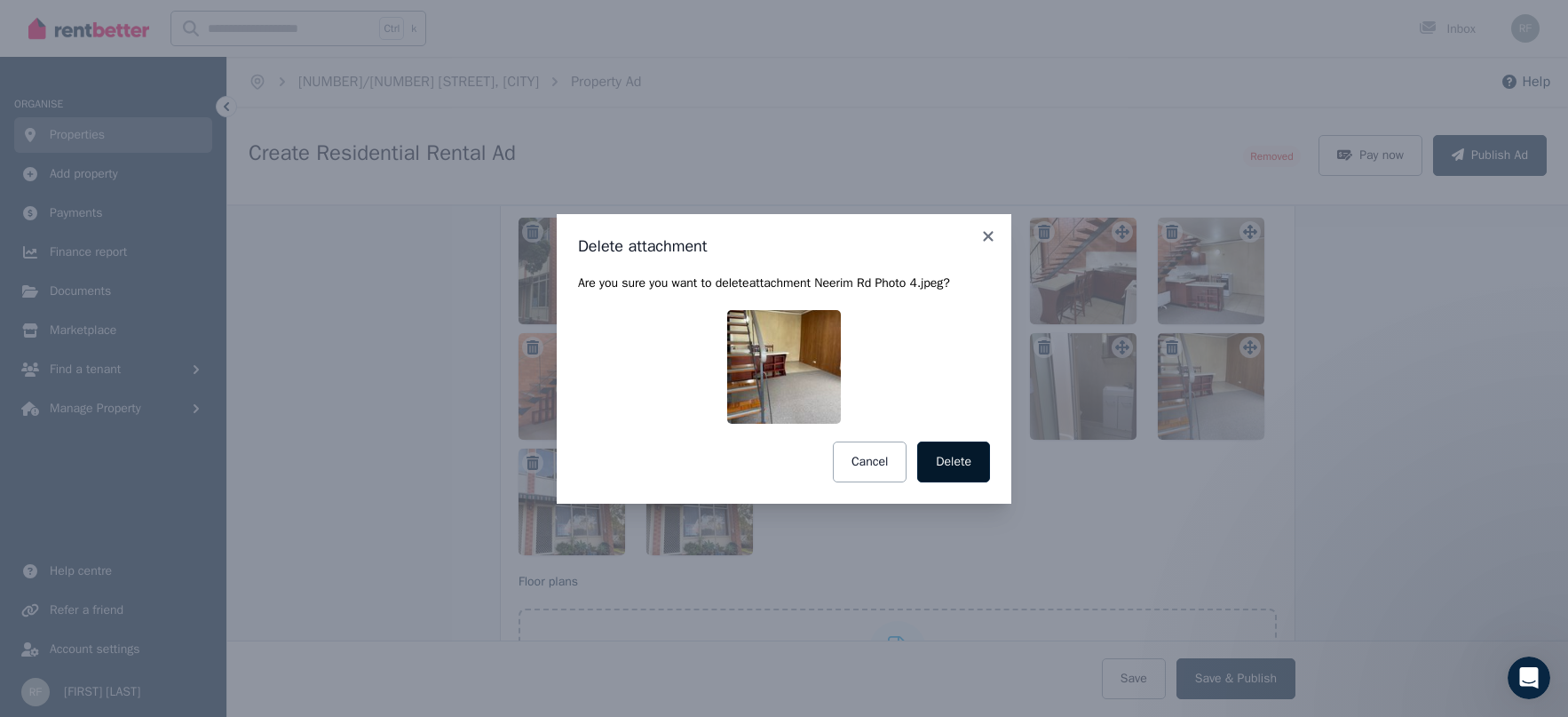 click on "Delete" at bounding box center [954, 462] 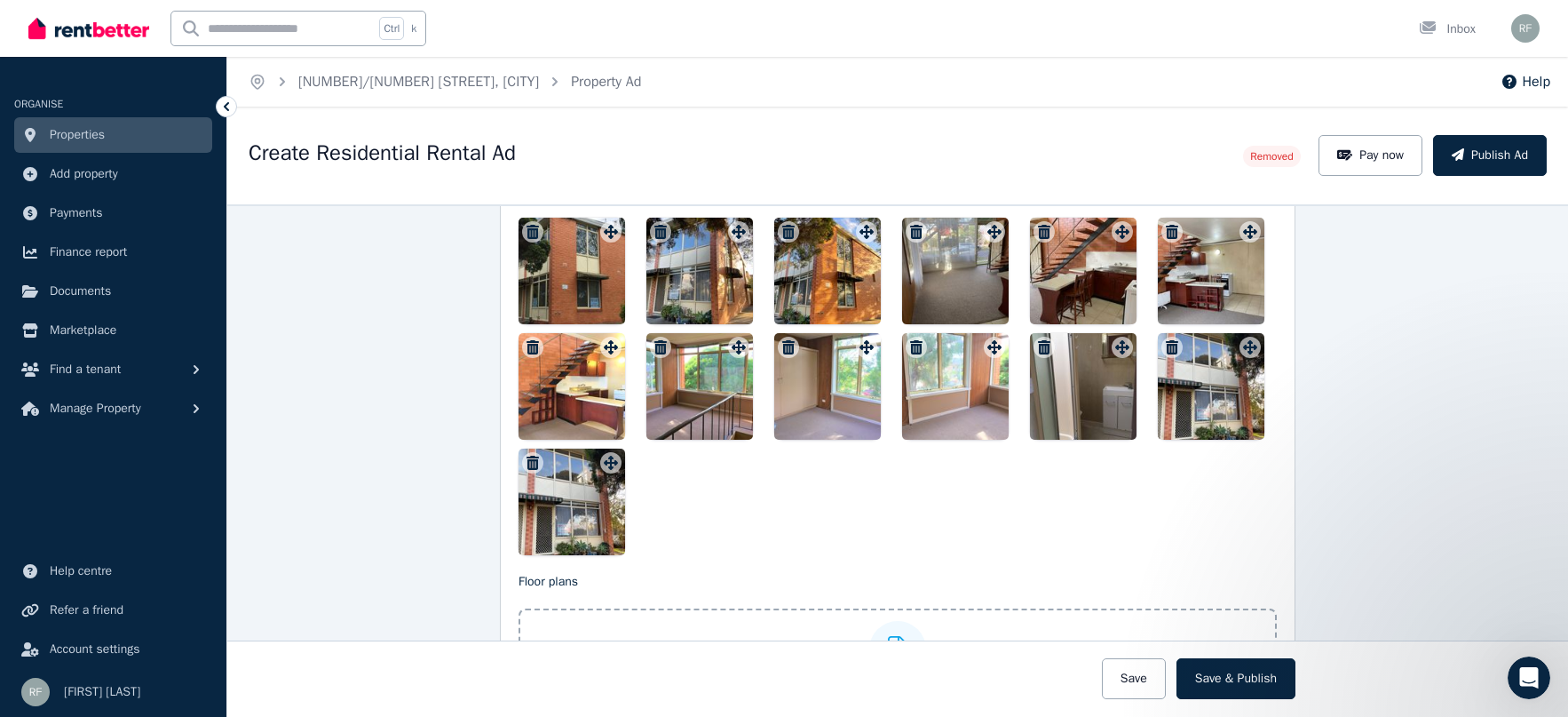 click 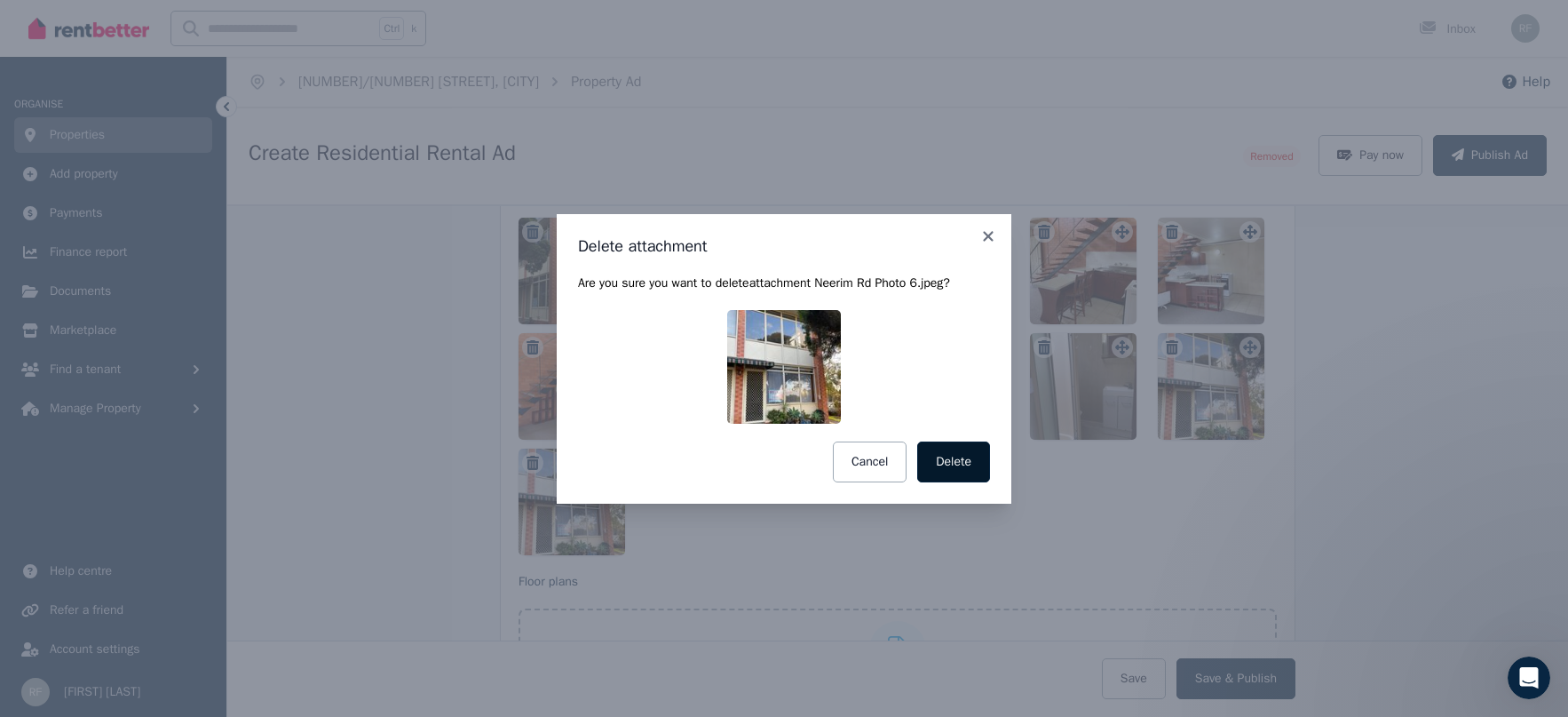 click on "Delete" at bounding box center (954, 462) 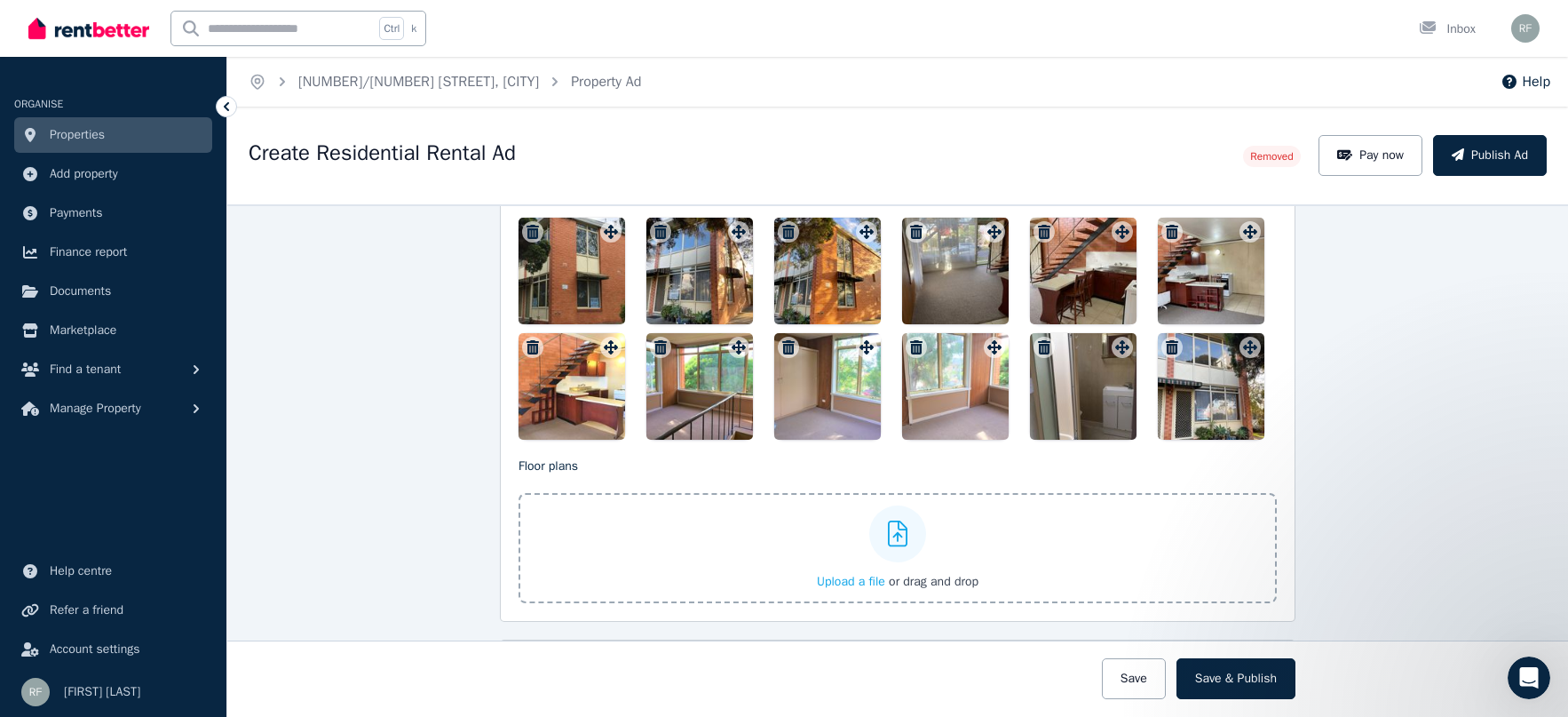 drag, startPoint x: 1222, startPoint y: 378, endPoint x: 671, endPoint y: 325, distance: 553.5431 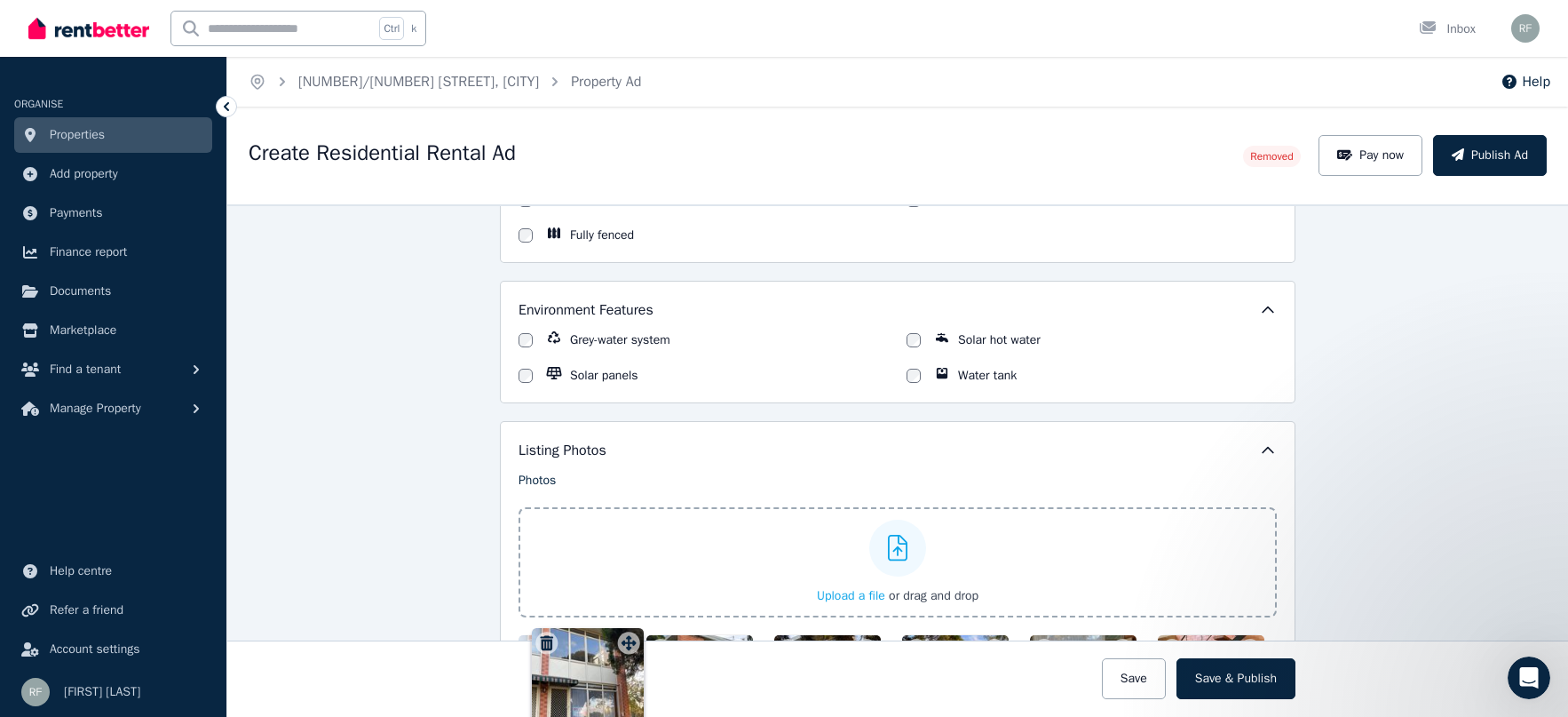 scroll, scrollTop: 1677, scrollLeft: 0, axis: vertical 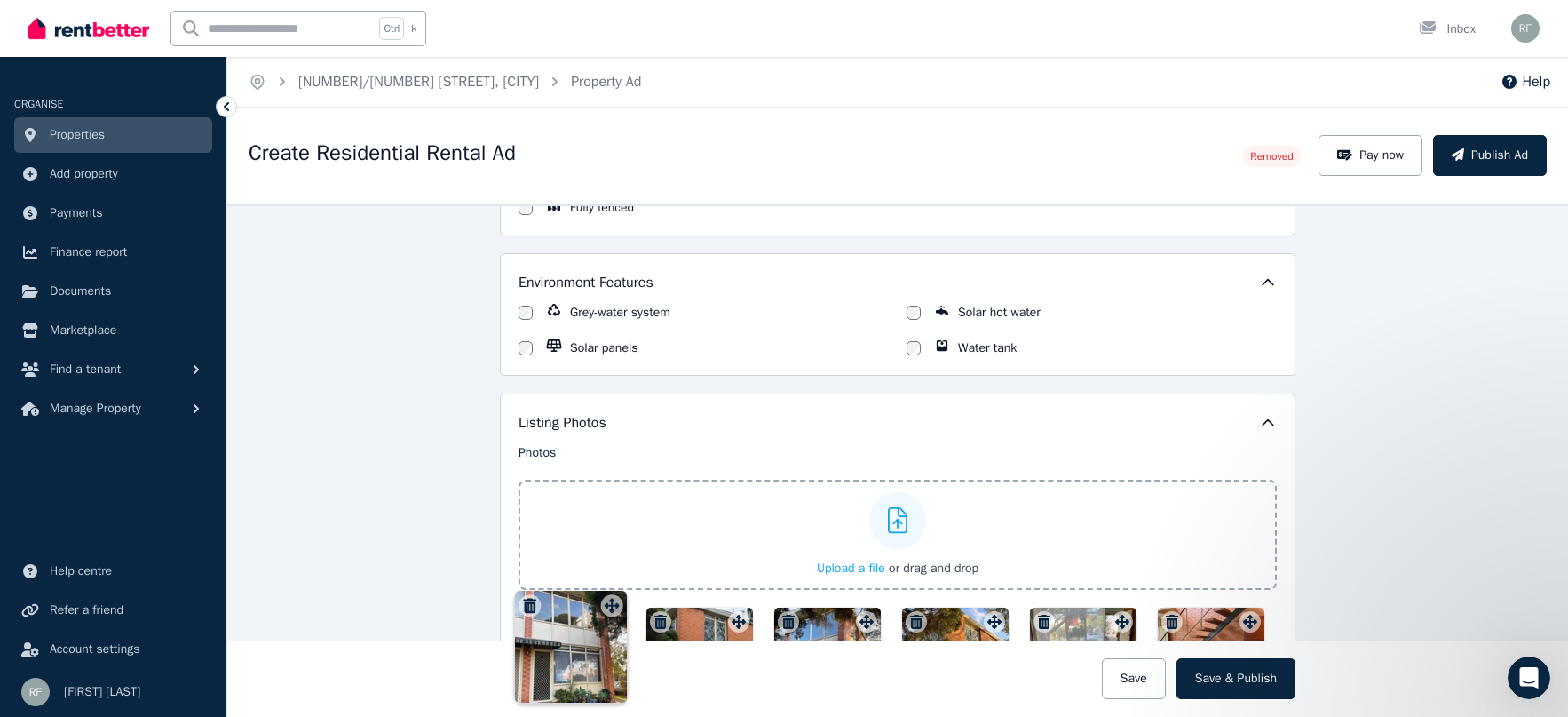 drag, startPoint x: 1249, startPoint y: 349, endPoint x: 615, endPoint y: 592, distance: 678.97349 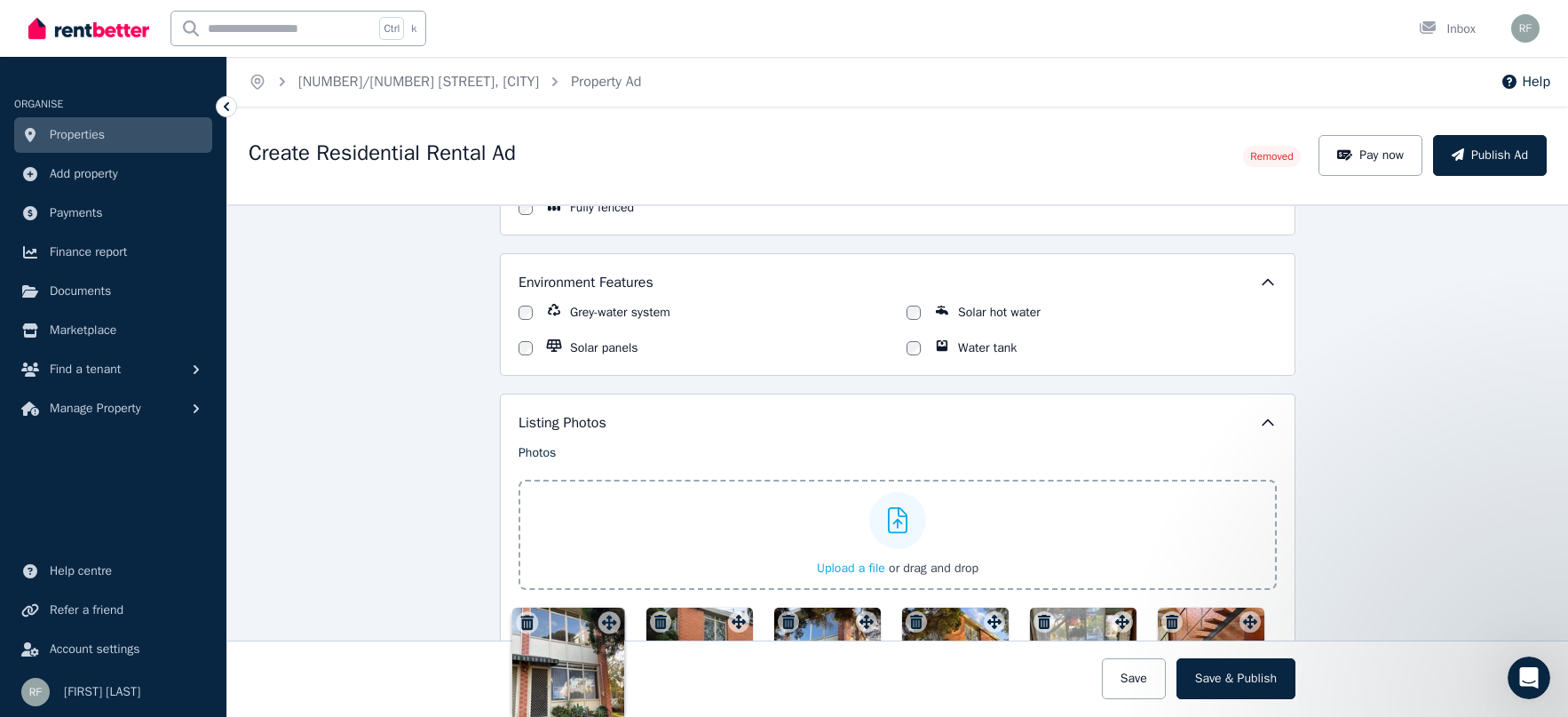 click on "Photos Upload a file   or drag and drop Uploaded   " Neerim Rd Photo 3.jpeg " Uploaded   " Neerim Rd Photo 4.jpeg " Uploaded   " Neerim Rd Photo 5.jpeg " Uploaded   " Neerim Rd Photo 6.jpeg " Uploaded   " Neerim Rd Photo 7.jpeg " Uploaded   " Neerim Rd Photo 8.jpeg " Uploaded   " Neerim Rd Photo 2.jpeg " Uploaded   " Neerim Rd Photo 1.jpeg " Uploaded   " Neerim Rd Photo 6.jpeg "
To pick up a draggable item, press the space bar.
While dragging, use the arrow keys to move the item.
Press space again to drop the item in its new position, or press escape to cancel.
Draggable item b9887205-7c17-437f-a0d3-d97424f3e335 was moved over droppable area bfa32c3f-0a6c-4397-a638-d8b0798dd935." at bounding box center (898, 637) 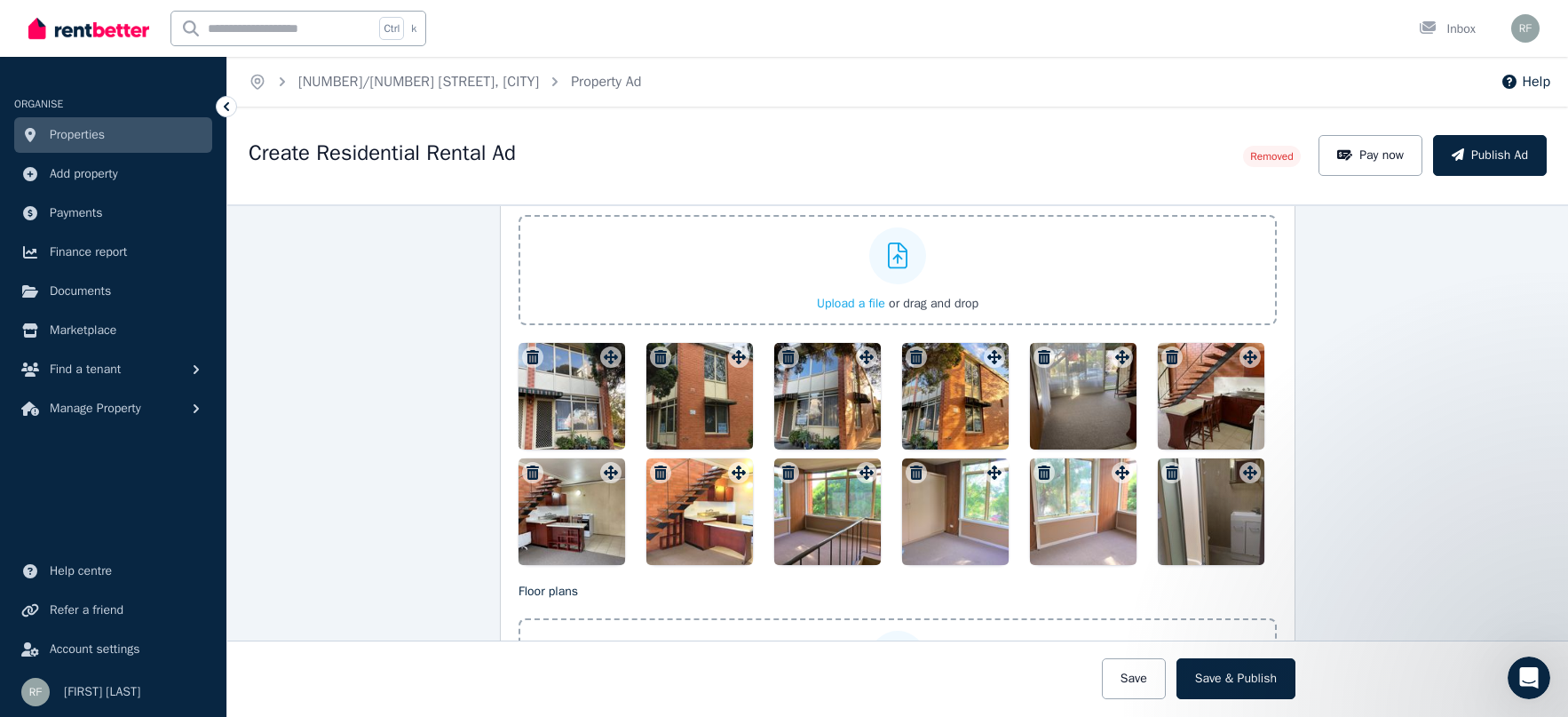 scroll, scrollTop: 1943, scrollLeft: 0, axis: vertical 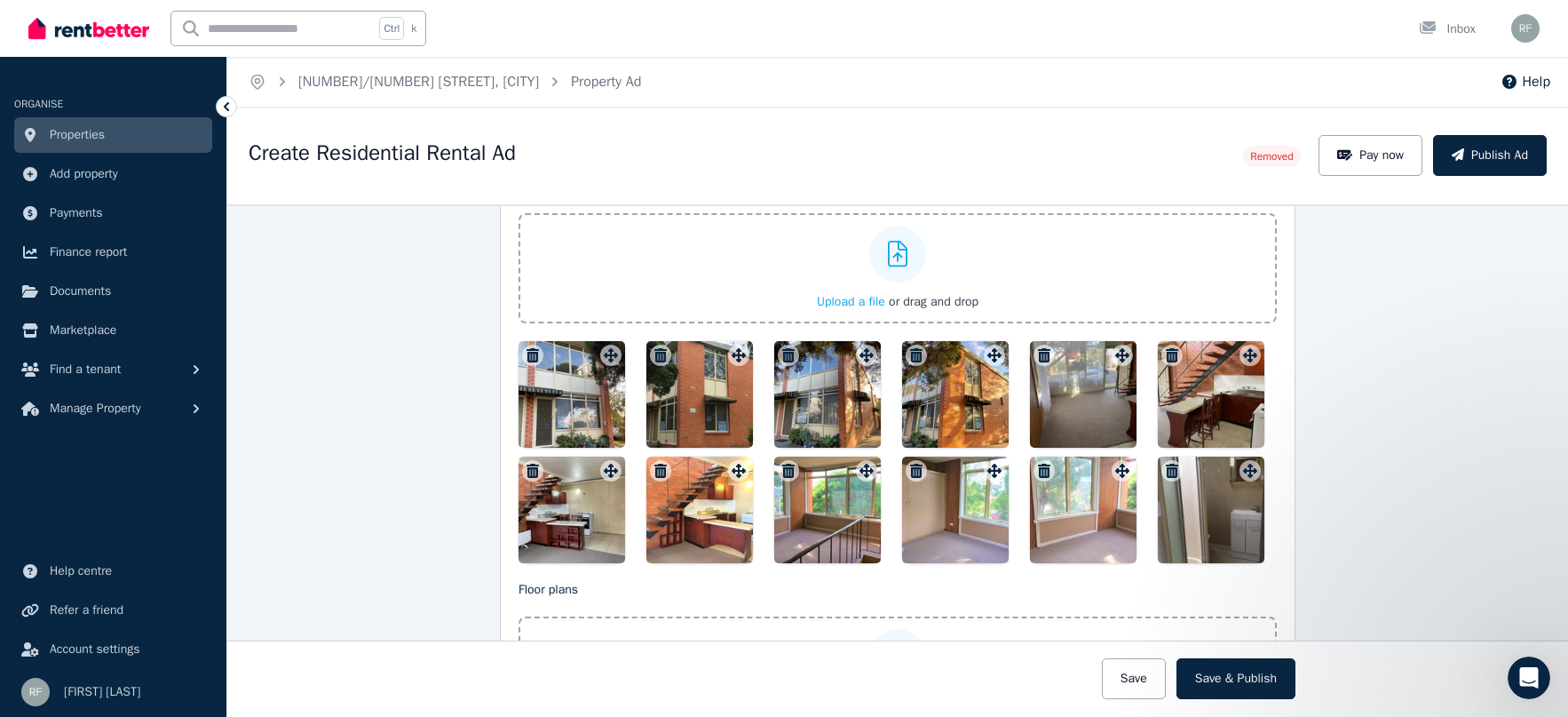 click 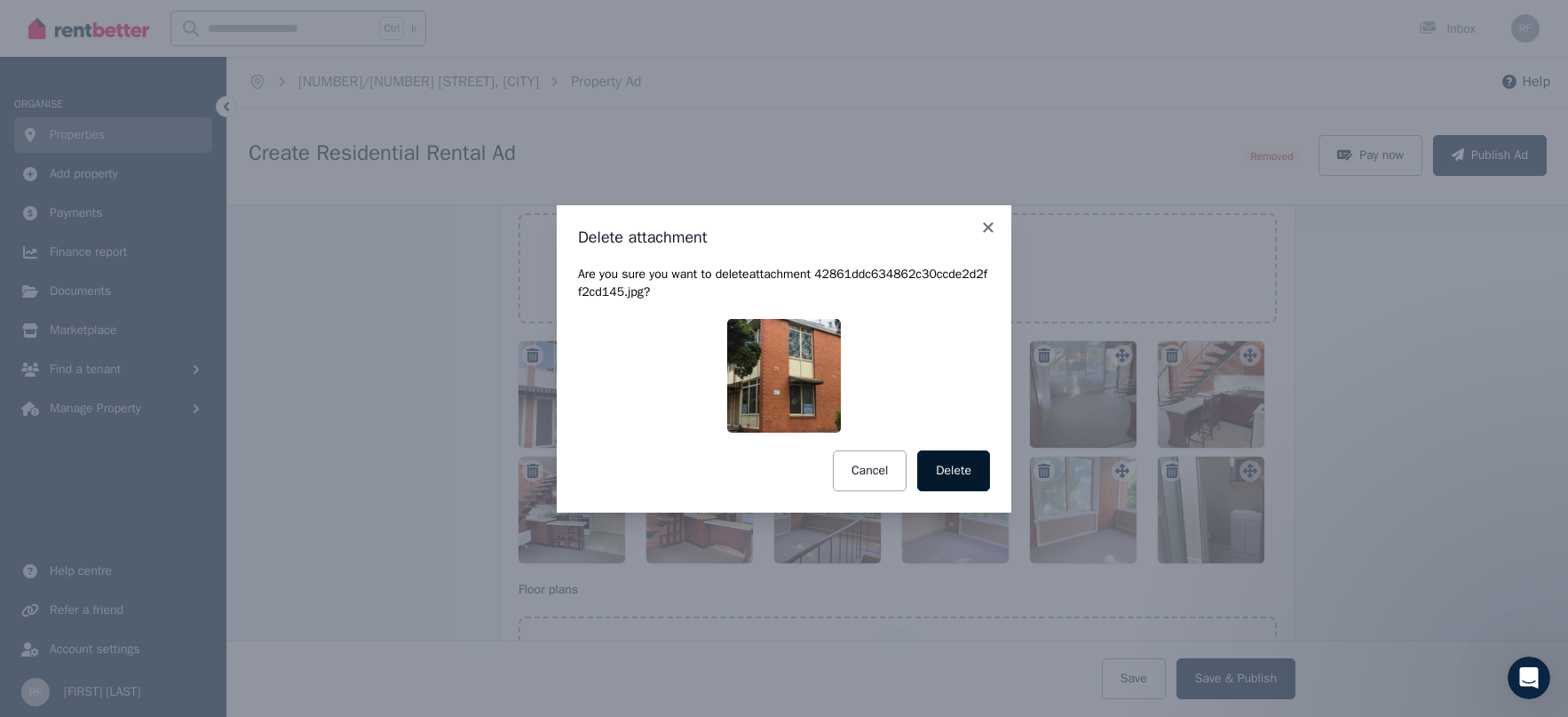 click on "Delete" at bounding box center (954, 471) 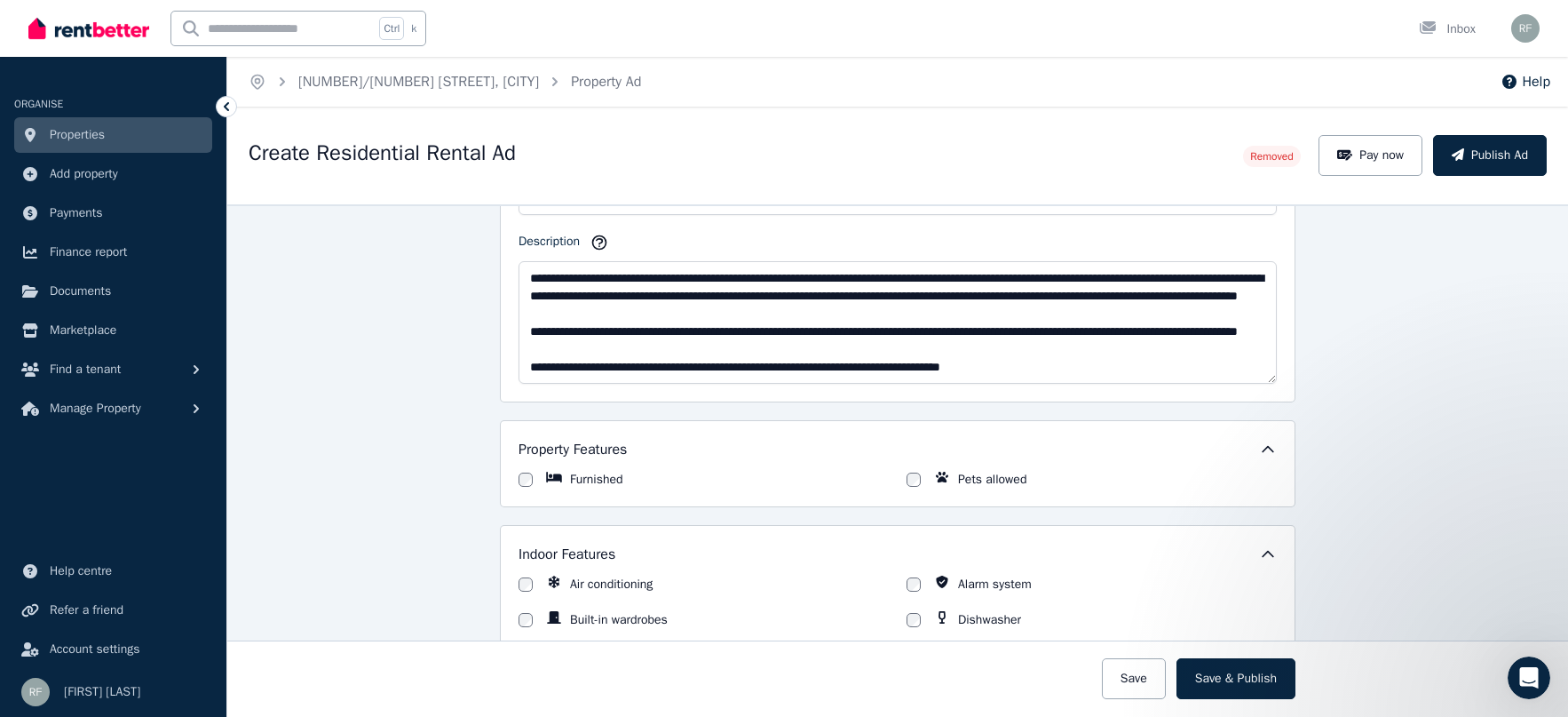 scroll, scrollTop: 877, scrollLeft: 0, axis: vertical 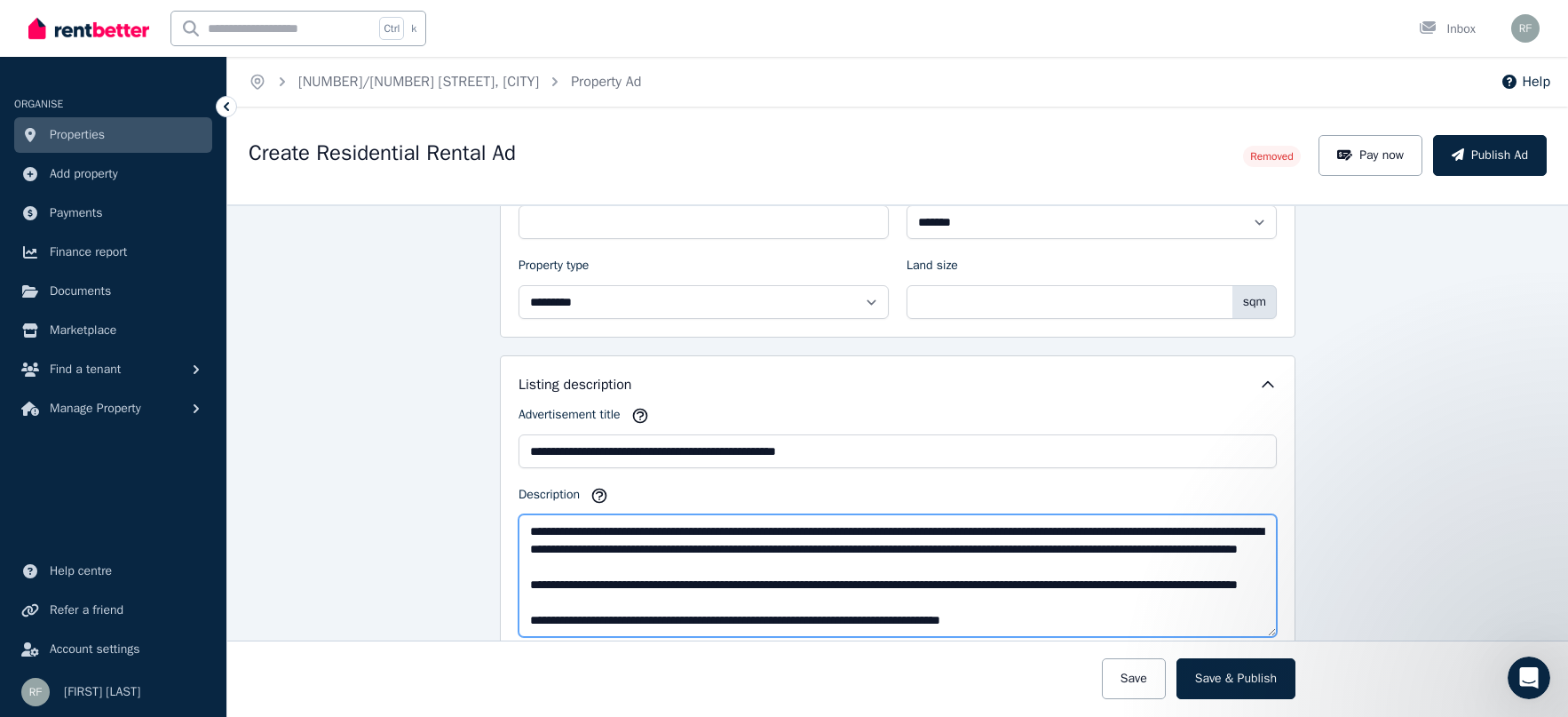 click on "**********" at bounding box center [898, 576] 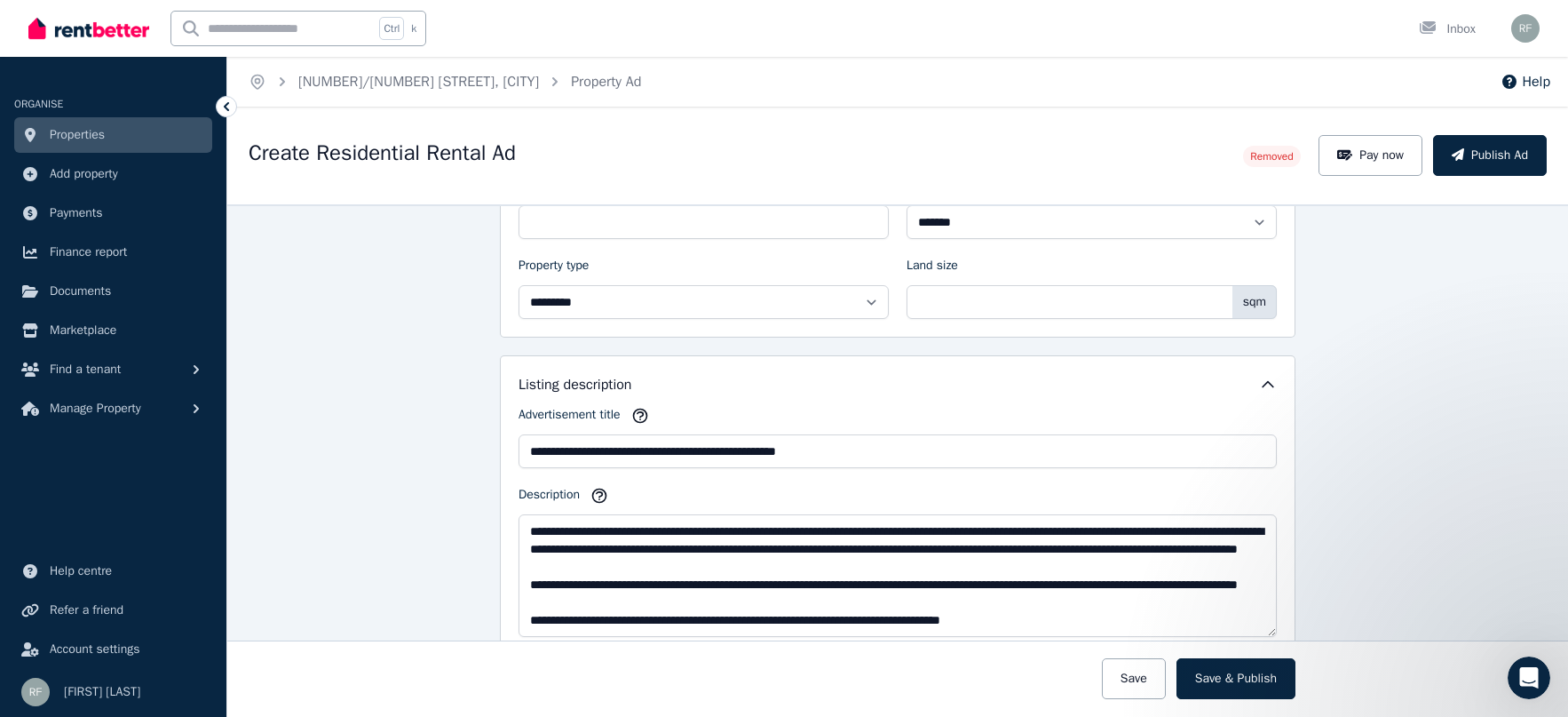 drag, startPoint x: 594, startPoint y: 530, endPoint x: 889, endPoint y: 400, distance: 322.37401 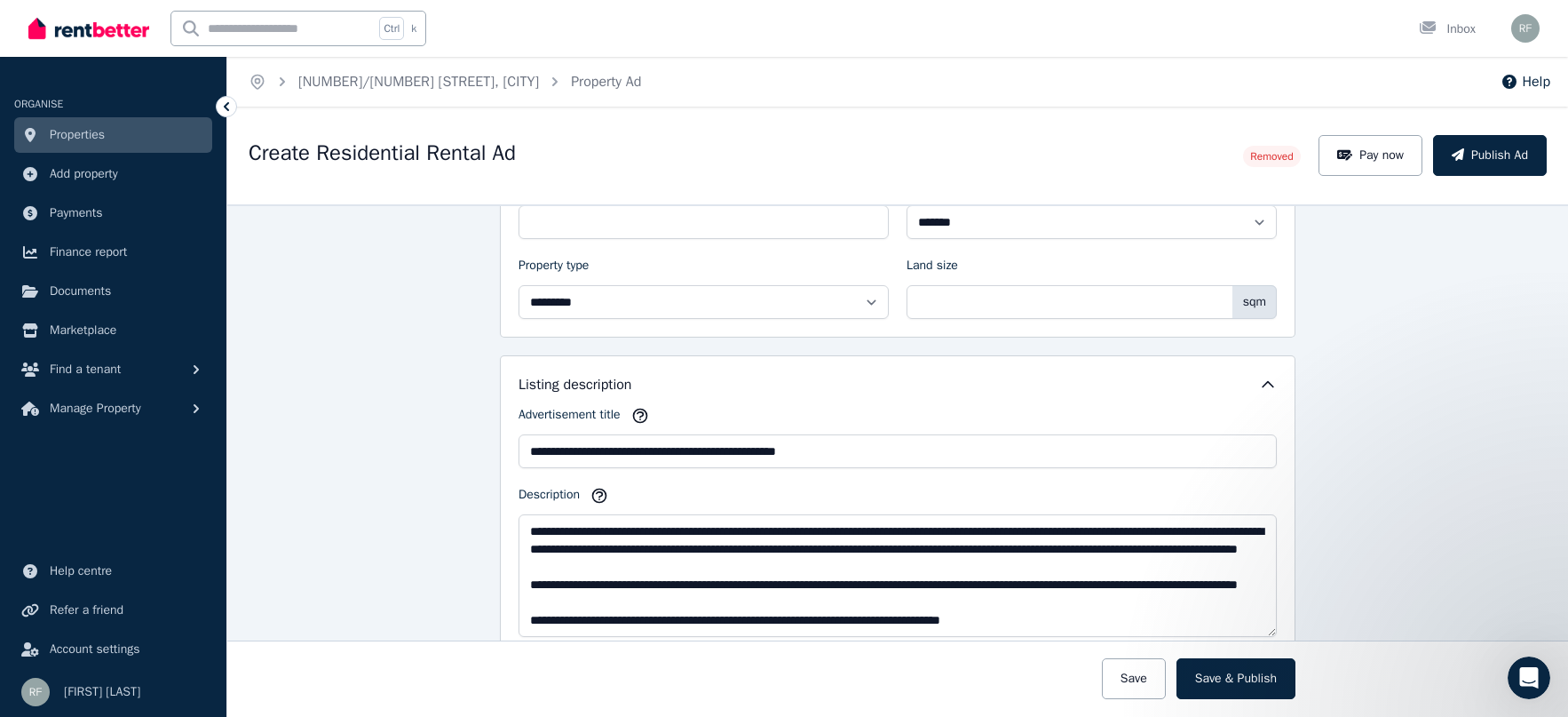 scroll, scrollTop: 0, scrollLeft: 0, axis: both 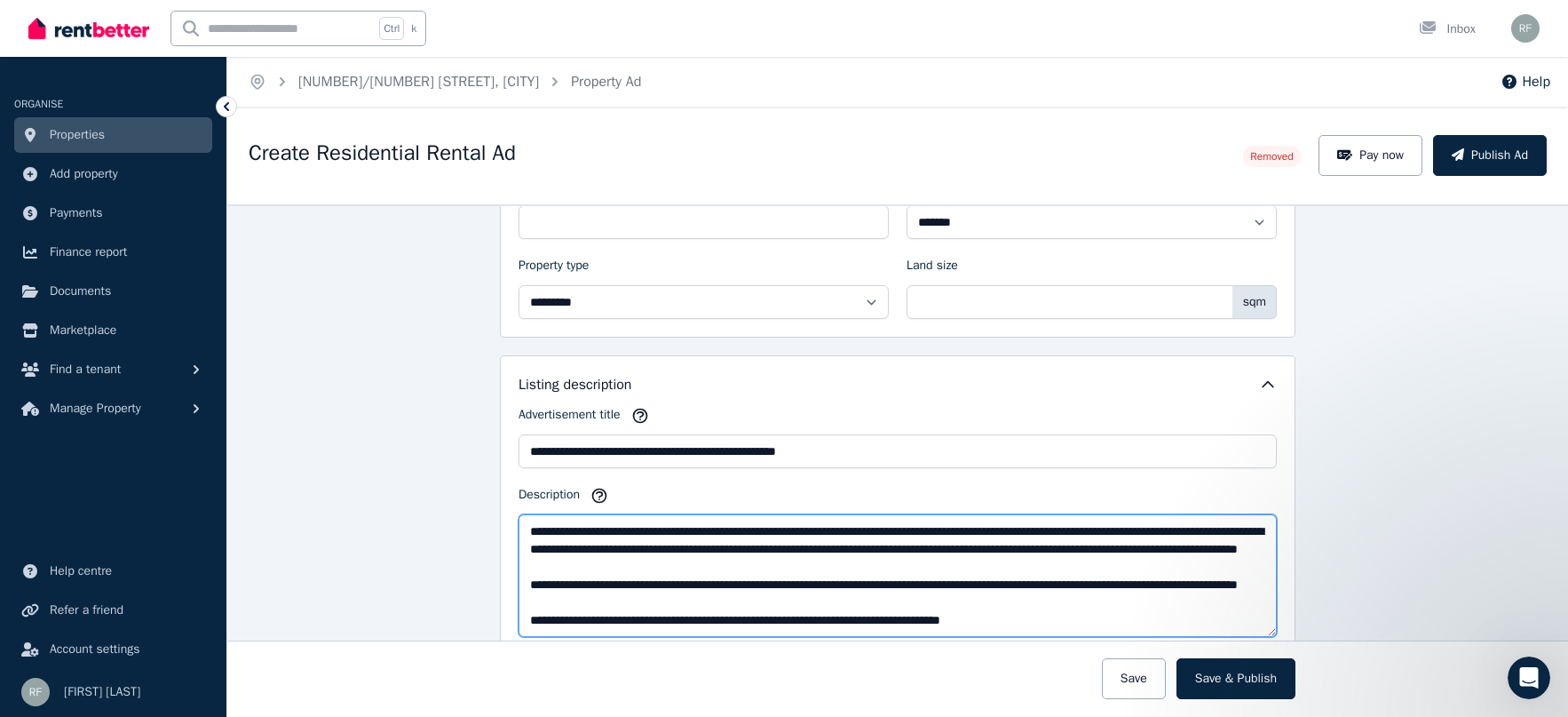 click on "**********" at bounding box center (898, 576) 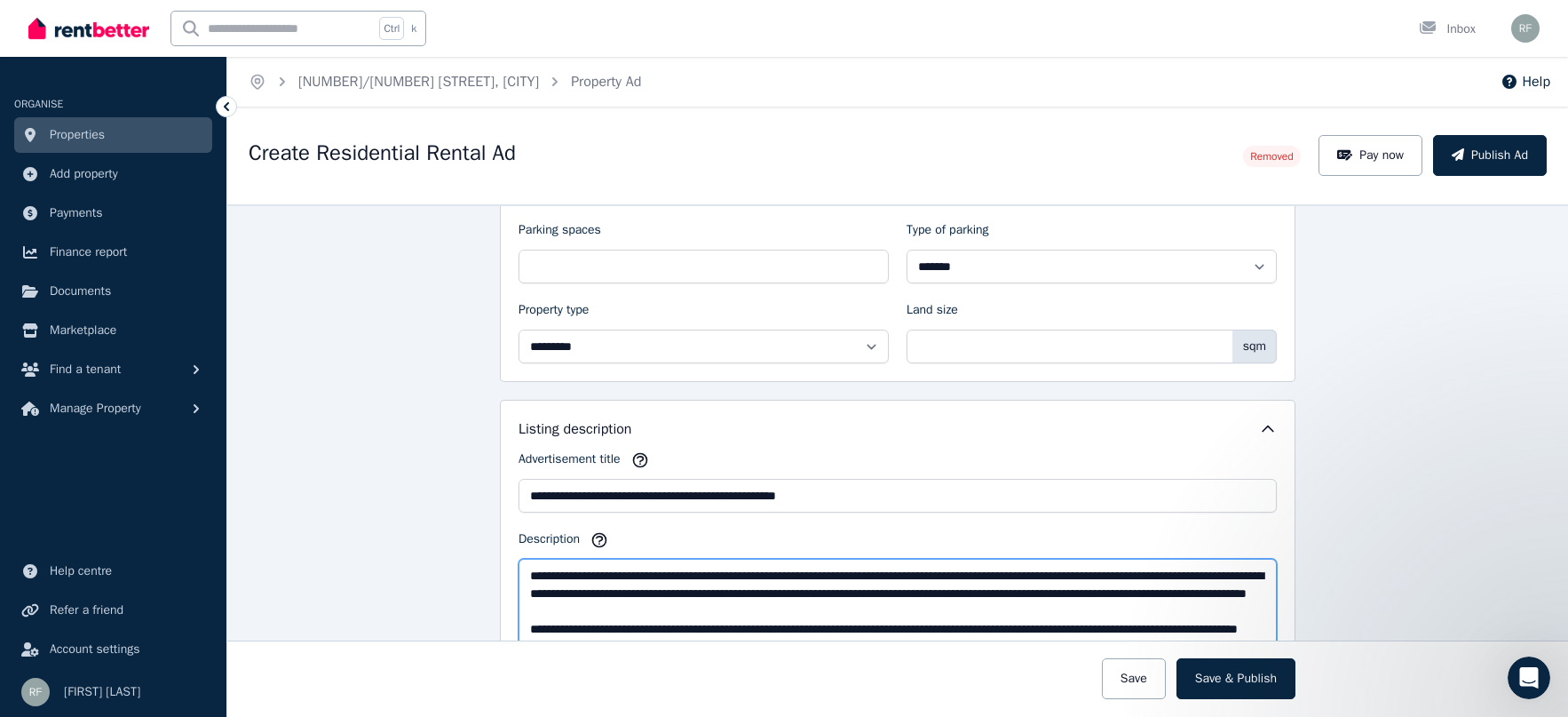 scroll, scrollTop: 622, scrollLeft: 0, axis: vertical 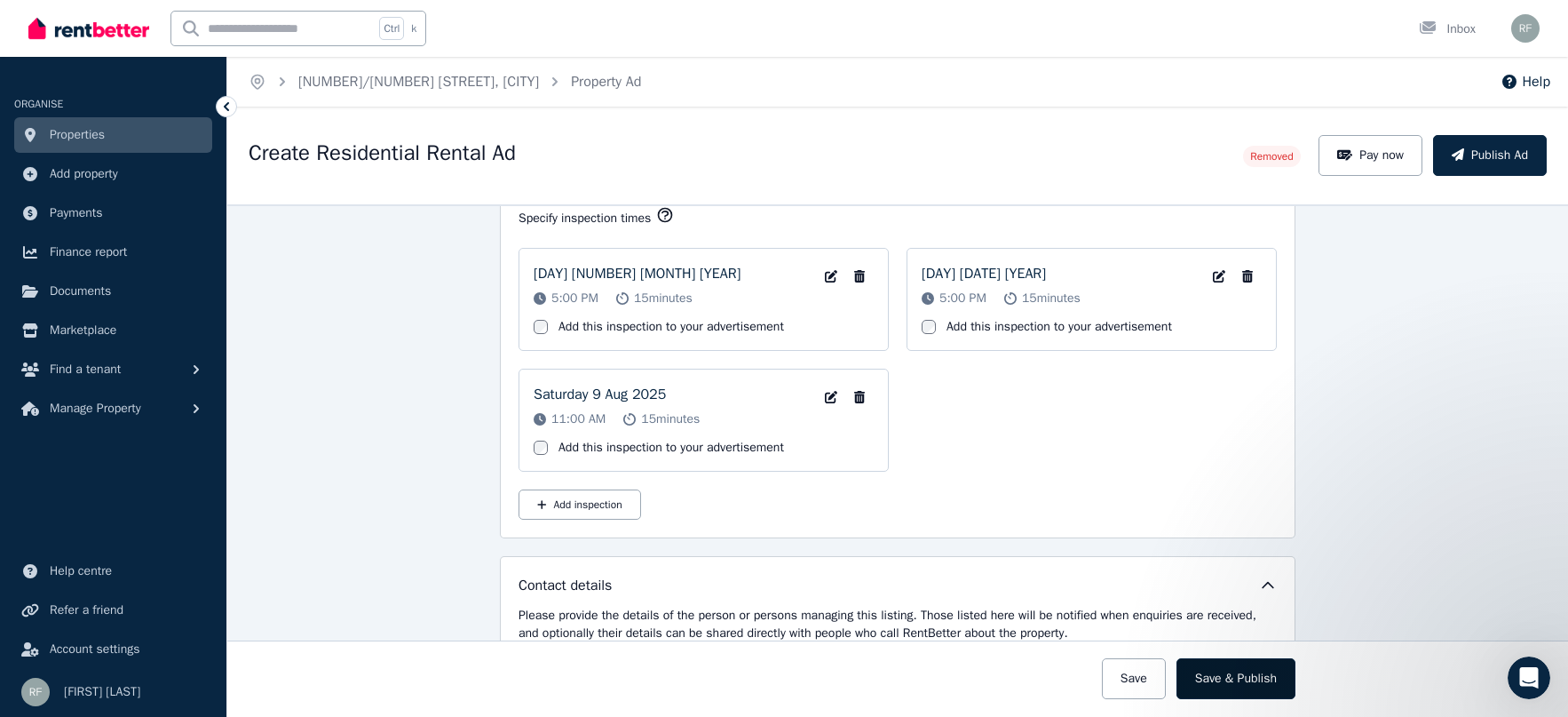 type on "**********" 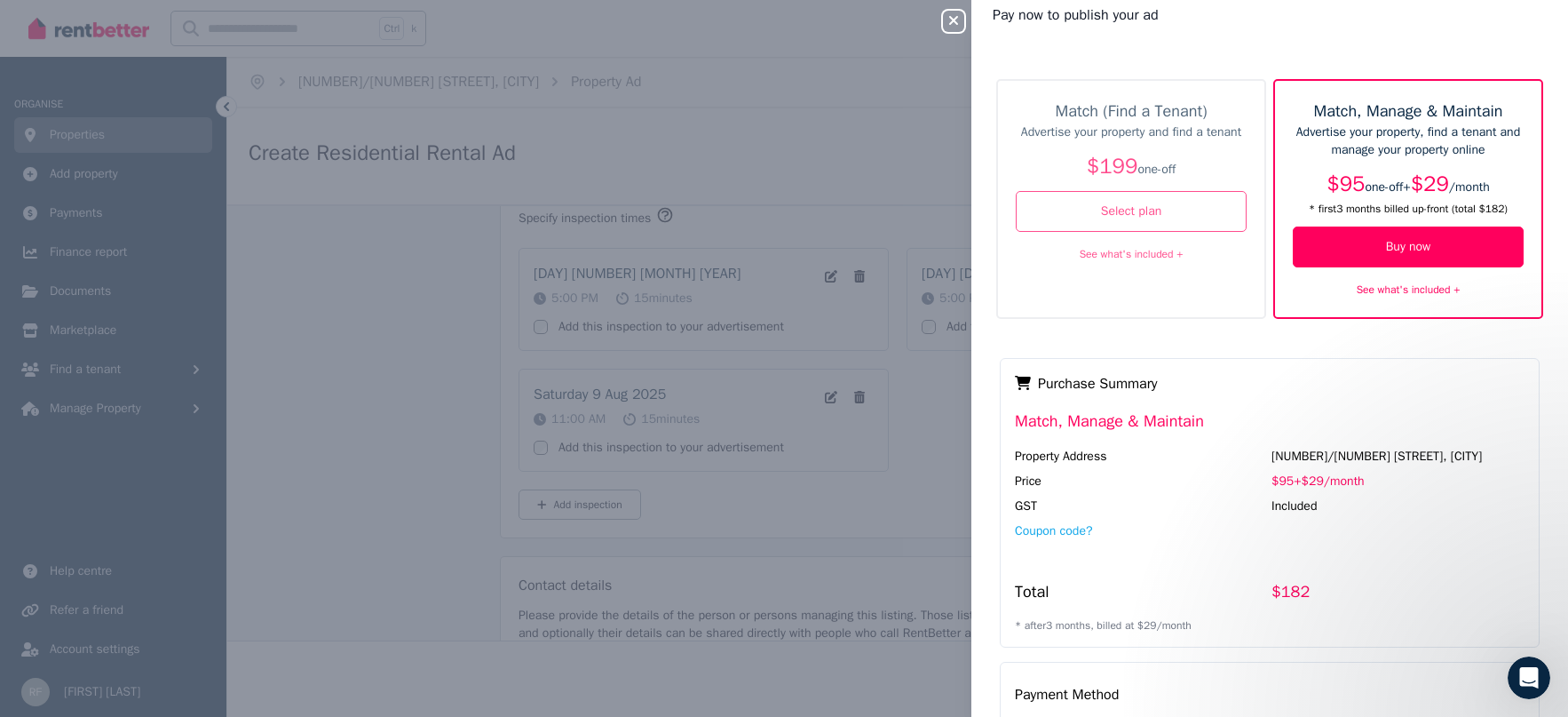 scroll, scrollTop: 0, scrollLeft: 0, axis: both 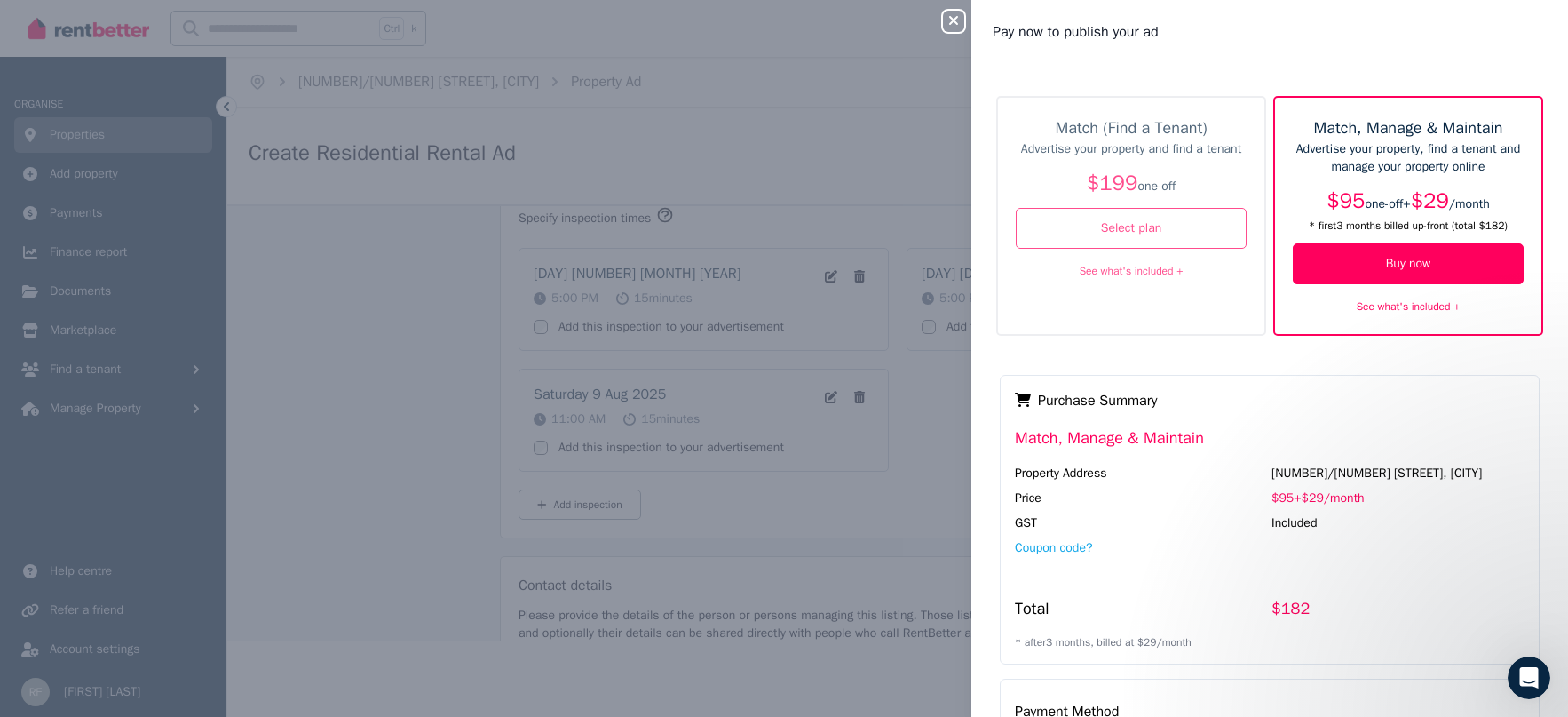 click on "$199" at bounding box center [1113, 183] 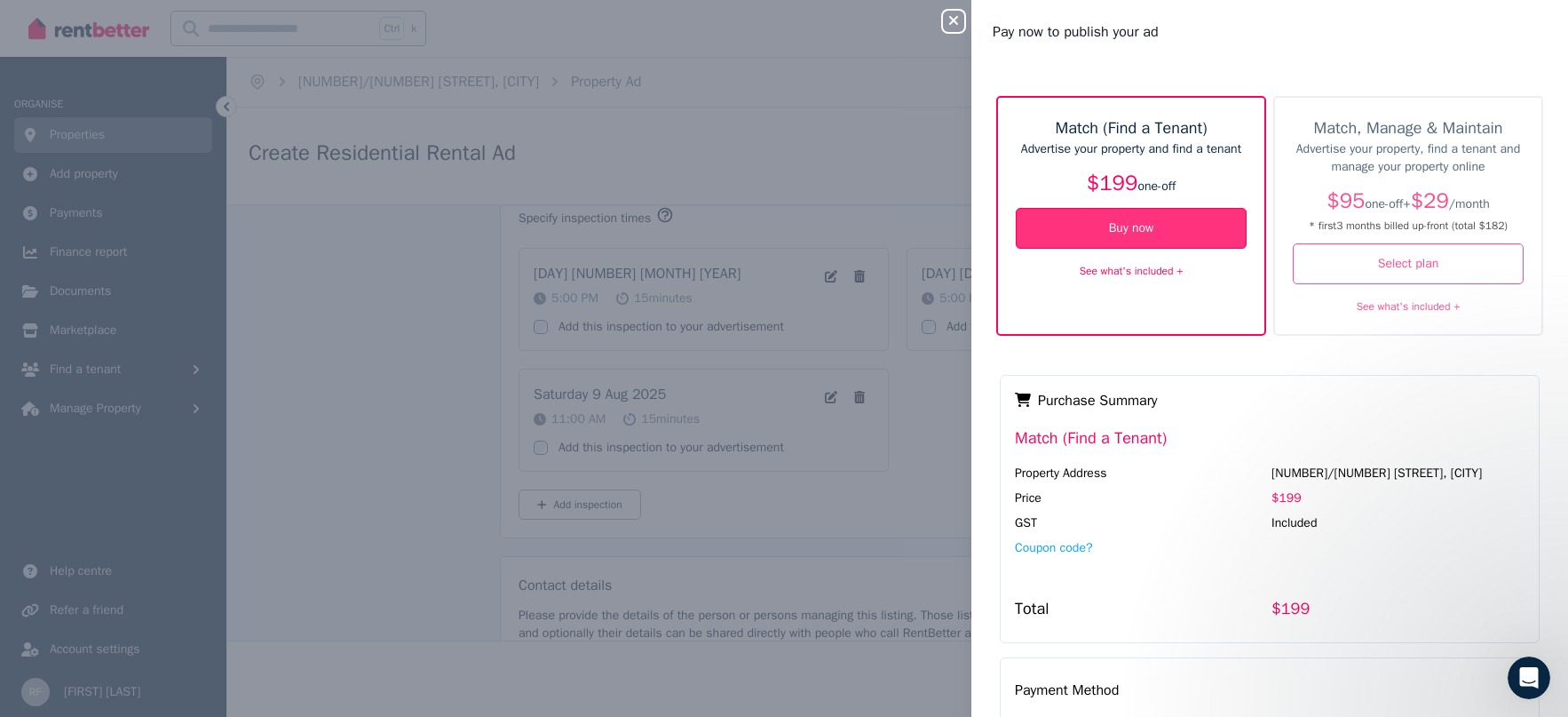 click on "Buy now" at bounding box center (1131, 228) 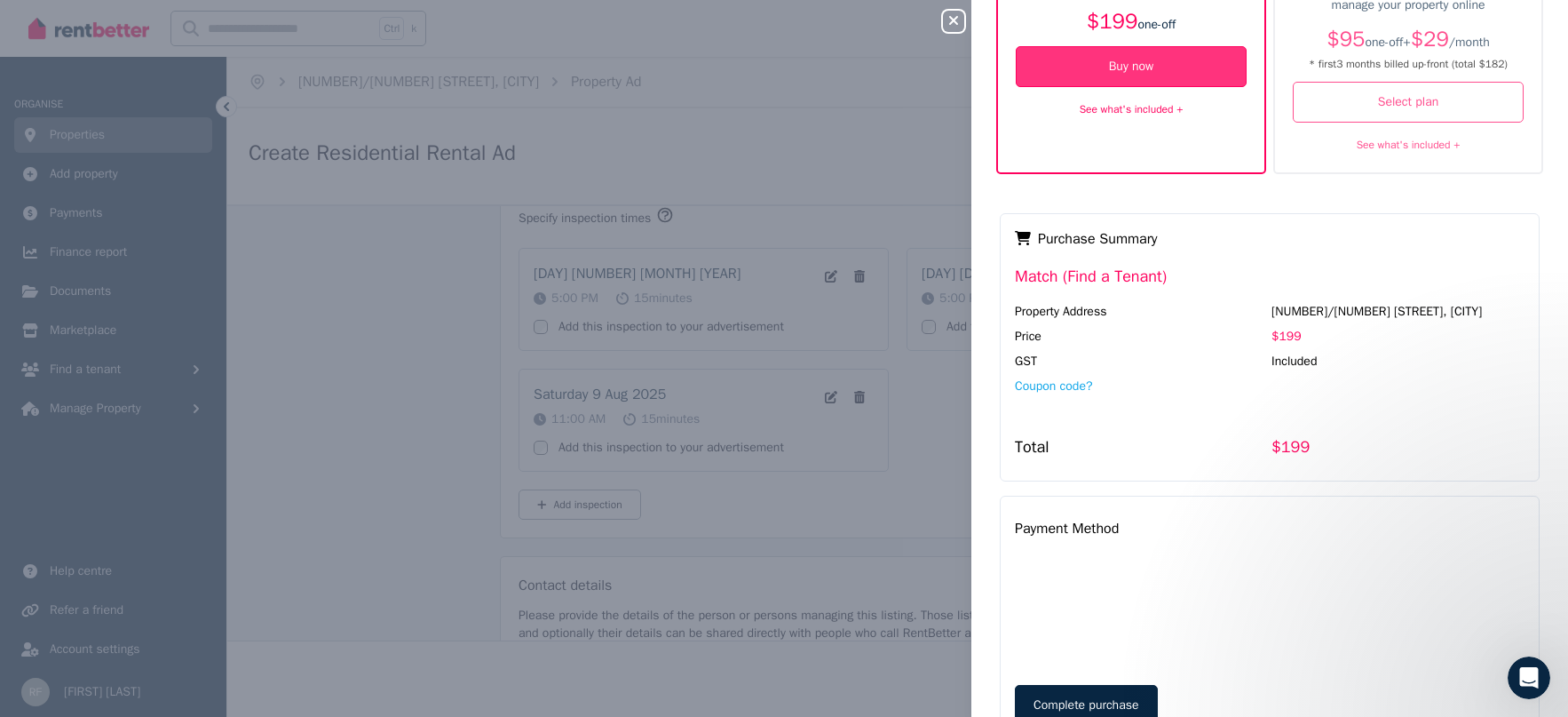scroll, scrollTop: 228, scrollLeft: 0, axis: vertical 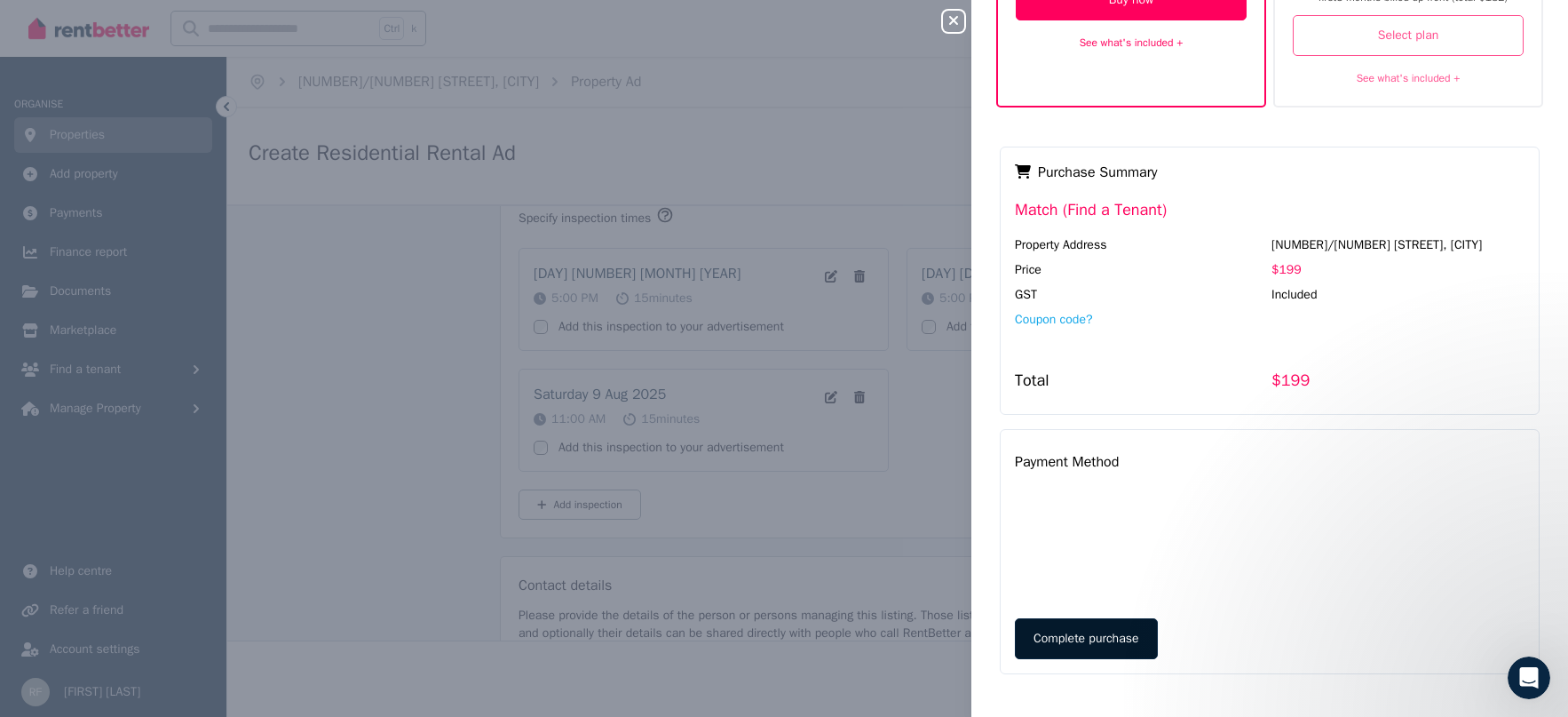 click on "Complete purchase" at bounding box center (1086, 639) 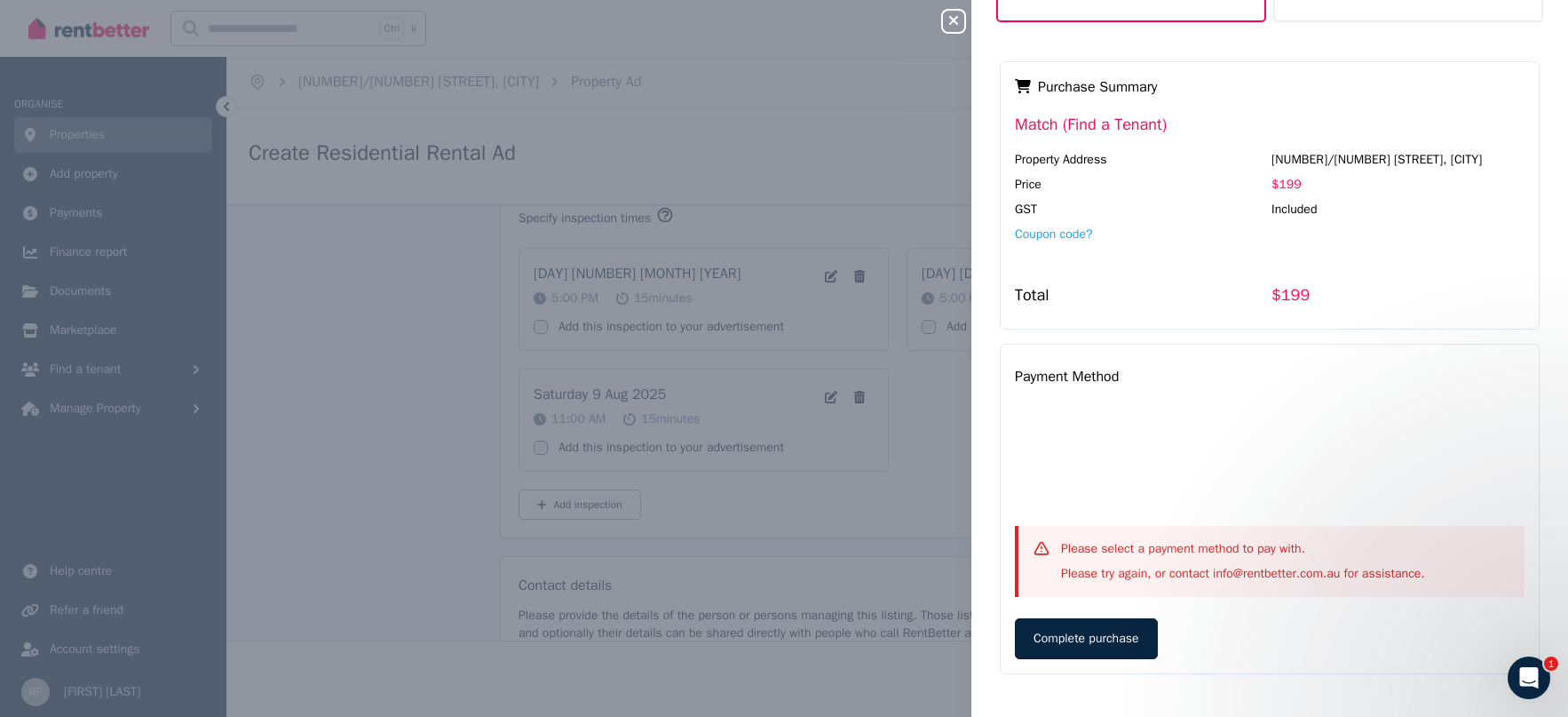 scroll, scrollTop: 343, scrollLeft: 0, axis: vertical 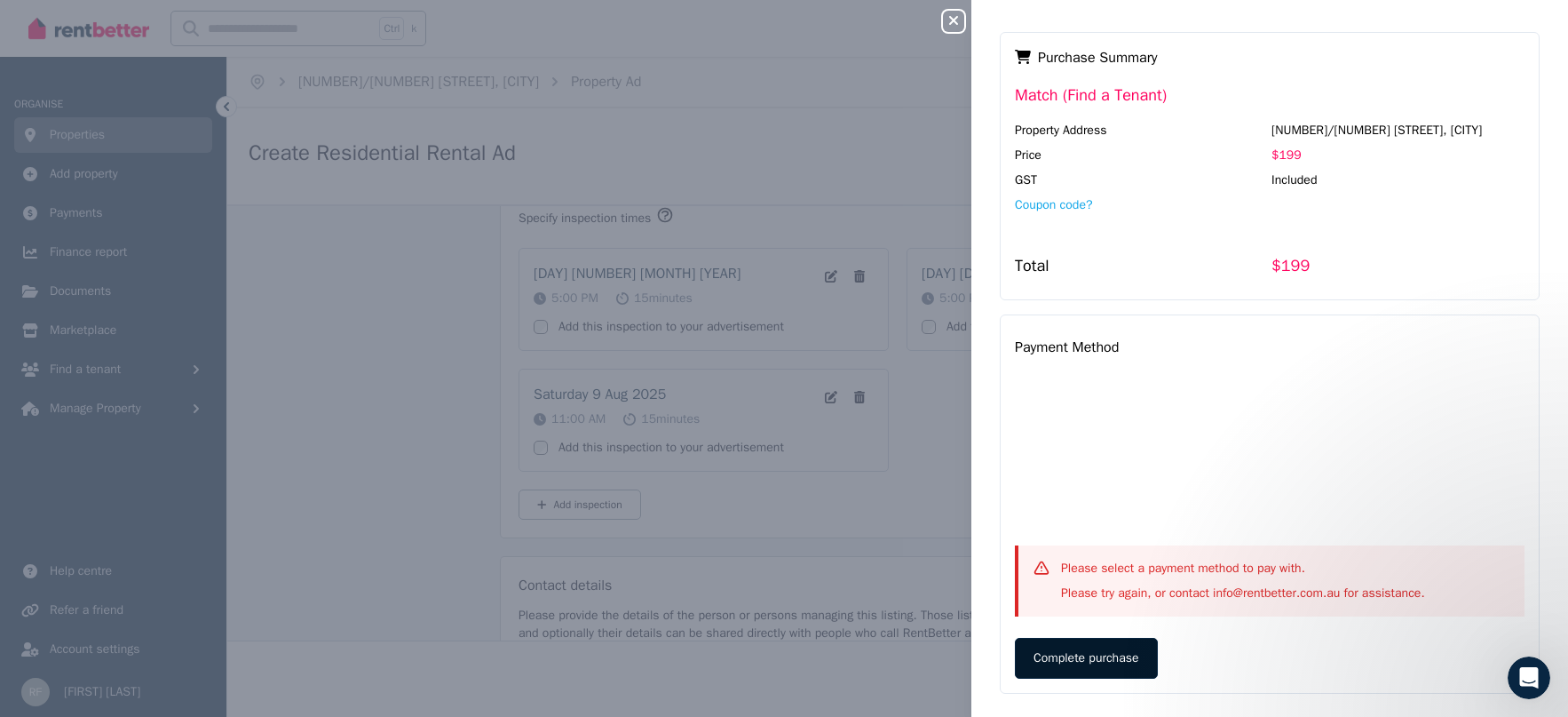 click on "Complete purchase" at bounding box center (1086, 658) 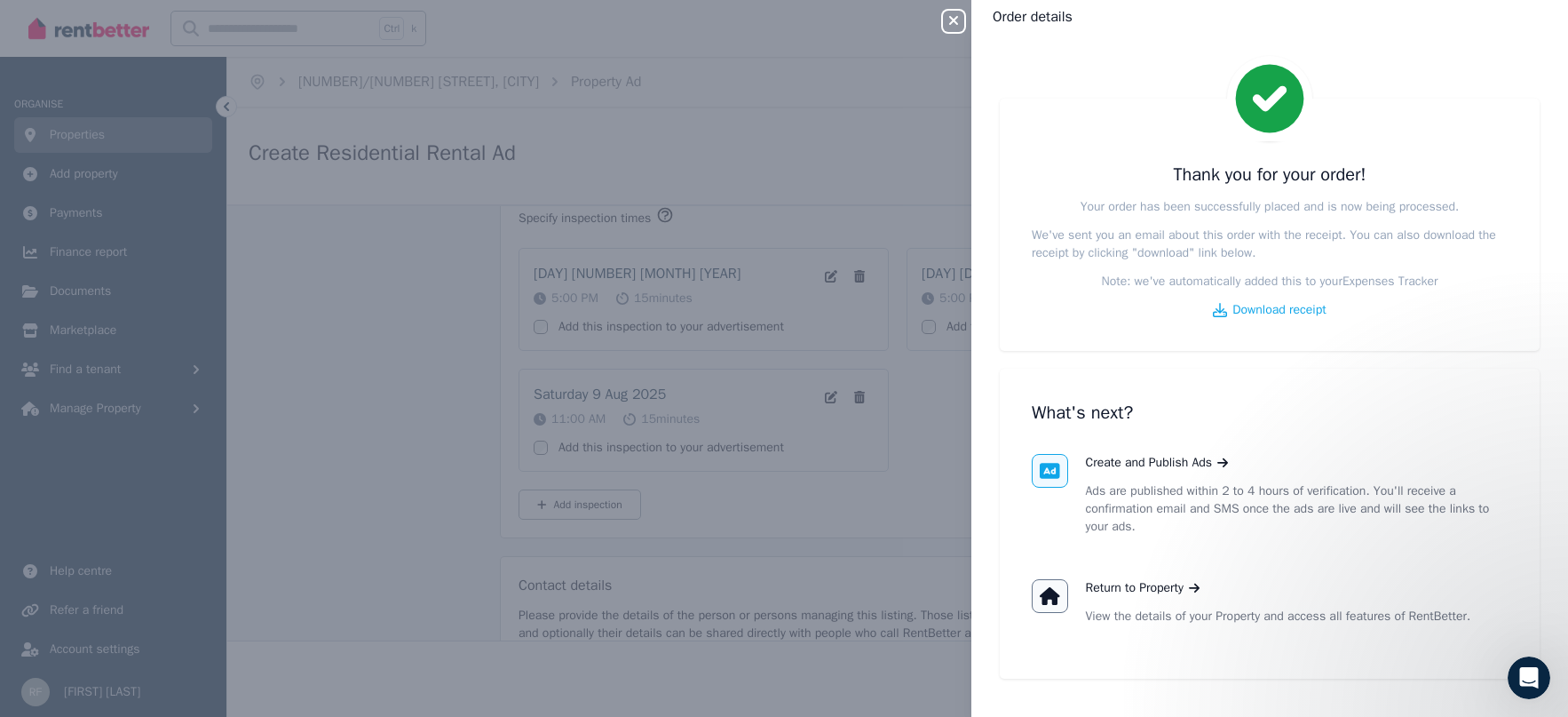 scroll, scrollTop: 0, scrollLeft: 0, axis: both 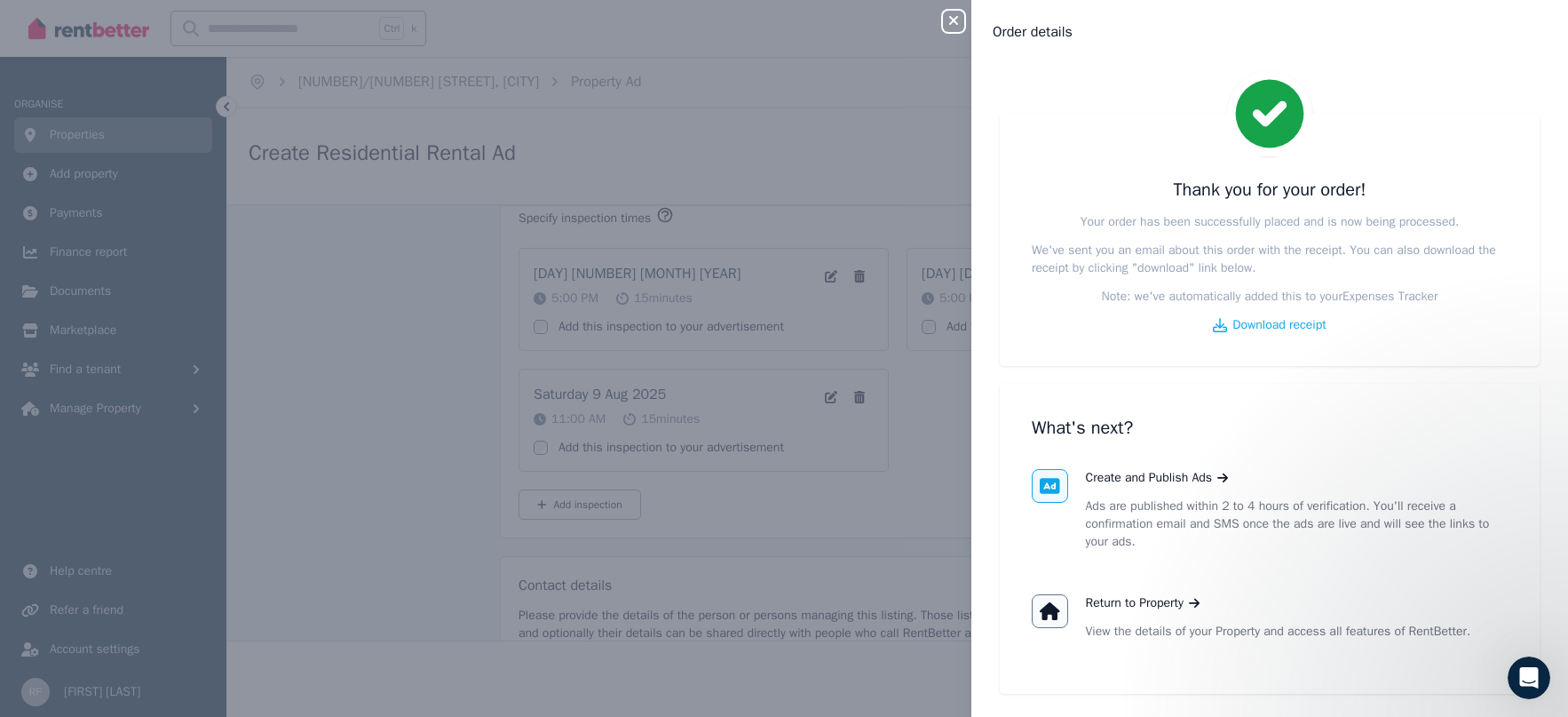 click on "Close panel" at bounding box center (954, 21) 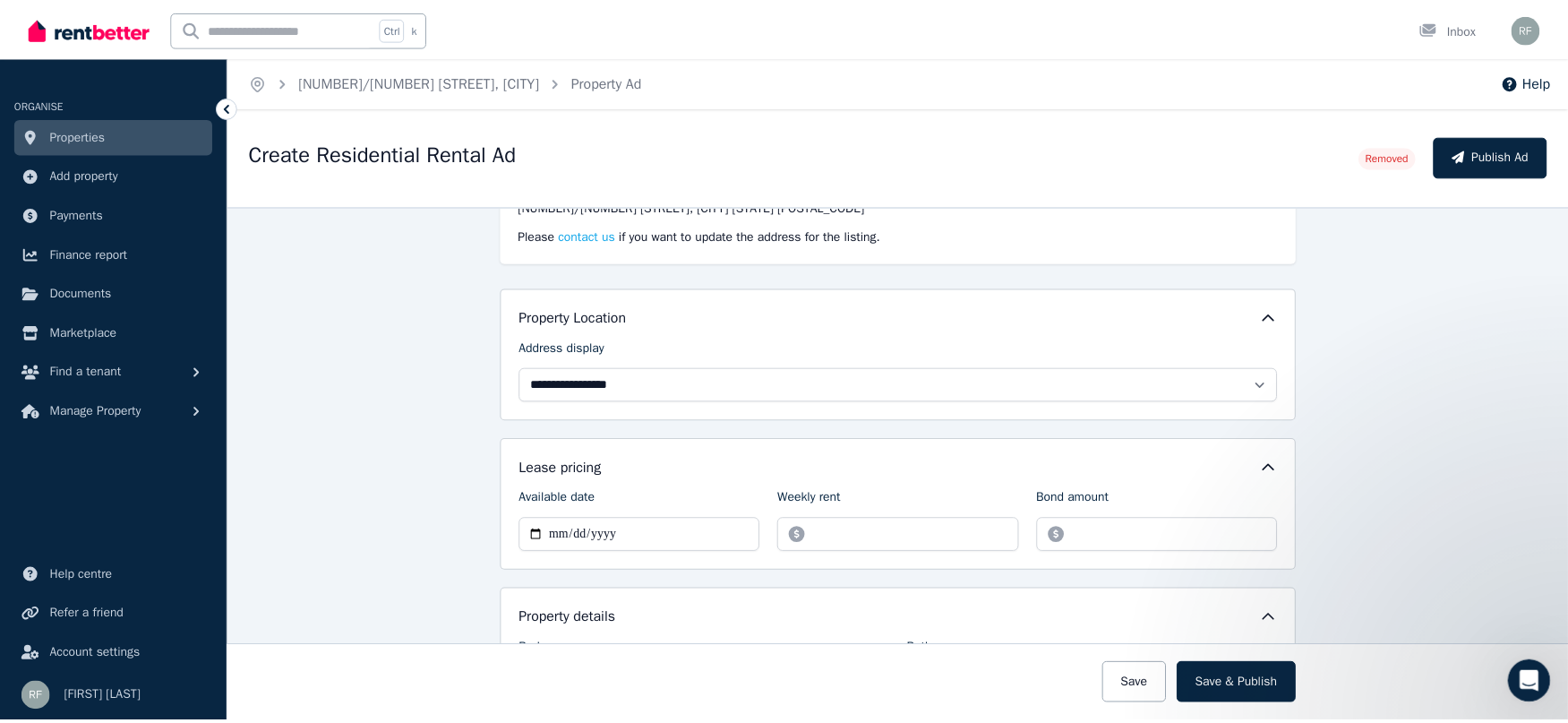 scroll, scrollTop: 0, scrollLeft: 0, axis: both 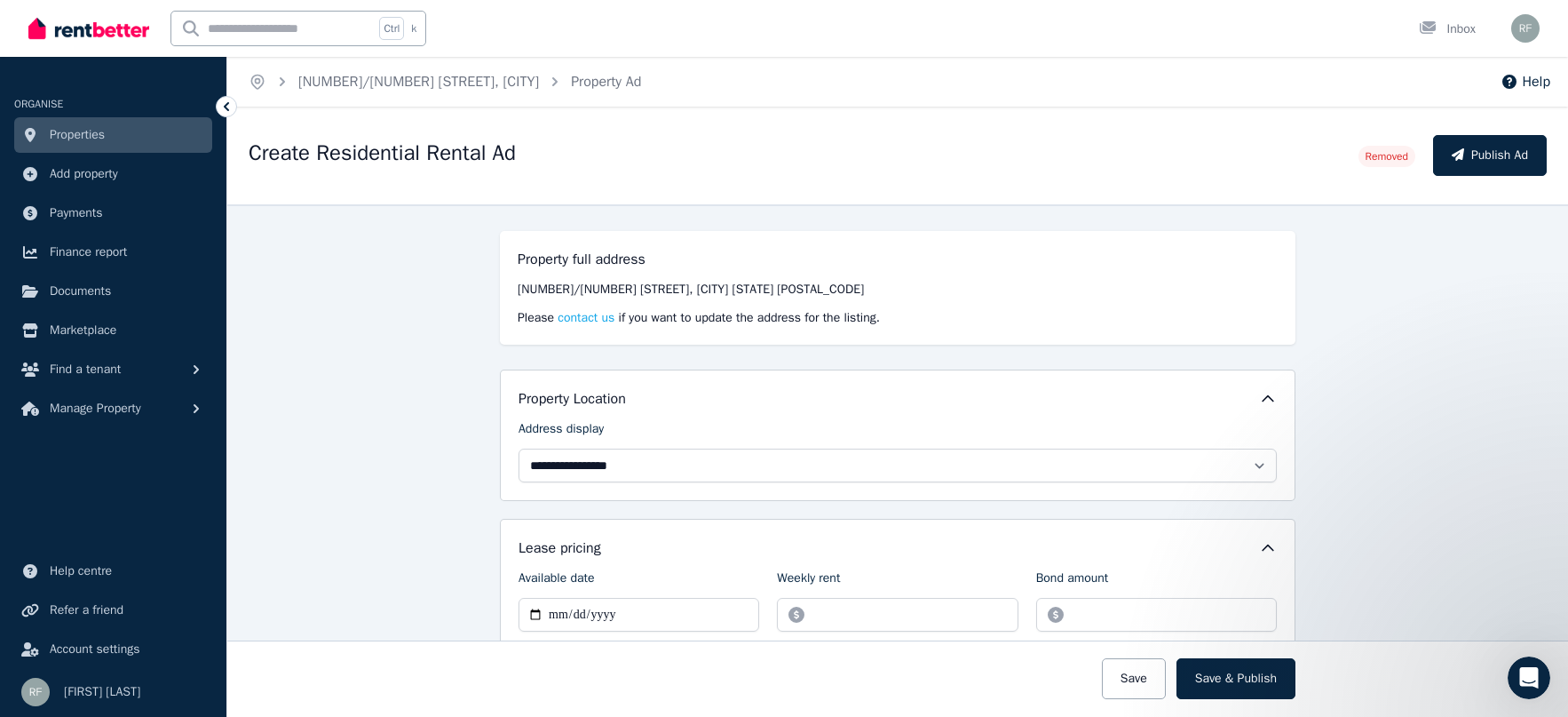 click on "Properties" at bounding box center (113, 135) 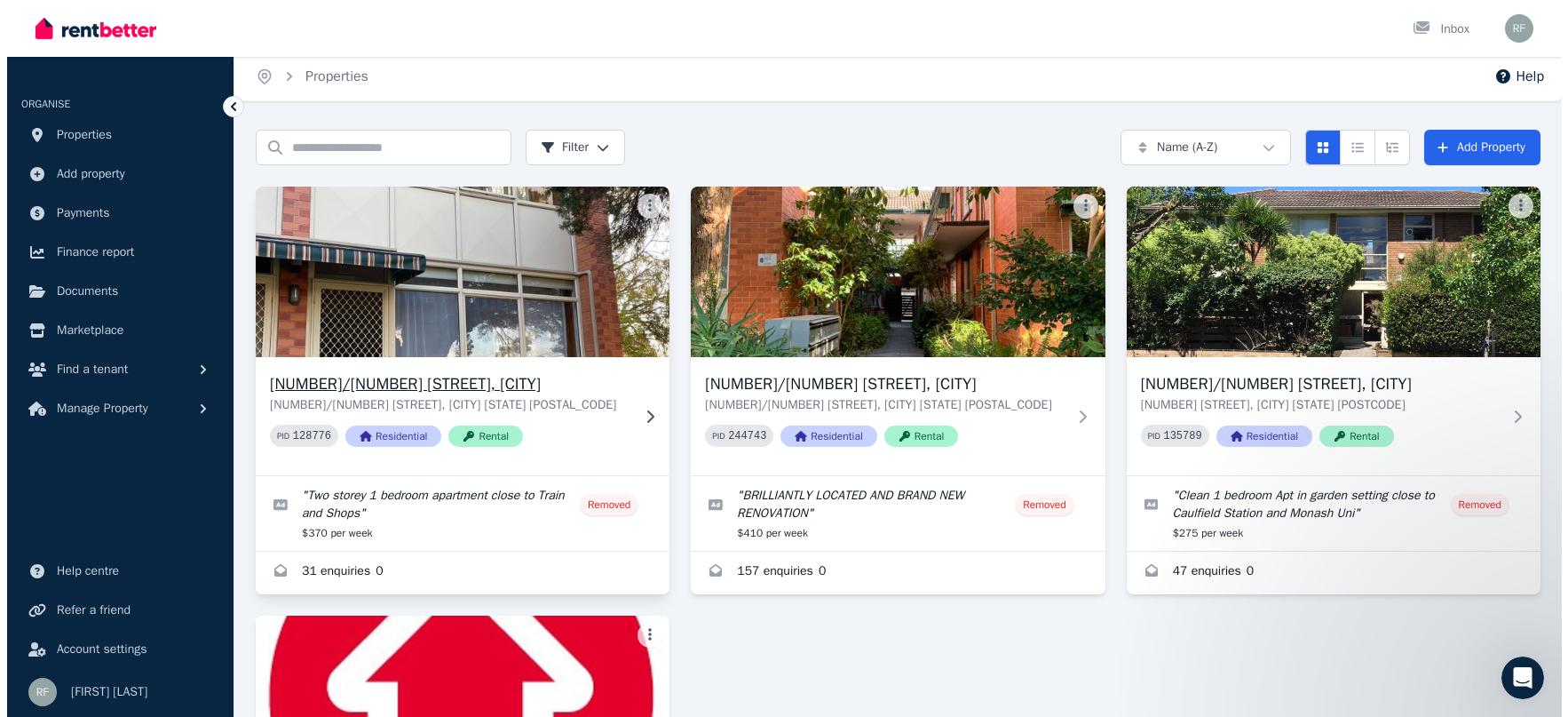 scroll, scrollTop: 0, scrollLeft: 0, axis: both 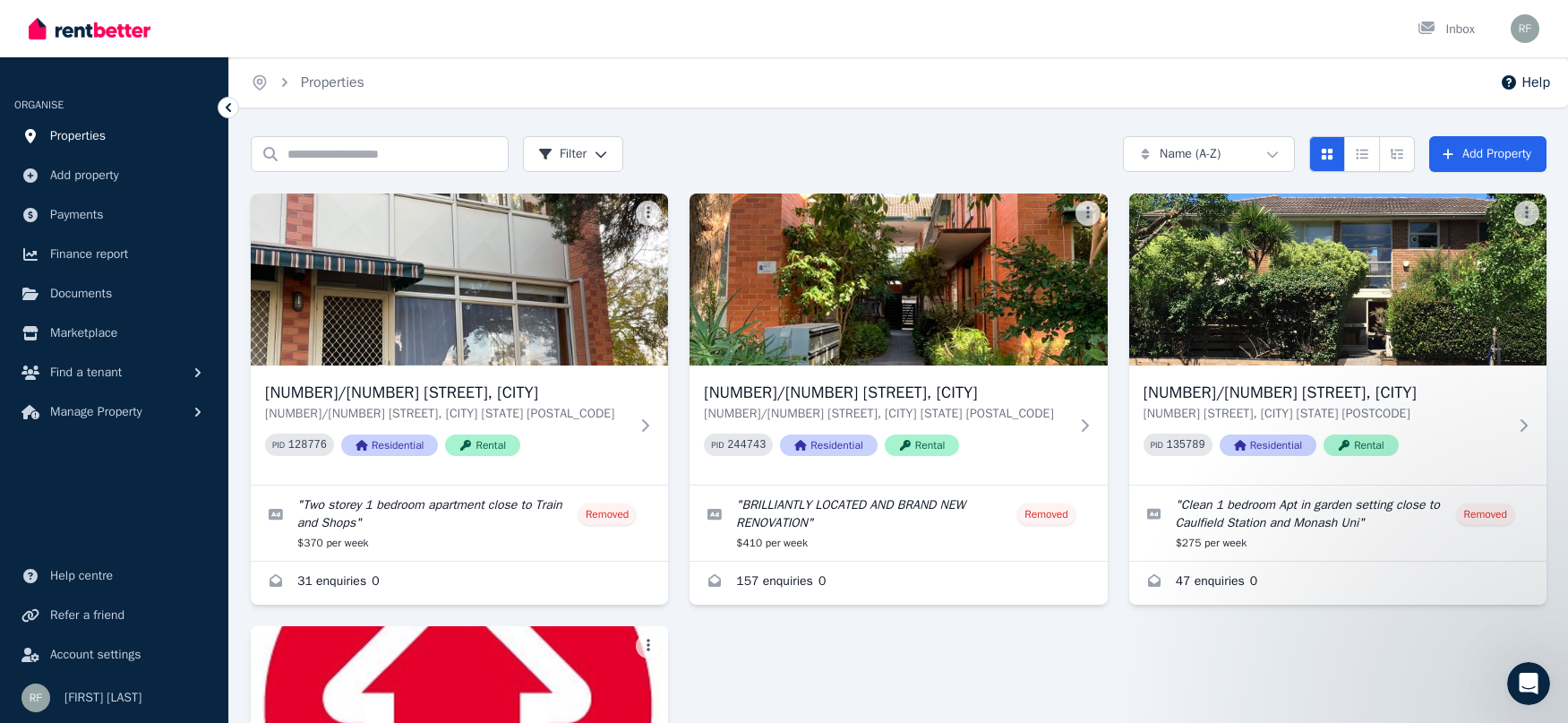 click on "Properties" at bounding box center [114, 136] 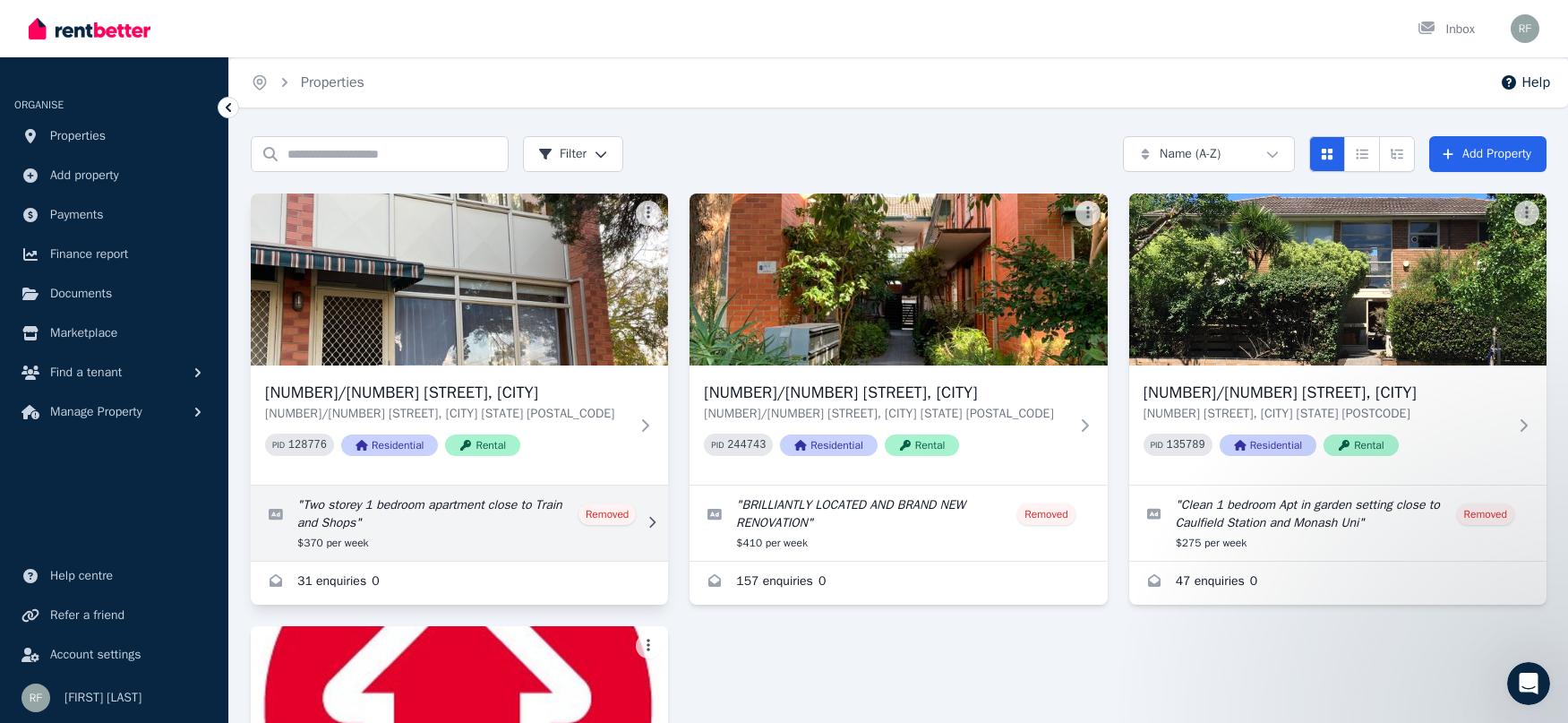 click at bounding box center [459, 523] 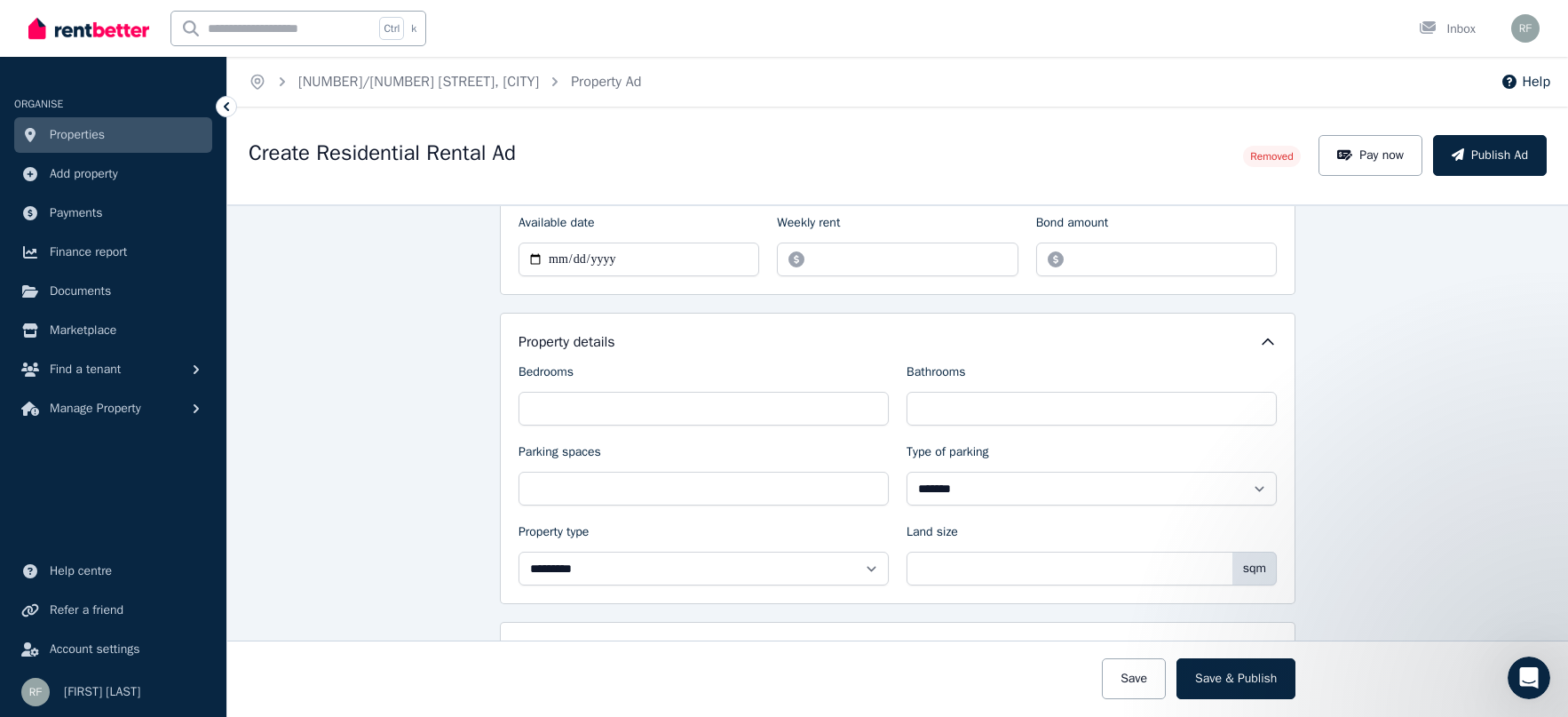 scroll, scrollTop: 800, scrollLeft: 0, axis: vertical 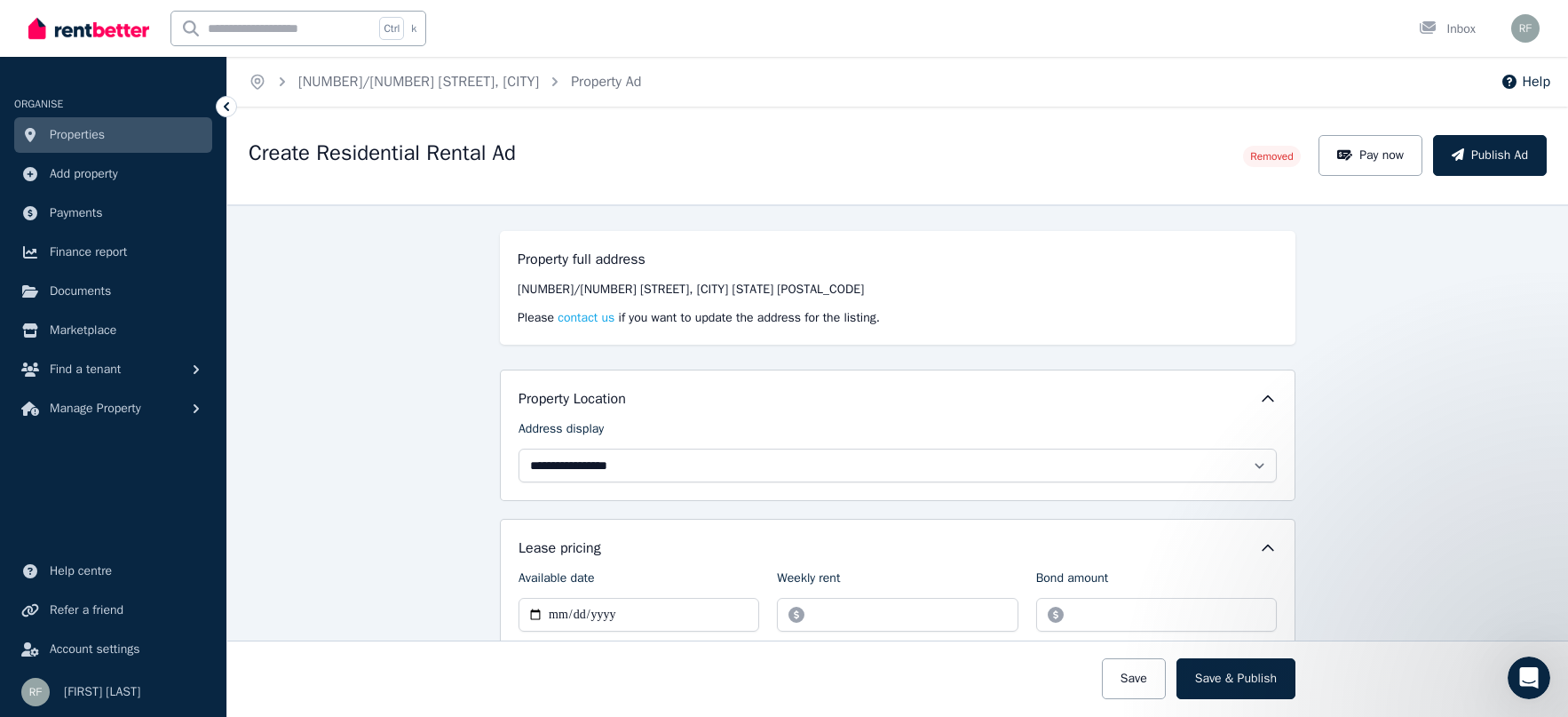 click at bounding box center [89, 28] 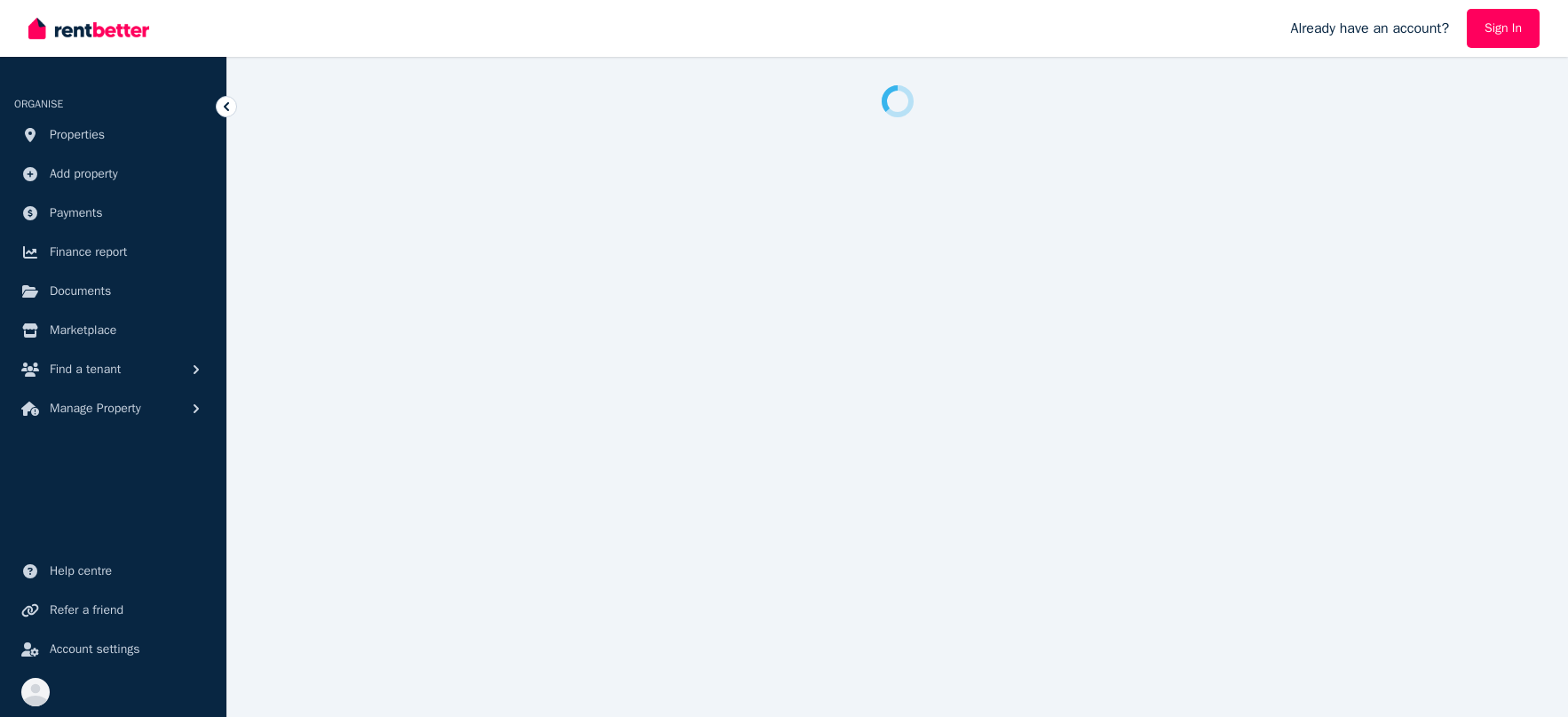 scroll, scrollTop: 0, scrollLeft: 0, axis: both 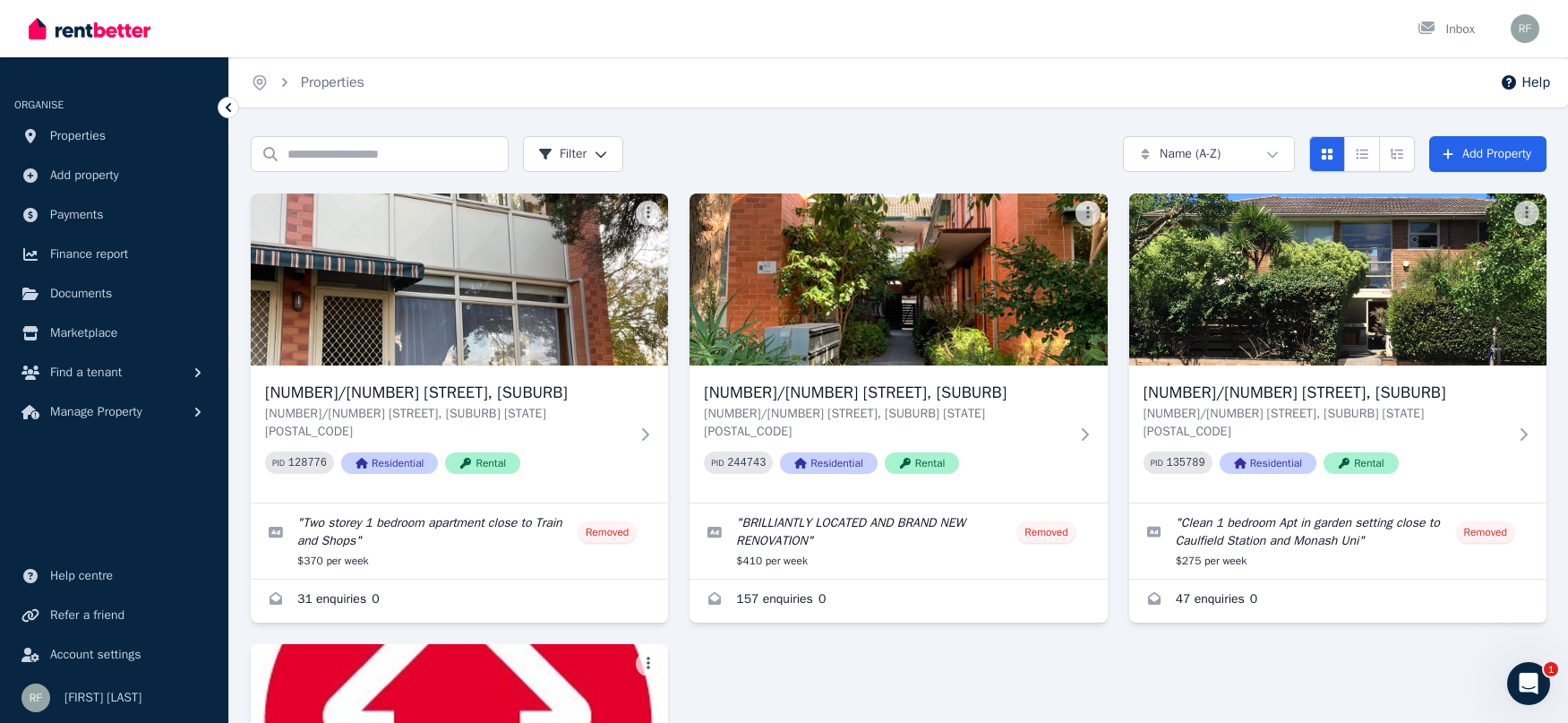 click at bounding box center [90, 29] 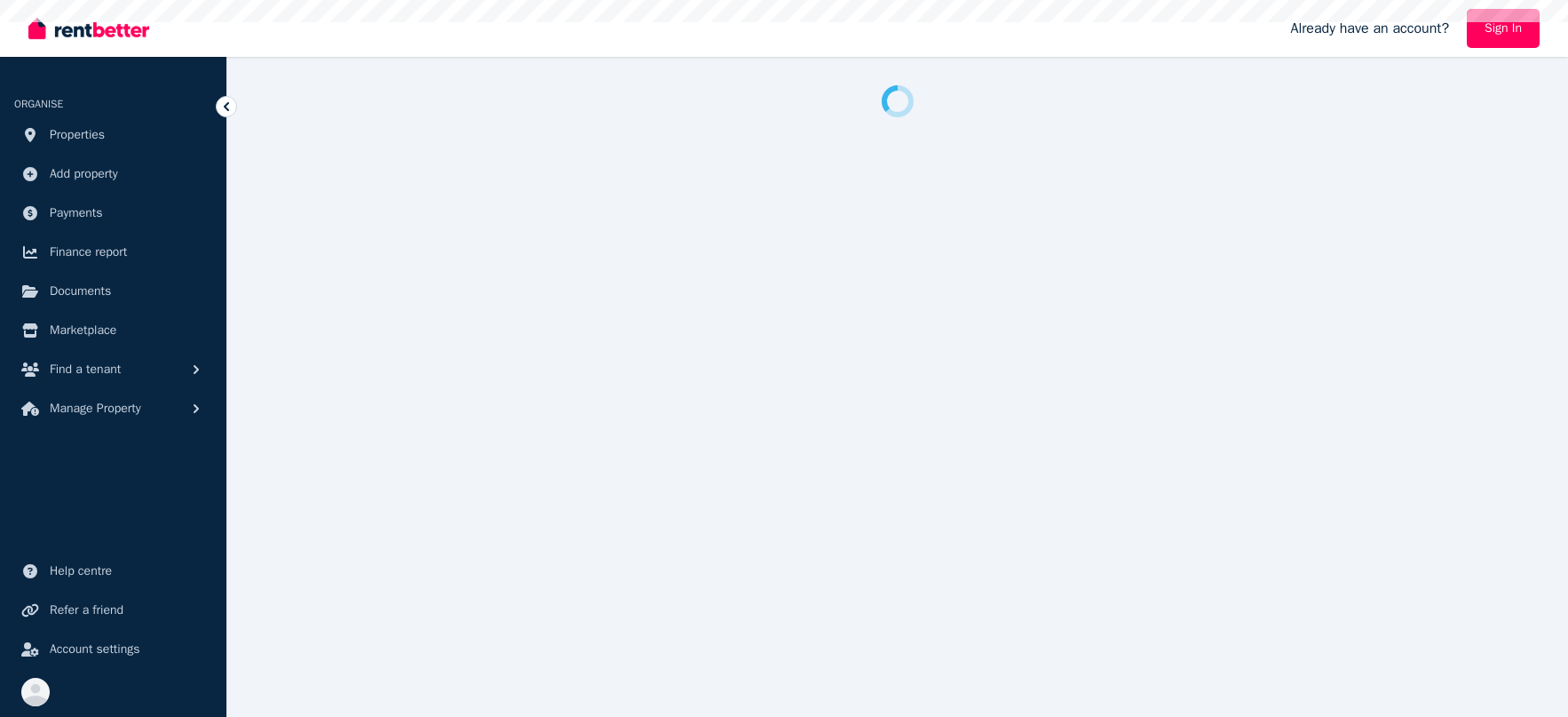 scroll, scrollTop: 0, scrollLeft: 0, axis: both 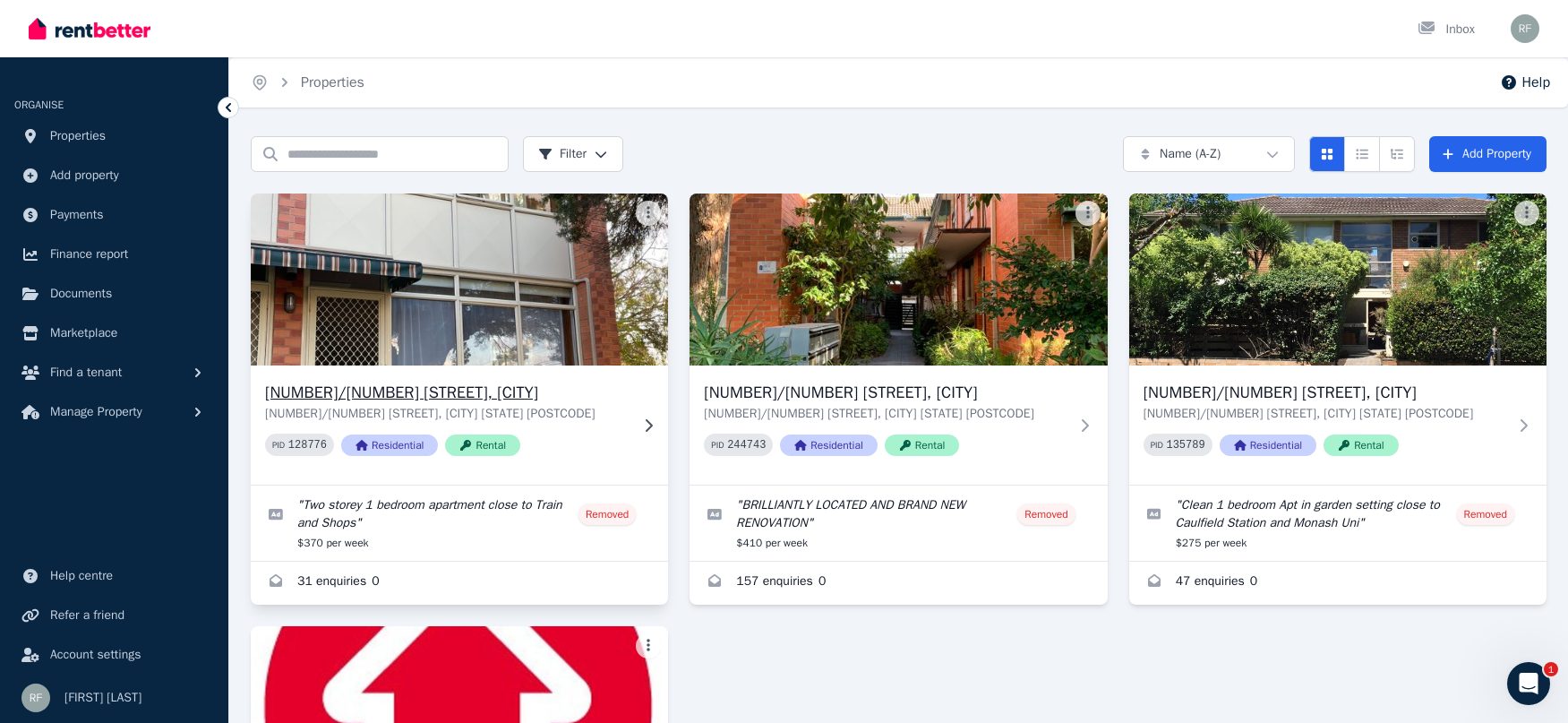 click on "[NUMBER]/[NUMBER] [STREET], [CITY] [NUMBER]/[NUMBER] [STREET], [CITY] VIC 3163 PID   128776 Residential Rental" at bounding box center (447, 425) 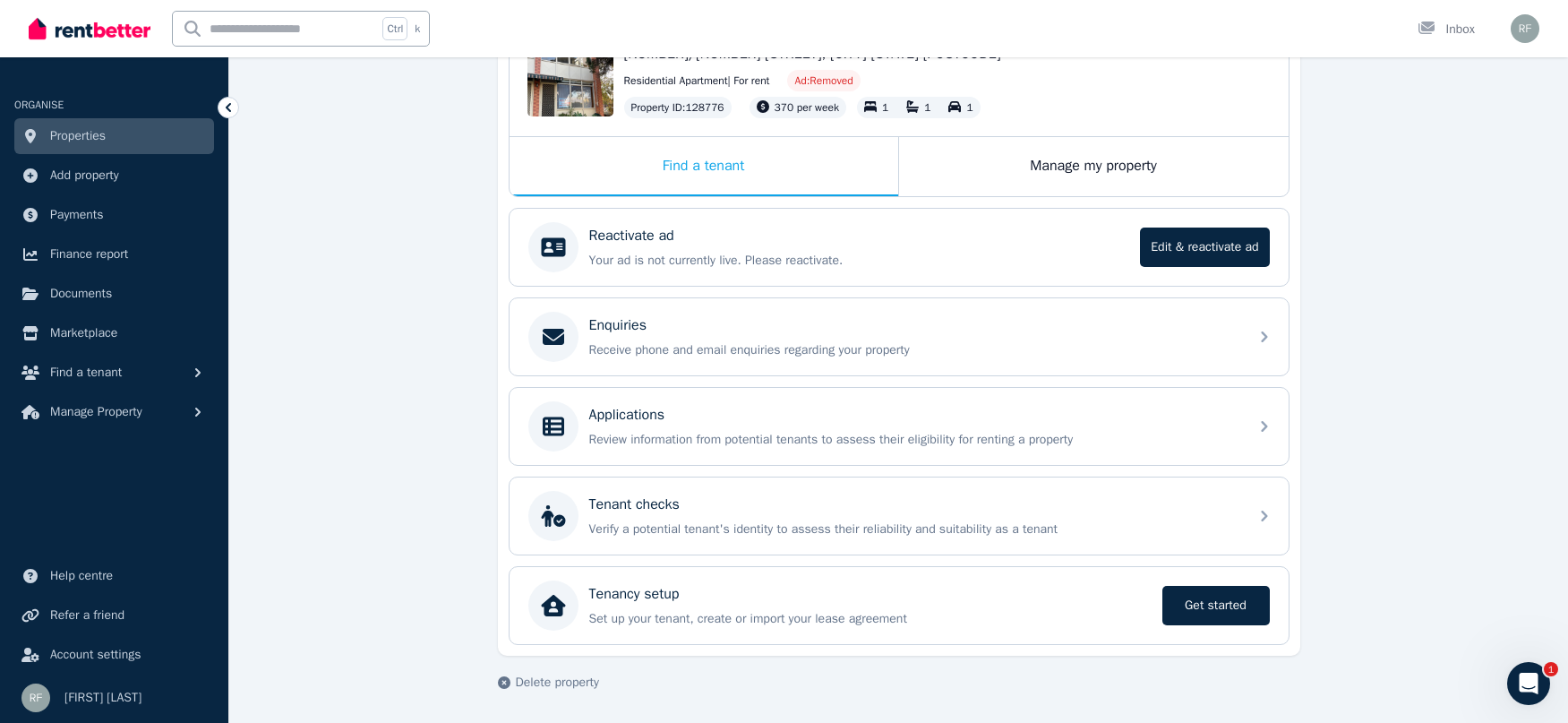 scroll, scrollTop: 219, scrollLeft: 0, axis: vertical 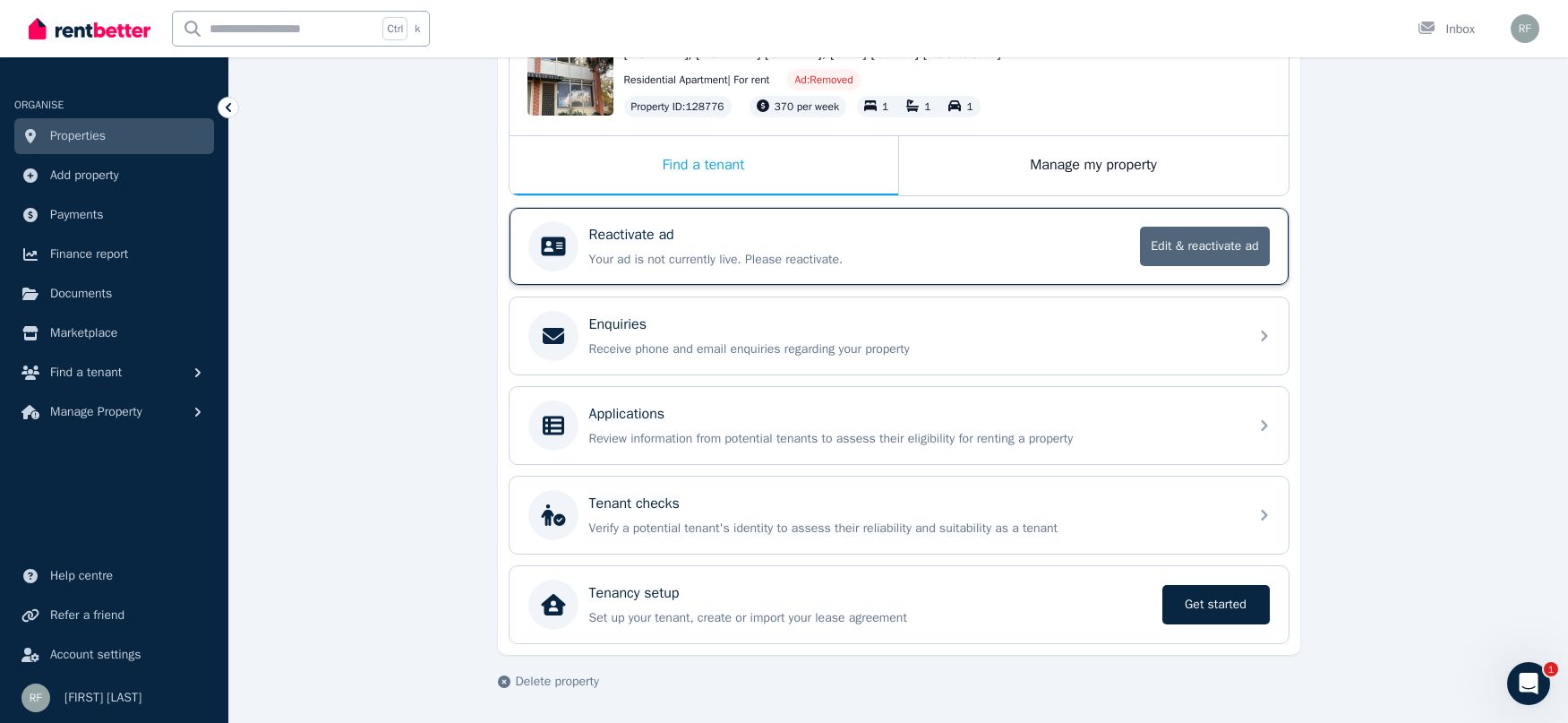 click on "Edit & reactivate ad" at bounding box center (1204, 246) 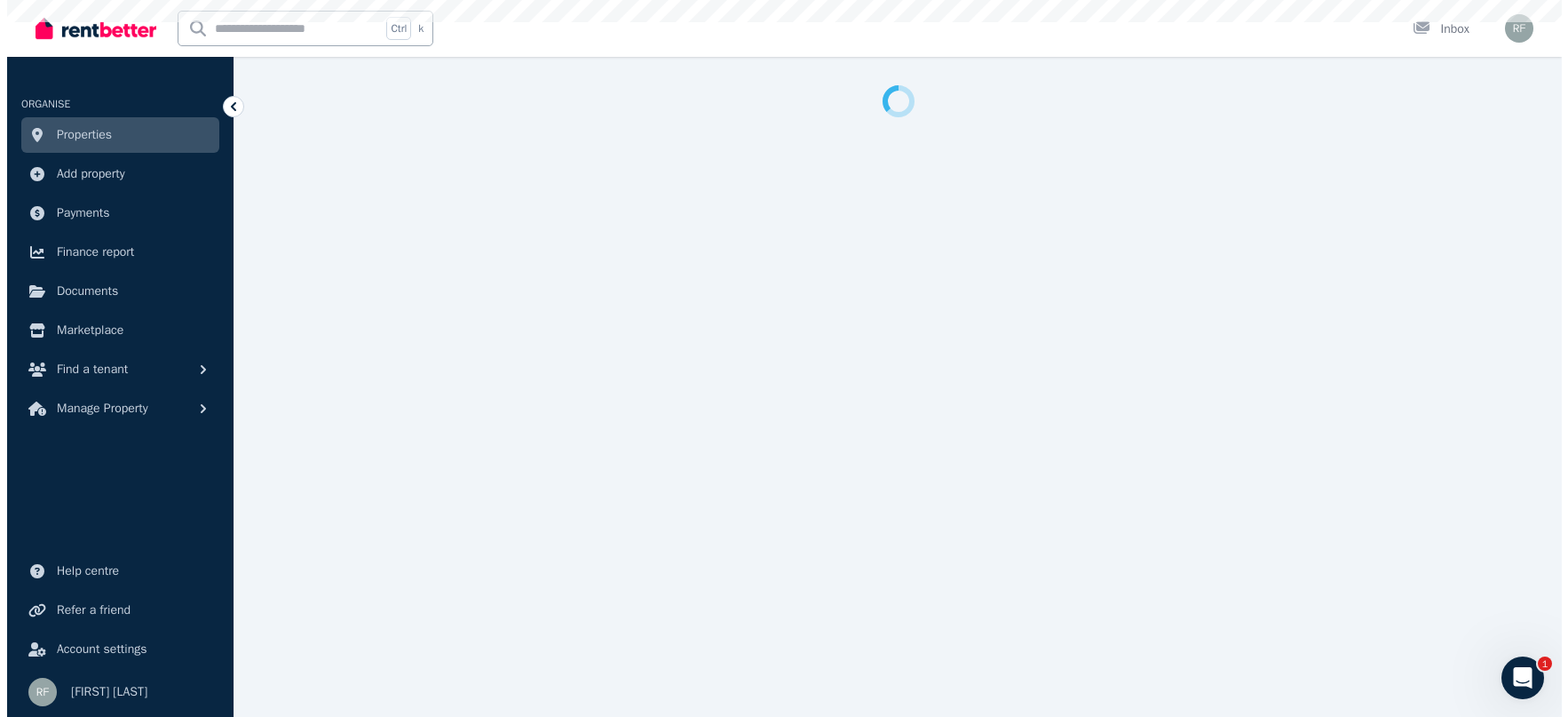 scroll, scrollTop: 0, scrollLeft: 0, axis: both 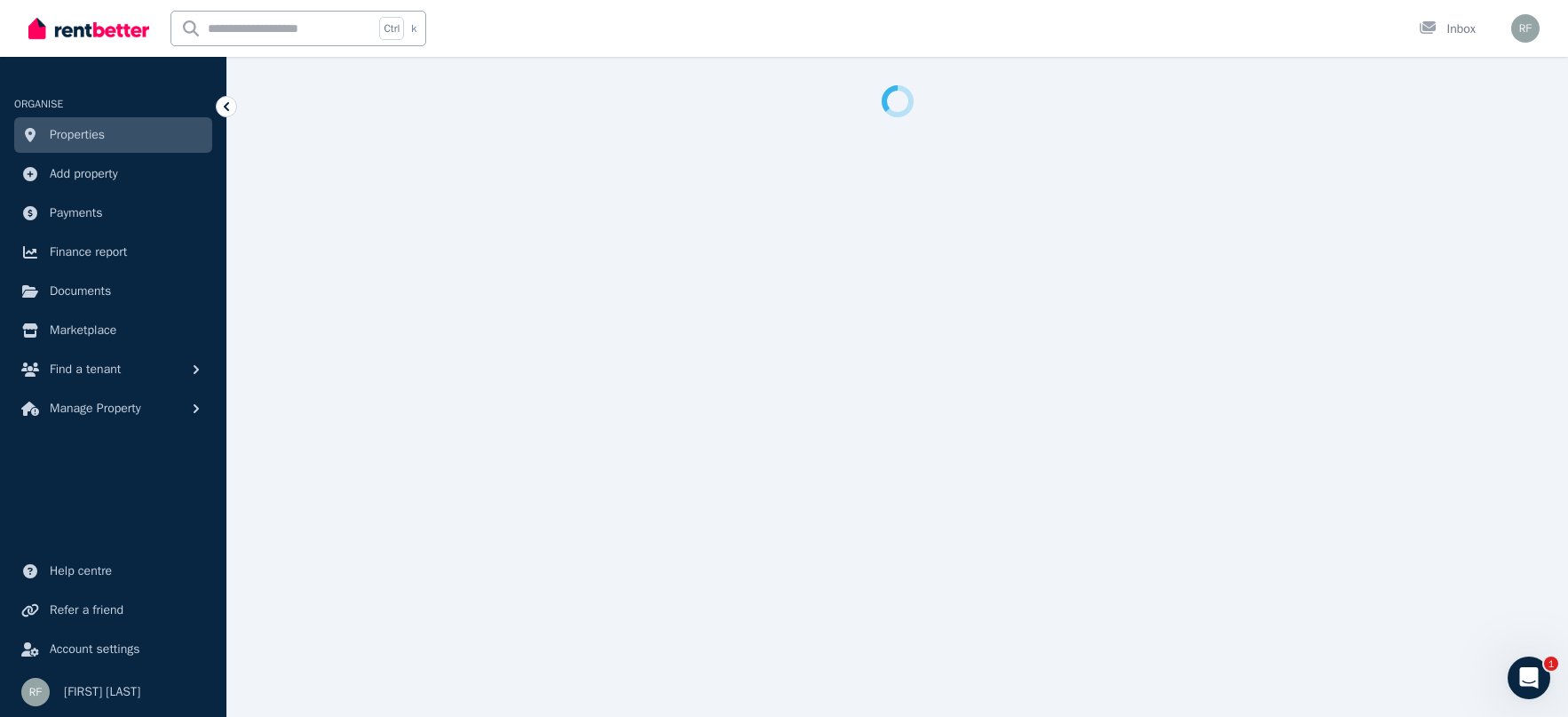select on "**********" 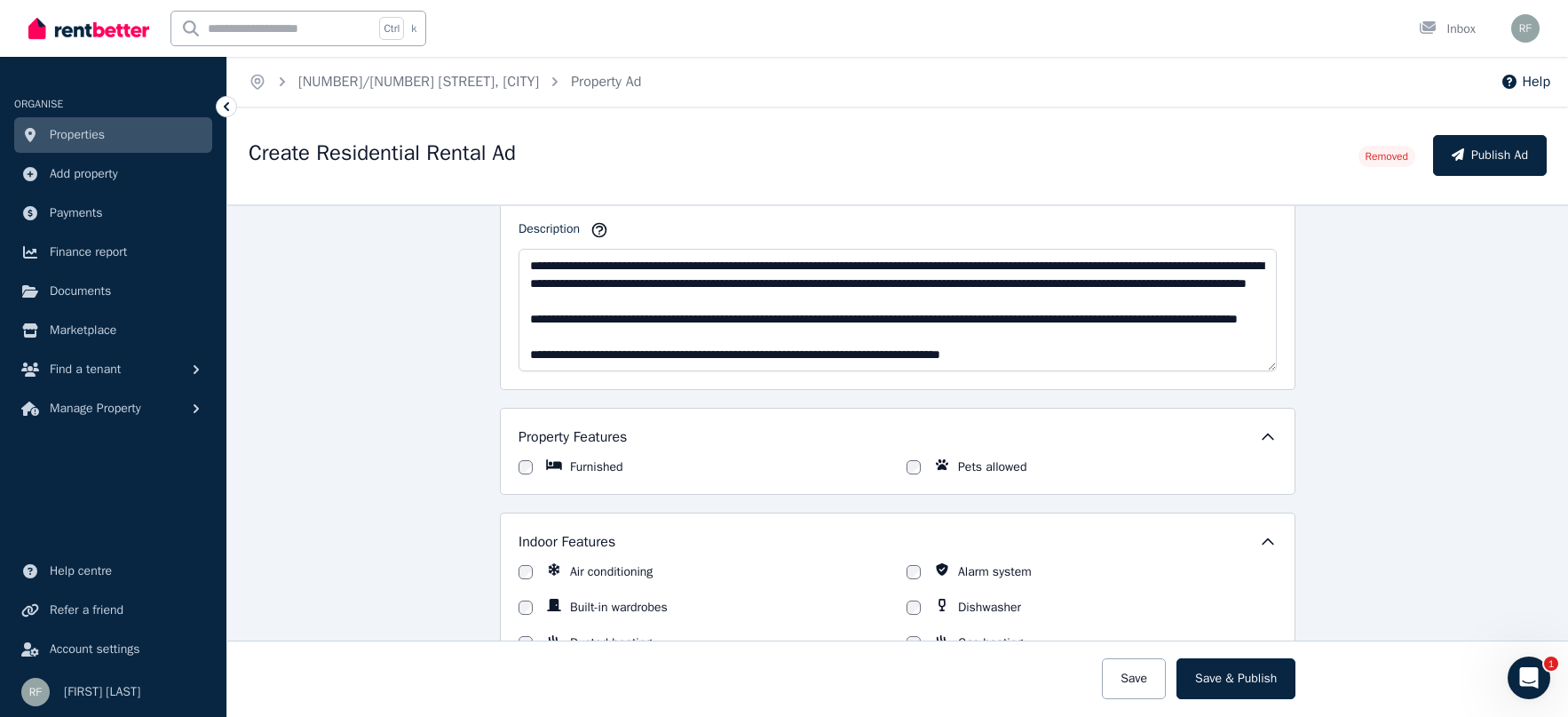 scroll, scrollTop: 800, scrollLeft: 0, axis: vertical 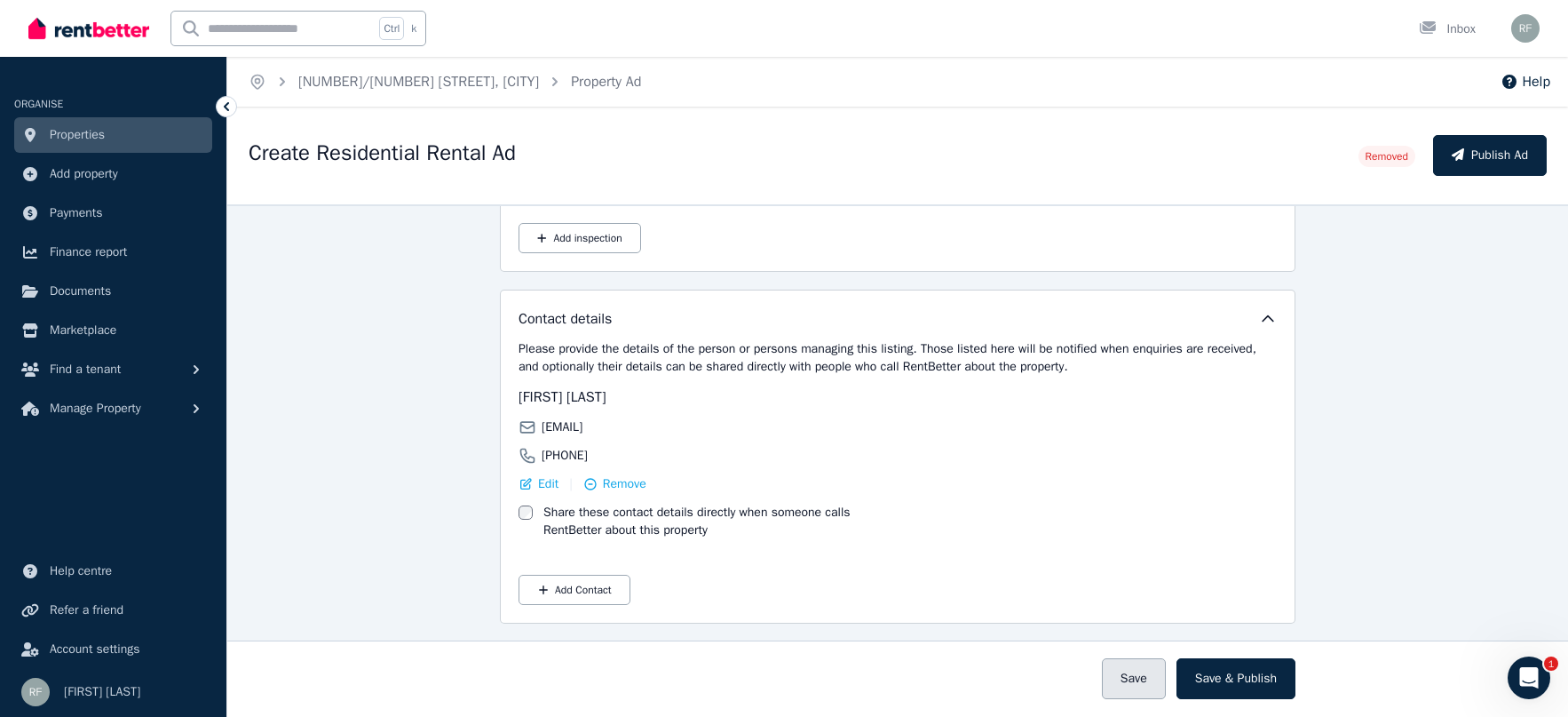 click on "Save" at bounding box center (1134, 679) 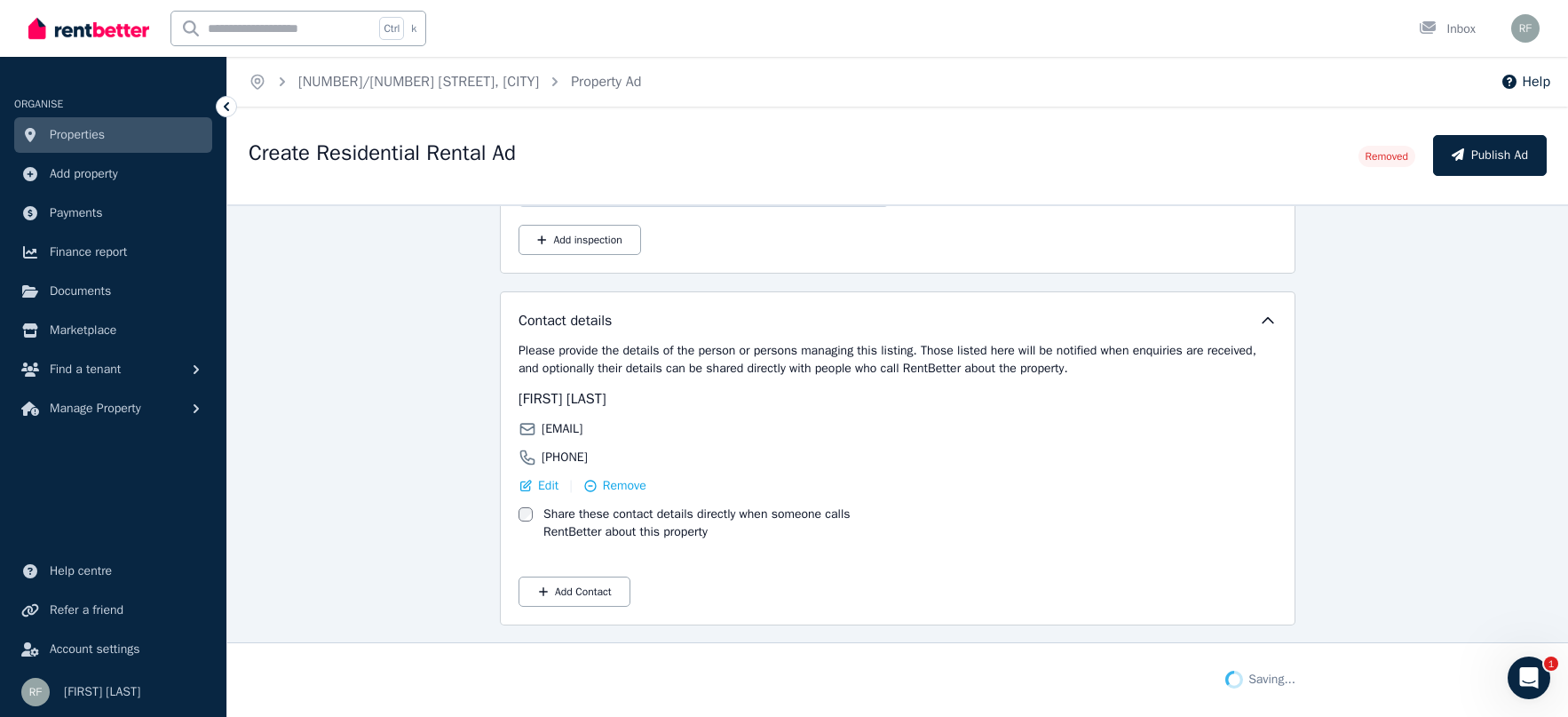 scroll, scrollTop: 2817, scrollLeft: 0, axis: vertical 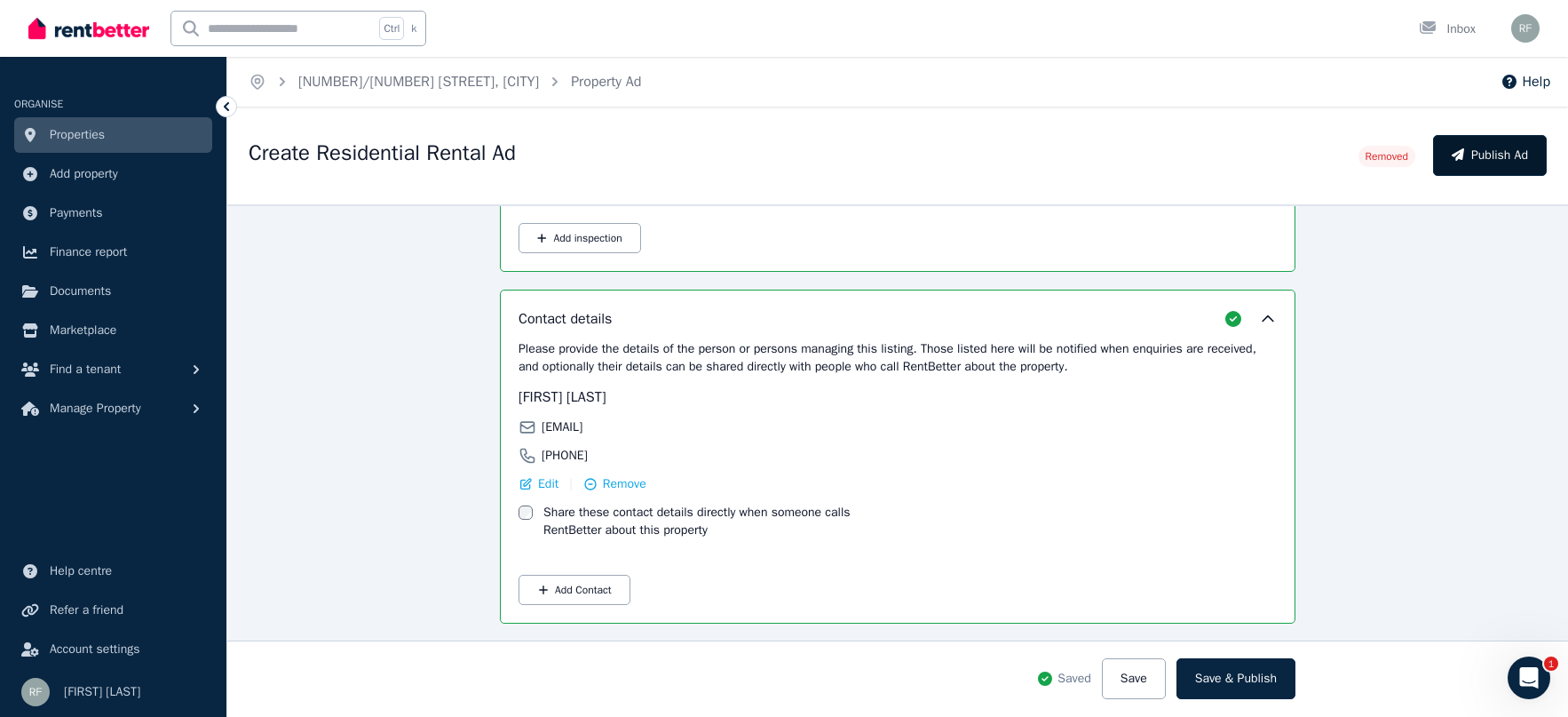 click on "Publish Ad" at bounding box center [1490, 155] 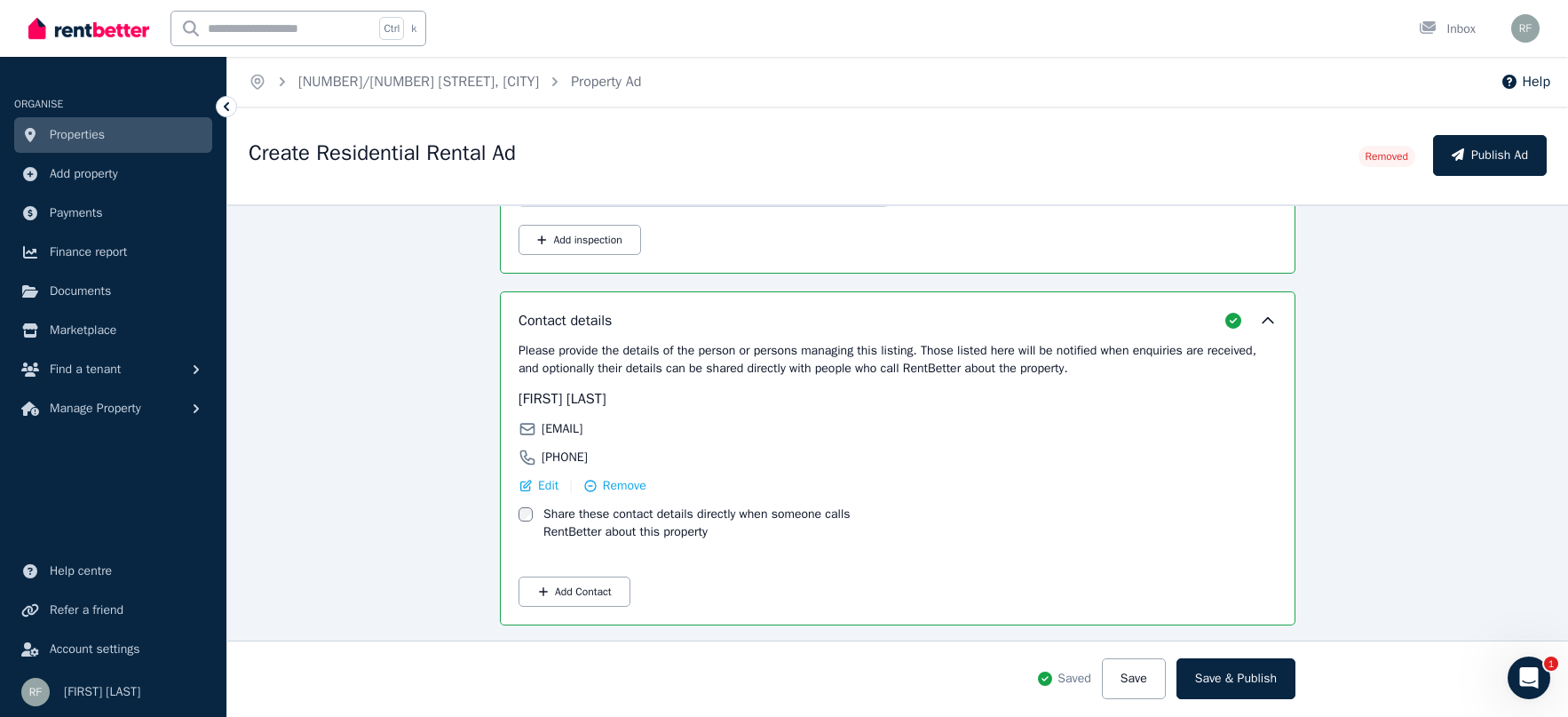 scroll, scrollTop: 2817, scrollLeft: 0, axis: vertical 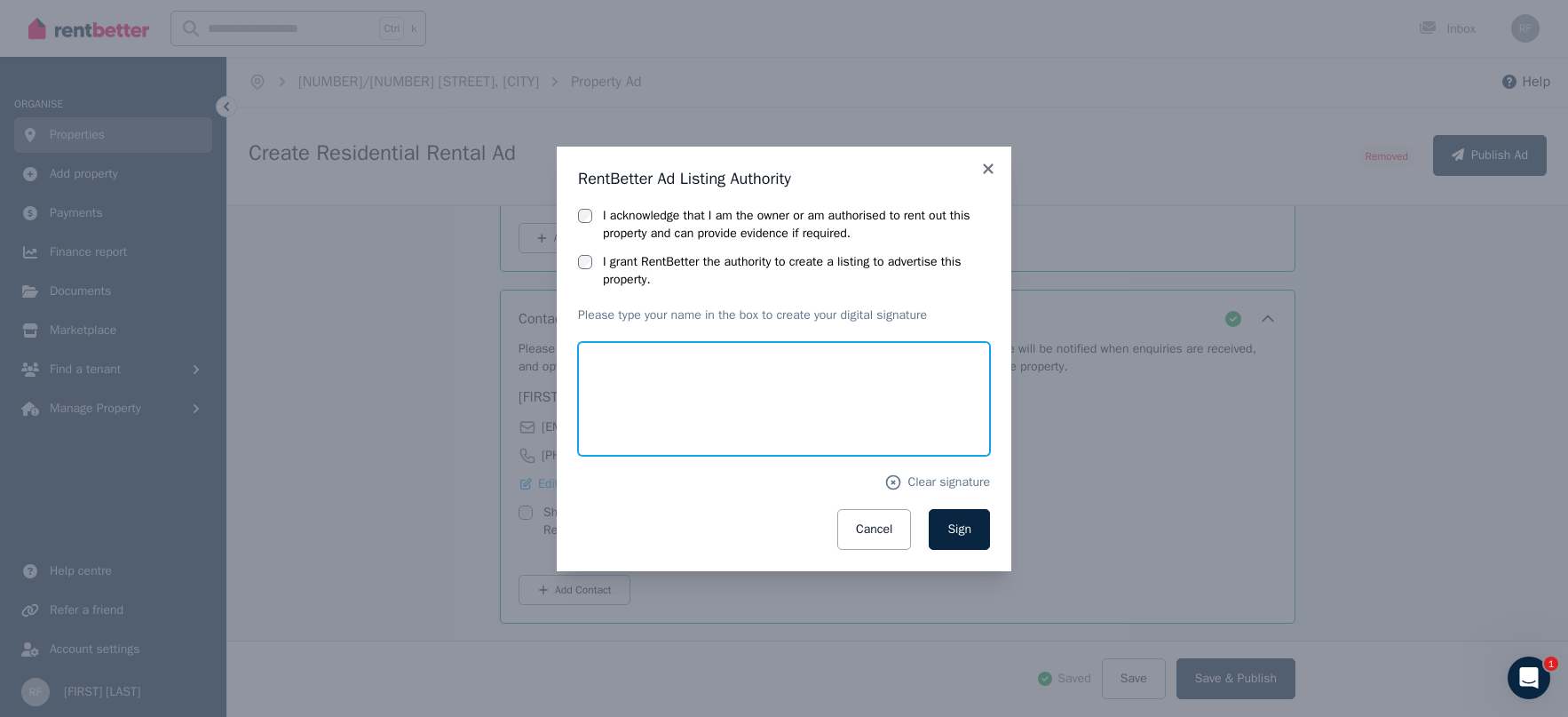 click at bounding box center [784, 399] 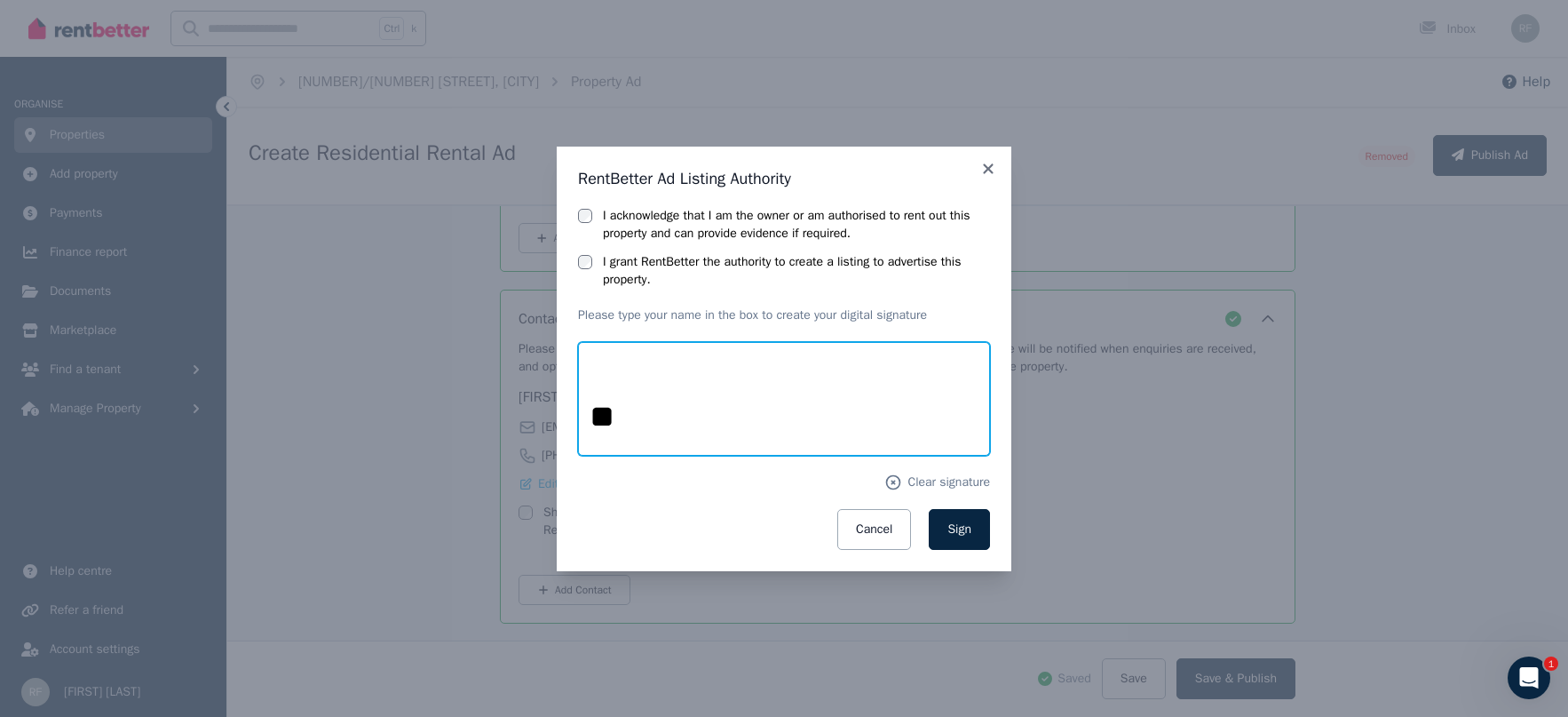 type on "*" 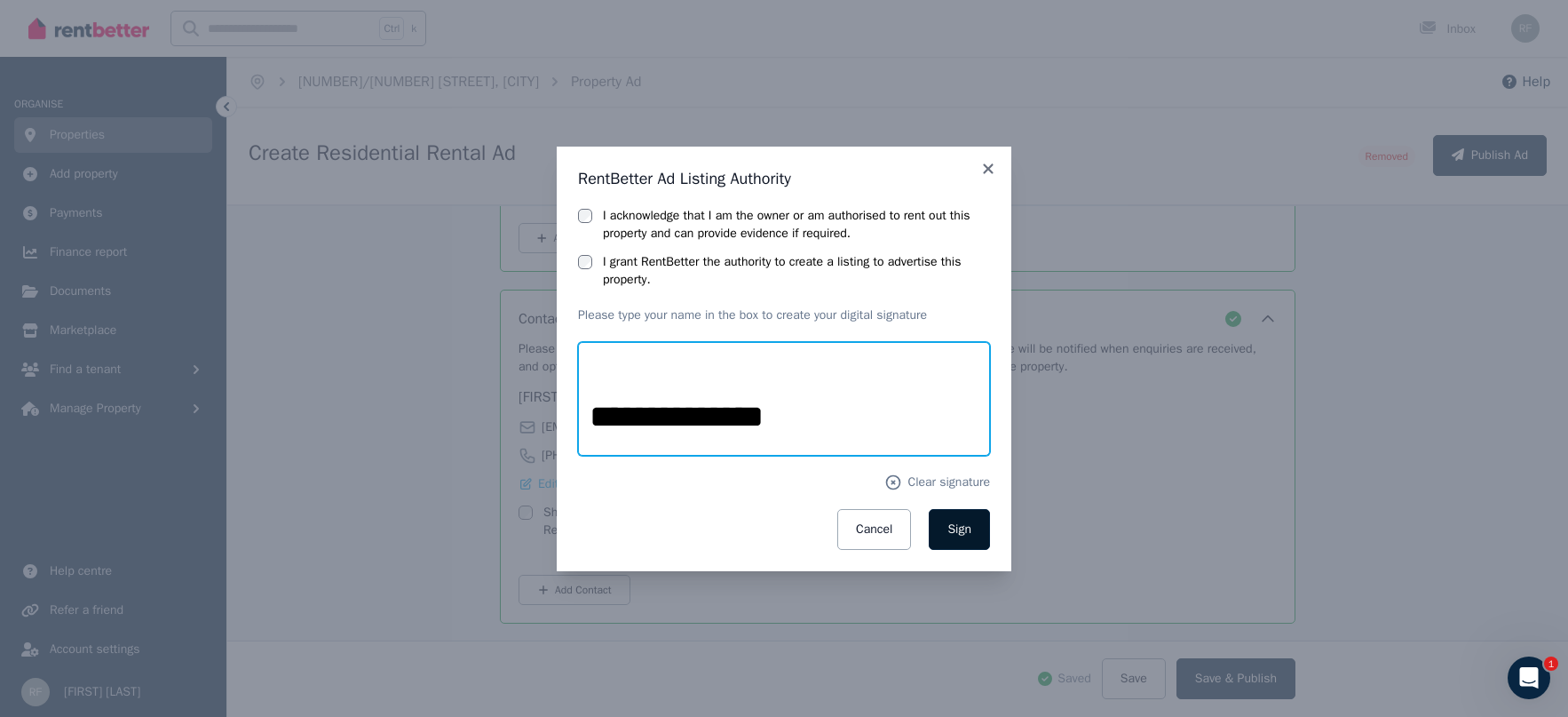 type on "**********" 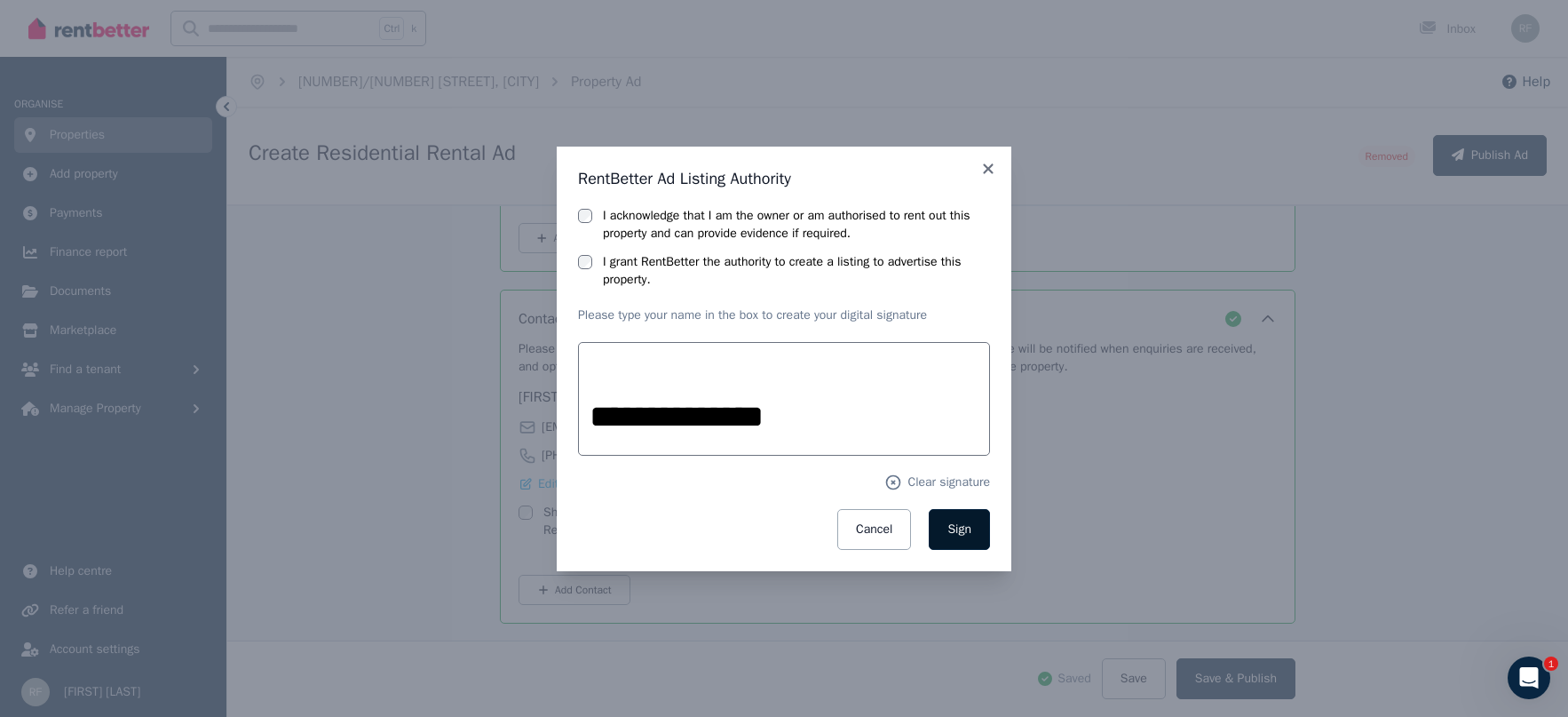click on "Sign" at bounding box center (959, 529) 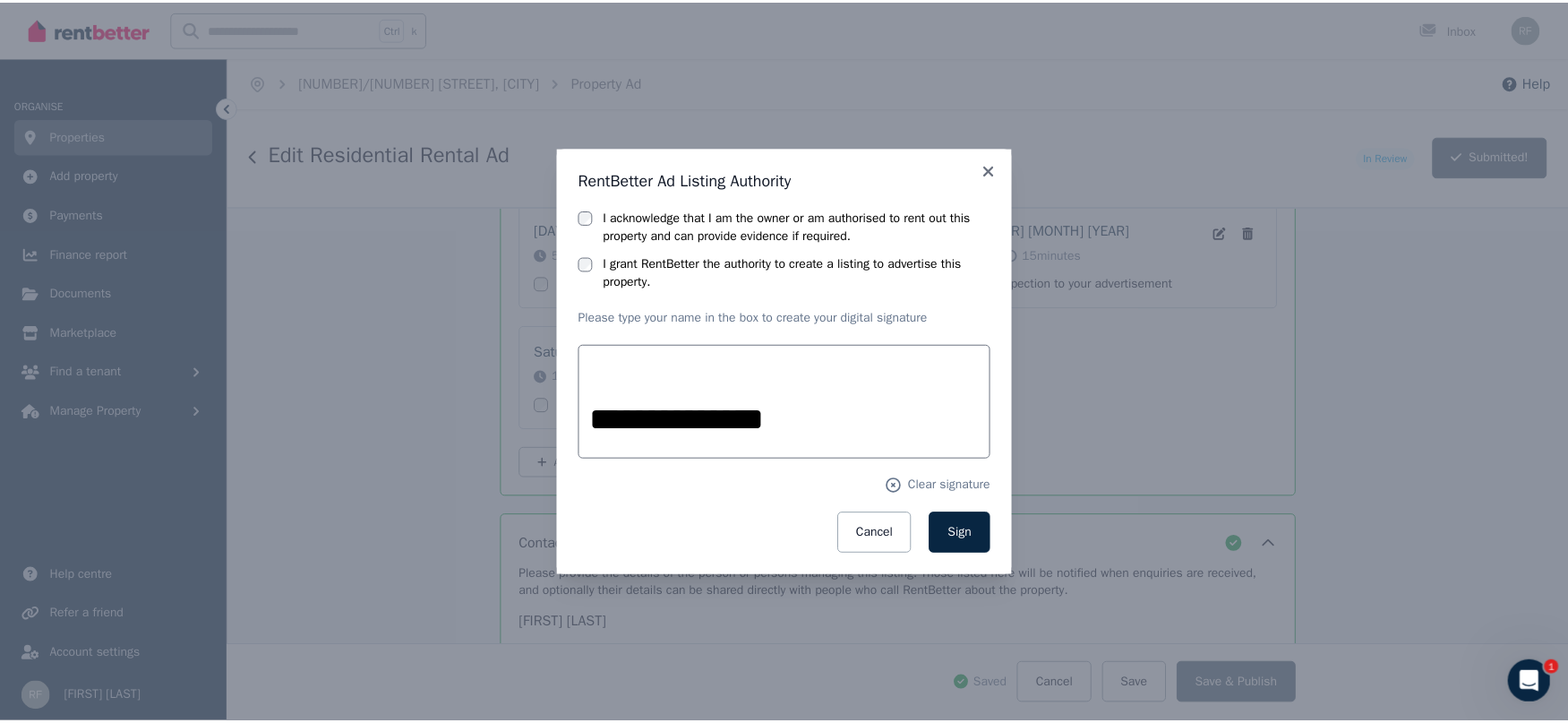 scroll, scrollTop: 3062, scrollLeft: 0, axis: vertical 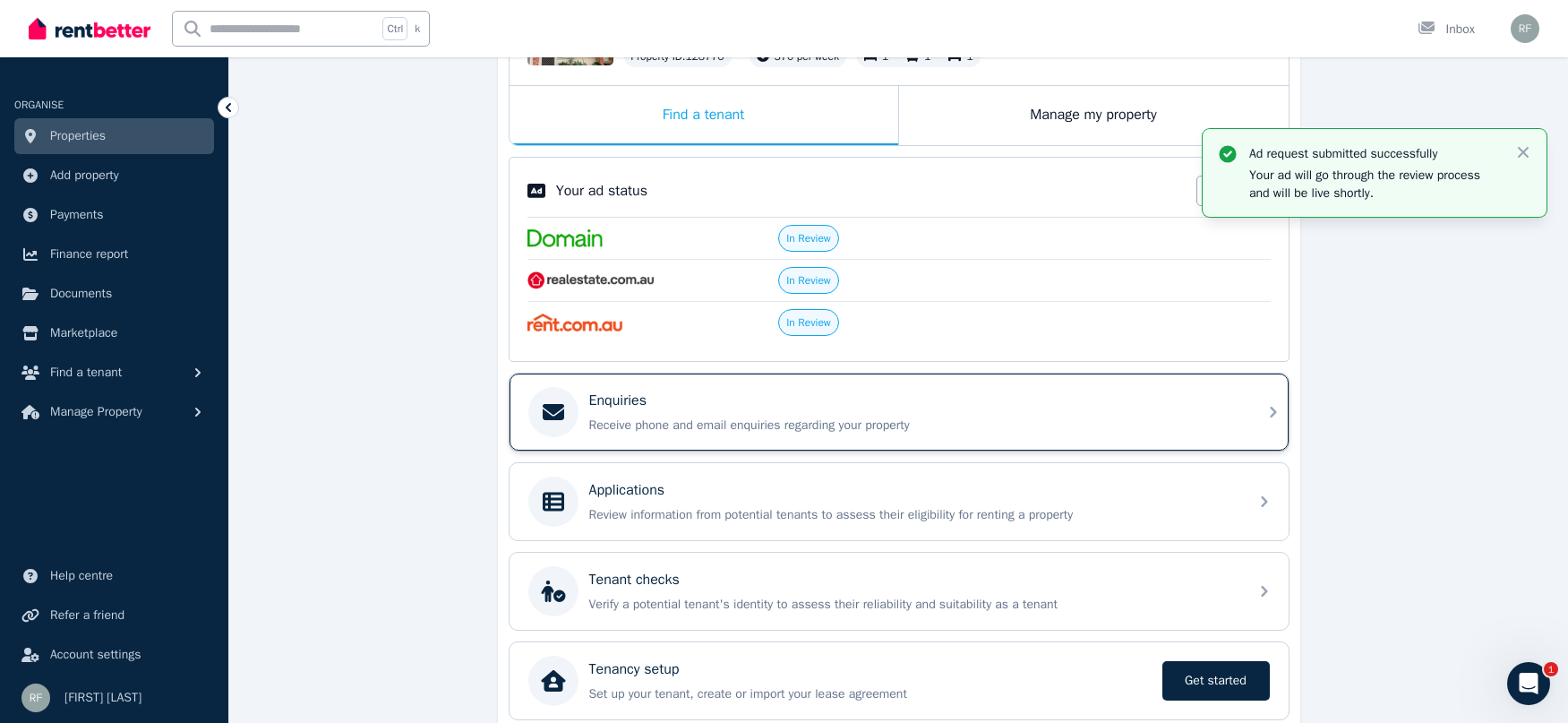 click 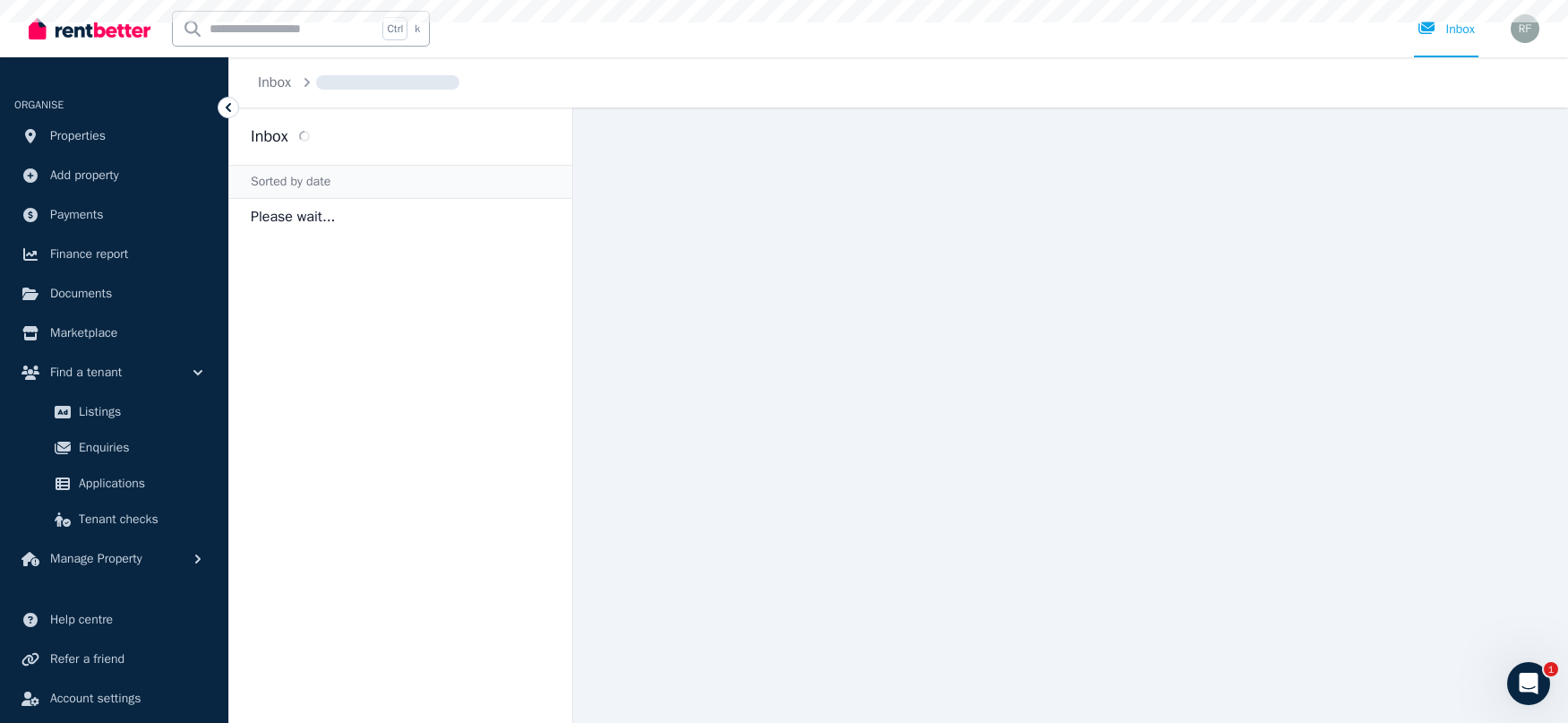 scroll, scrollTop: 0, scrollLeft: 0, axis: both 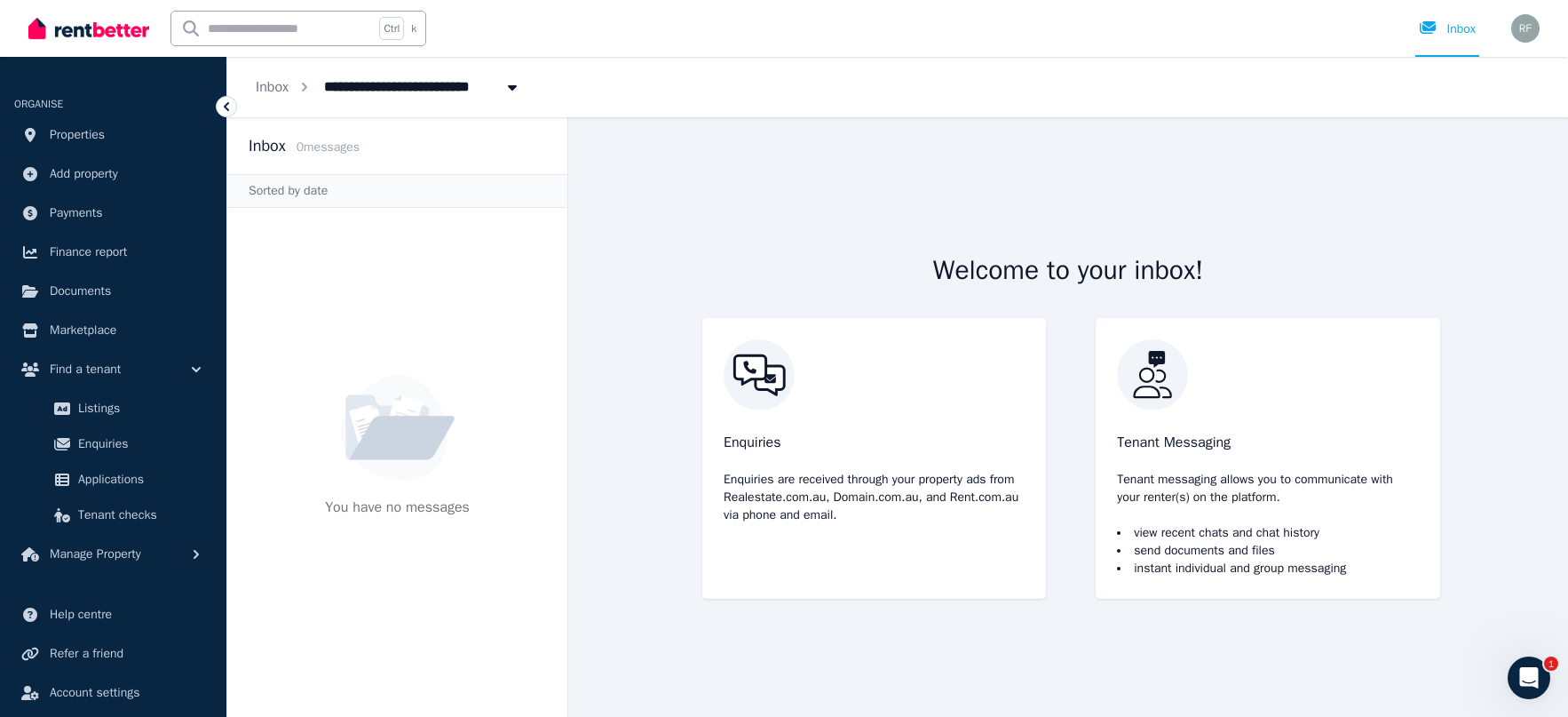 click 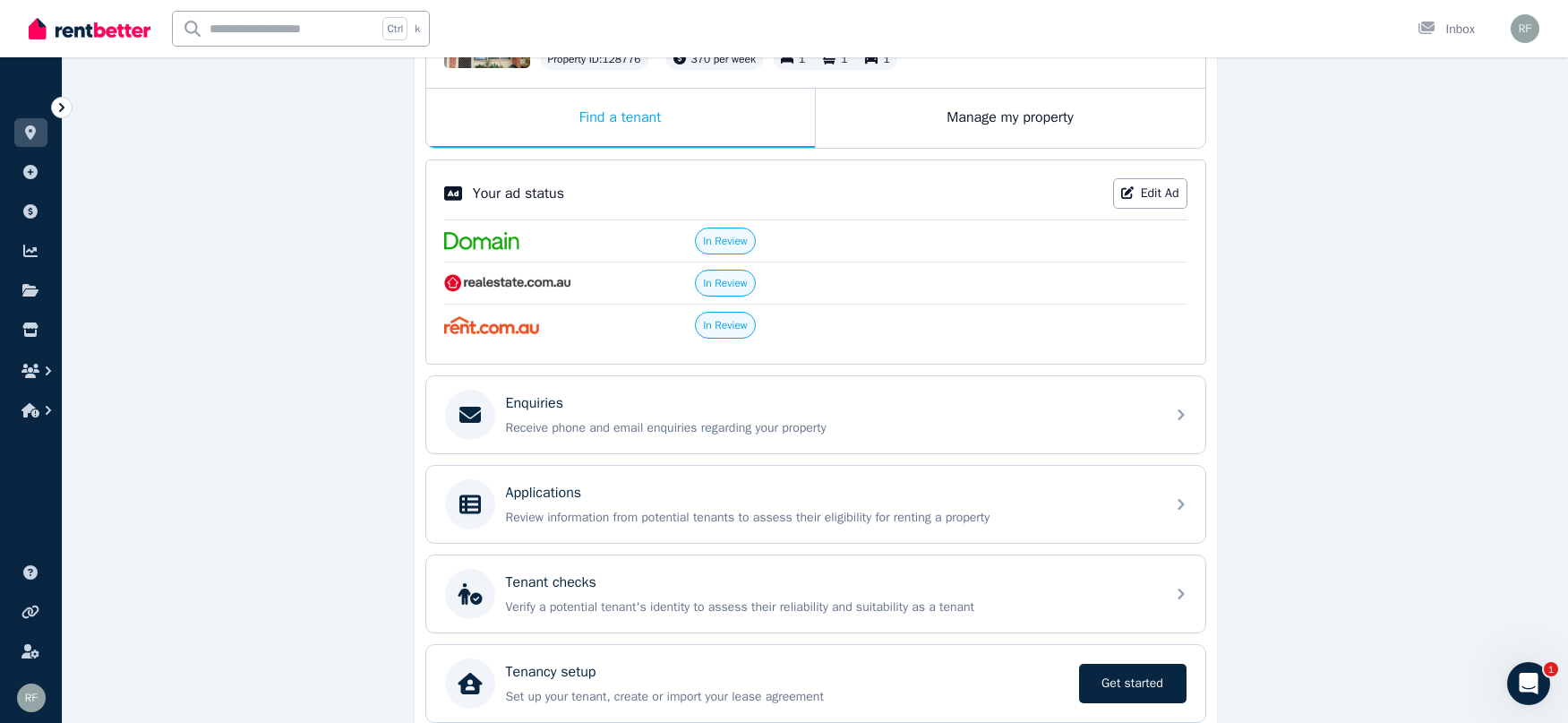scroll, scrollTop: 269, scrollLeft: 0, axis: vertical 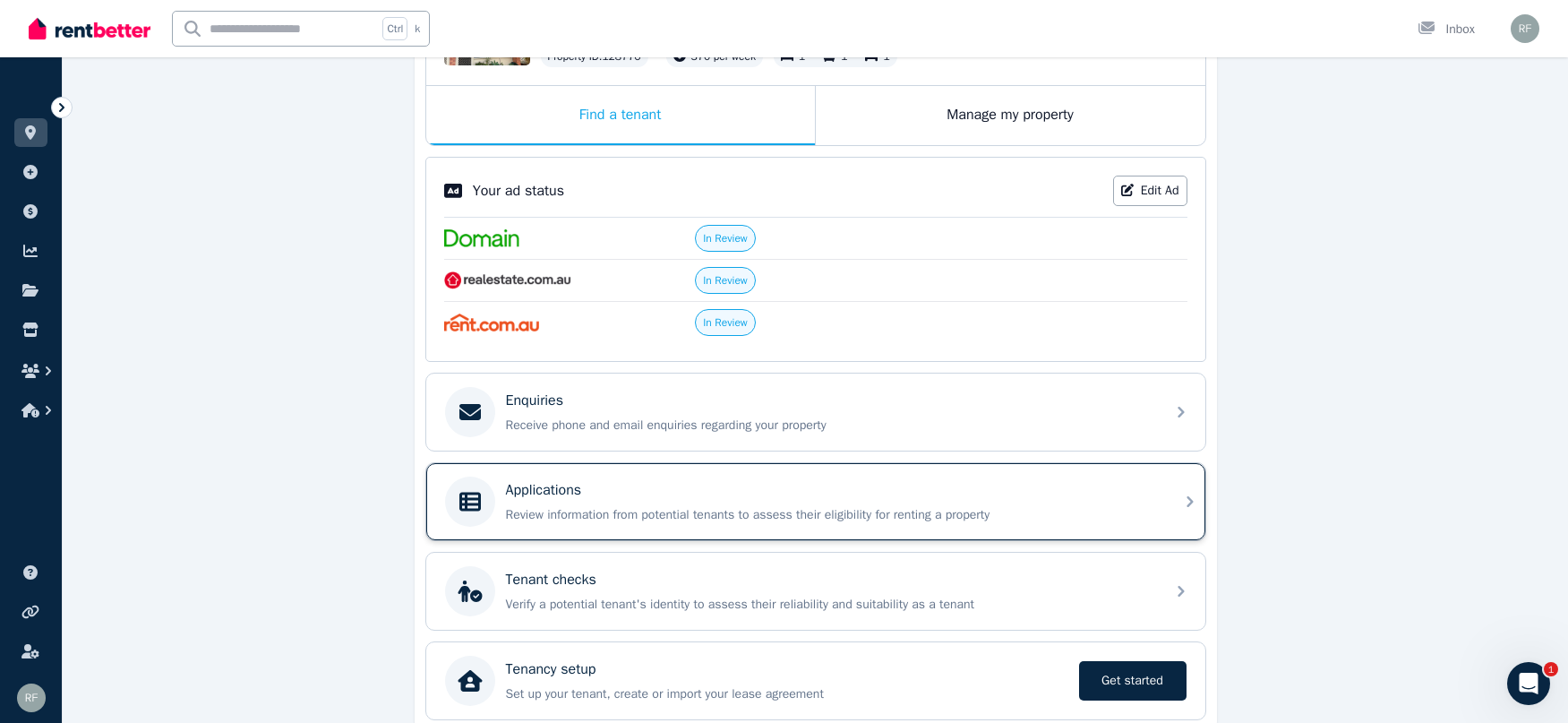 click 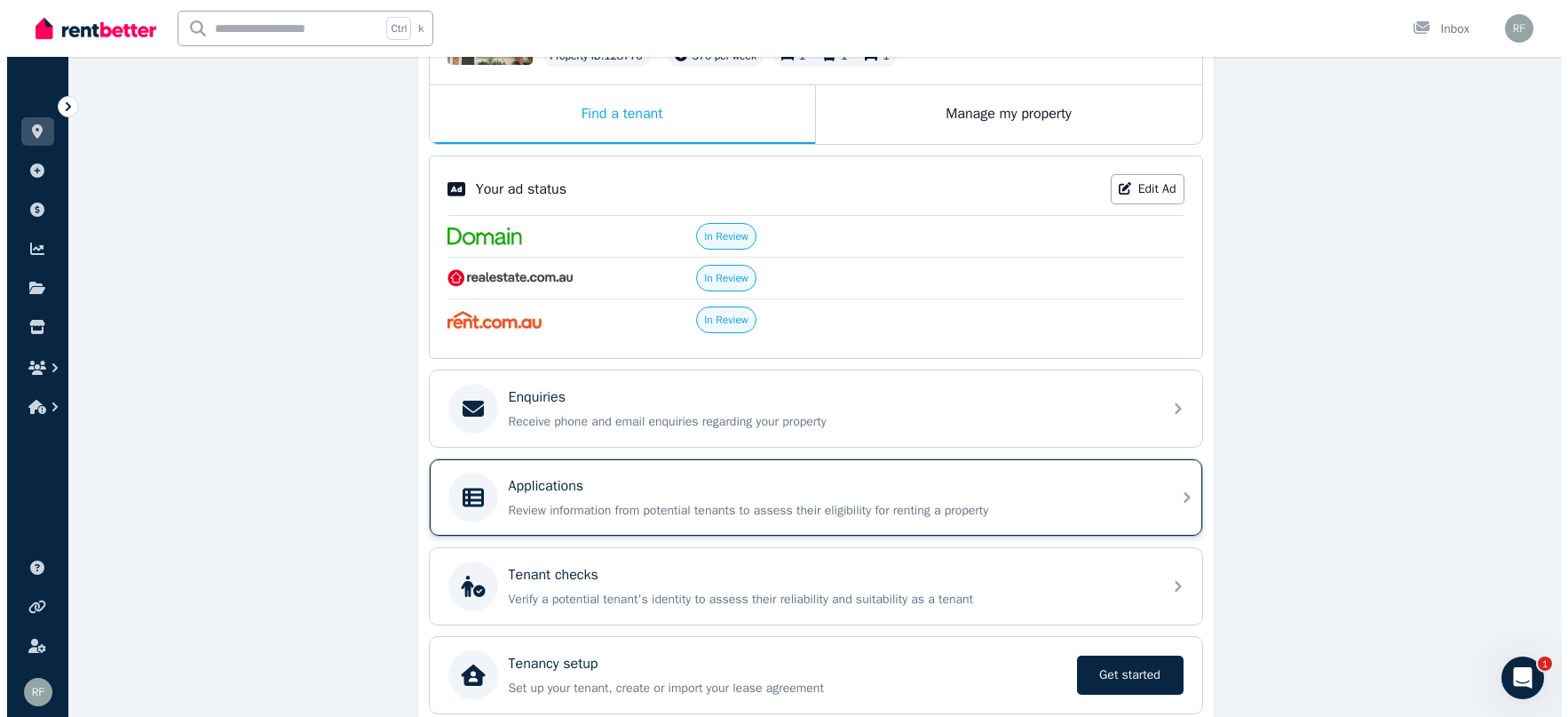 scroll, scrollTop: 0, scrollLeft: 0, axis: both 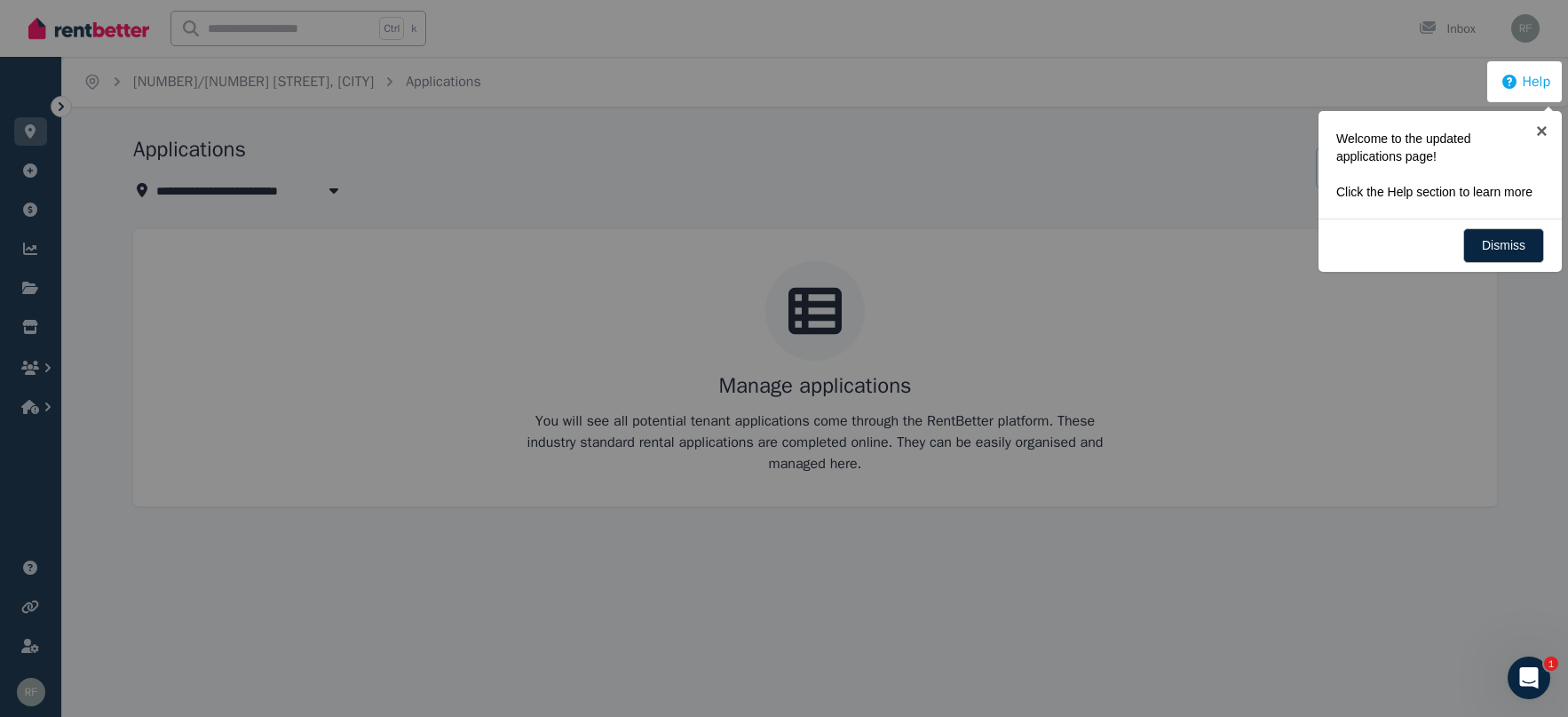 click on "Help" at bounding box center [1525, 82] 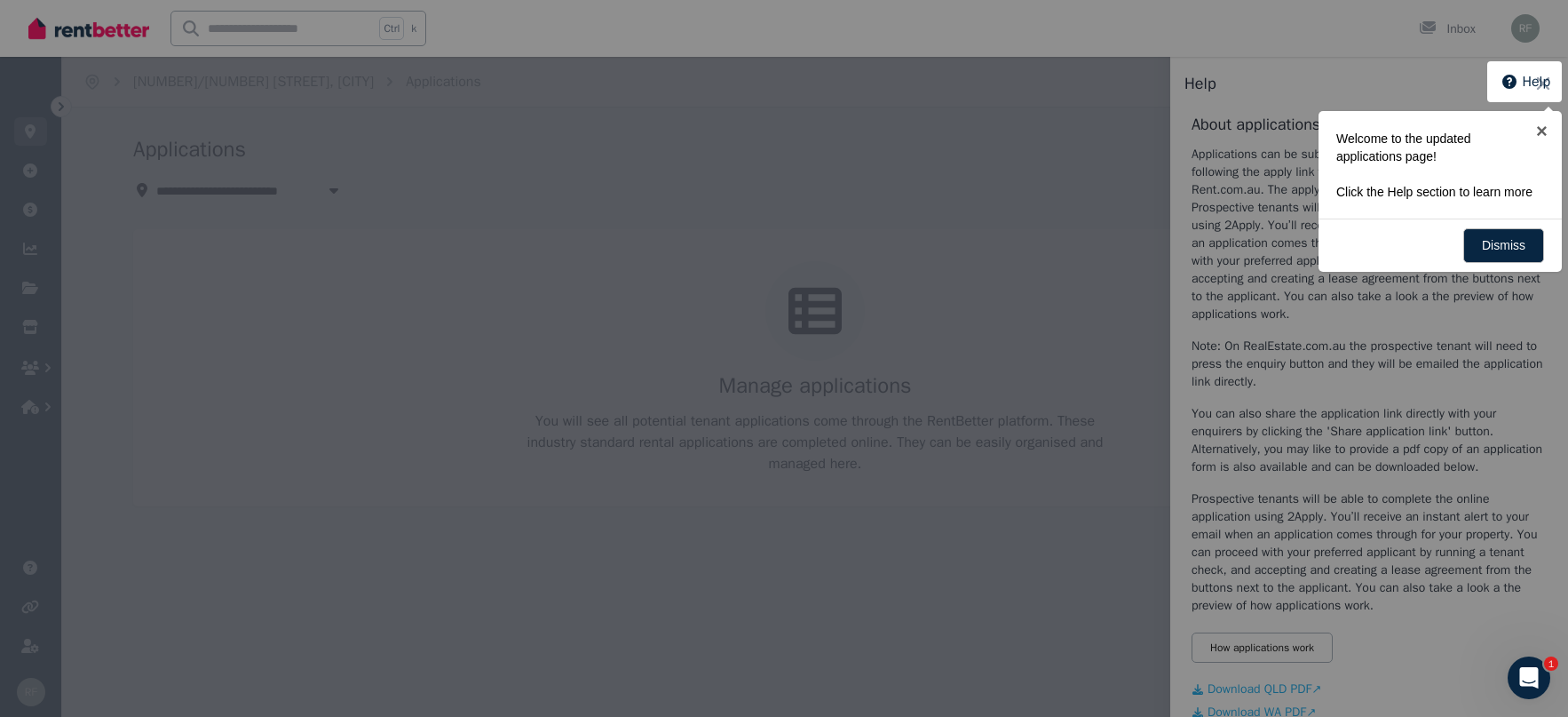 click at bounding box center (784, 358) 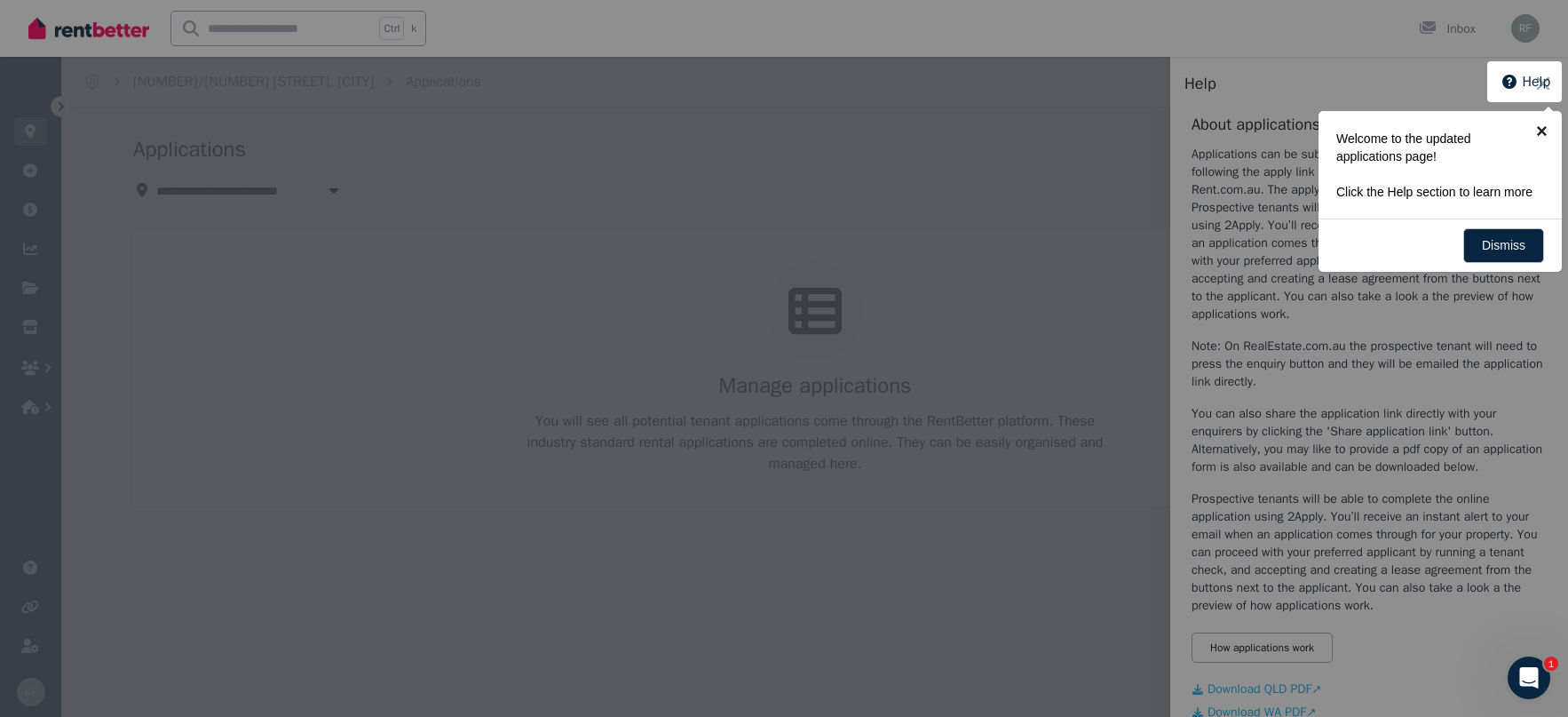 click on "×" at bounding box center [1541, 131] 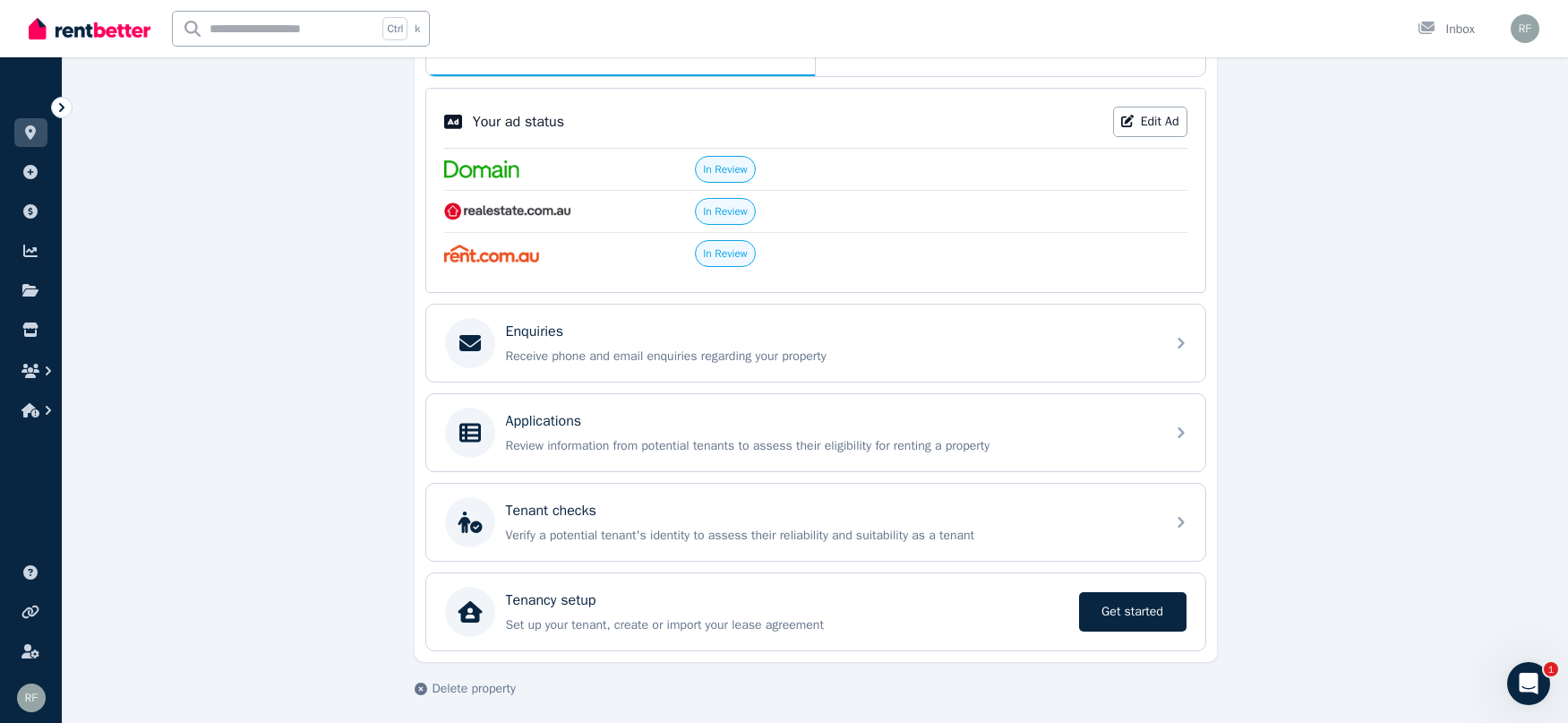 scroll, scrollTop: 345, scrollLeft: 0, axis: vertical 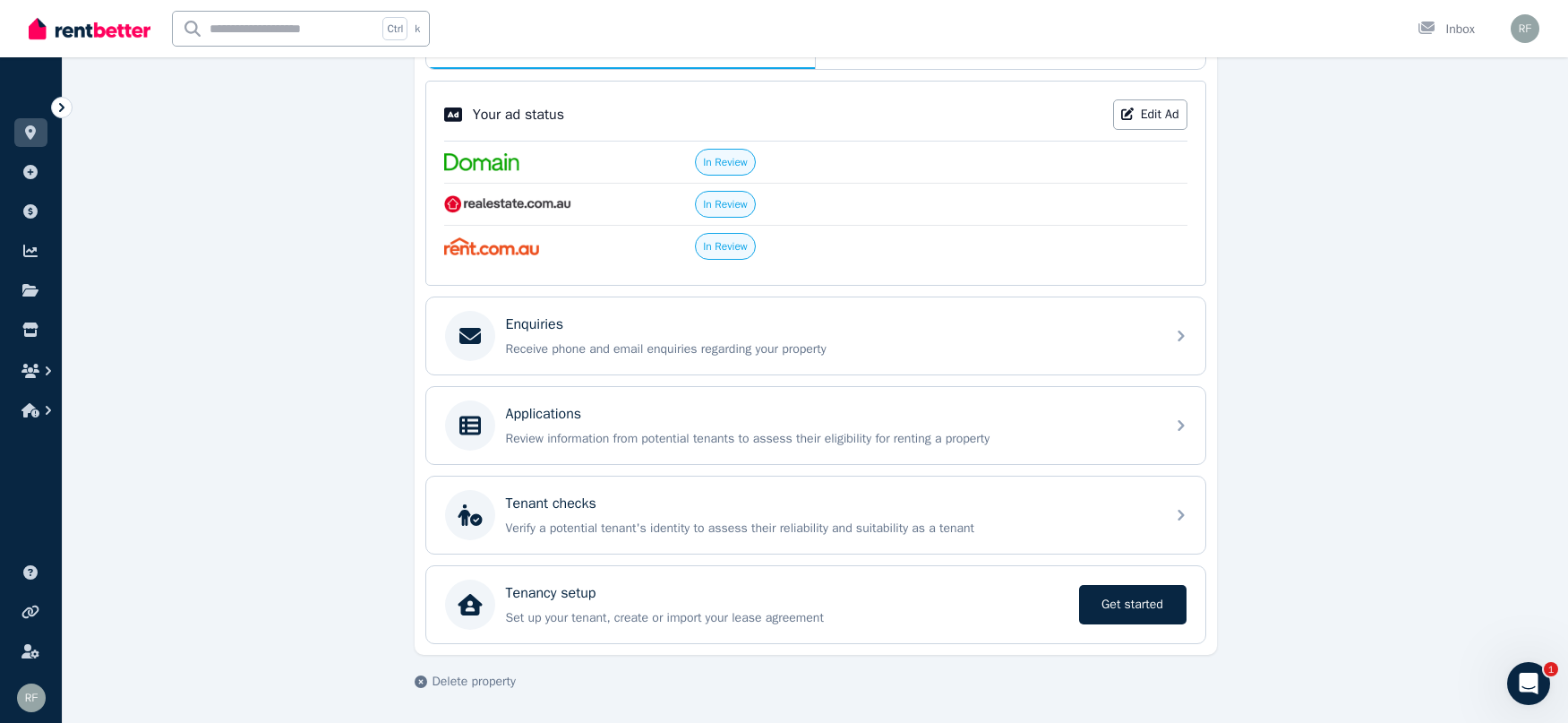 click 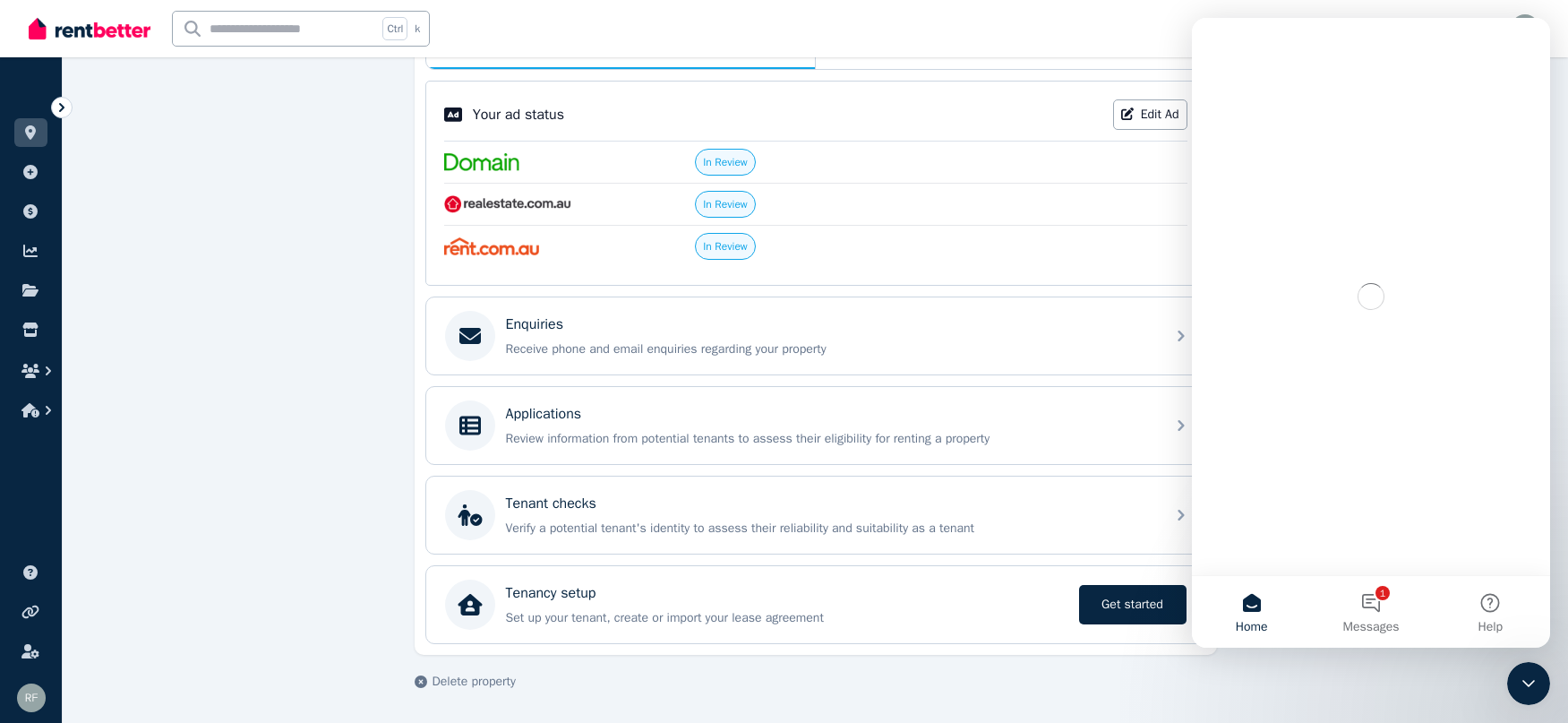 scroll, scrollTop: 0, scrollLeft: 0, axis: both 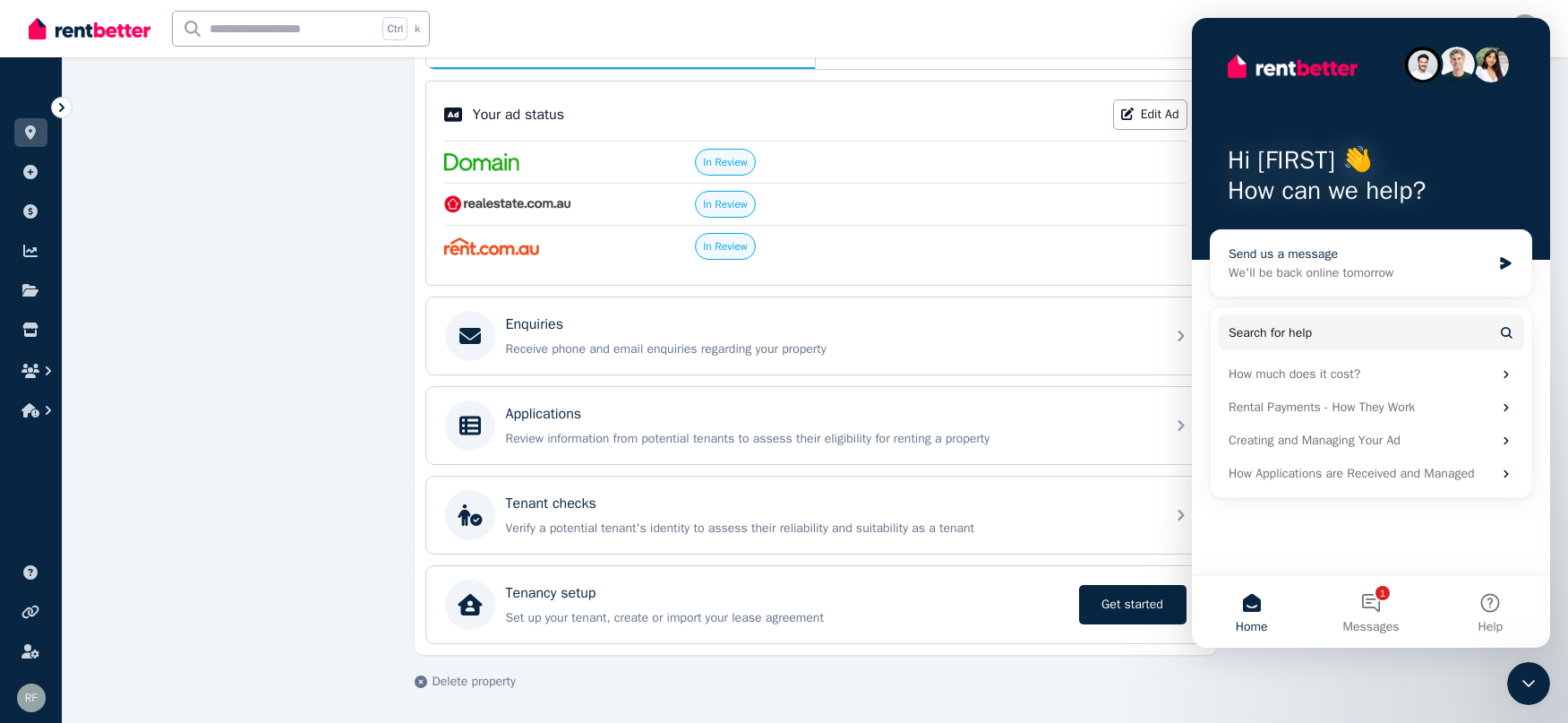 click on "We'll be back online tomorrow" at bounding box center [1359, 272] 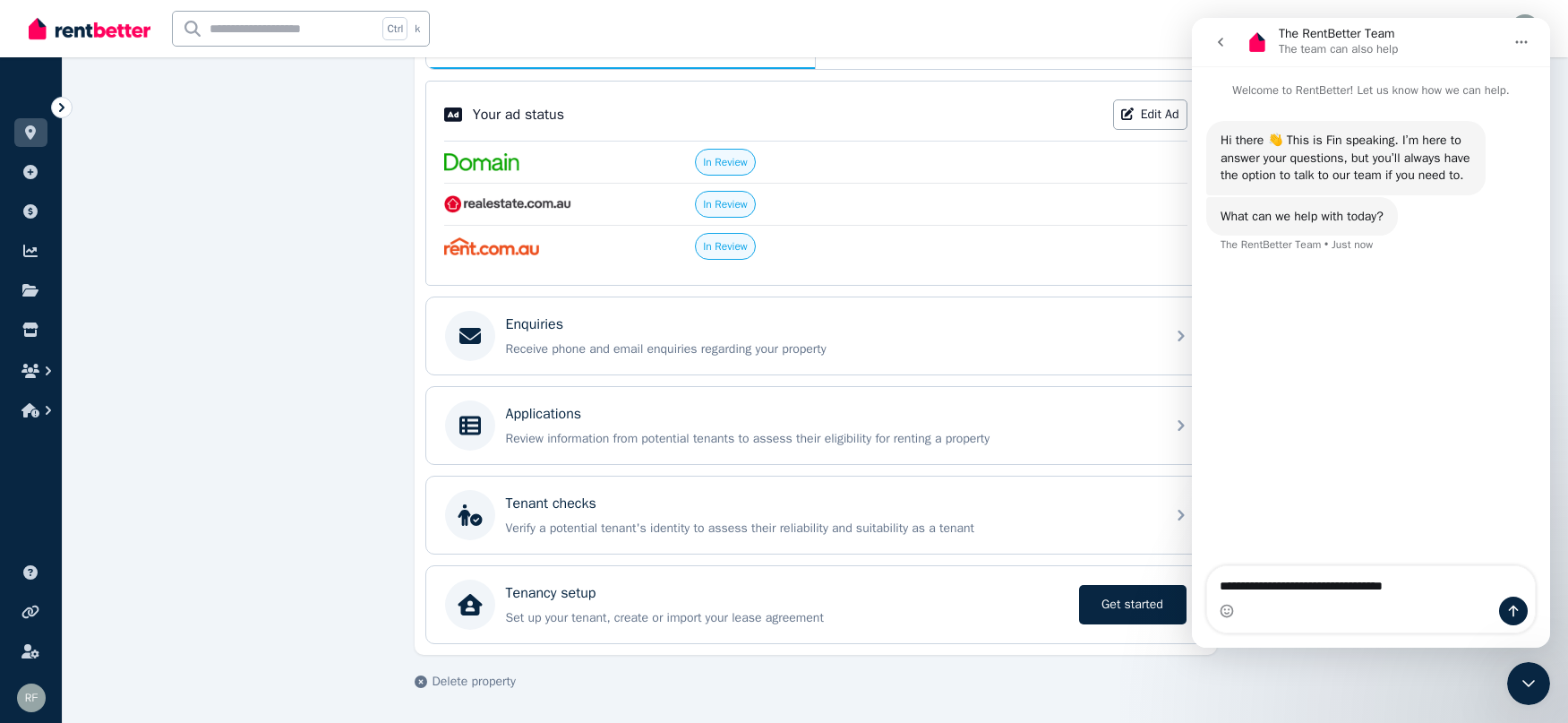 type on "**********" 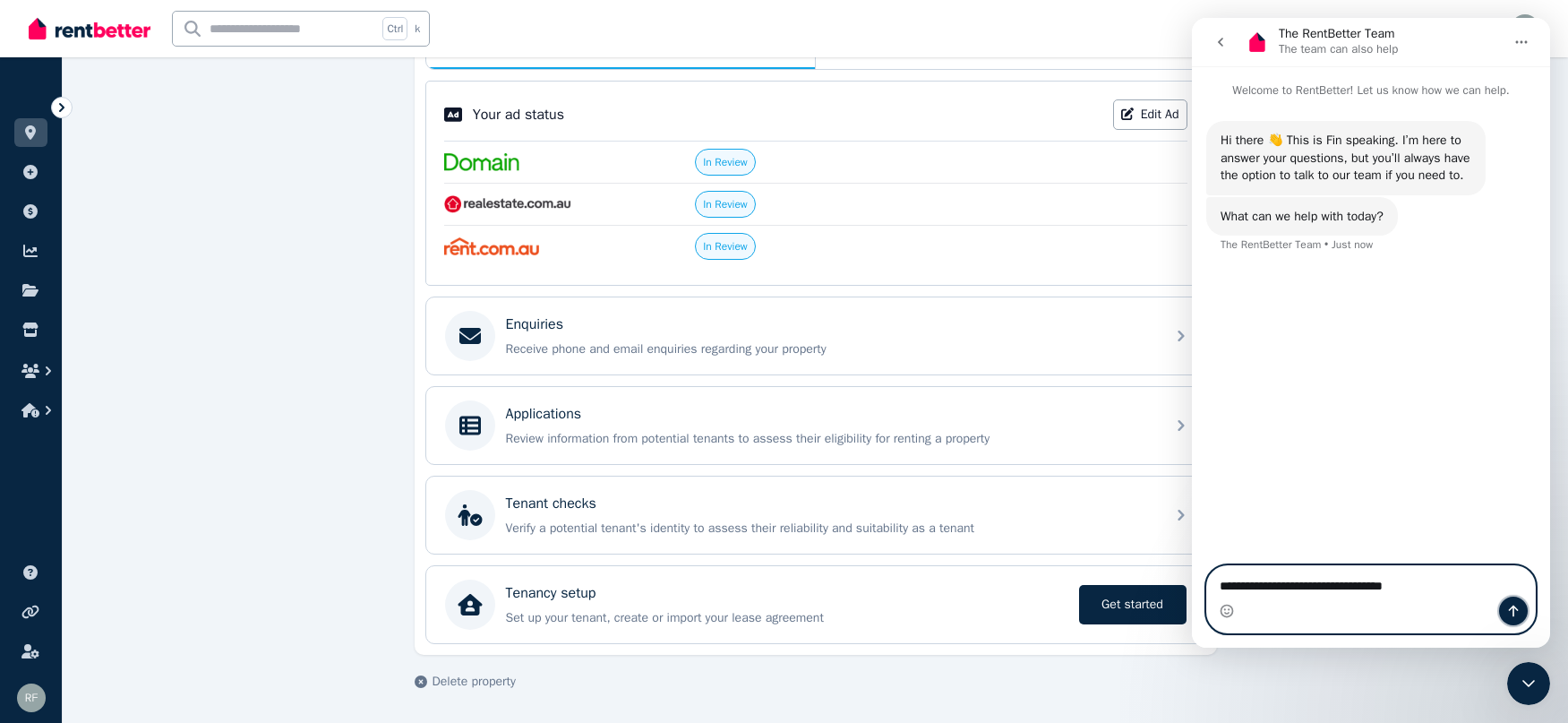 click at bounding box center (1513, 611) 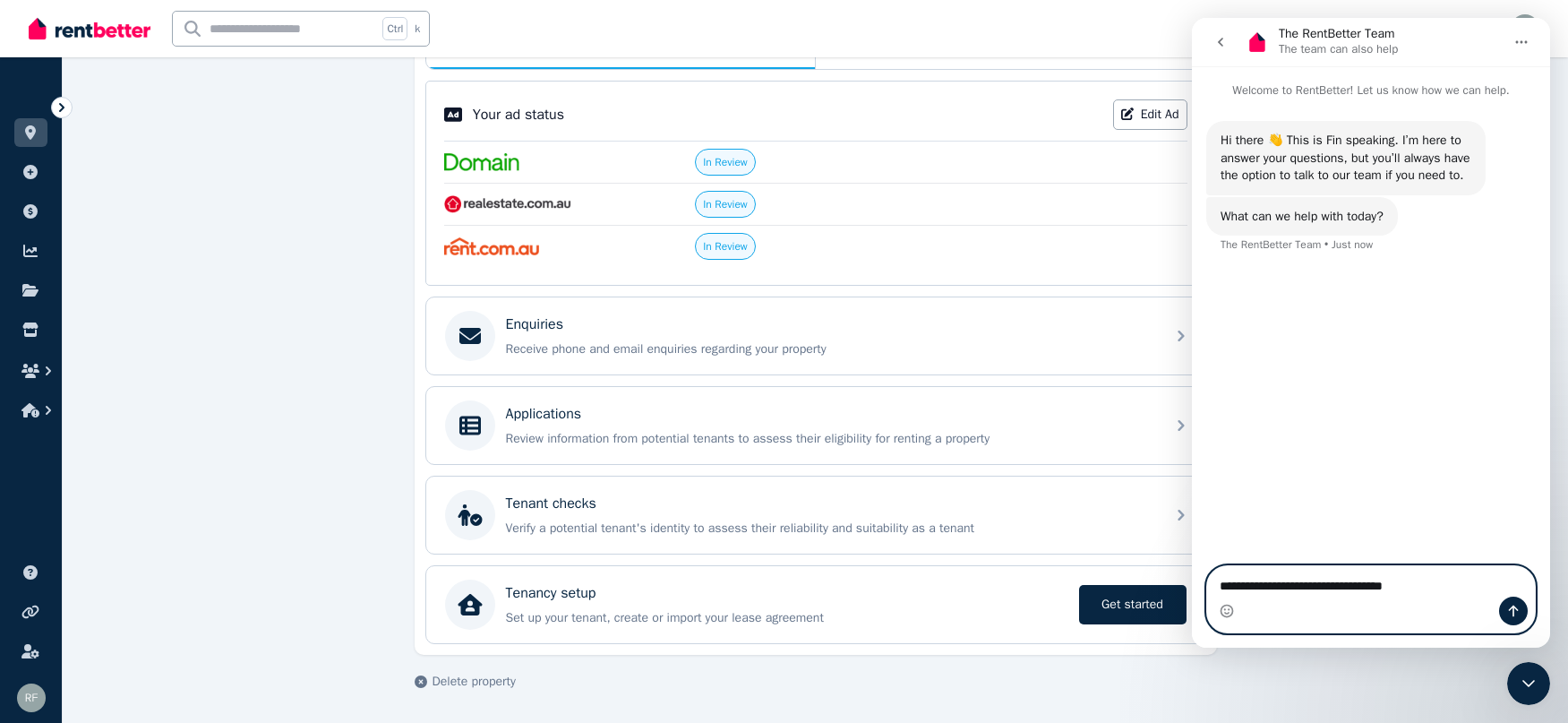type 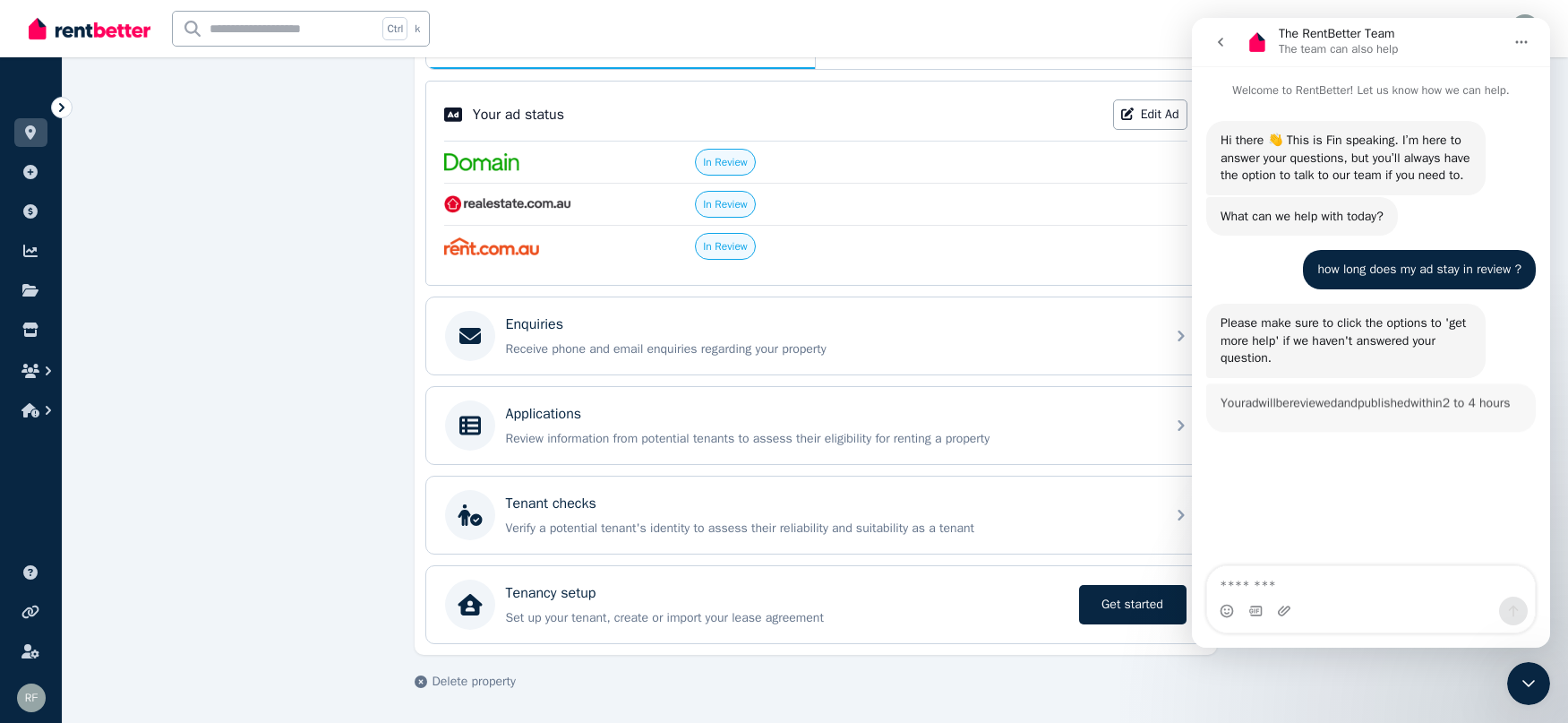 scroll, scrollTop: 3, scrollLeft: 0, axis: vertical 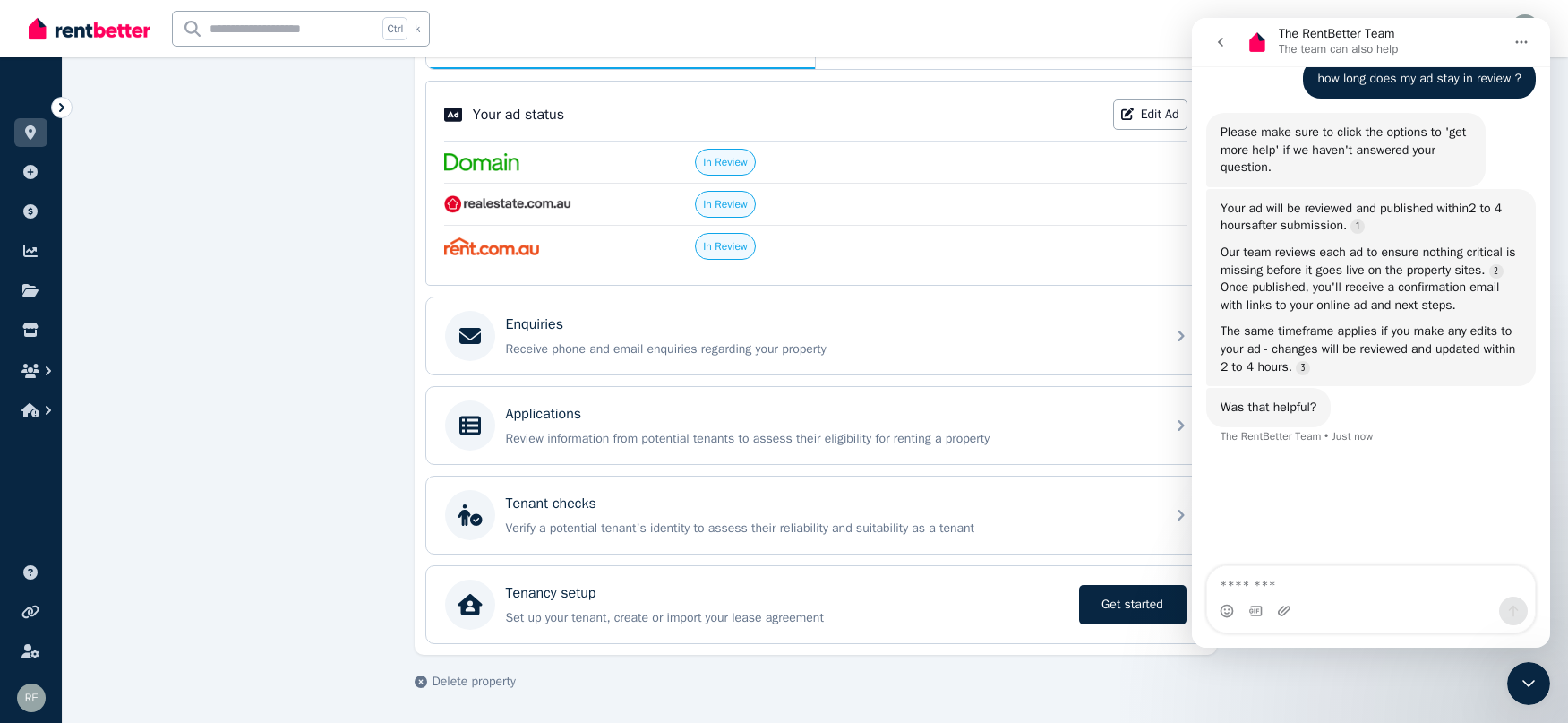click on "**********" at bounding box center (816, 241) 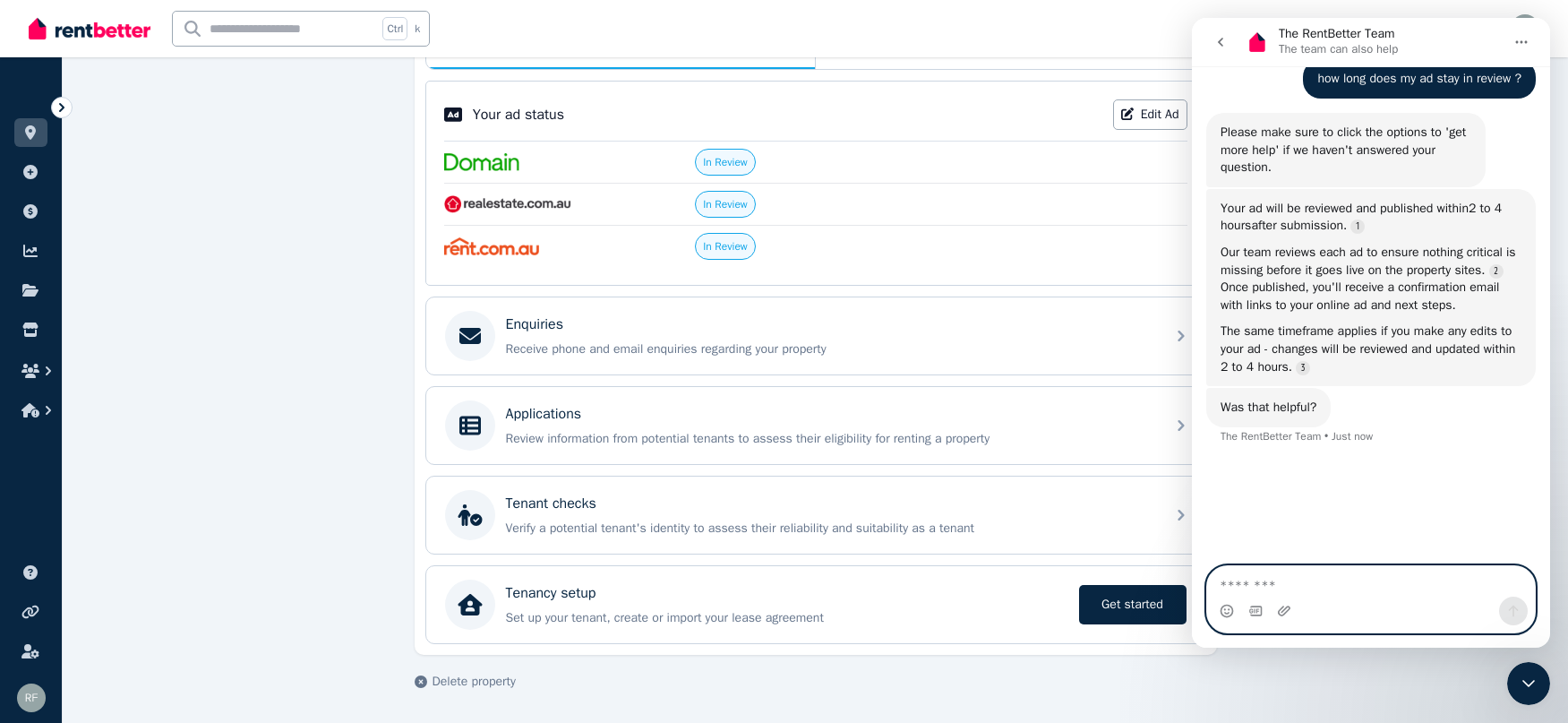 click at bounding box center (1371, 581) 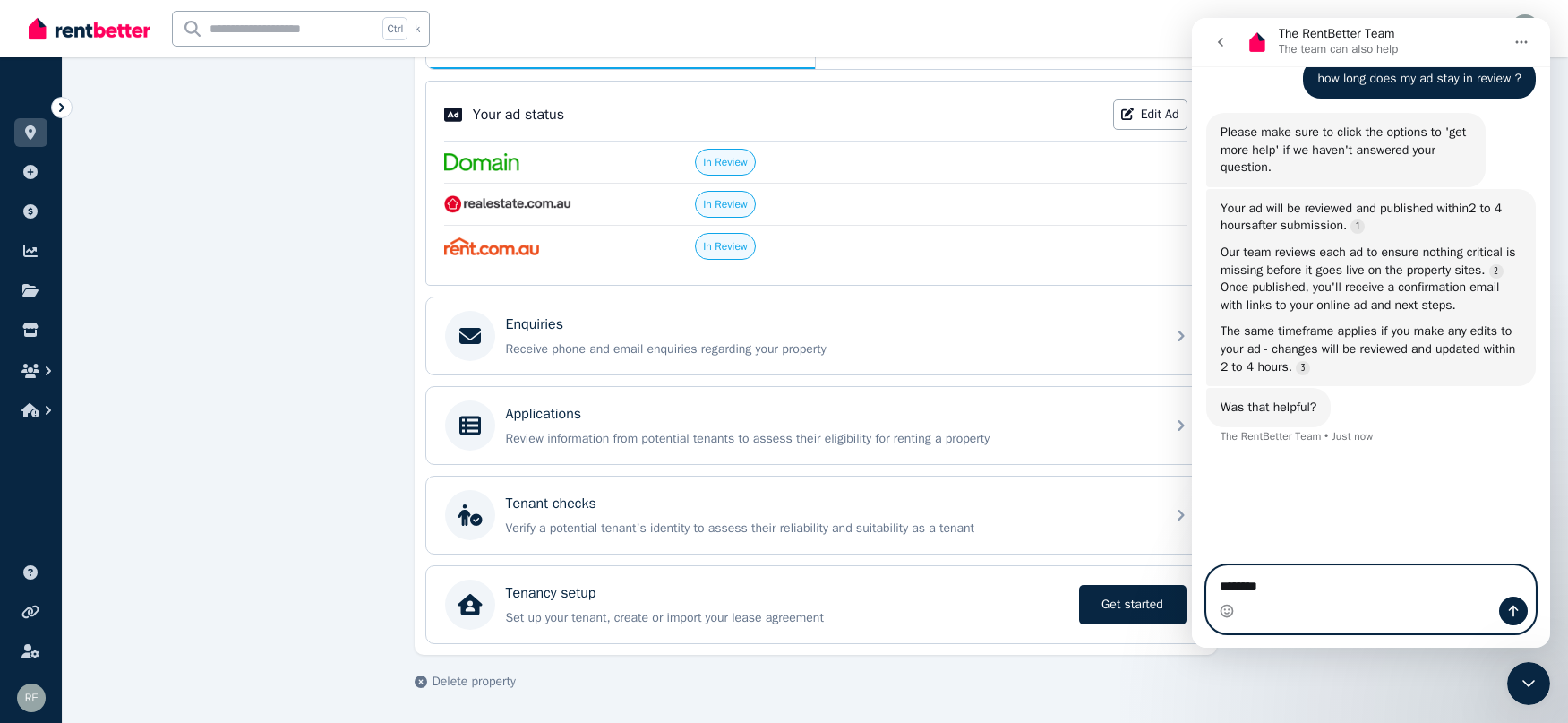 type on "*********" 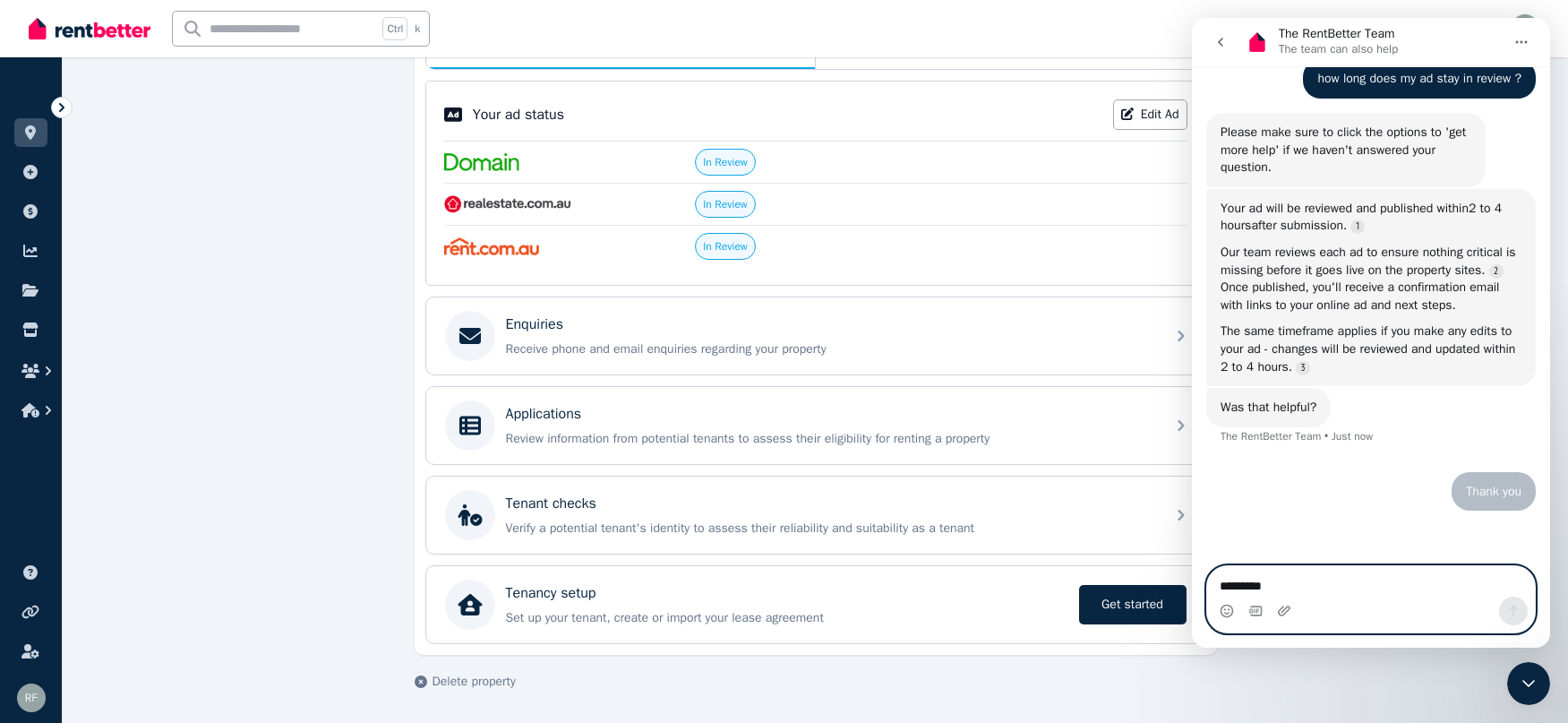 type 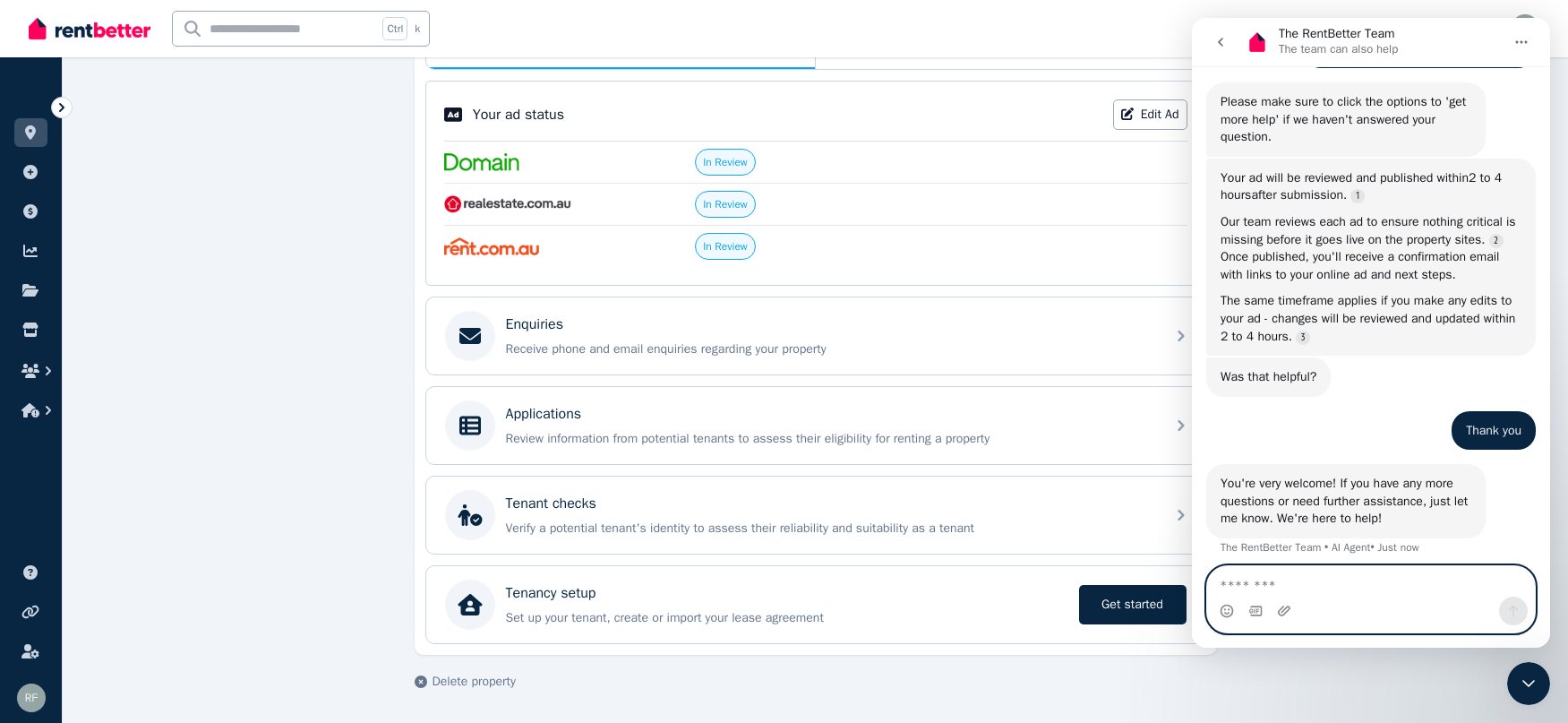 scroll, scrollTop: 249, scrollLeft: 0, axis: vertical 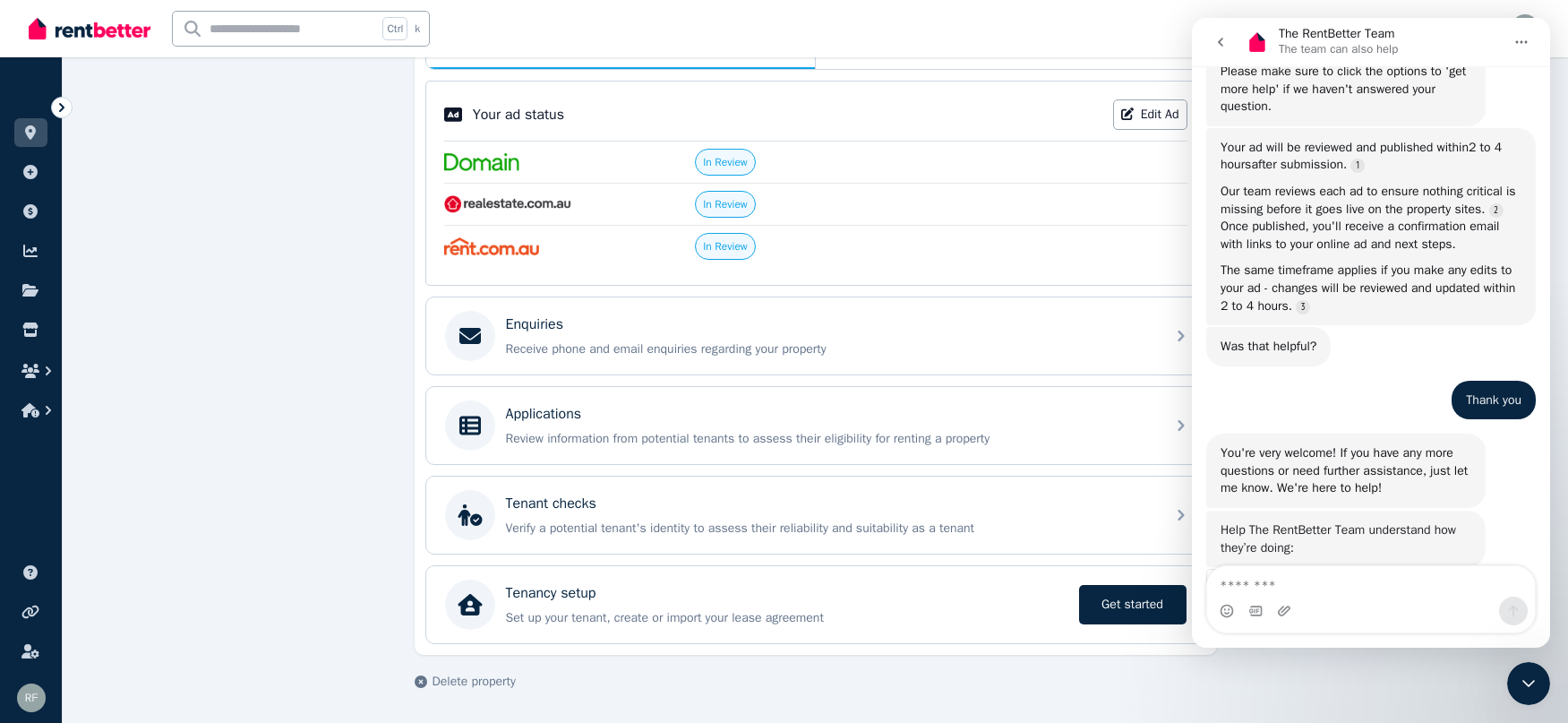 click 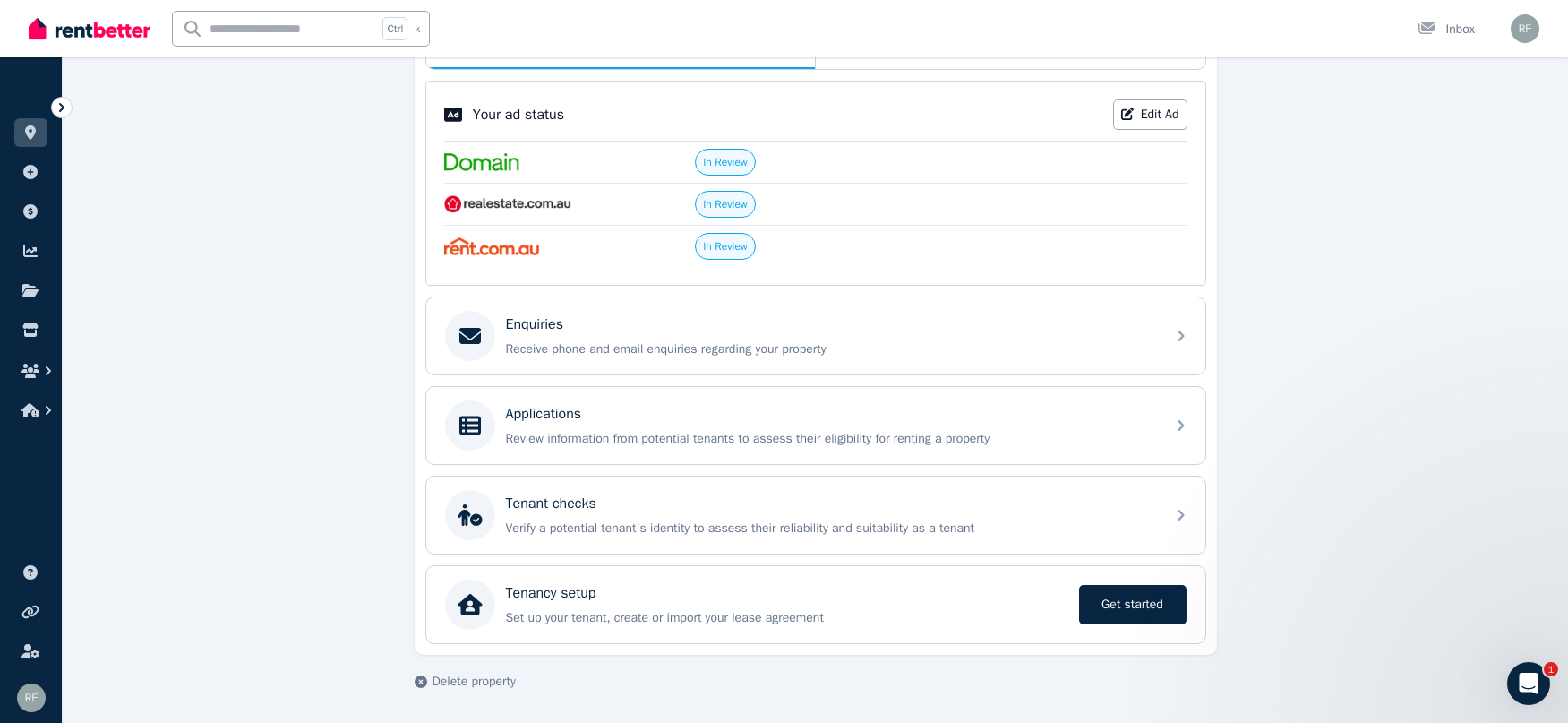 scroll, scrollTop: 0, scrollLeft: 0, axis: both 